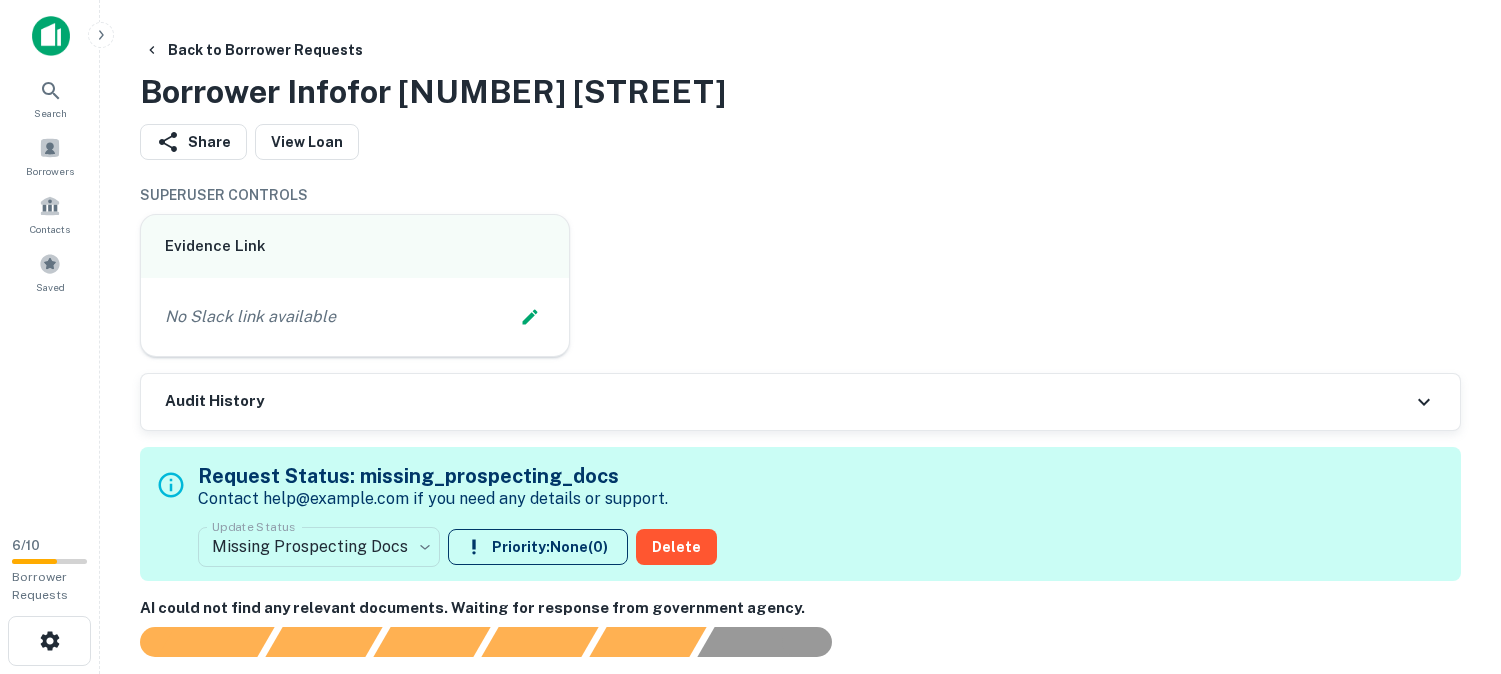 scroll, scrollTop: 666, scrollLeft: 0, axis: vertical 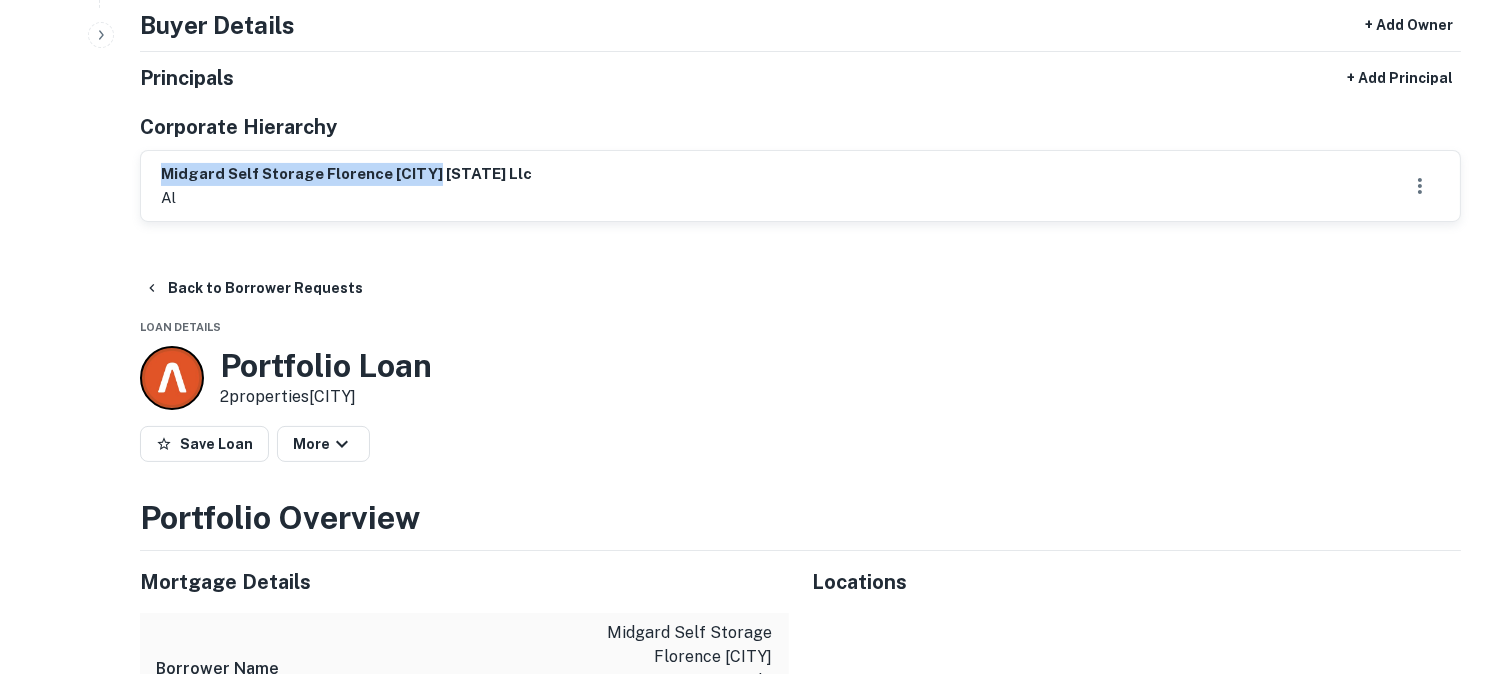 drag, startPoint x: 453, startPoint y: 184, endPoint x: 144, endPoint y: 145, distance: 311.45145 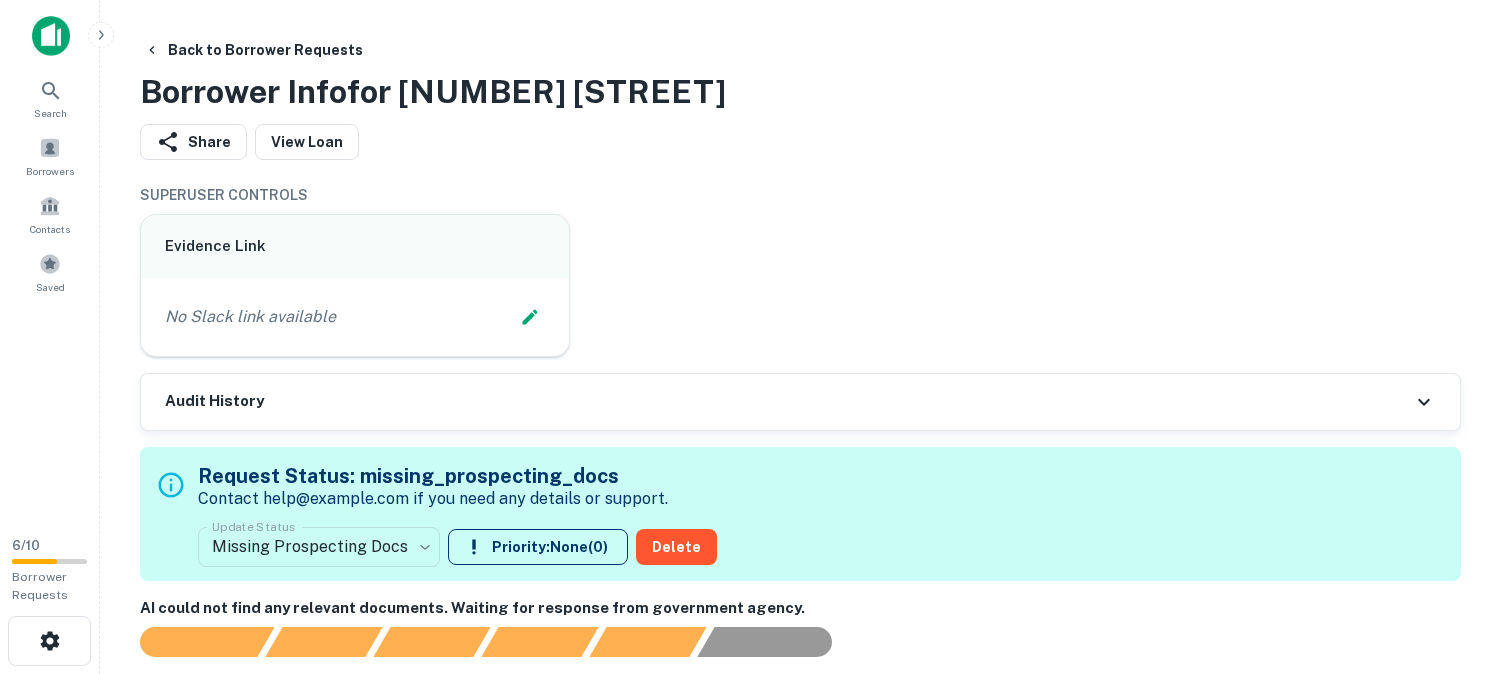 scroll, scrollTop: 0, scrollLeft: 0, axis: both 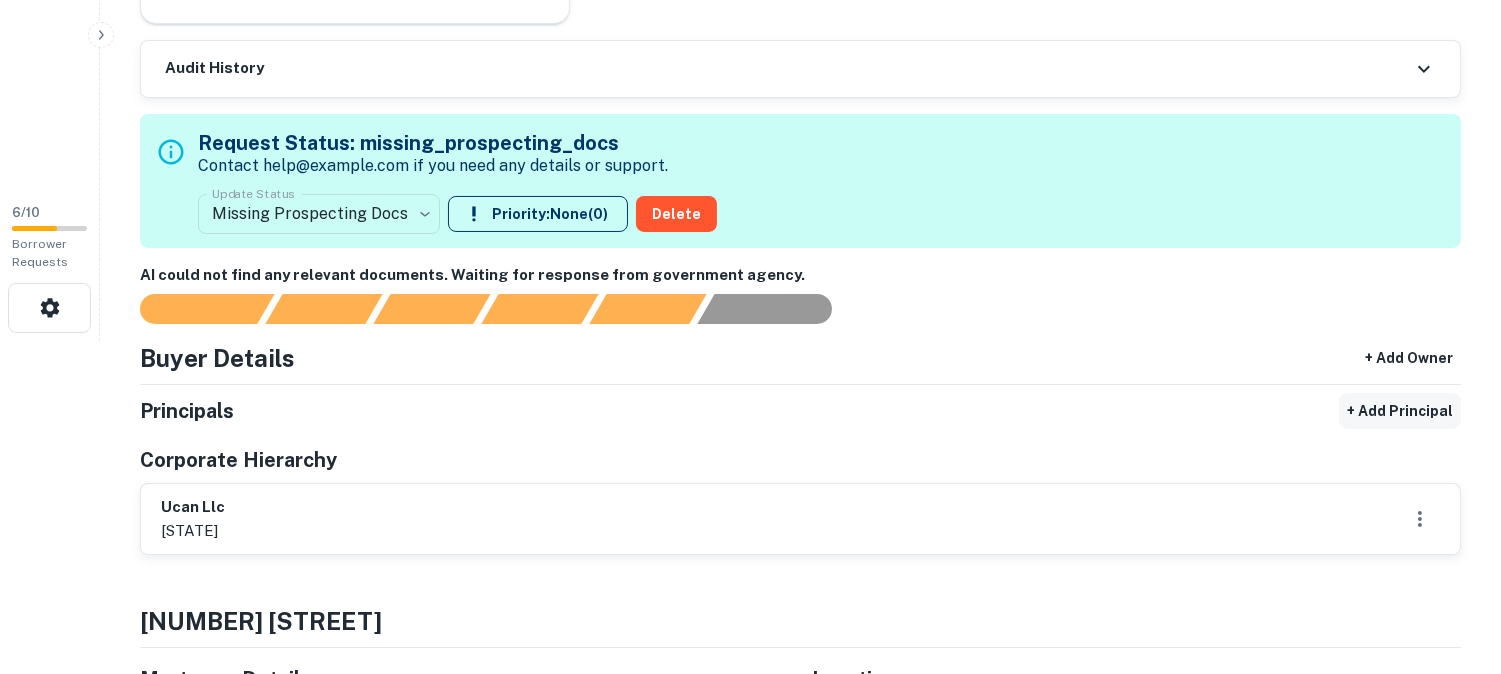 click on "+ Add Principal" at bounding box center [1400, 411] 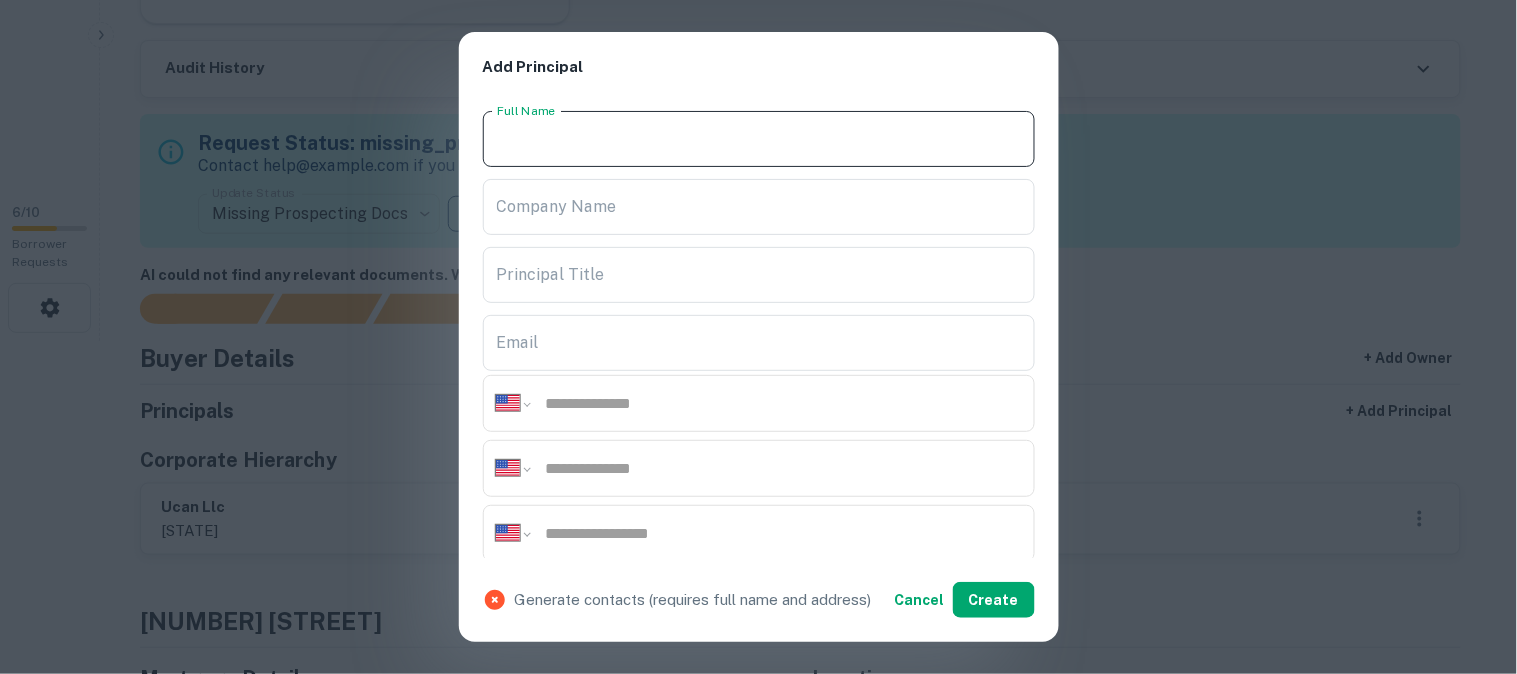 click on "Full Name" at bounding box center [759, 139] 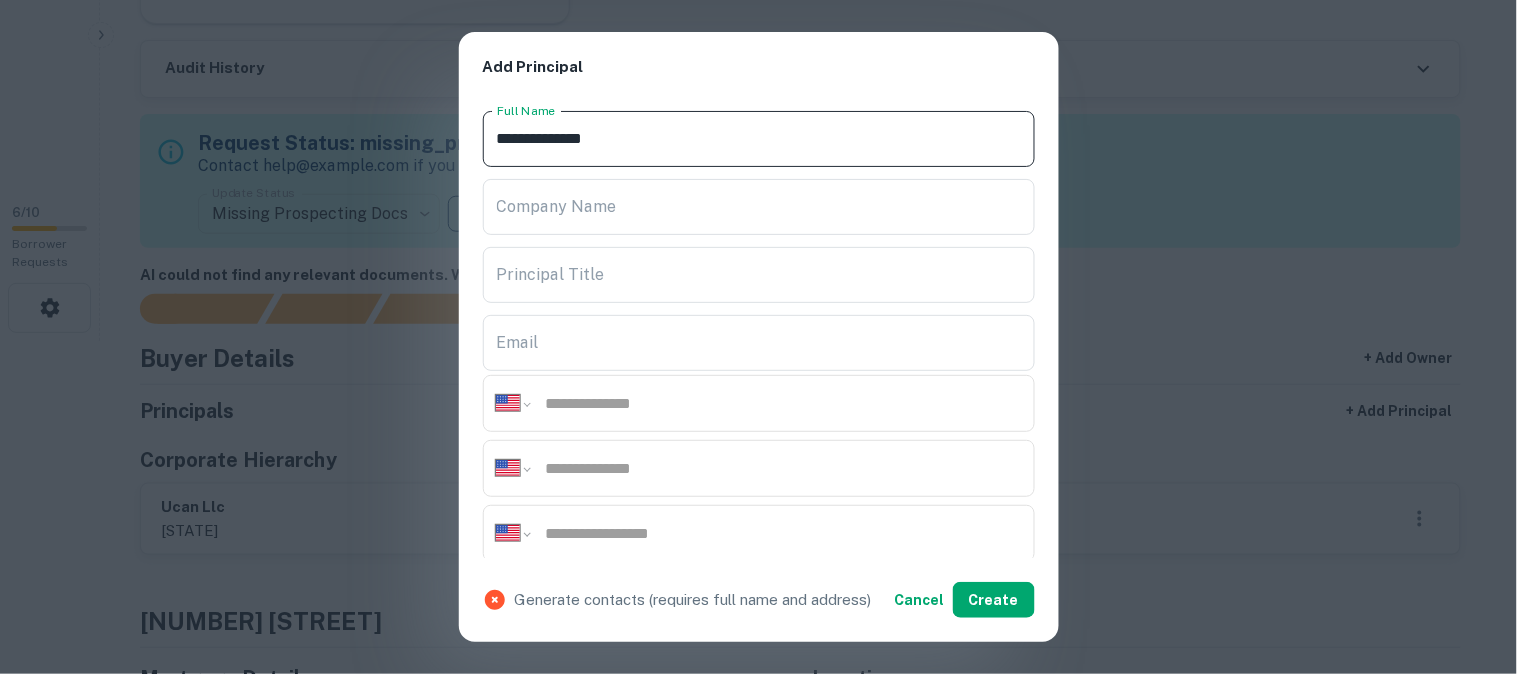 type on "**********" 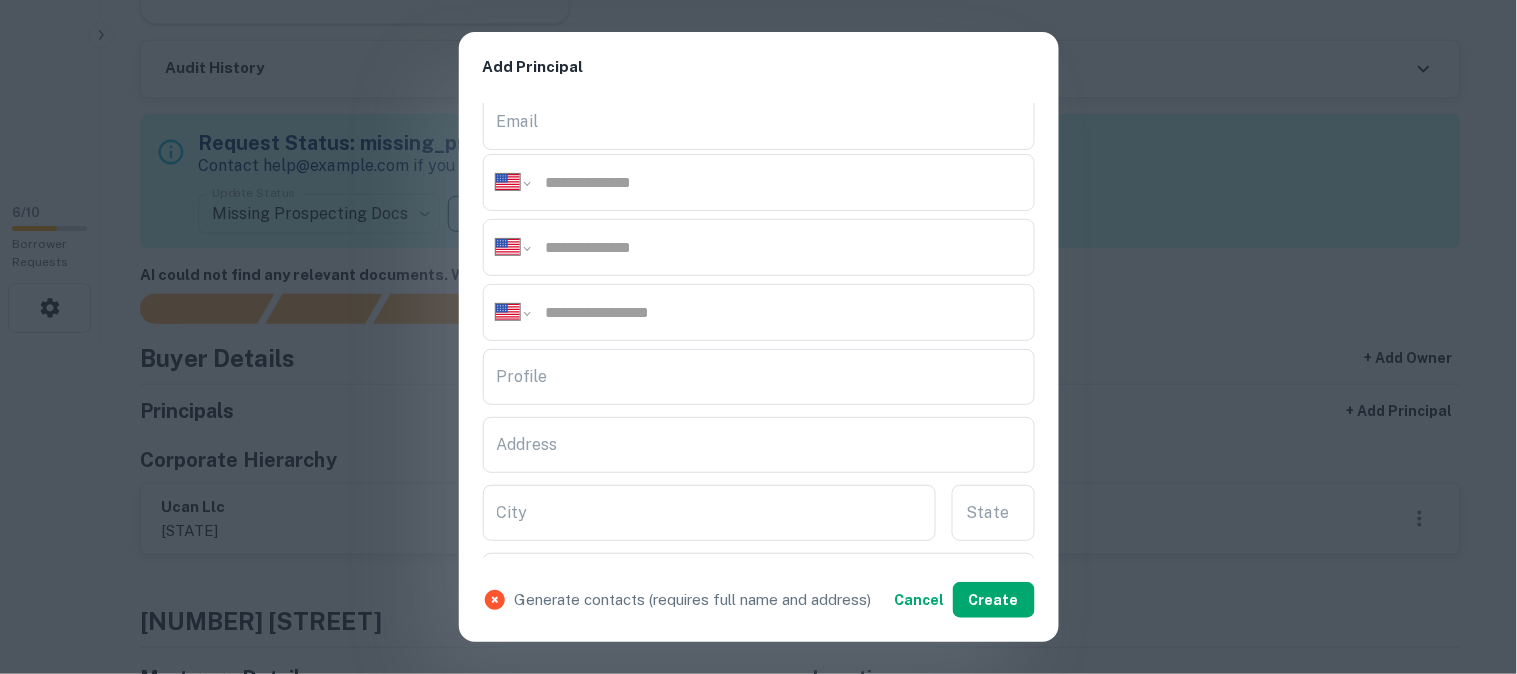 scroll, scrollTop: 222, scrollLeft: 0, axis: vertical 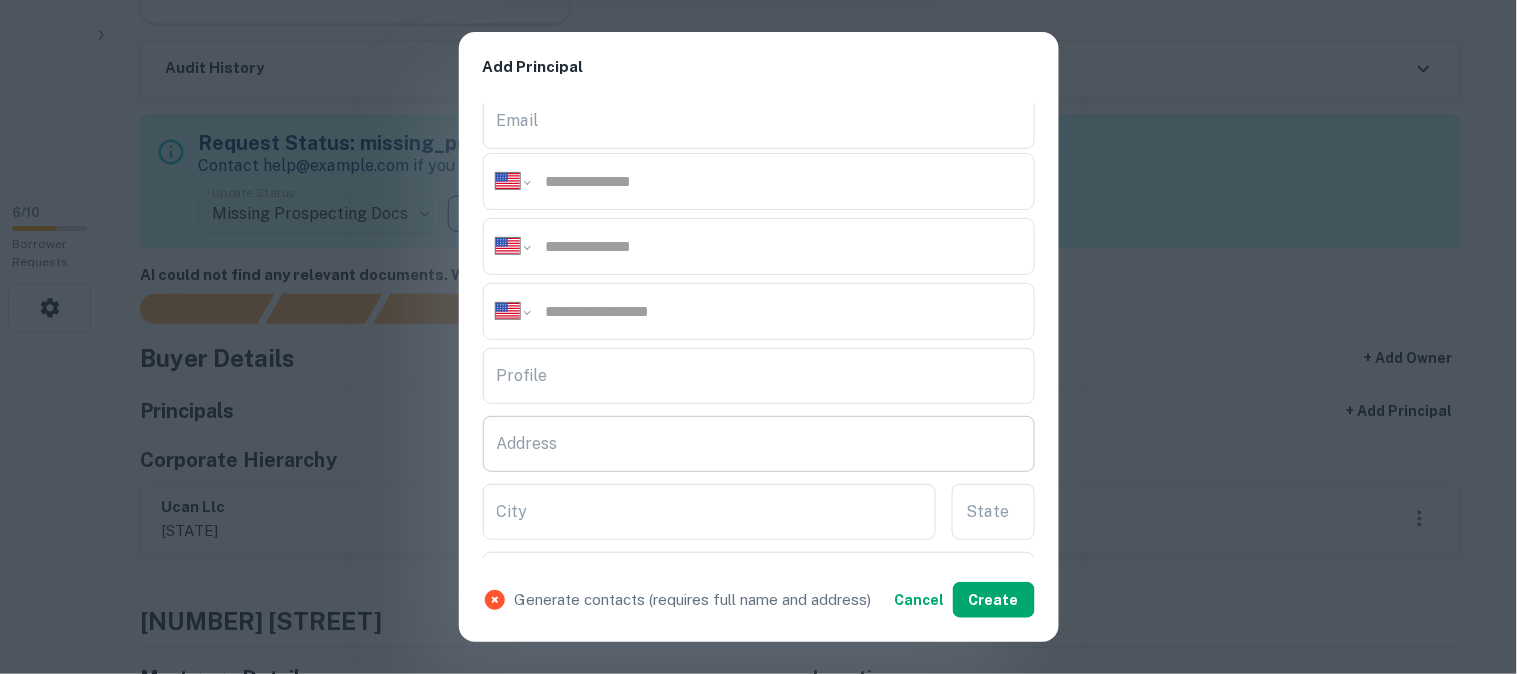 click on "Address" at bounding box center (759, 444) 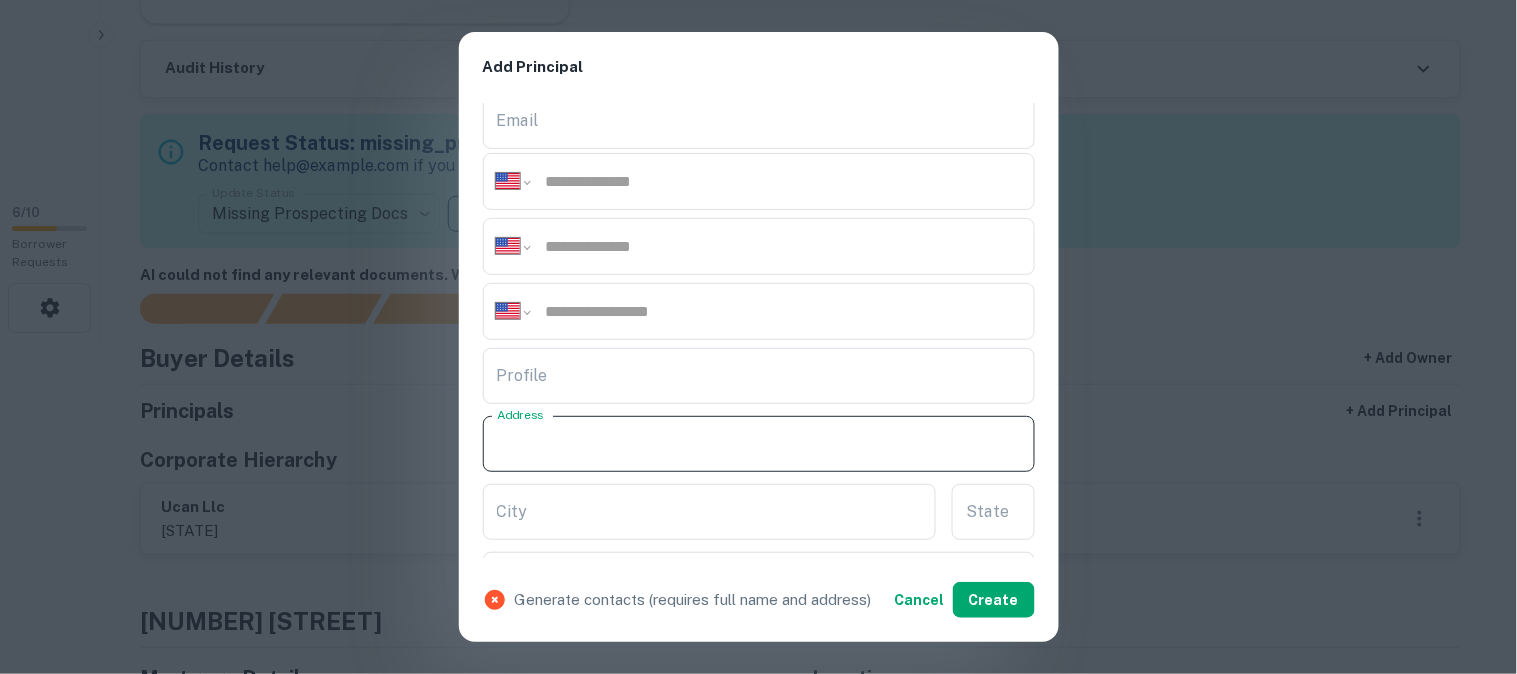 paste on "**********" 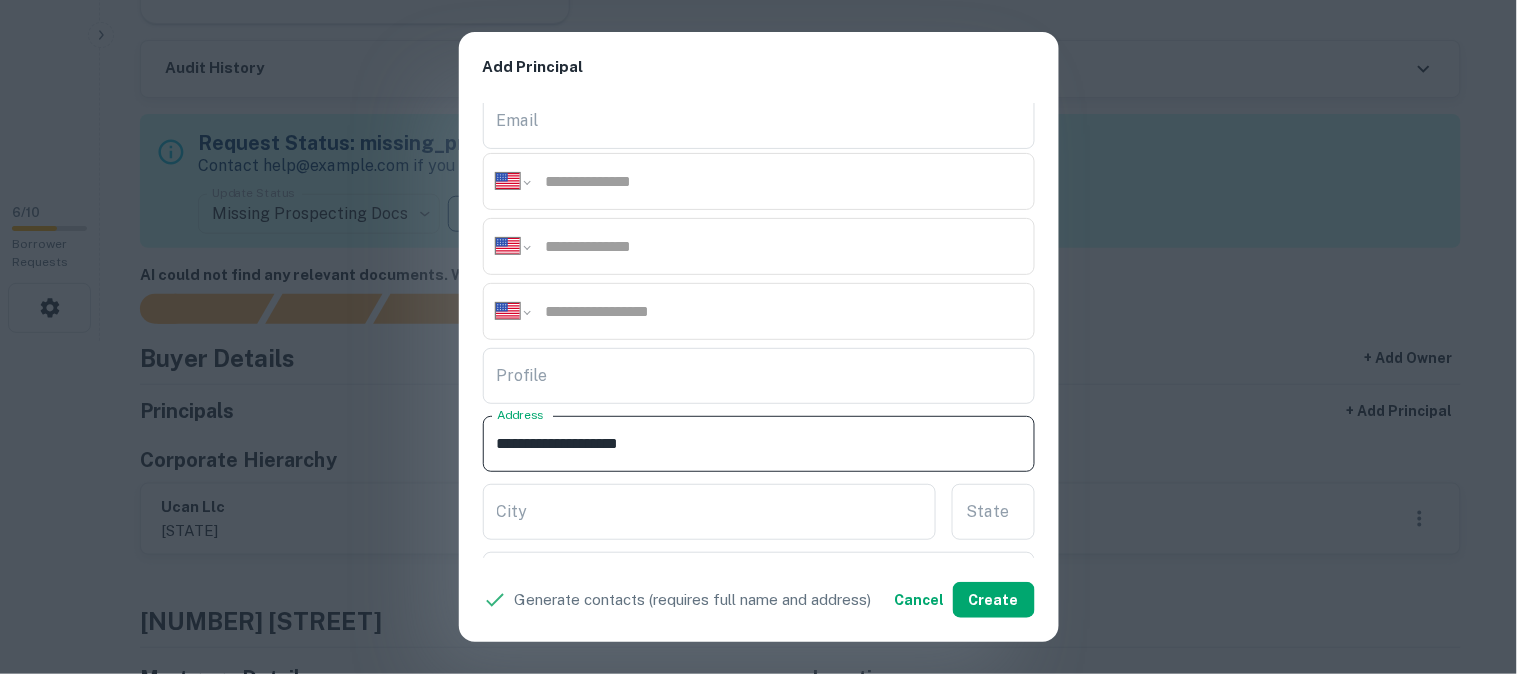 type on "**********" 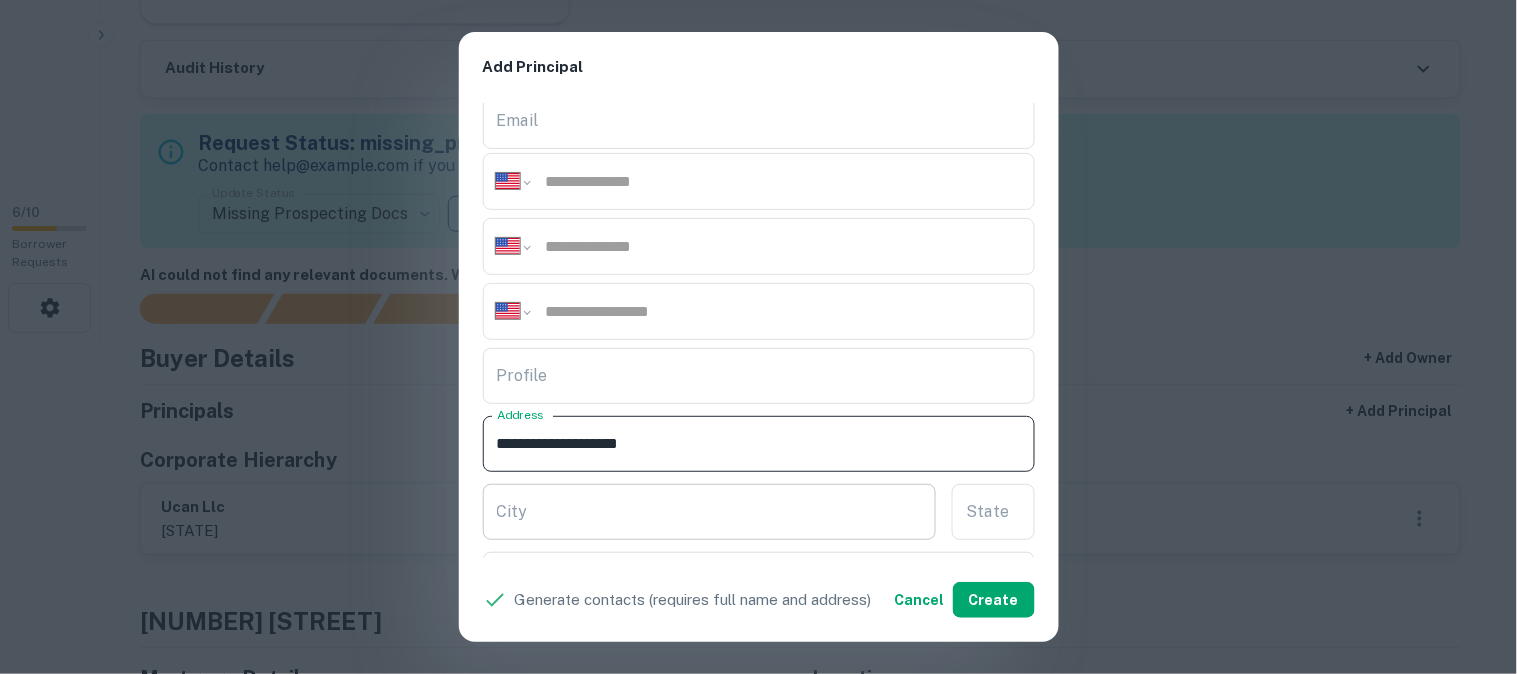 click on "City" at bounding box center (710, 512) 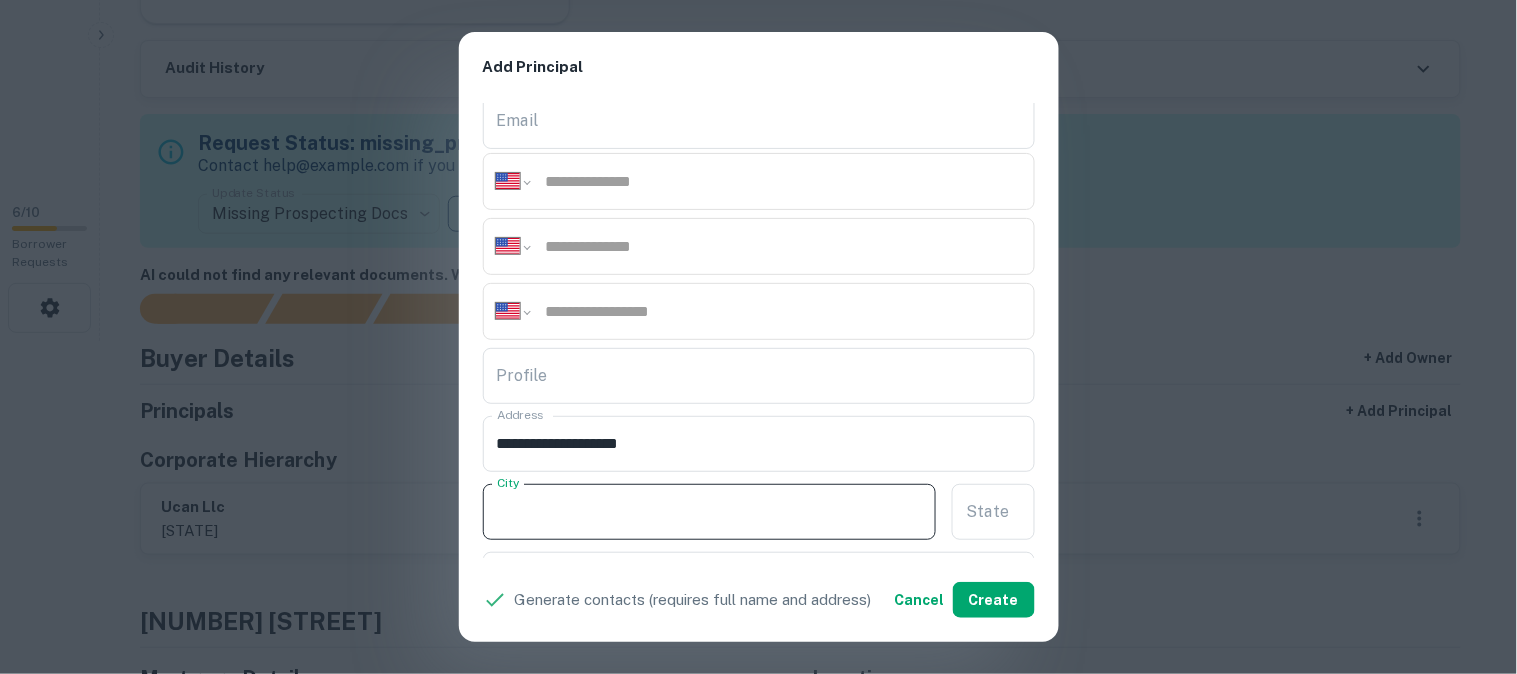 paste on "**********" 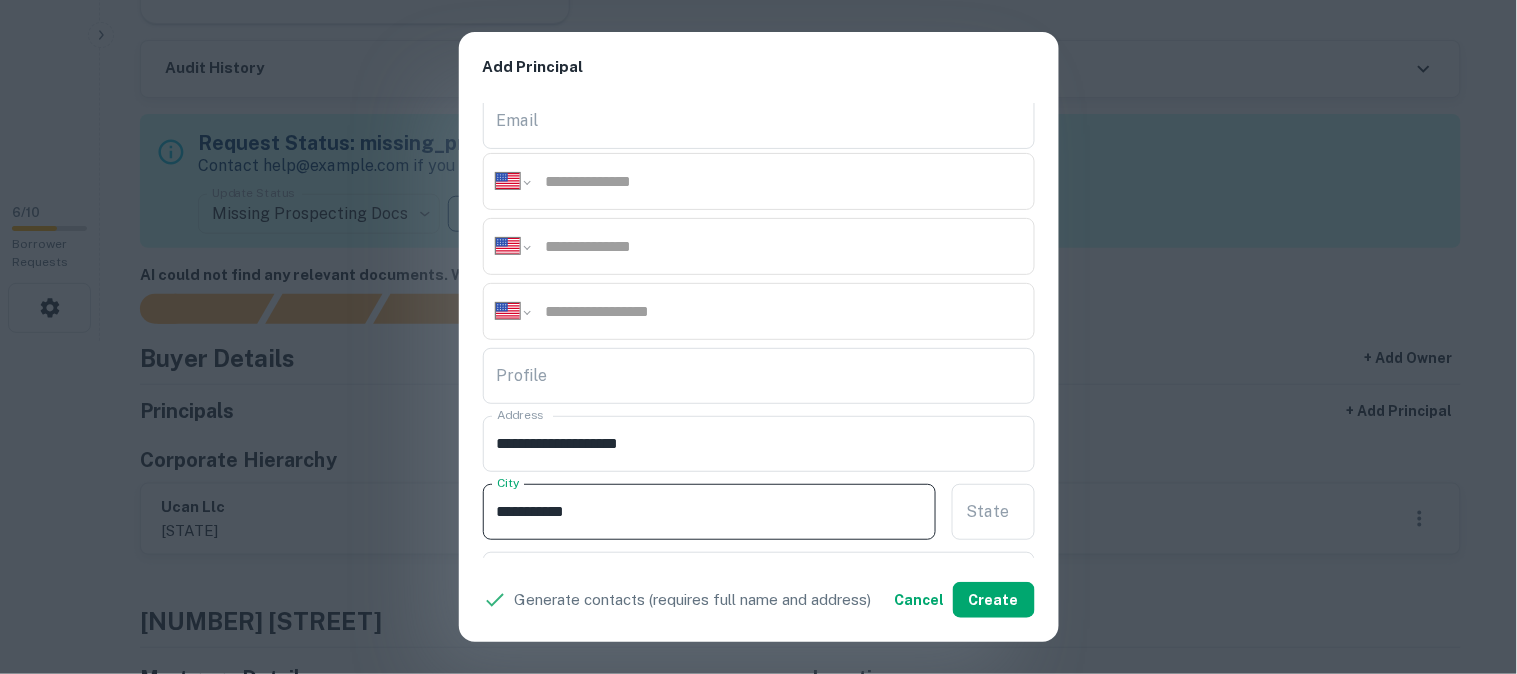 type on "**********" 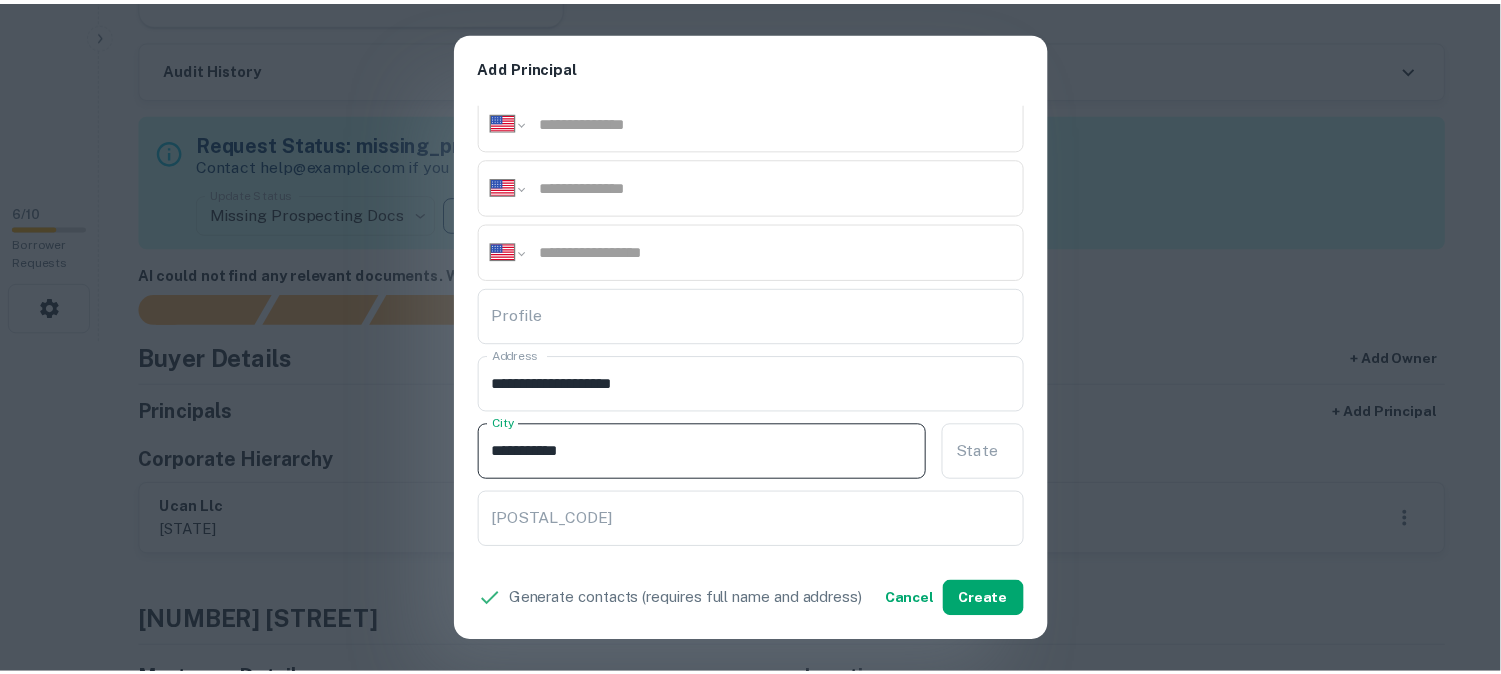 scroll, scrollTop: 333, scrollLeft: 0, axis: vertical 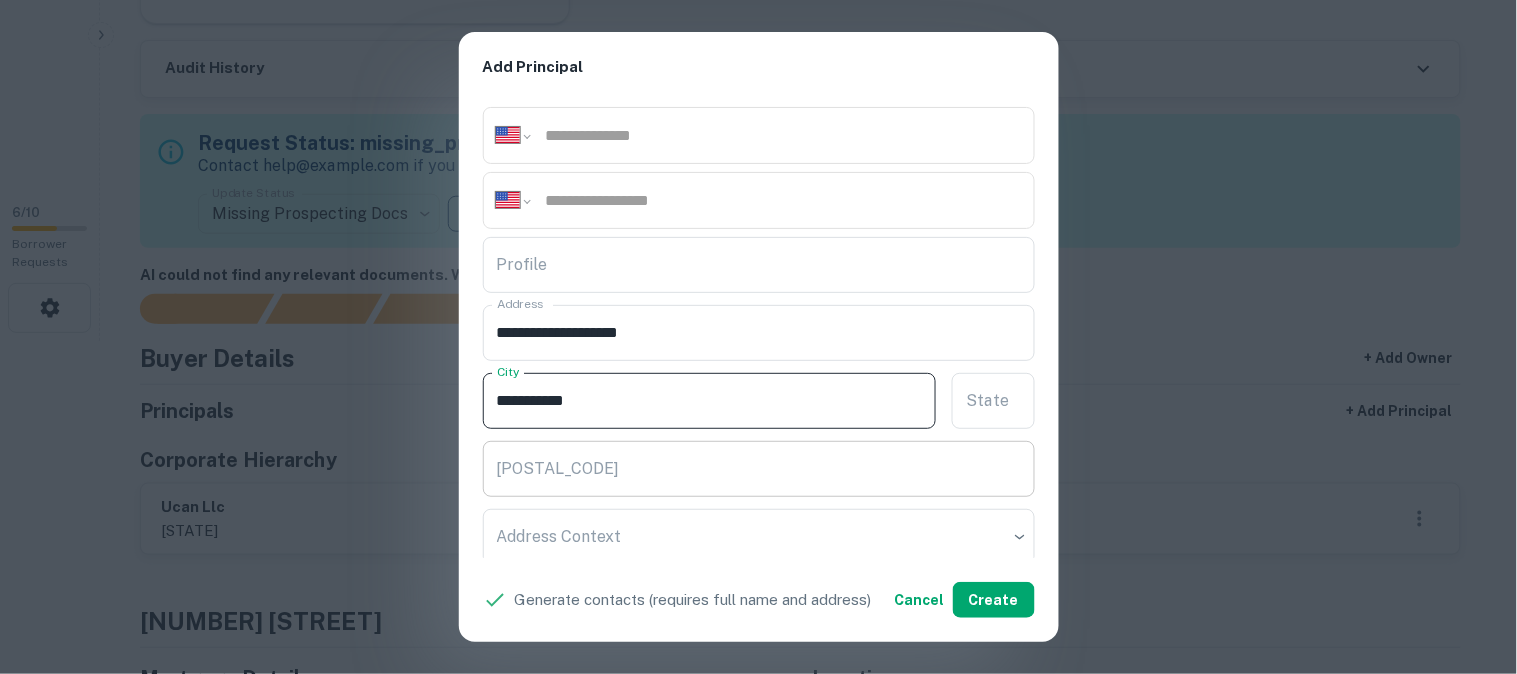 click on "Zip" at bounding box center [759, 469] 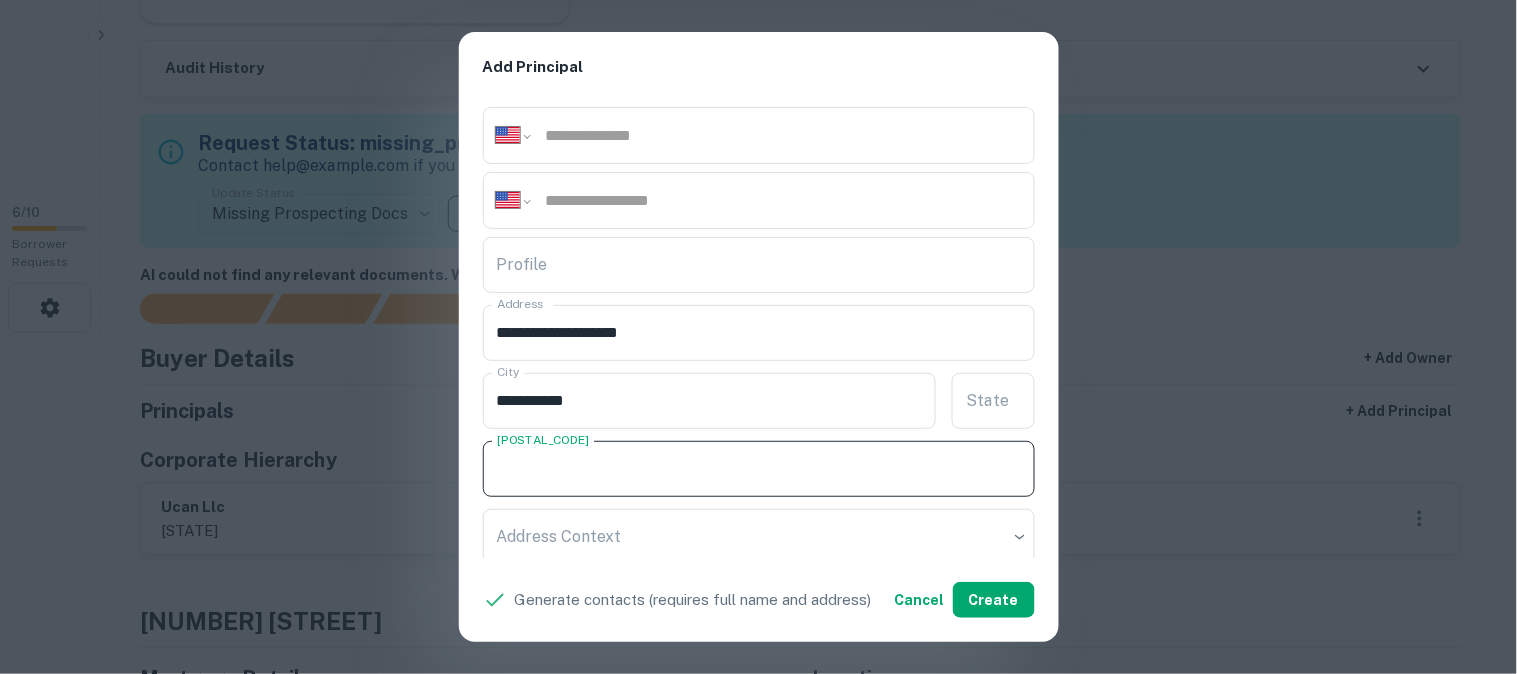 paste on "*****" 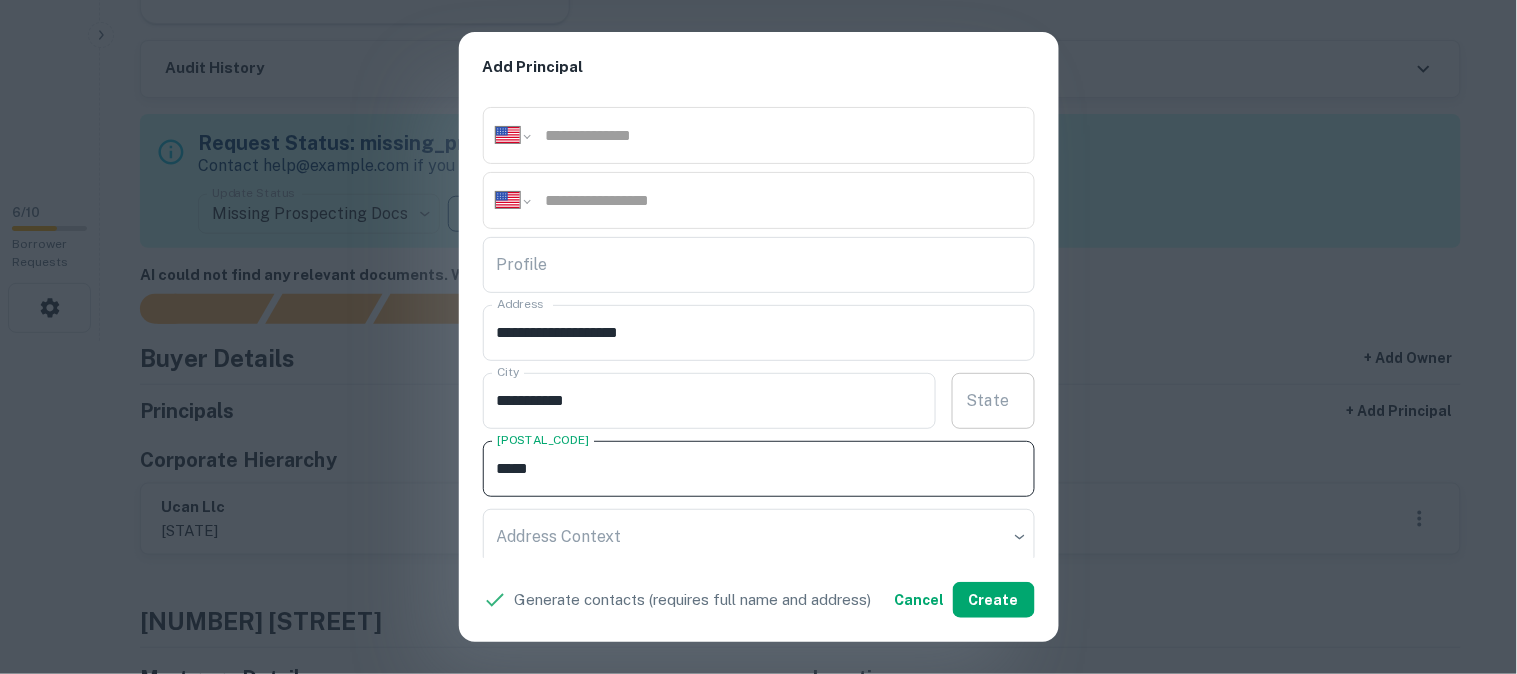 type on "*****" 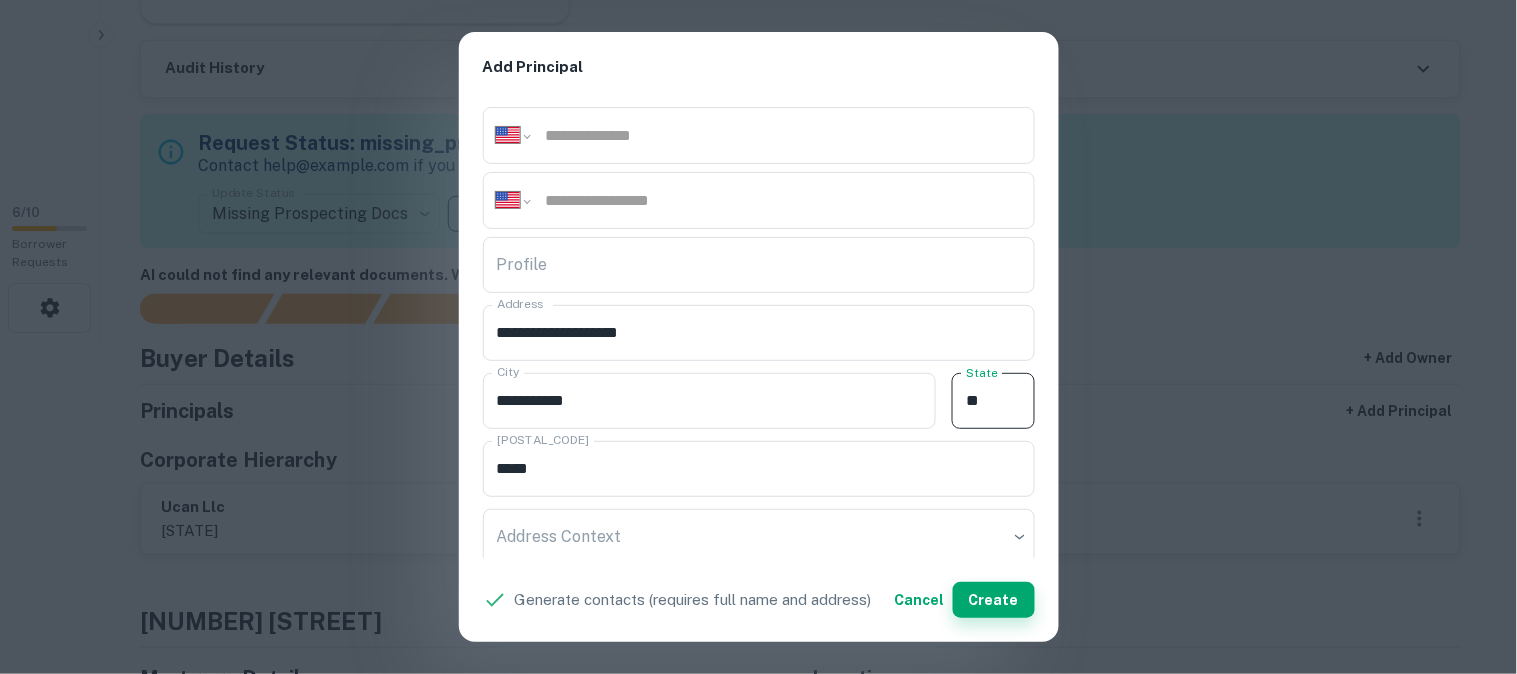 type on "**" 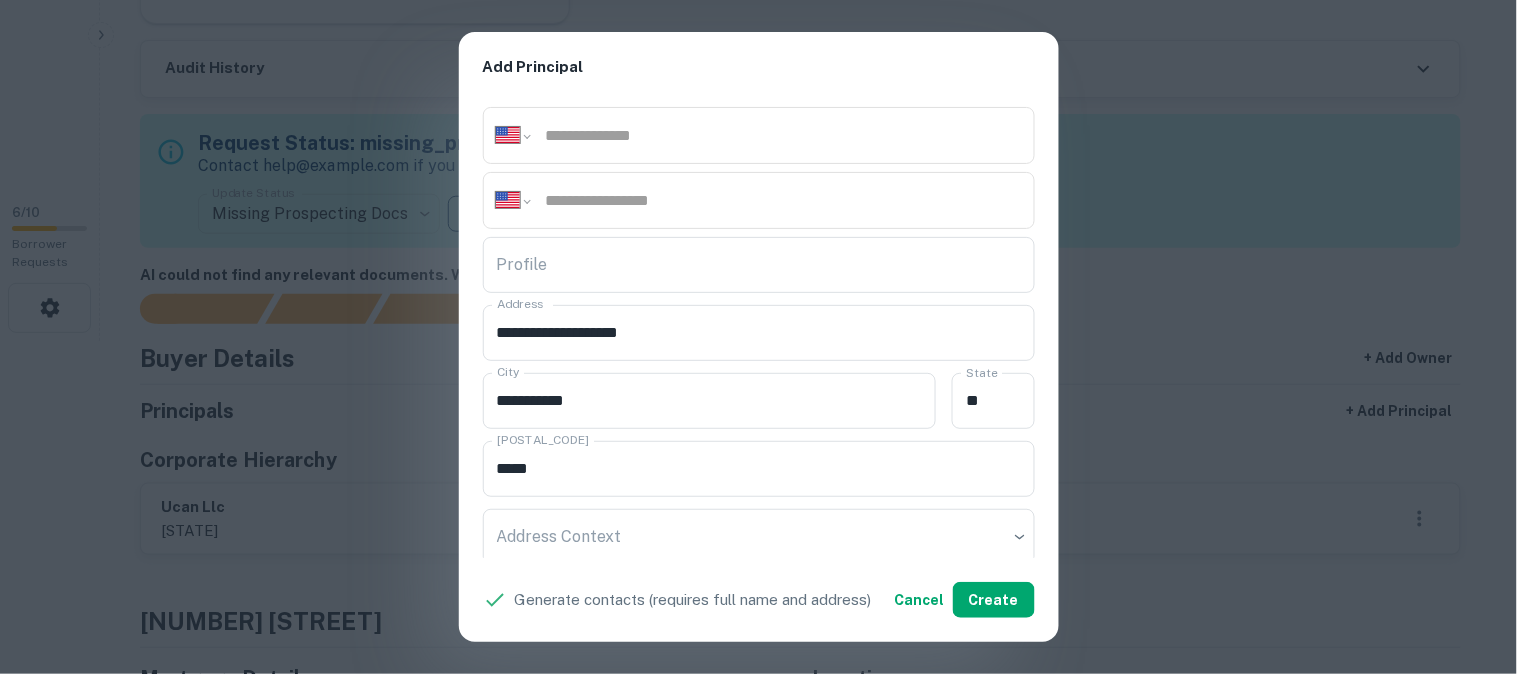 click on "**********" at bounding box center [758, 337] 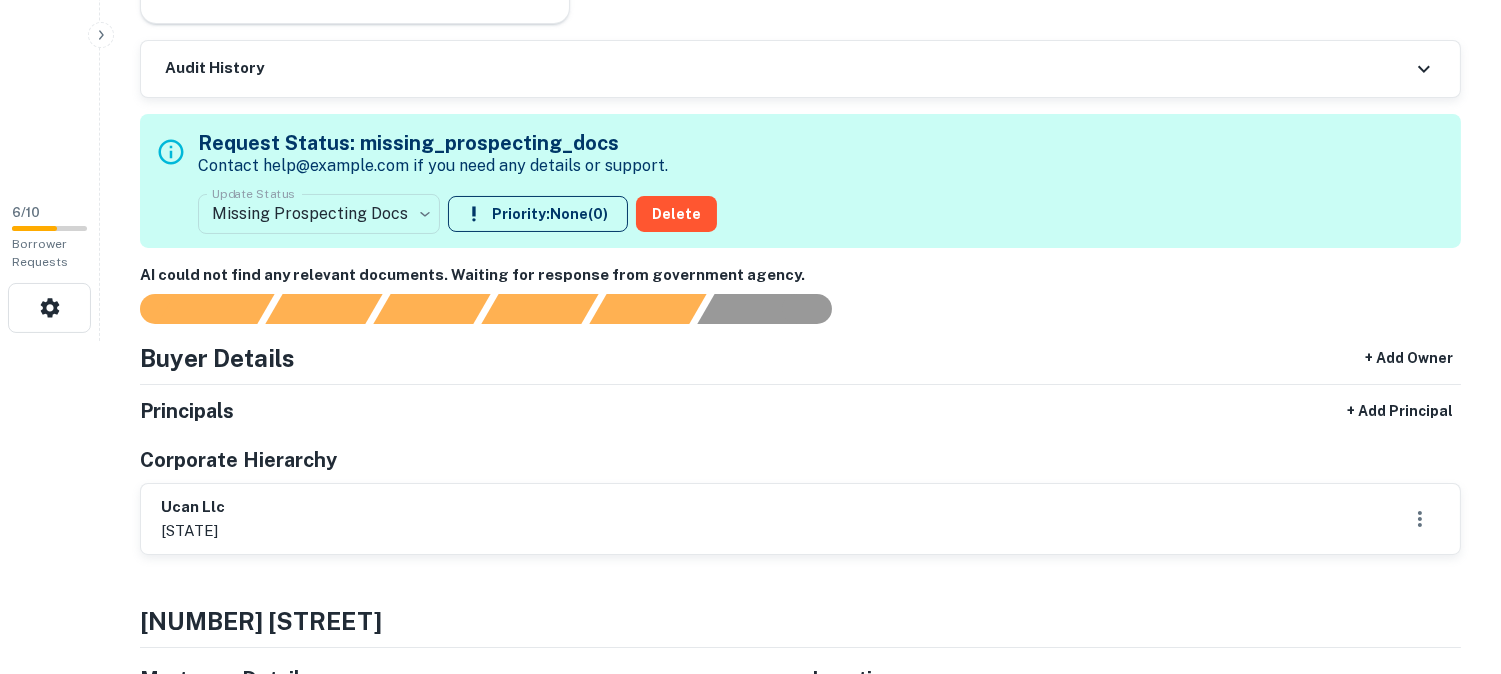 click on "**********" at bounding box center (750, 4) 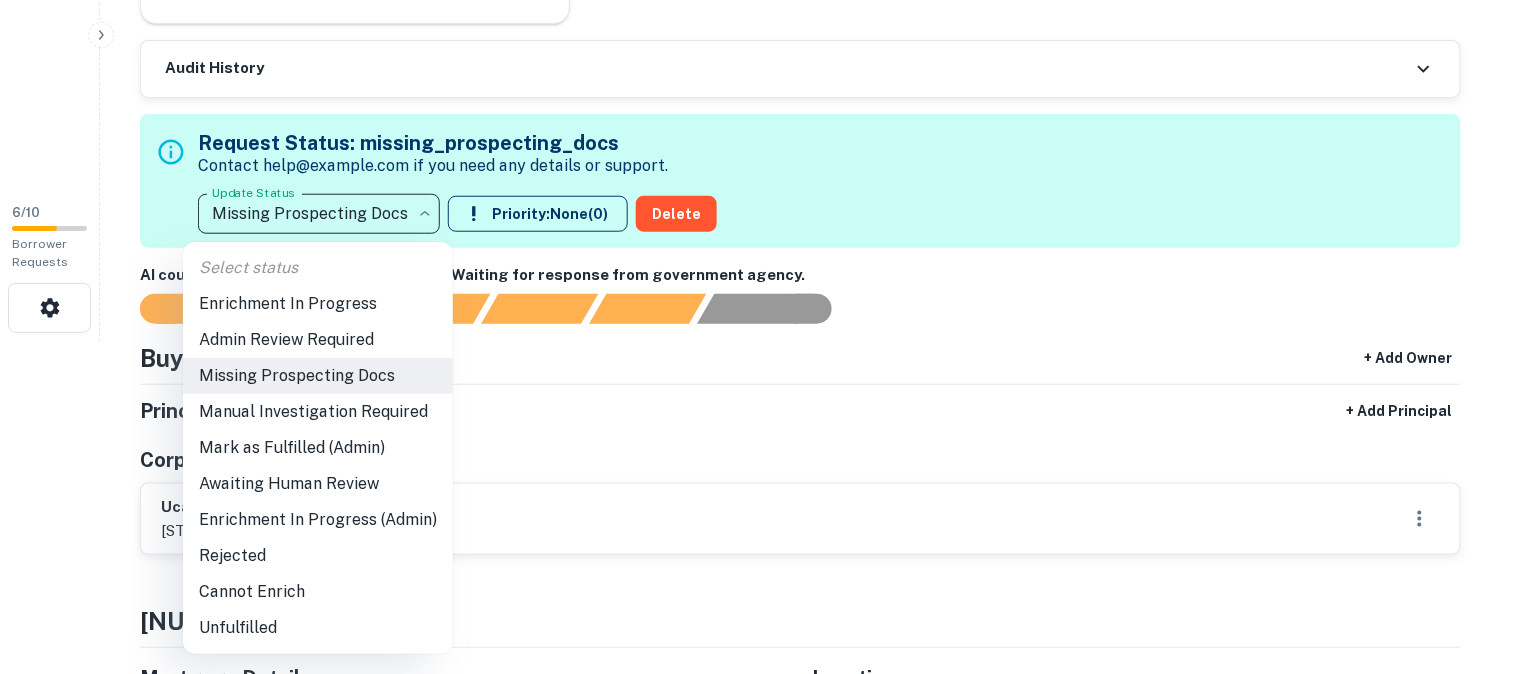 click on "Awaiting Human Review" at bounding box center (318, 484) 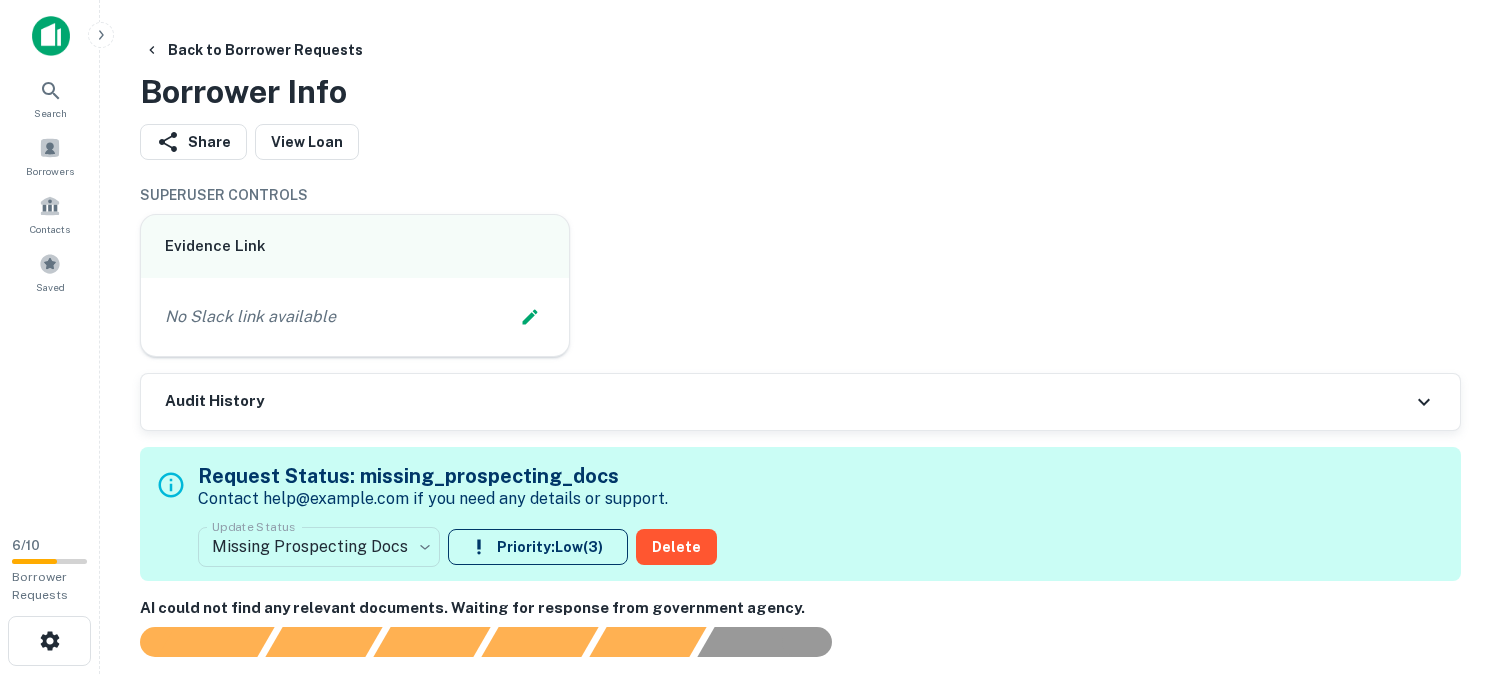 scroll, scrollTop: 0, scrollLeft: 0, axis: both 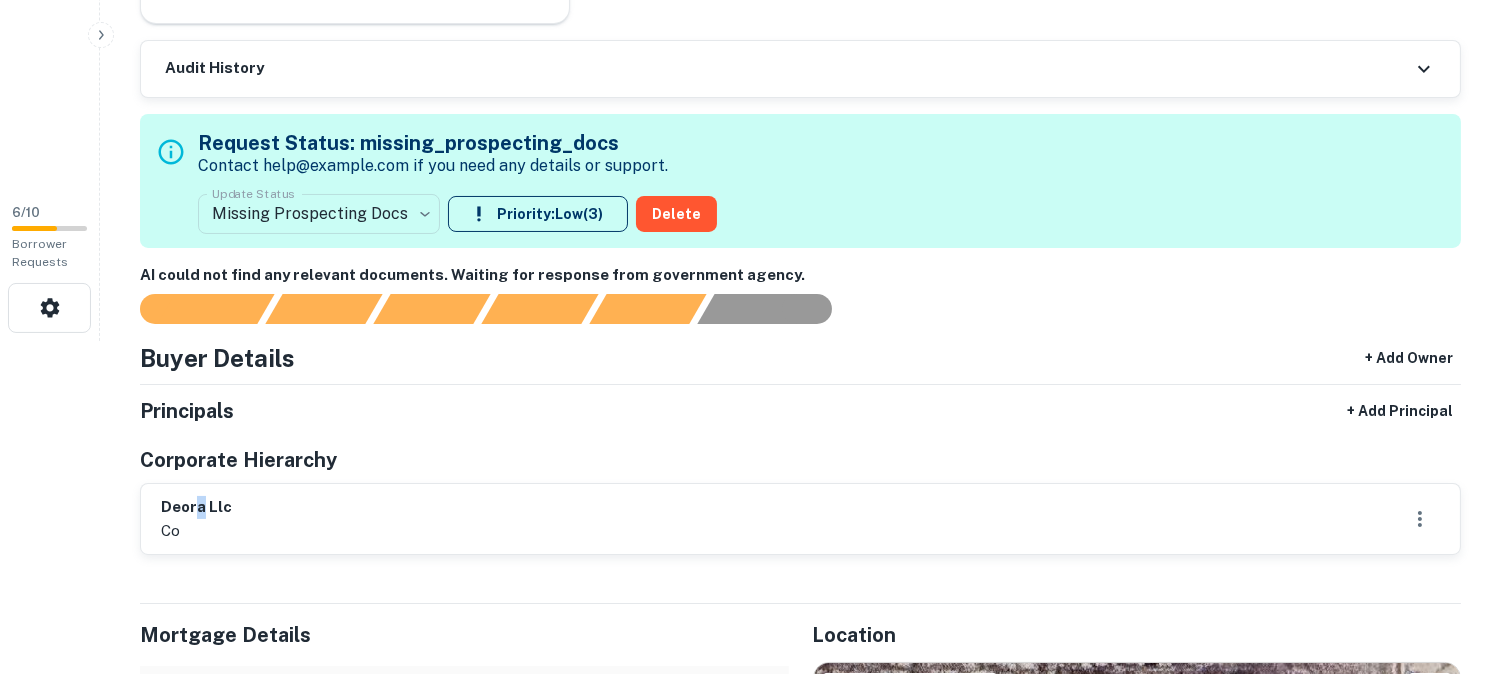 click on "deora llc" at bounding box center (196, 507) 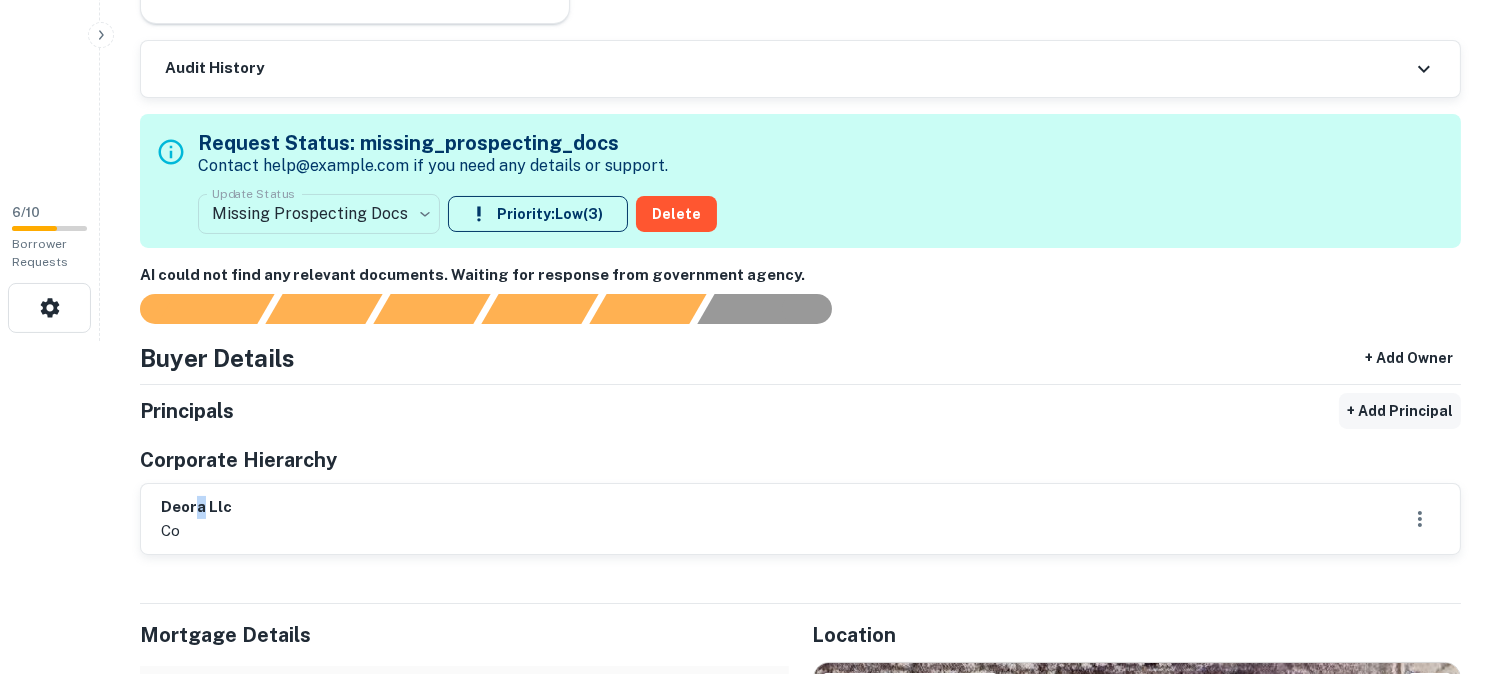 click on "+ Add Principal" at bounding box center (1400, 411) 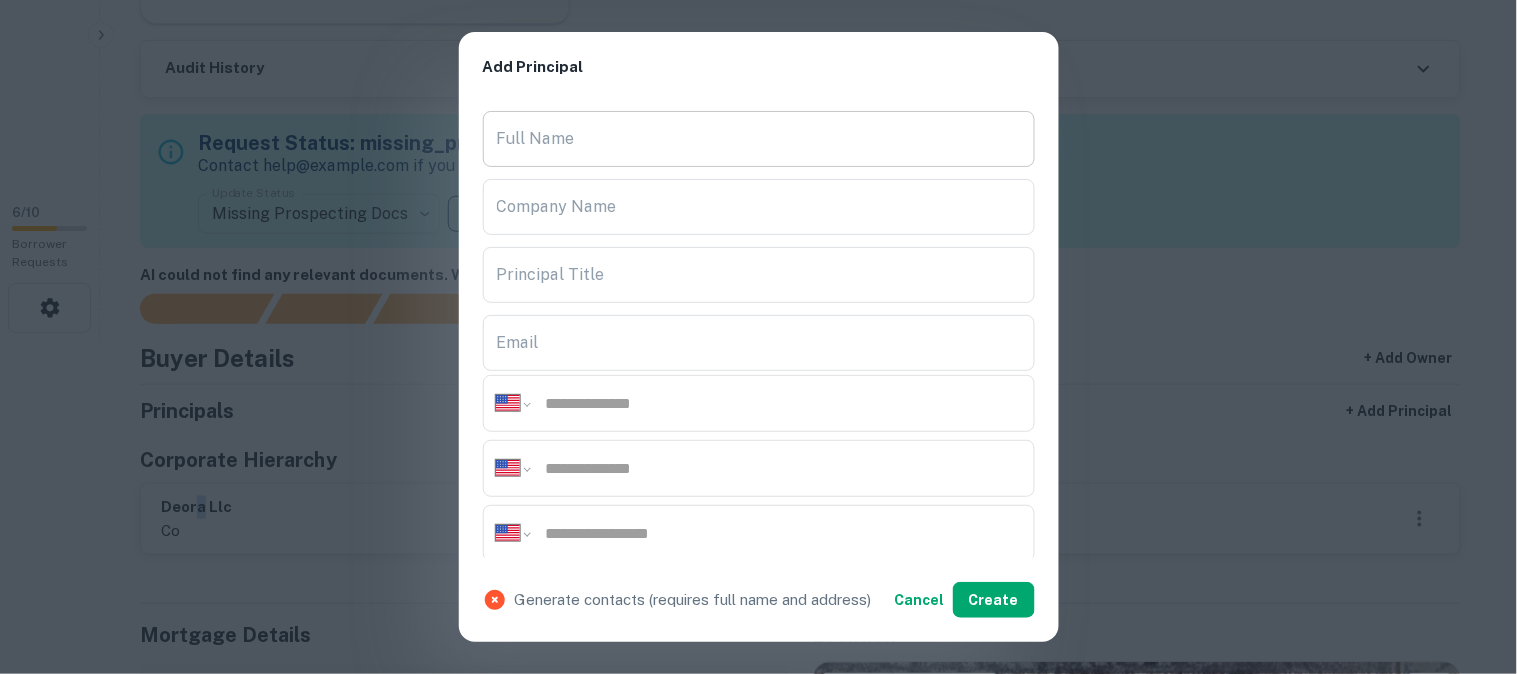 click on "Full Name" at bounding box center (759, 139) 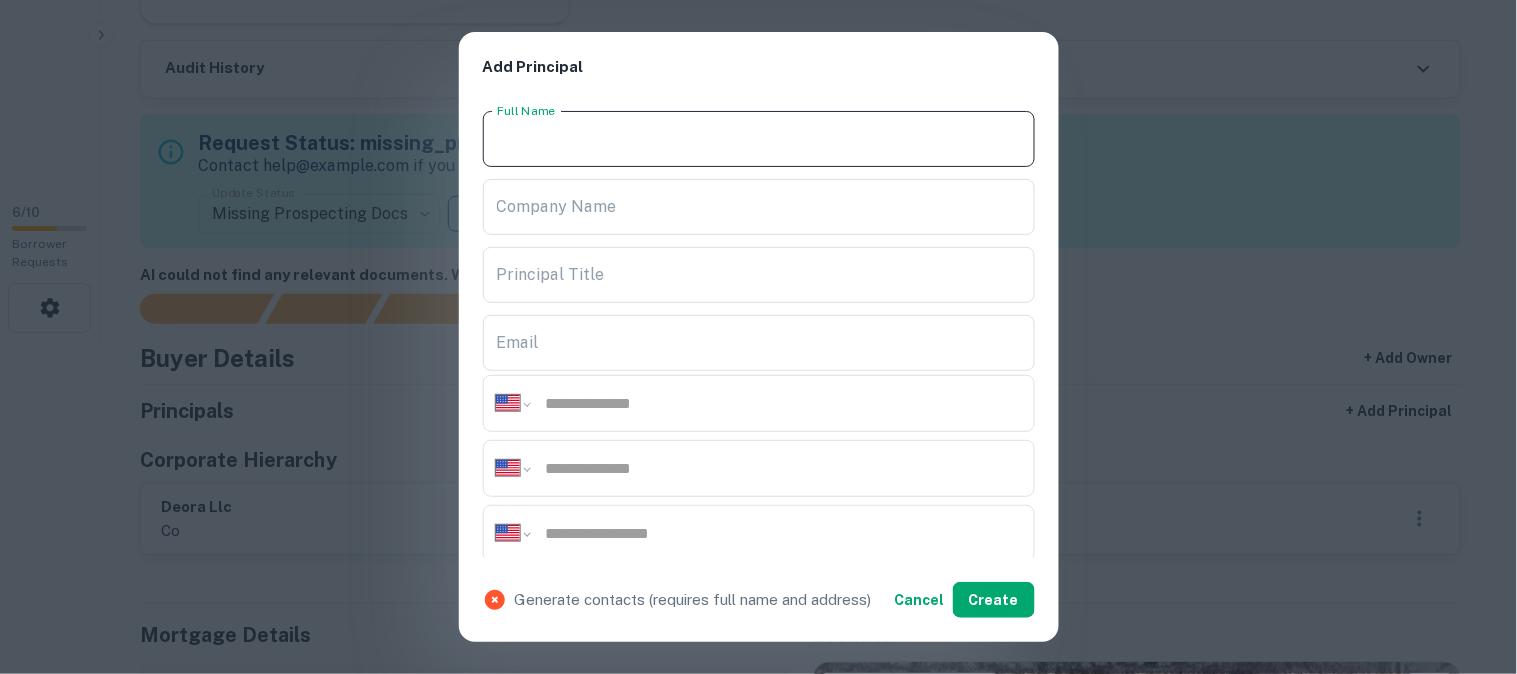 paste on "**********" 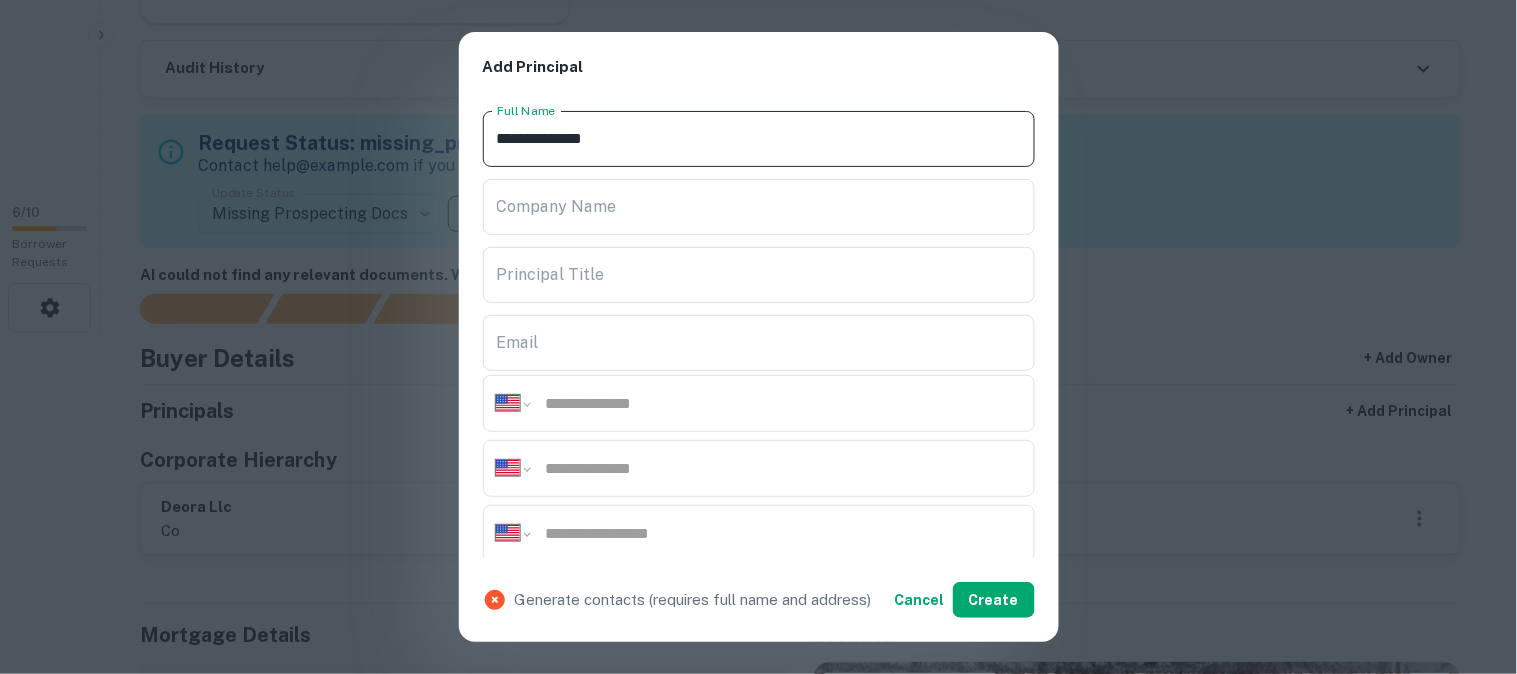 drag, startPoint x: 542, startPoint y: 142, endPoint x: 465, endPoint y: 141, distance: 77.00649 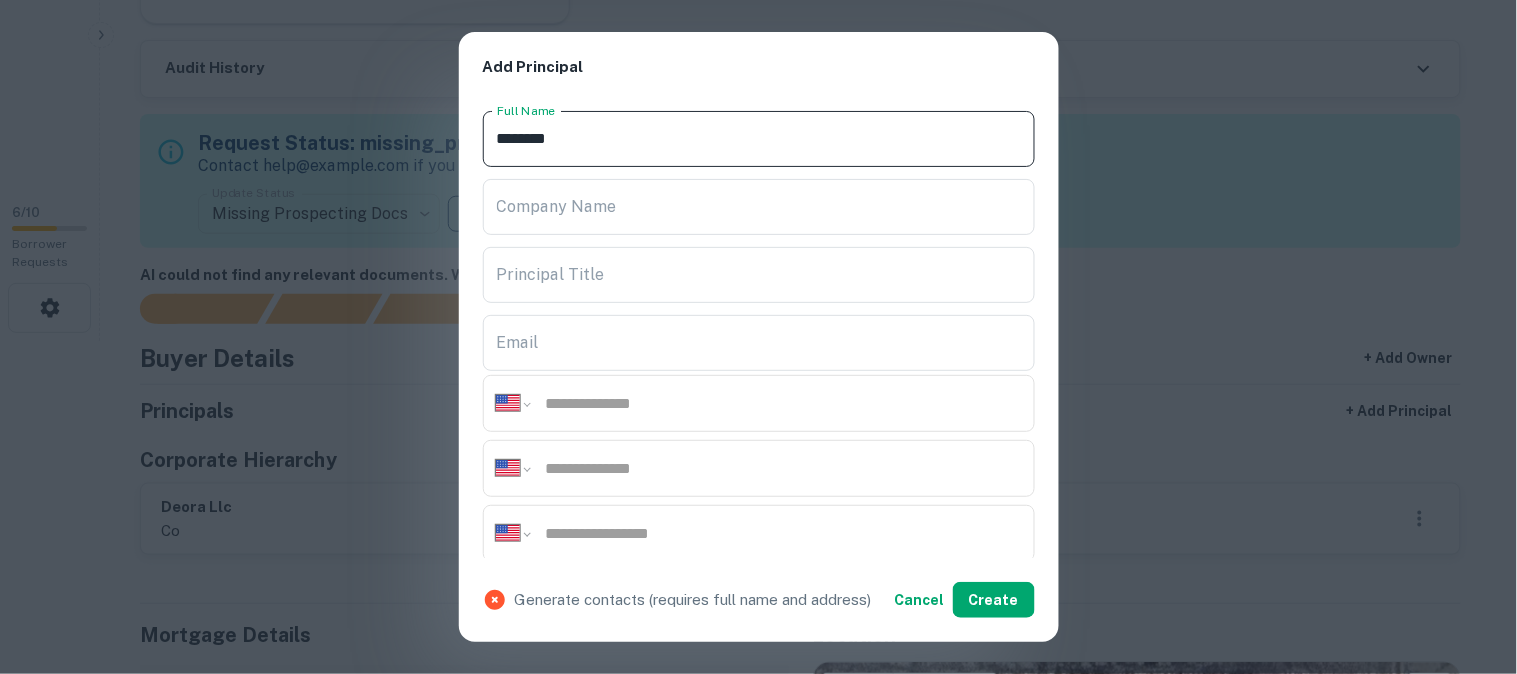 click on "*******" at bounding box center (759, 139) 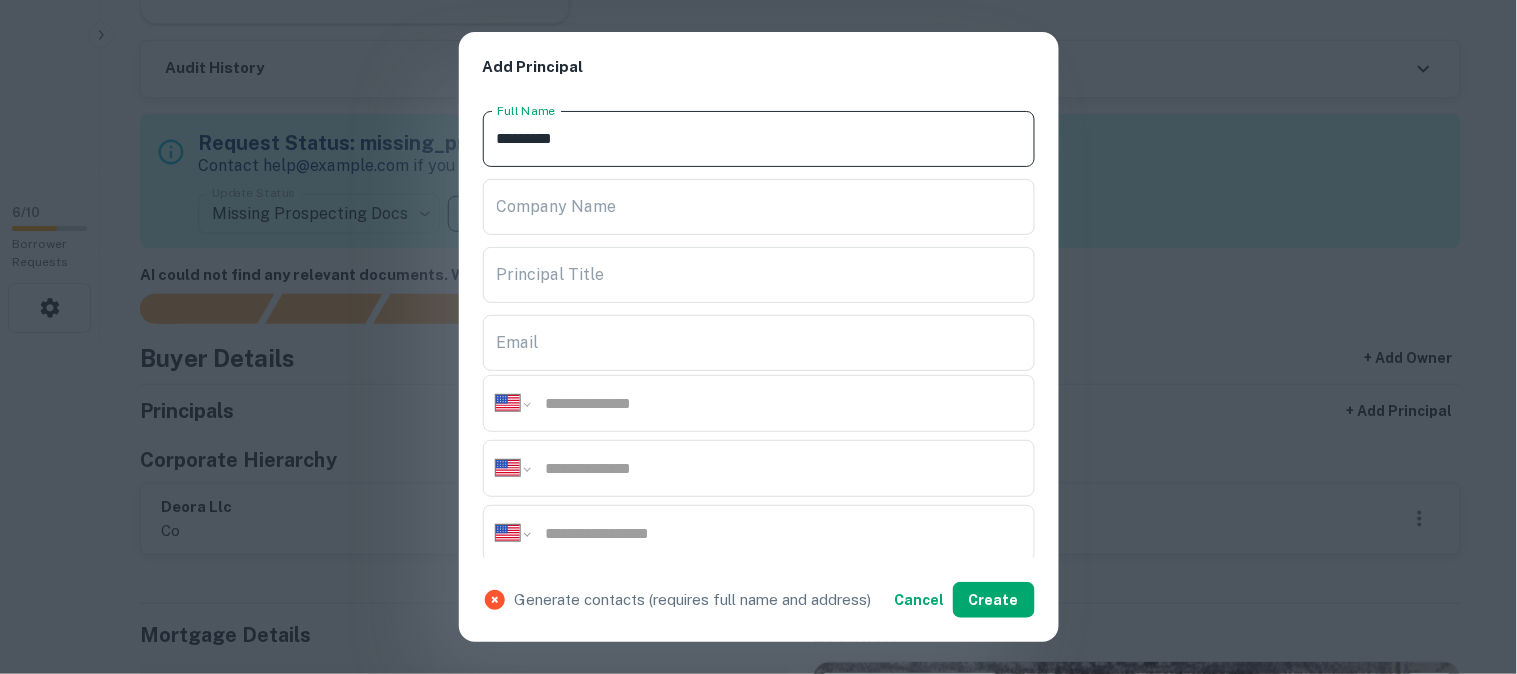 paste on "*******" 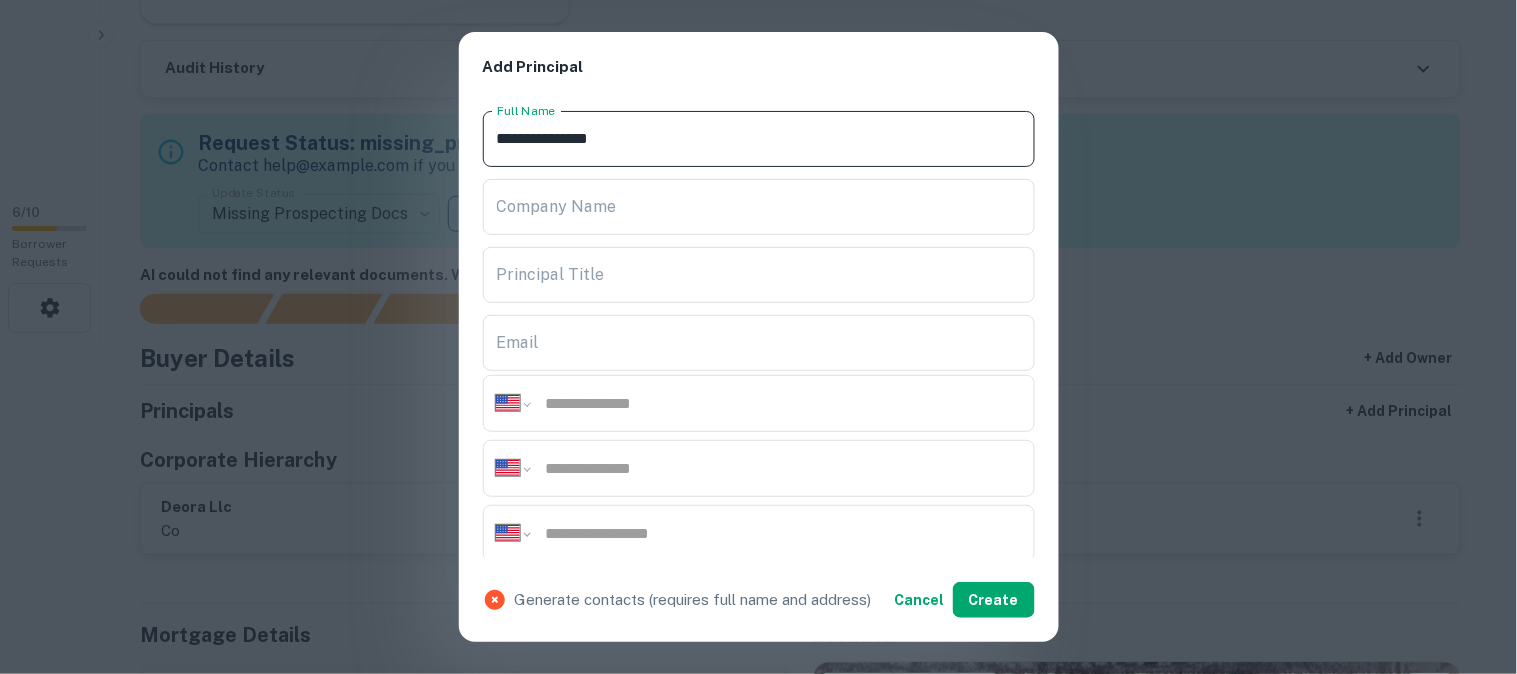 click on "**********" at bounding box center (759, 139) 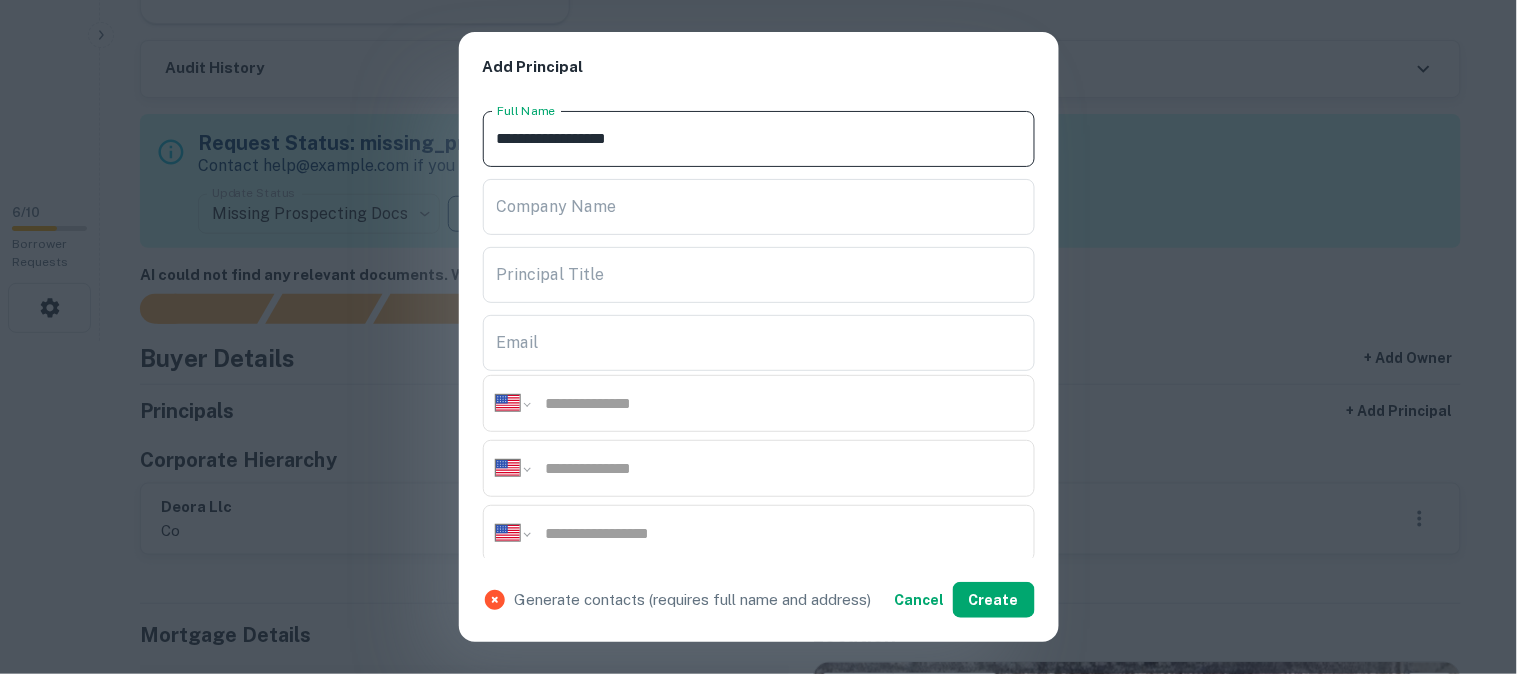 type on "**********" 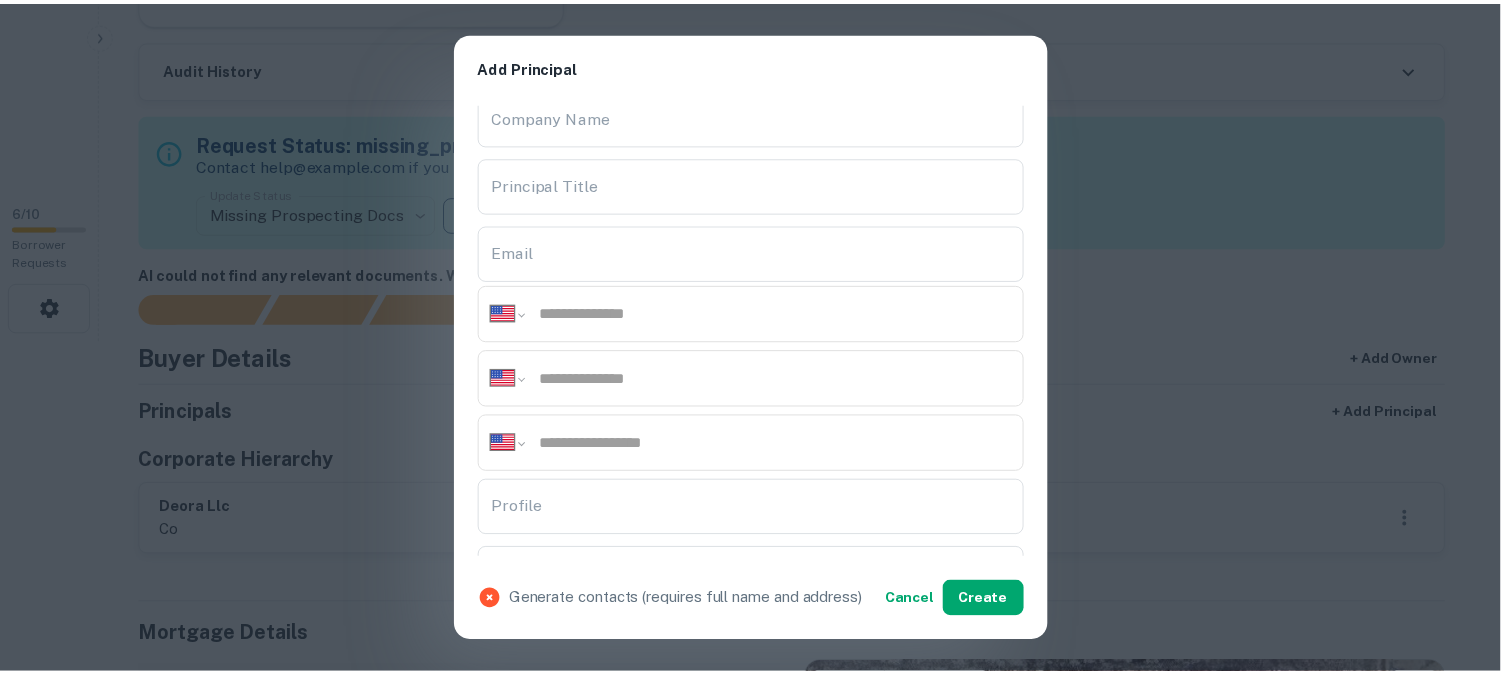 scroll, scrollTop: 222, scrollLeft: 0, axis: vertical 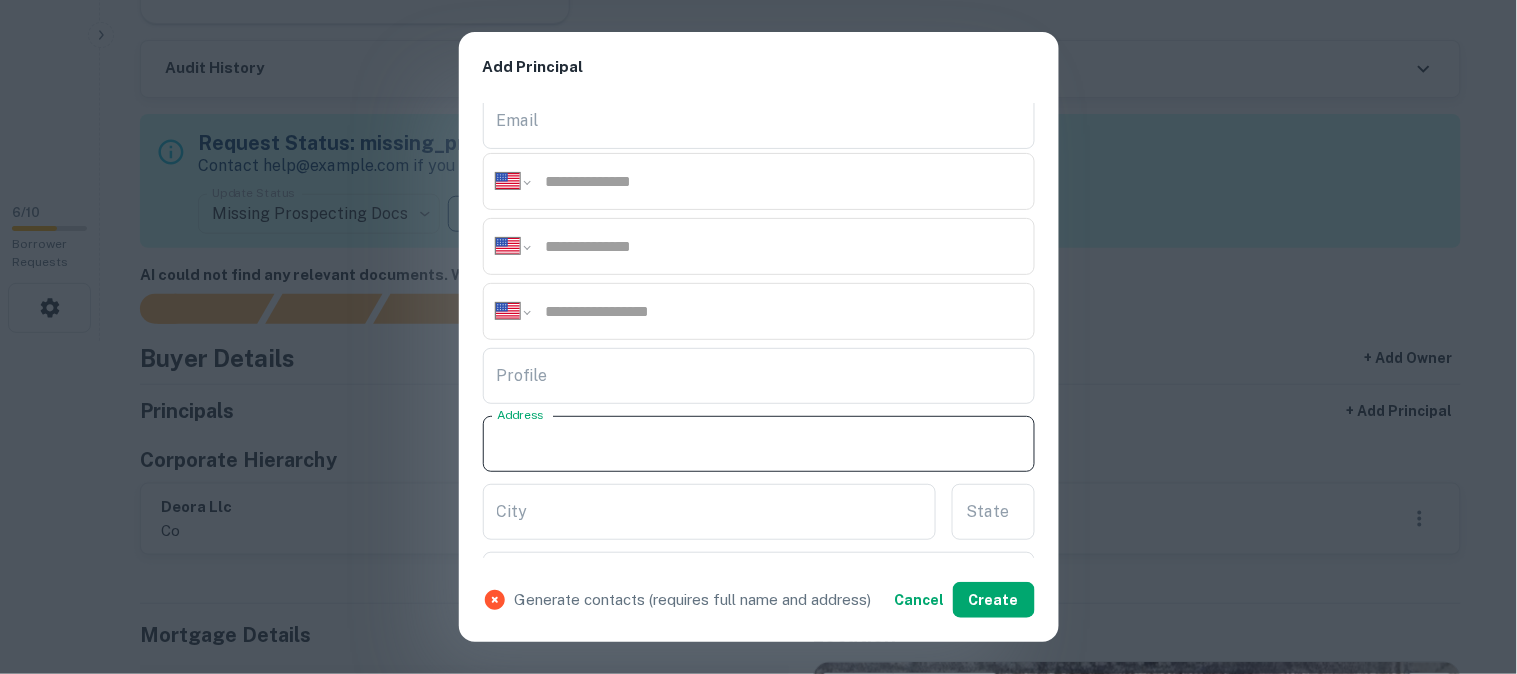 click on "Address" at bounding box center [759, 444] 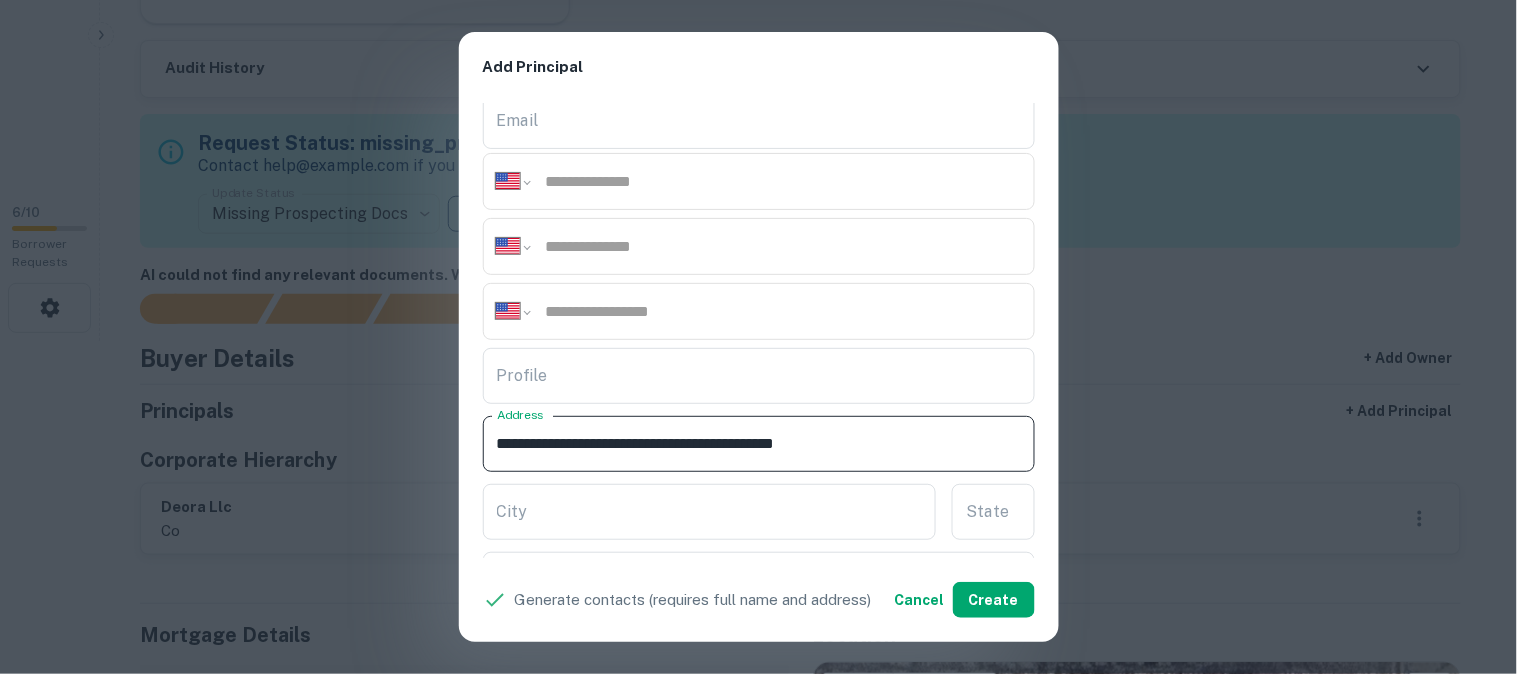 drag, startPoint x: 605, startPoint y: 441, endPoint x: 730, endPoint y: 481, distance: 131.24405 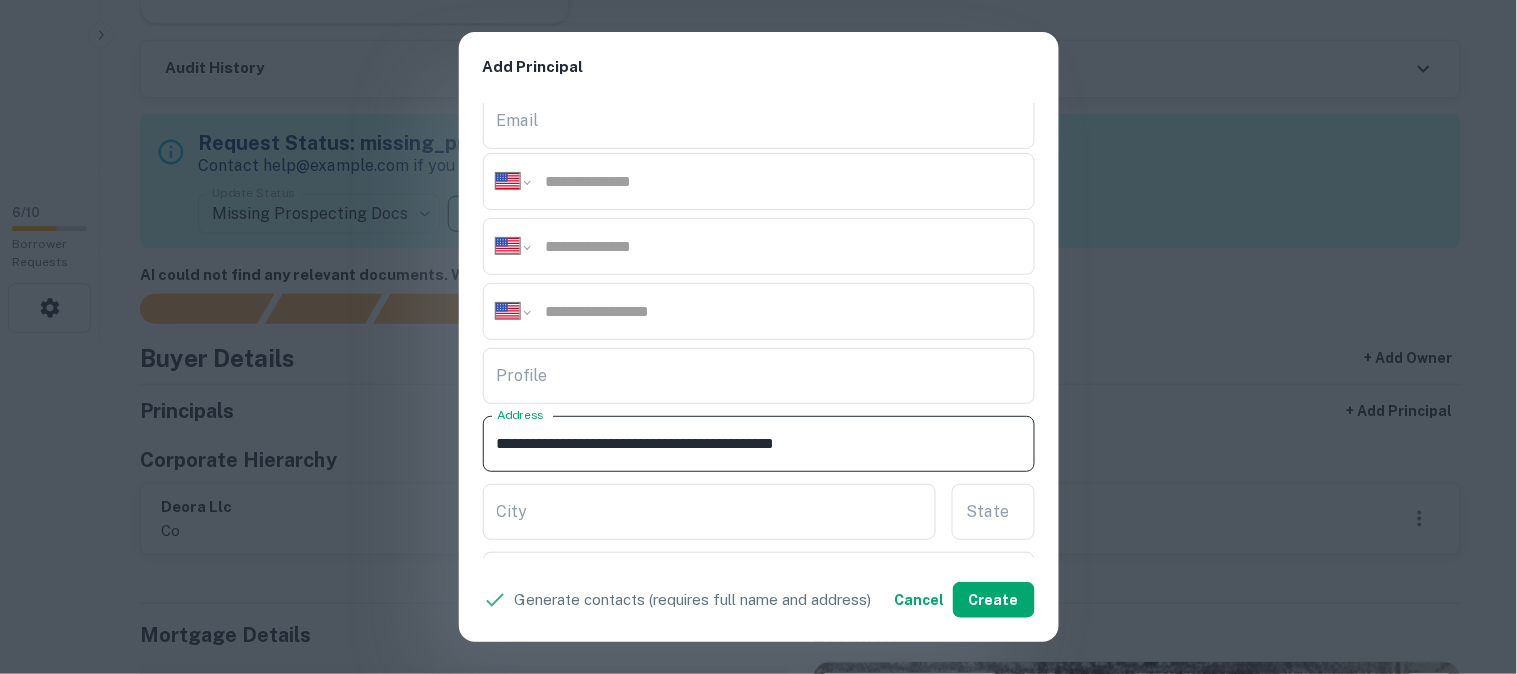 click on "**********" at bounding box center (759, 331) 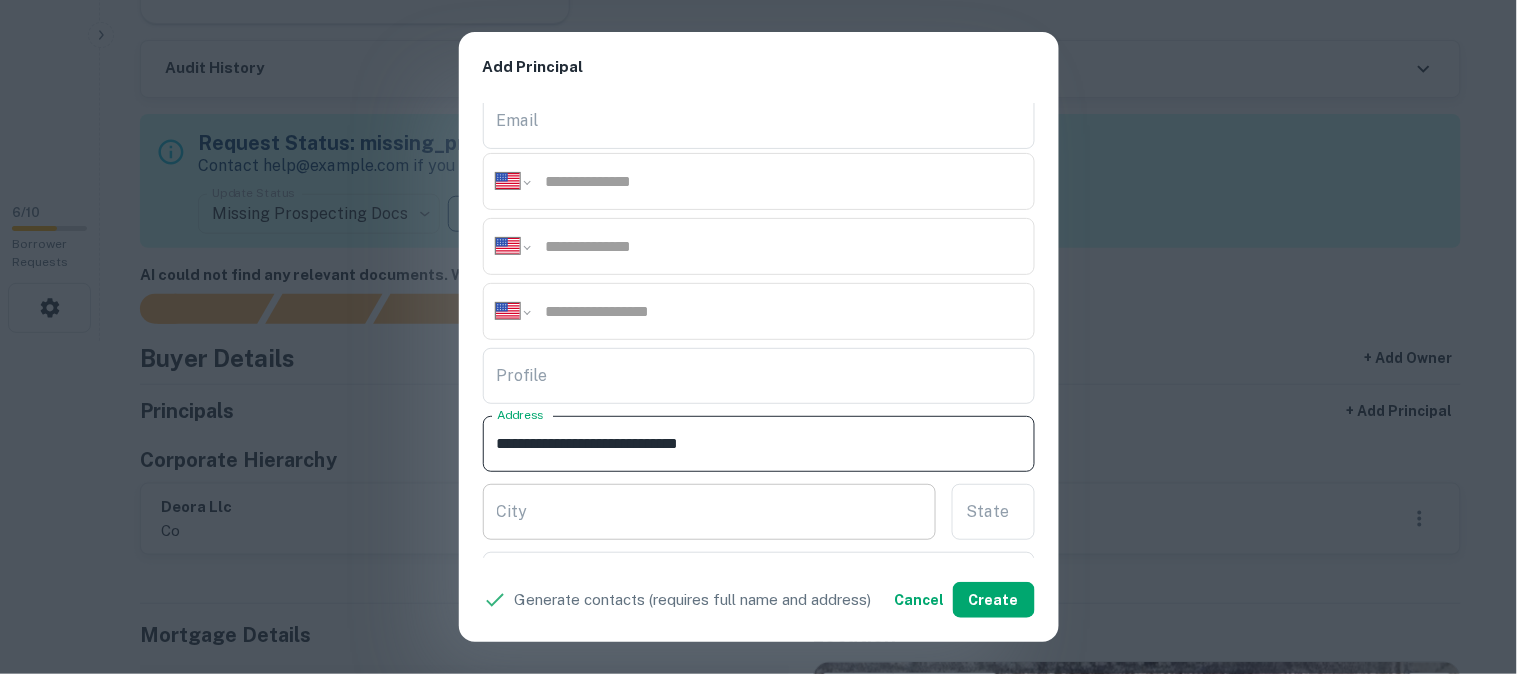 type on "**********" 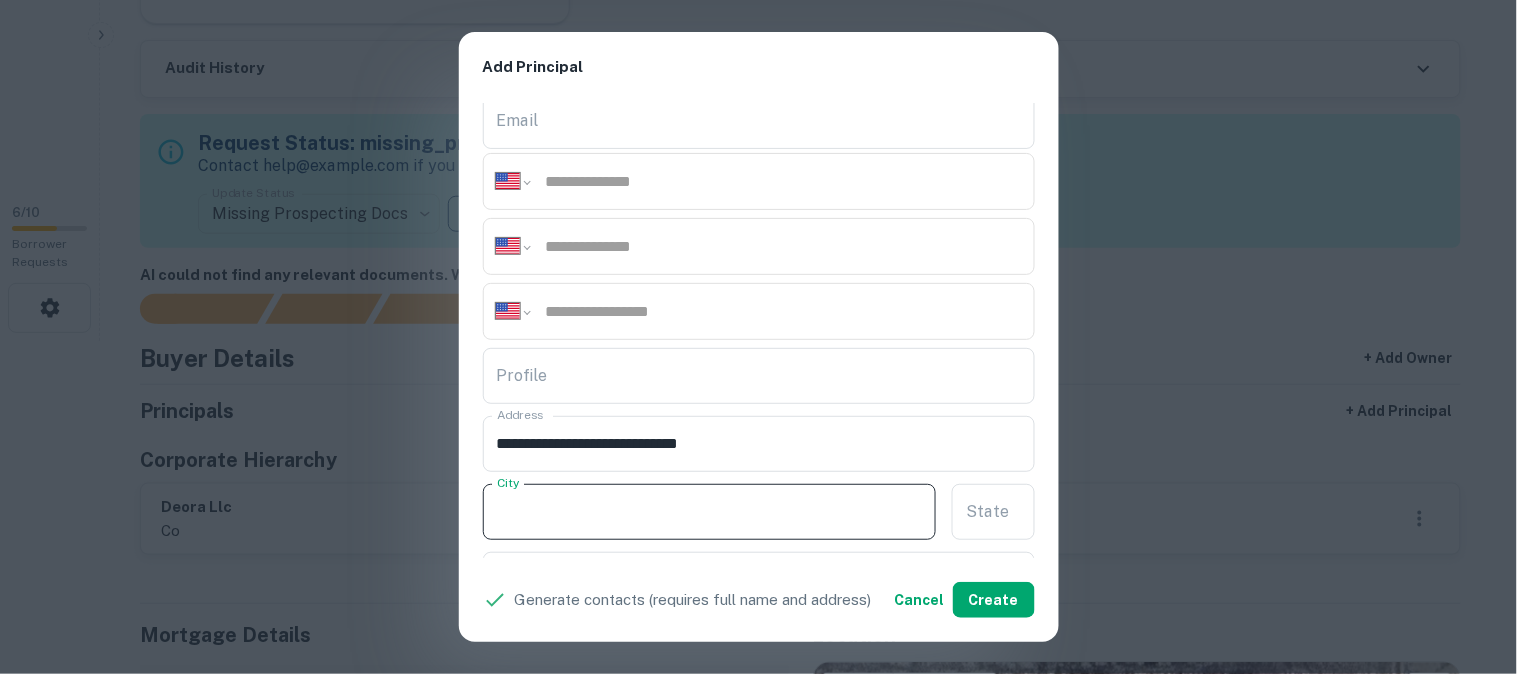 paste on "**********" 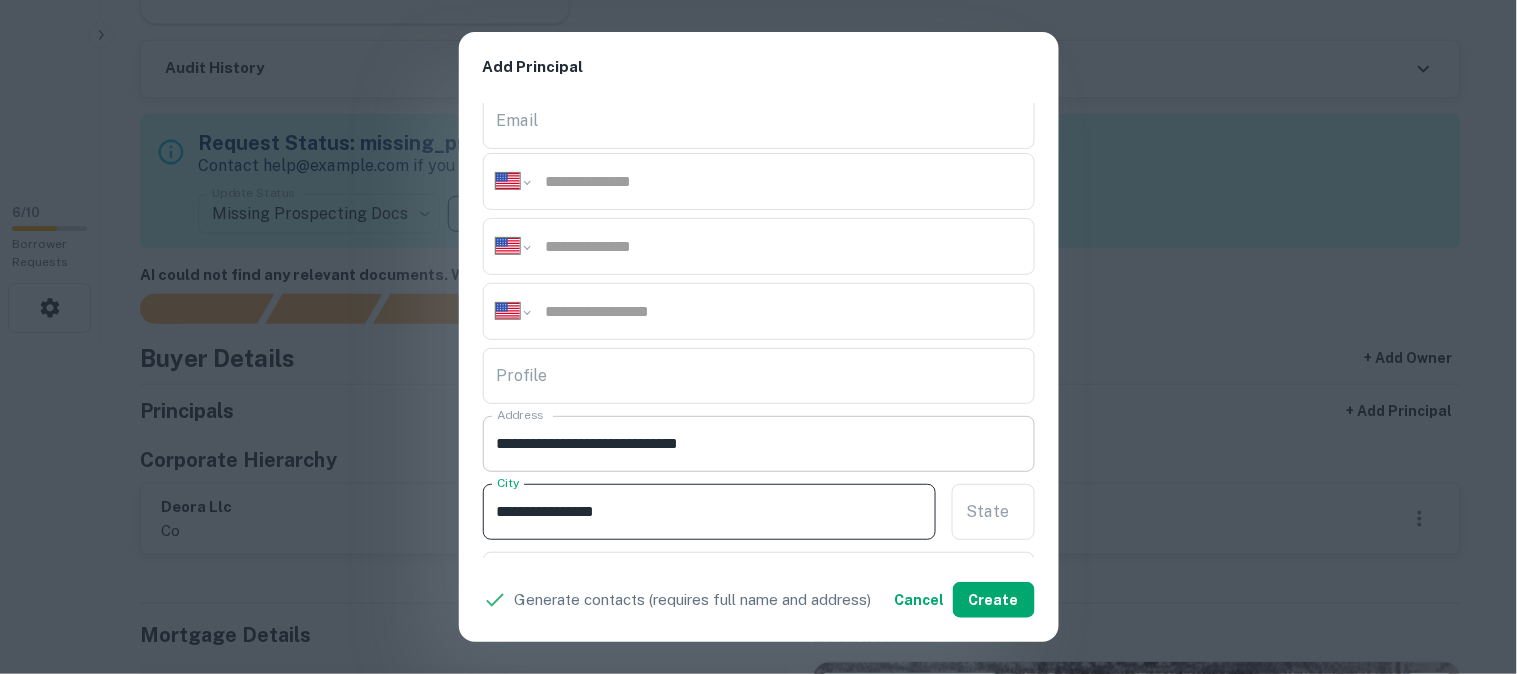 type on "**********" 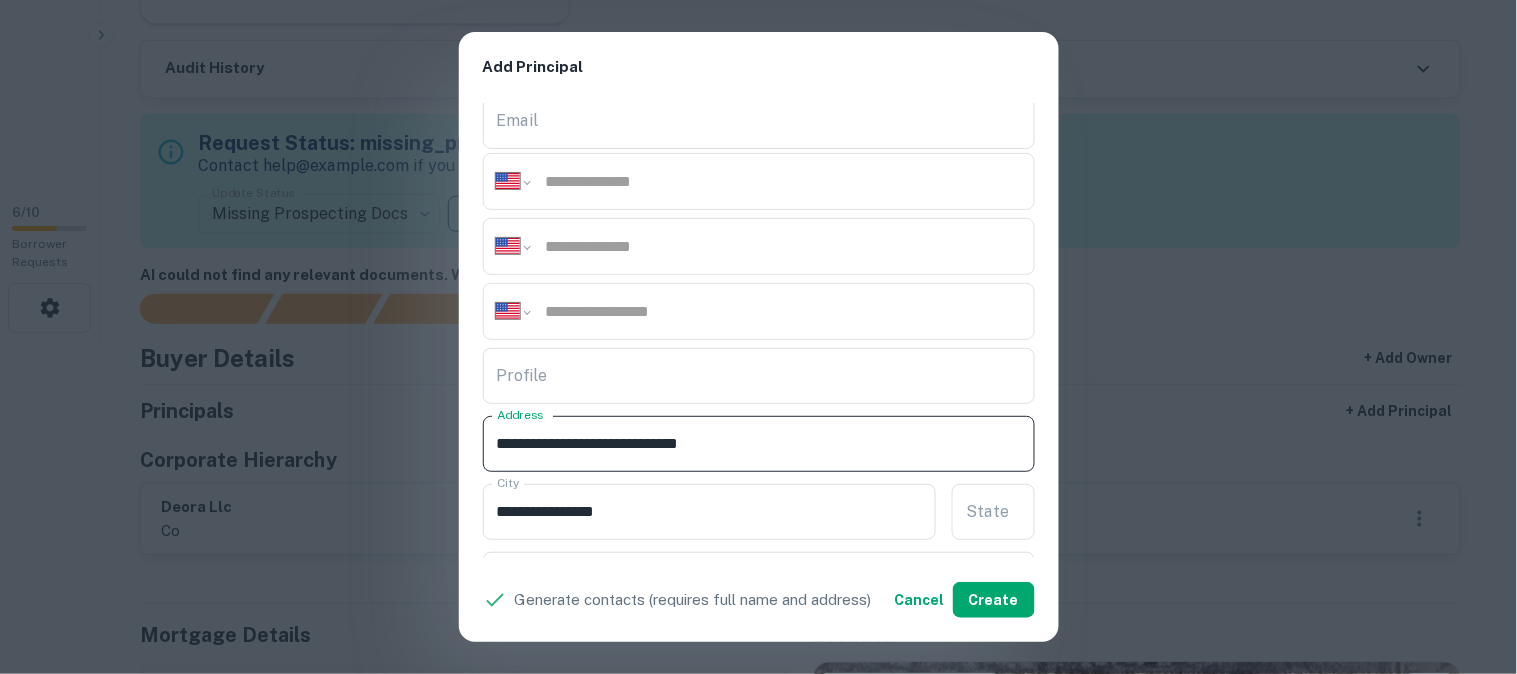 drag, startPoint x: 615, startPoint y: 442, endPoint x: 640, endPoint y: 460, distance: 30.805843 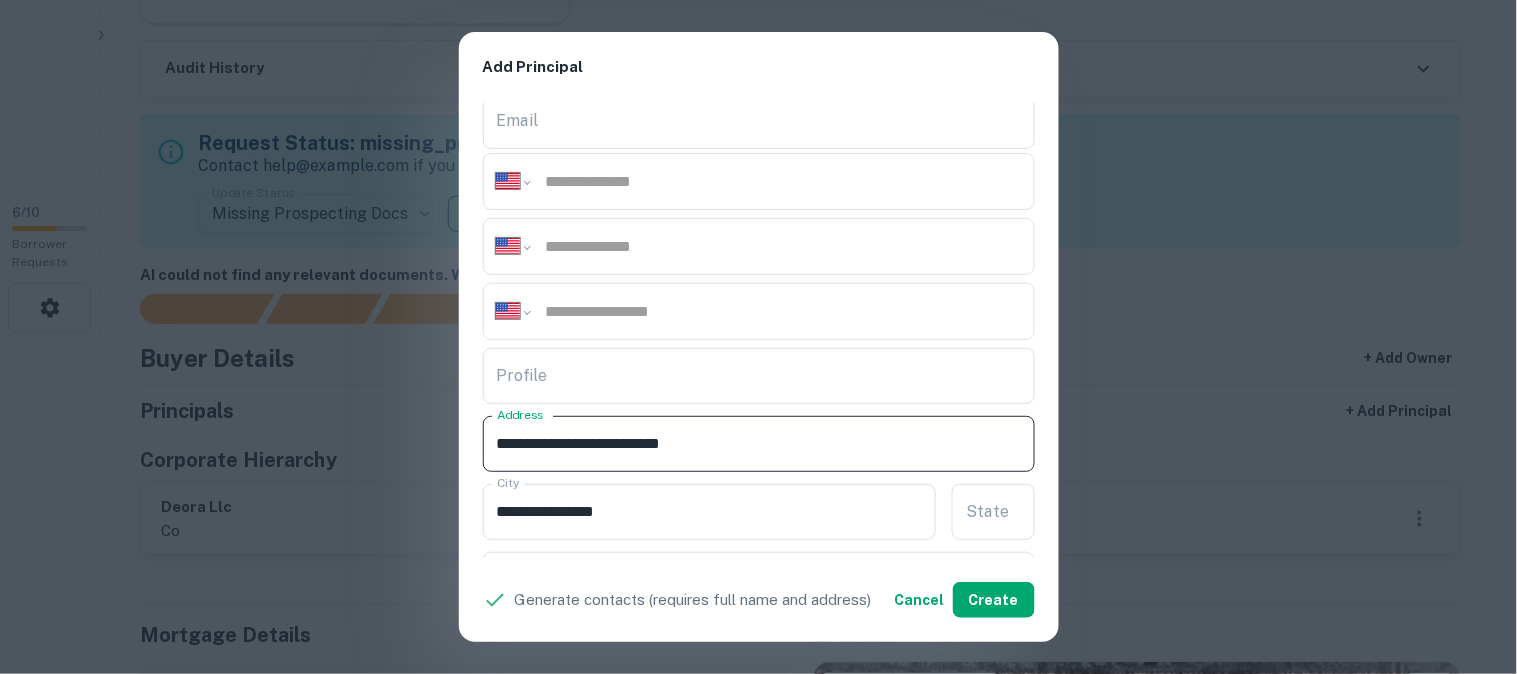 click at bounding box center [1035, 444] 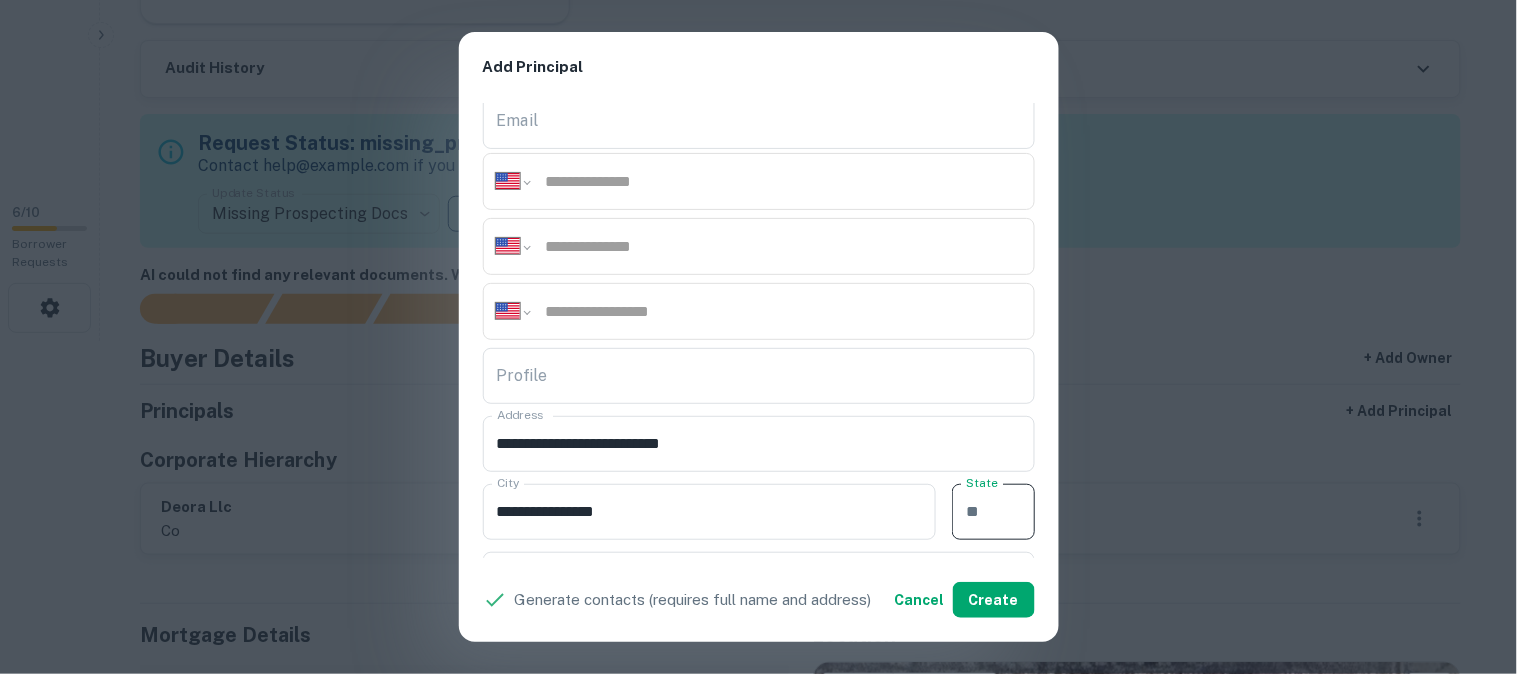 click on "State" at bounding box center [993, 512] 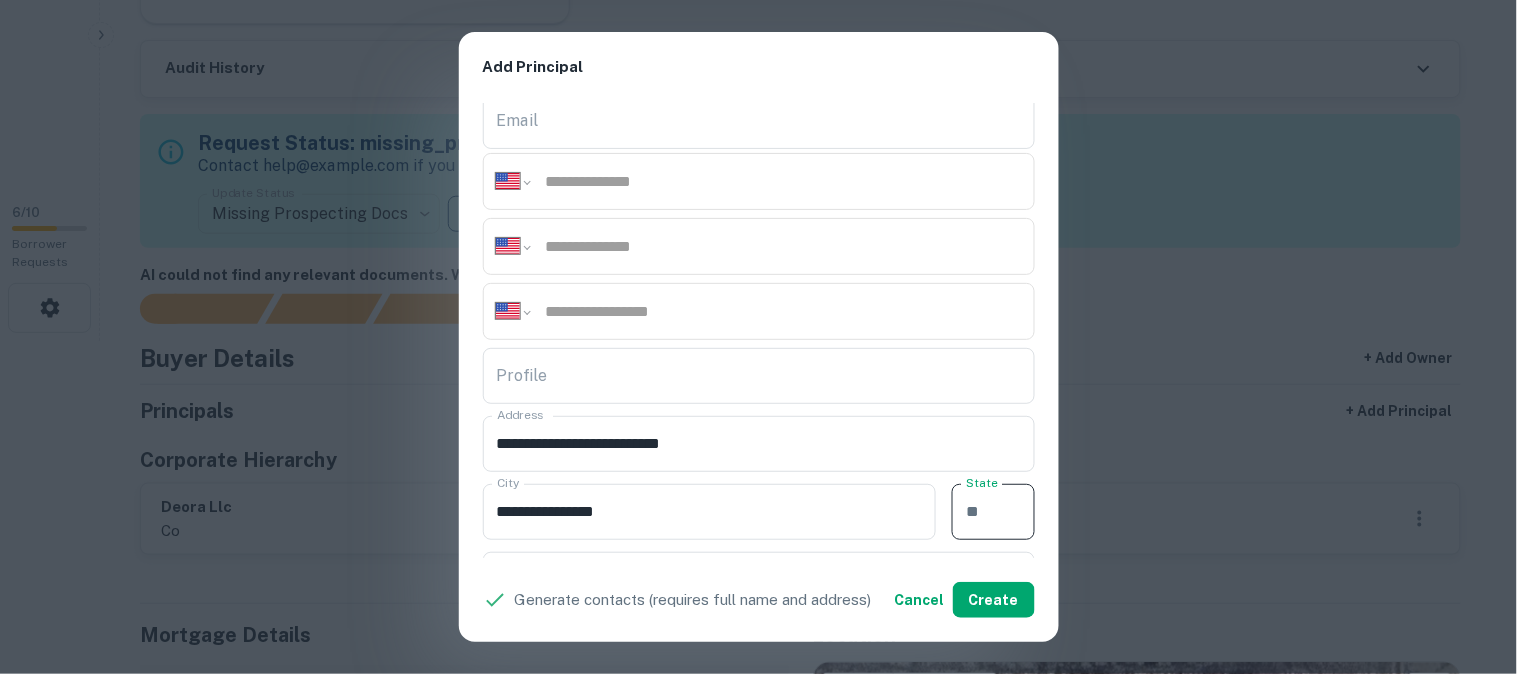 paste on "**" 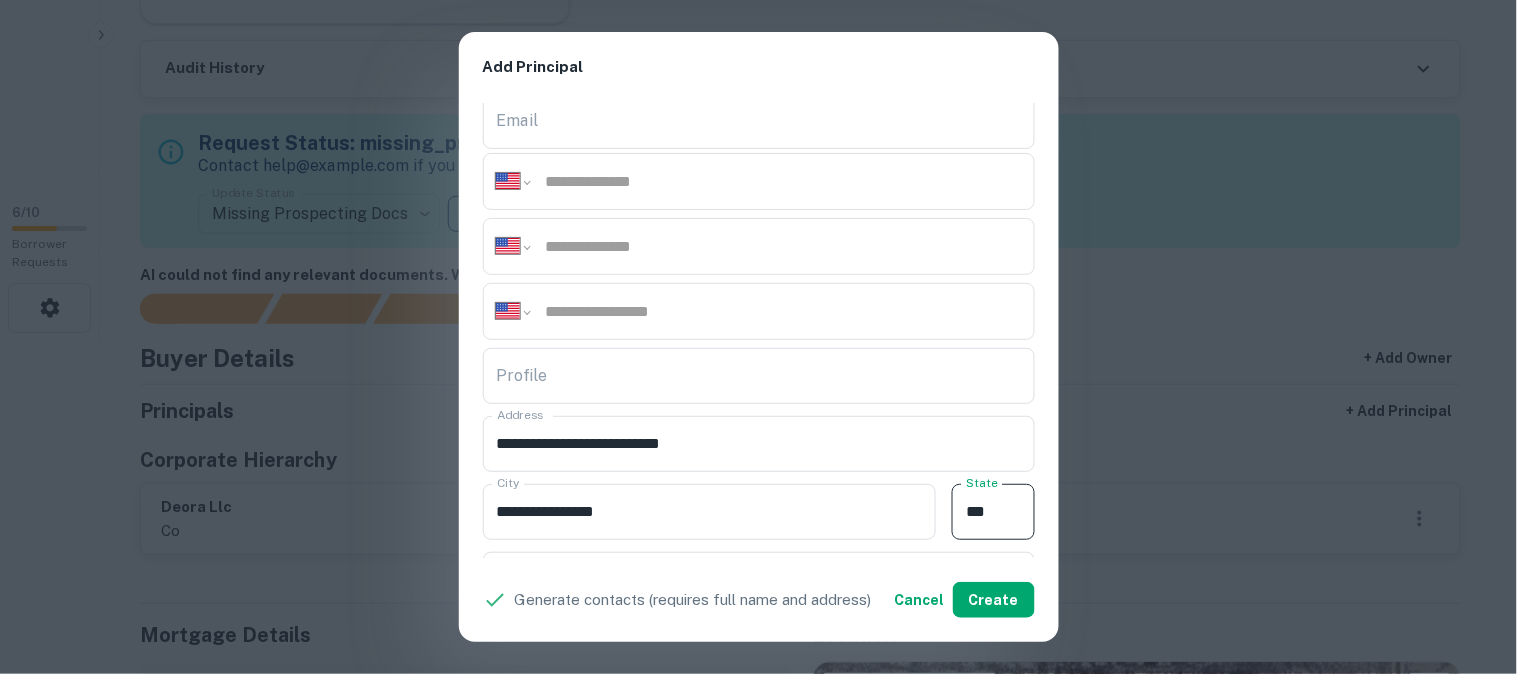 type on "**" 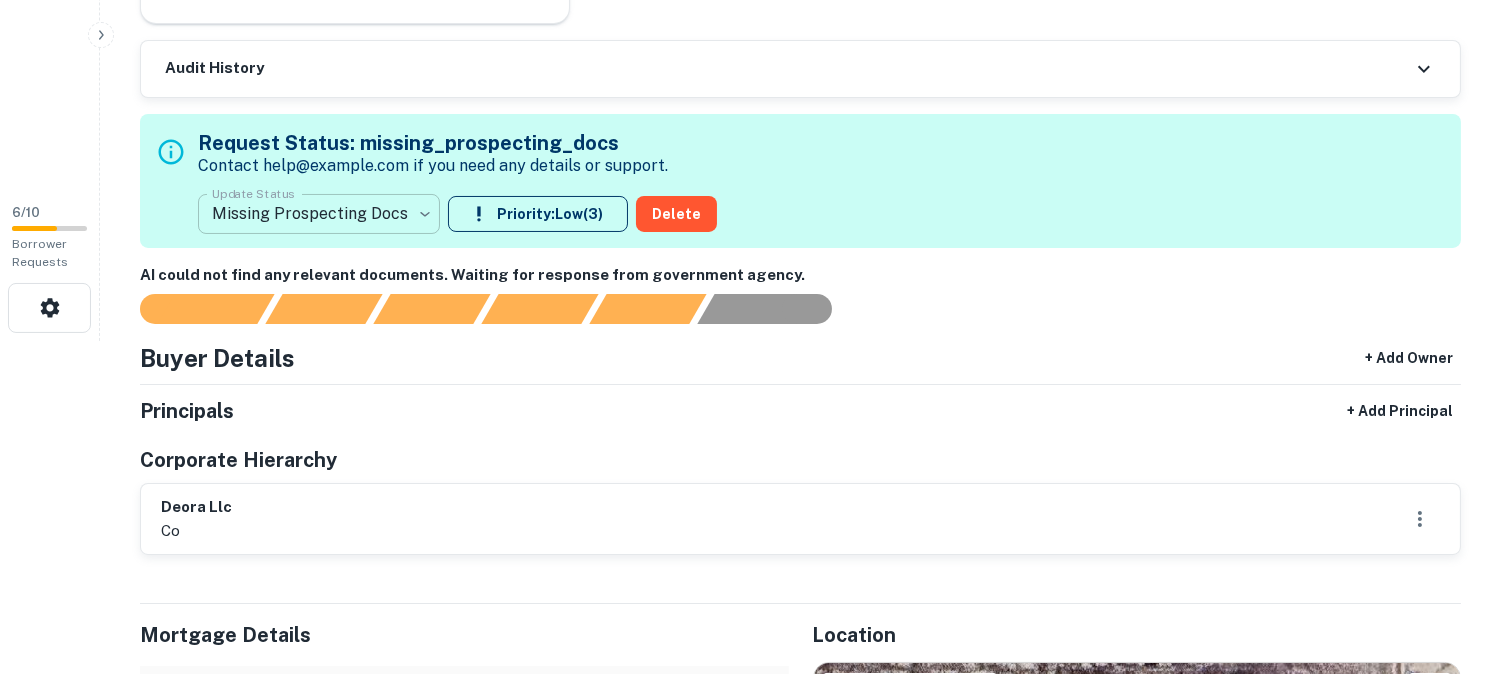 click on "**********" at bounding box center [750, 4] 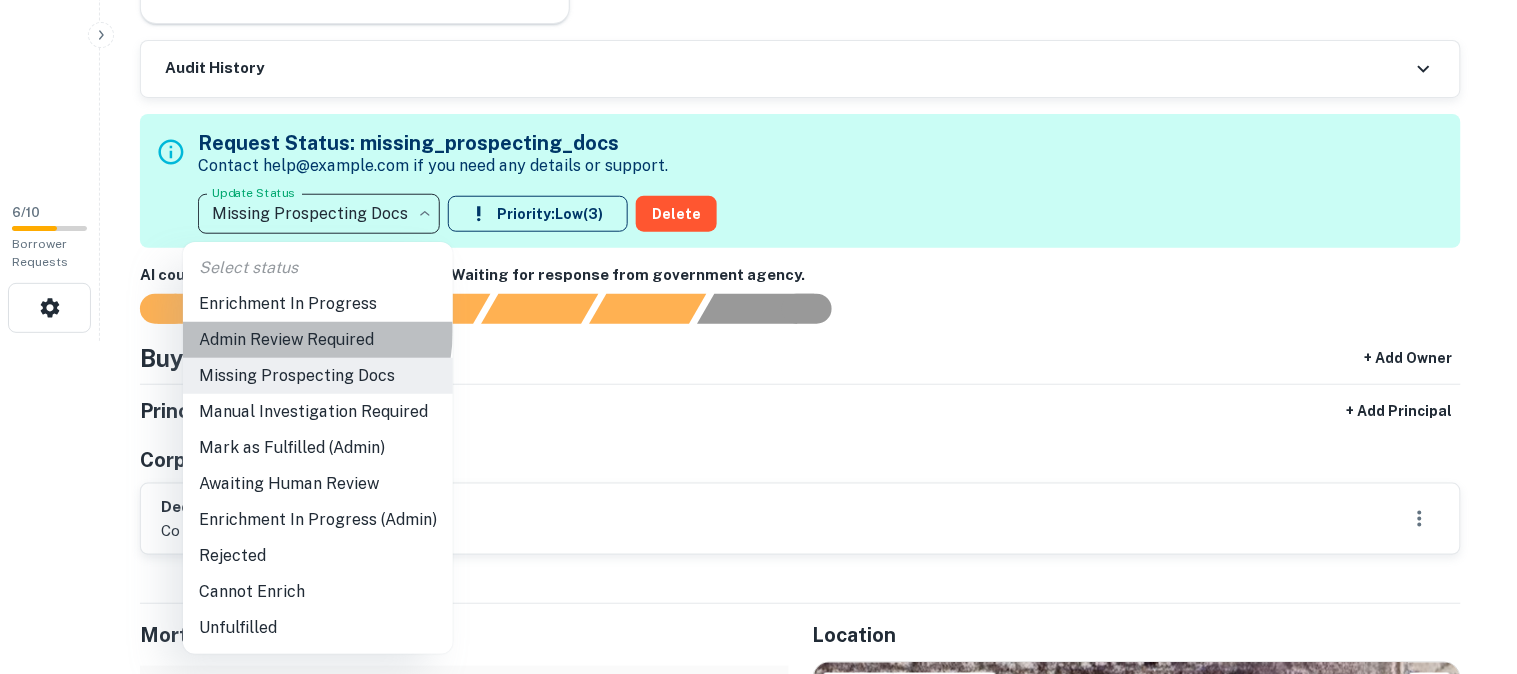 click on "Admin Review Required" at bounding box center (318, 340) 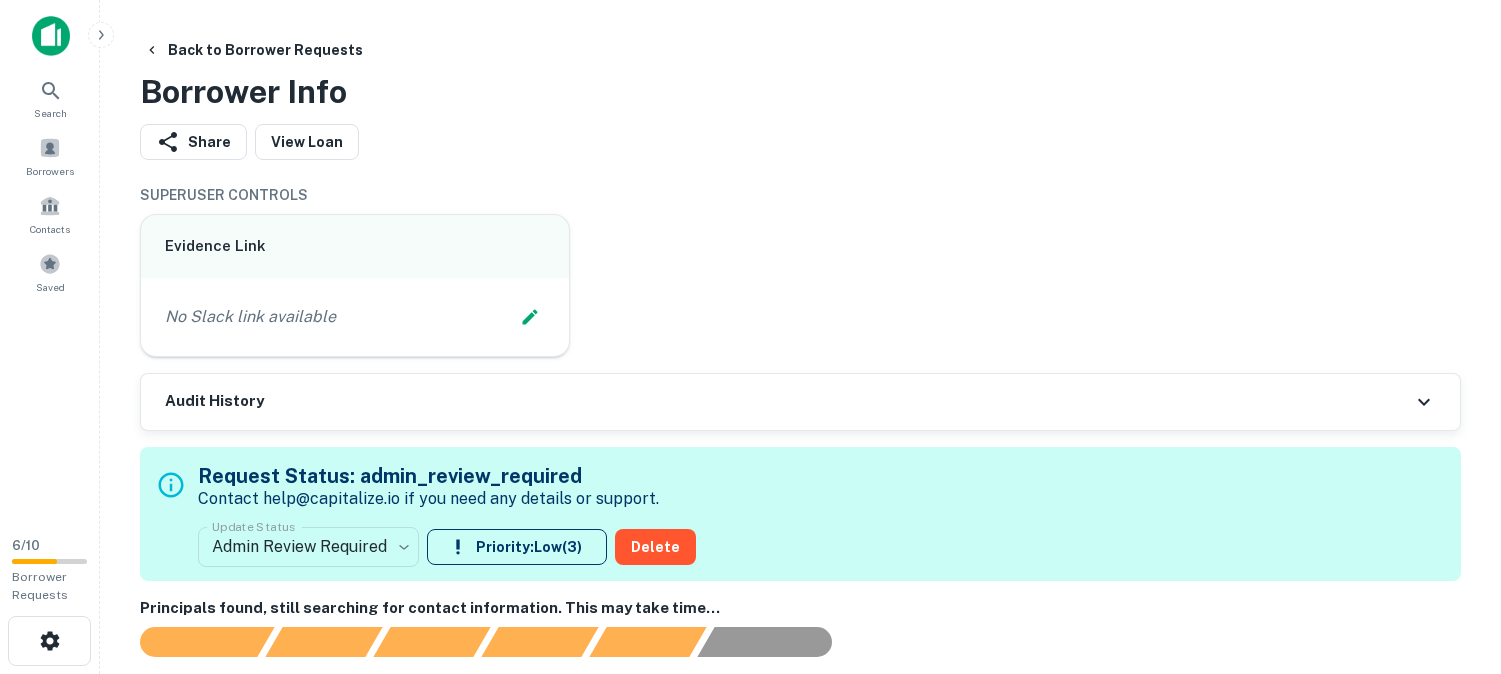 scroll, scrollTop: 444, scrollLeft: 0, axis: vertical 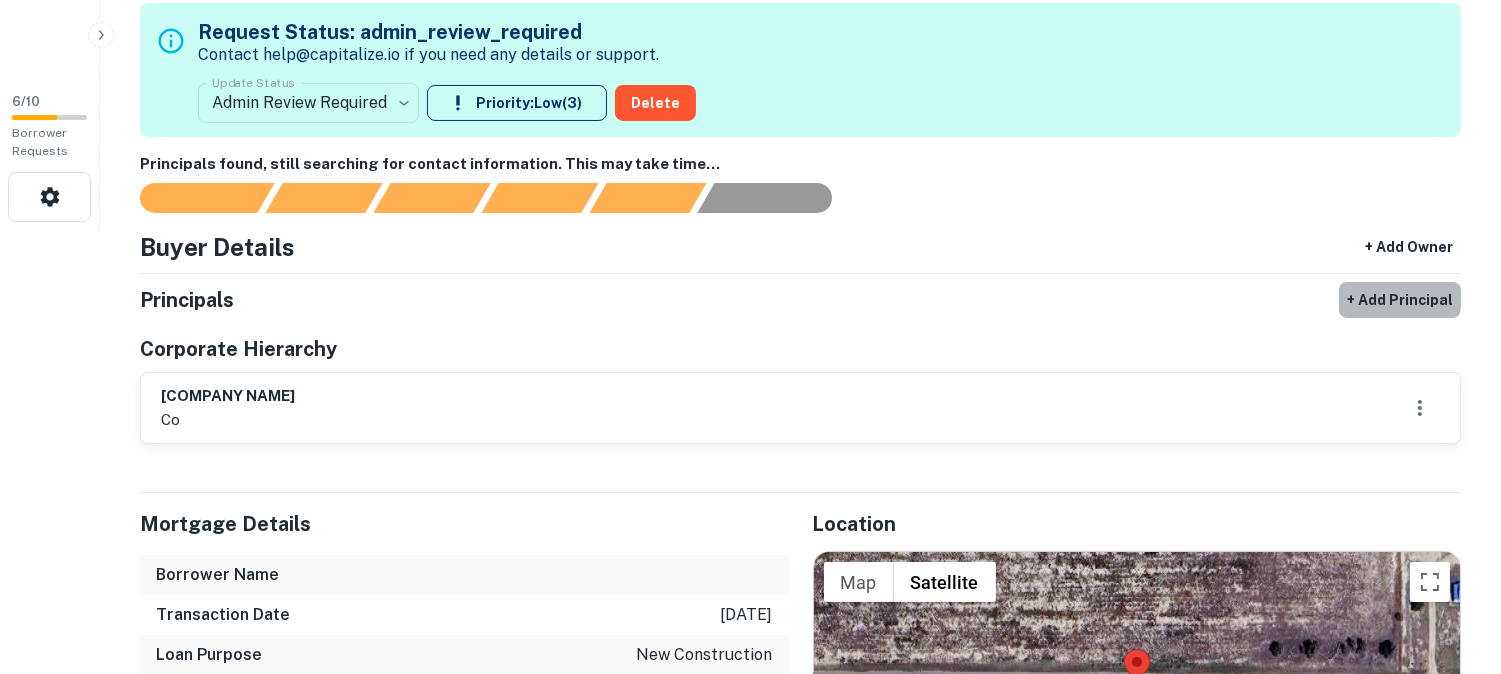 click on "+ Add Principal" at bounding box center [1400, 300] 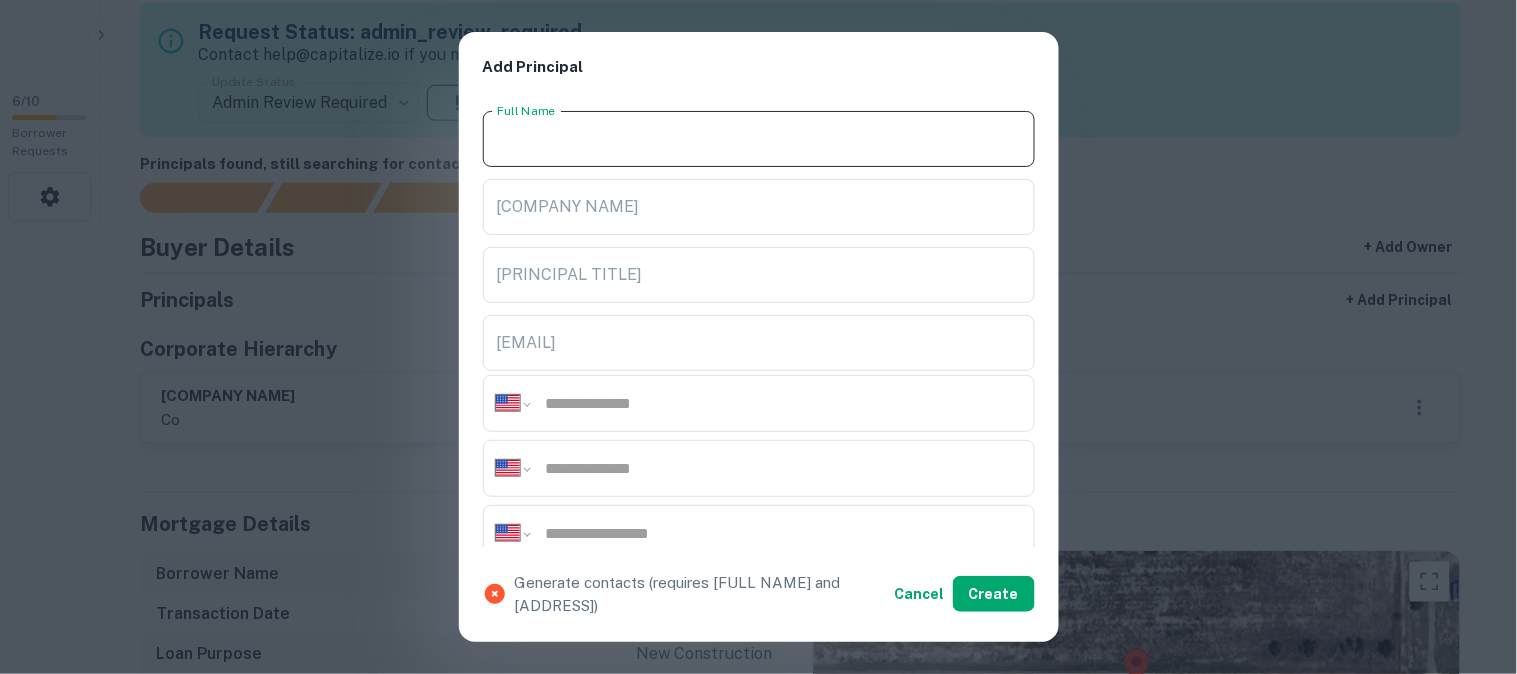 click on "Full Name" at bounding box center [759, 139] 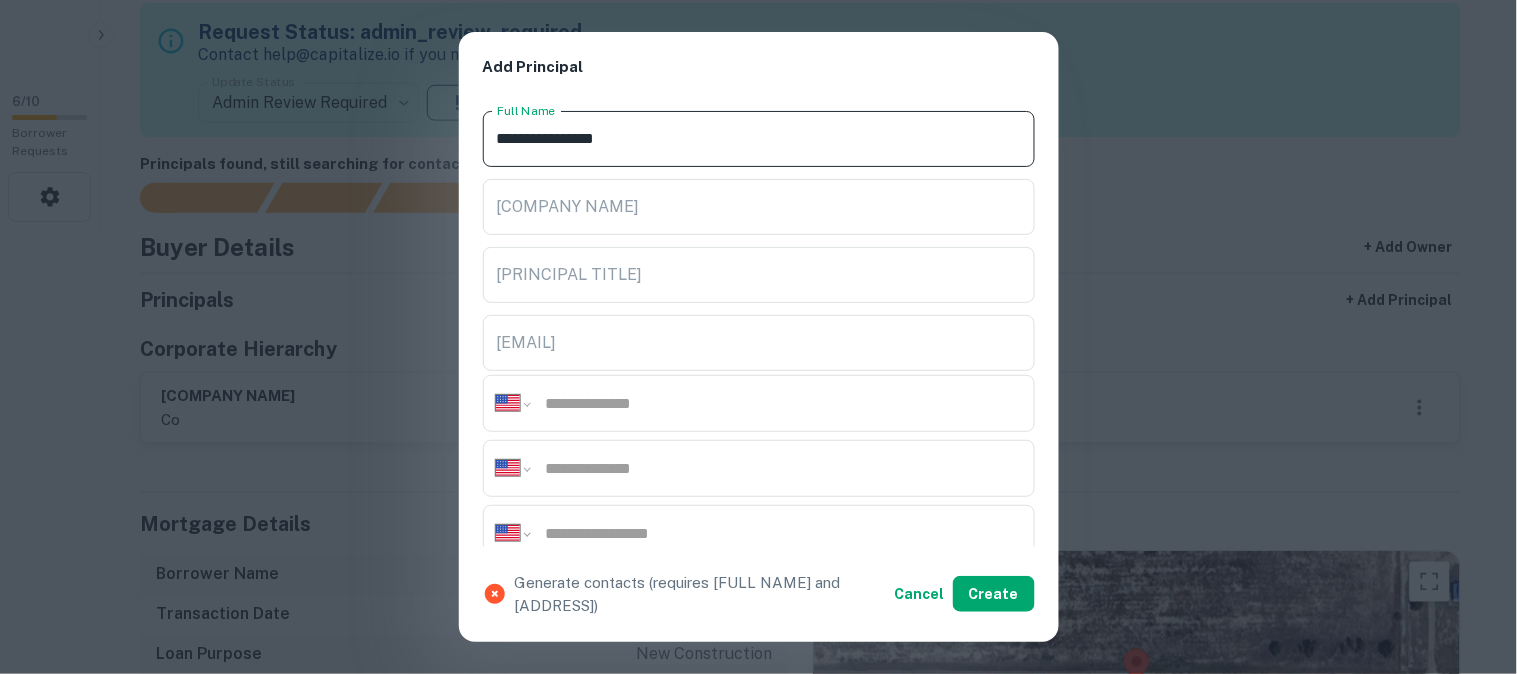click on "**********" at bounding box center [759, 139] 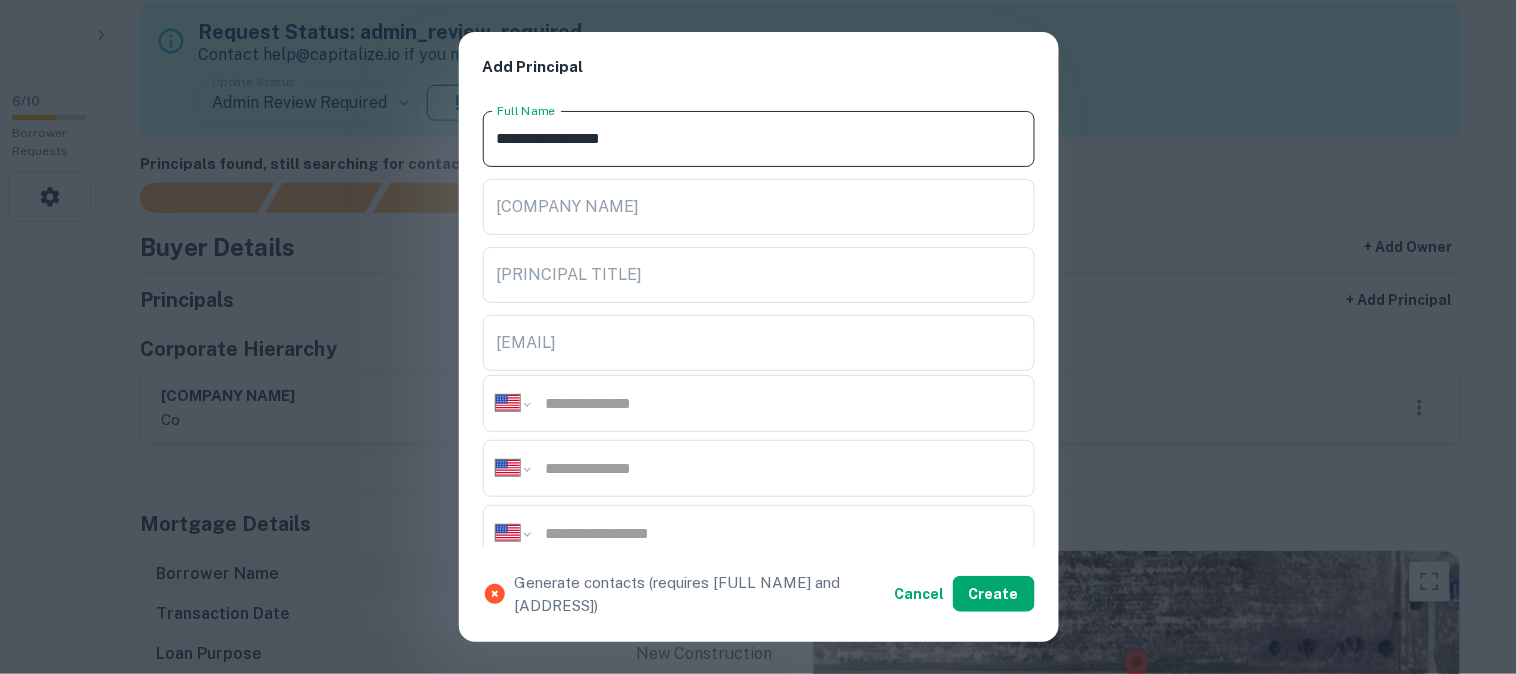 type on "**********" 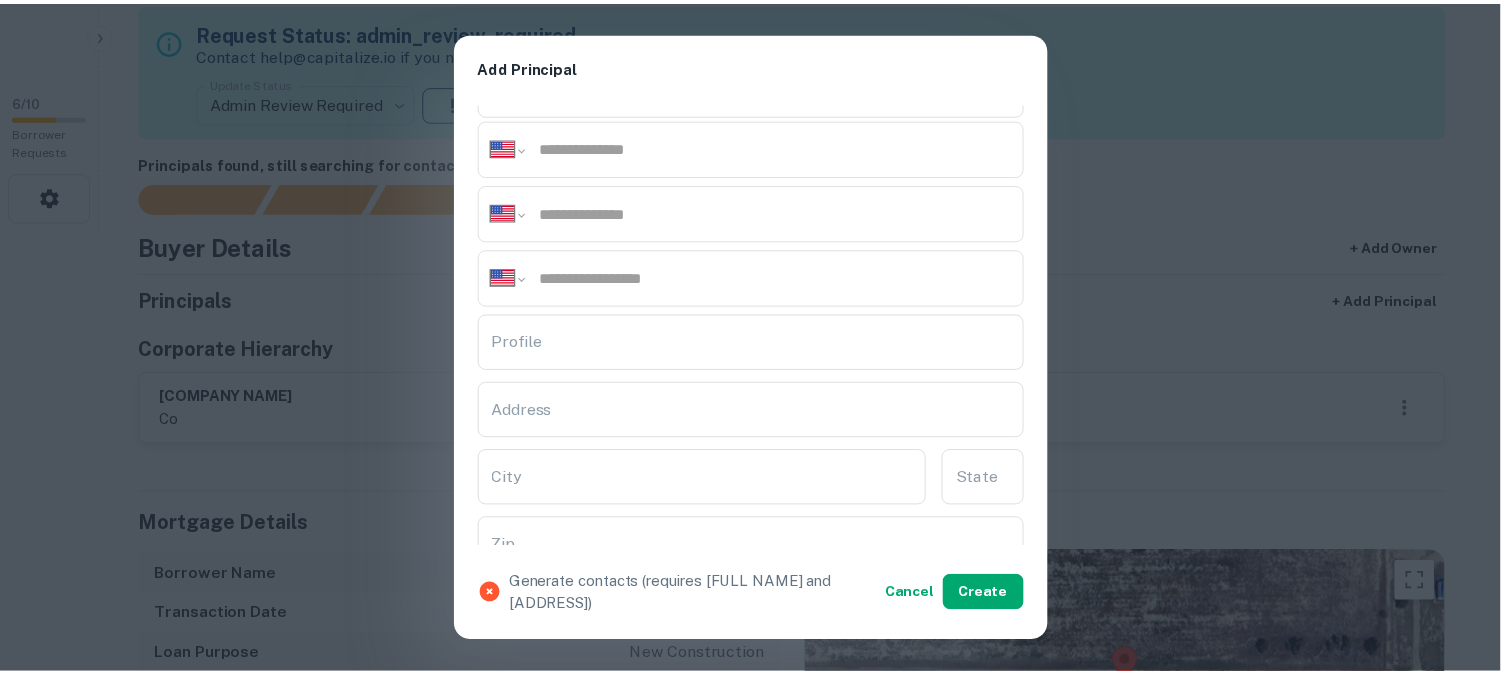 scroll, scrollTop: 333, scrollLeft: 0, axis: vertical 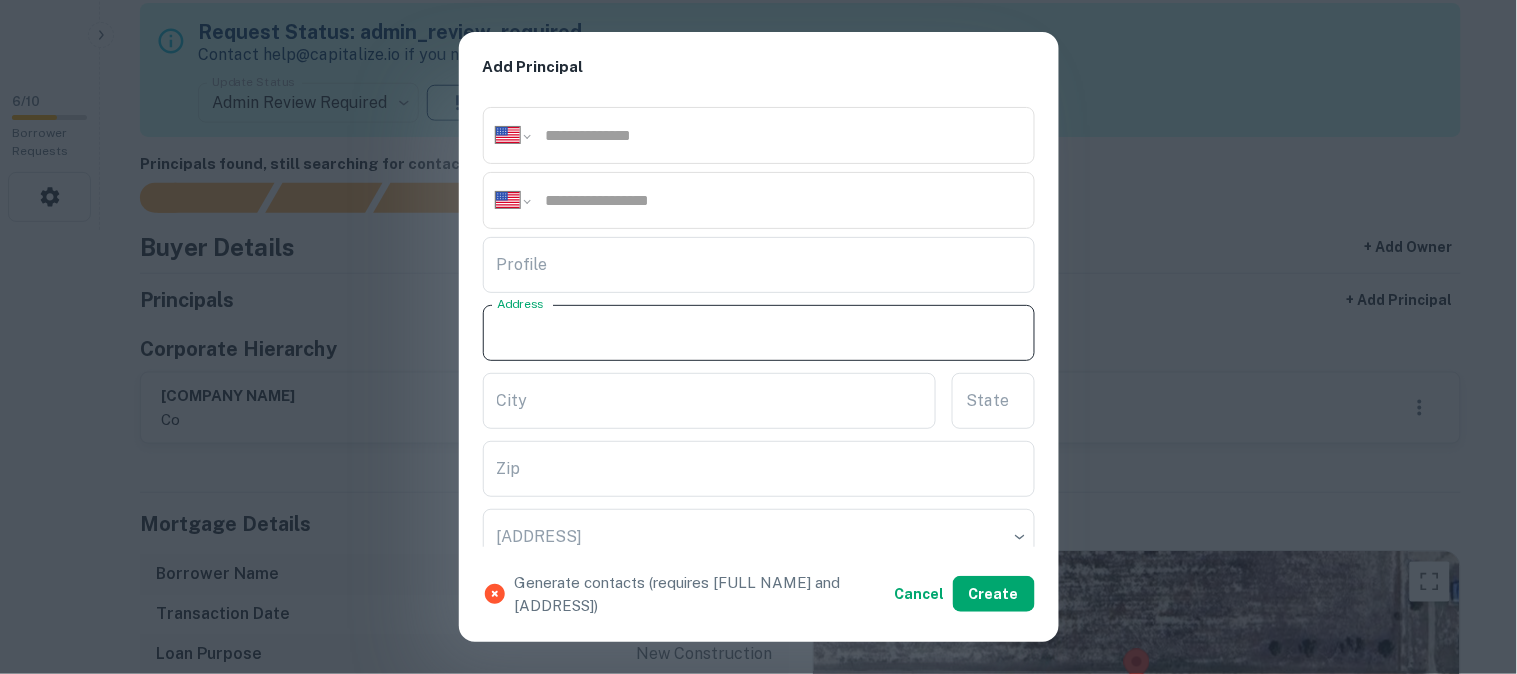 click on "Address" at bounding box center (759, 333) 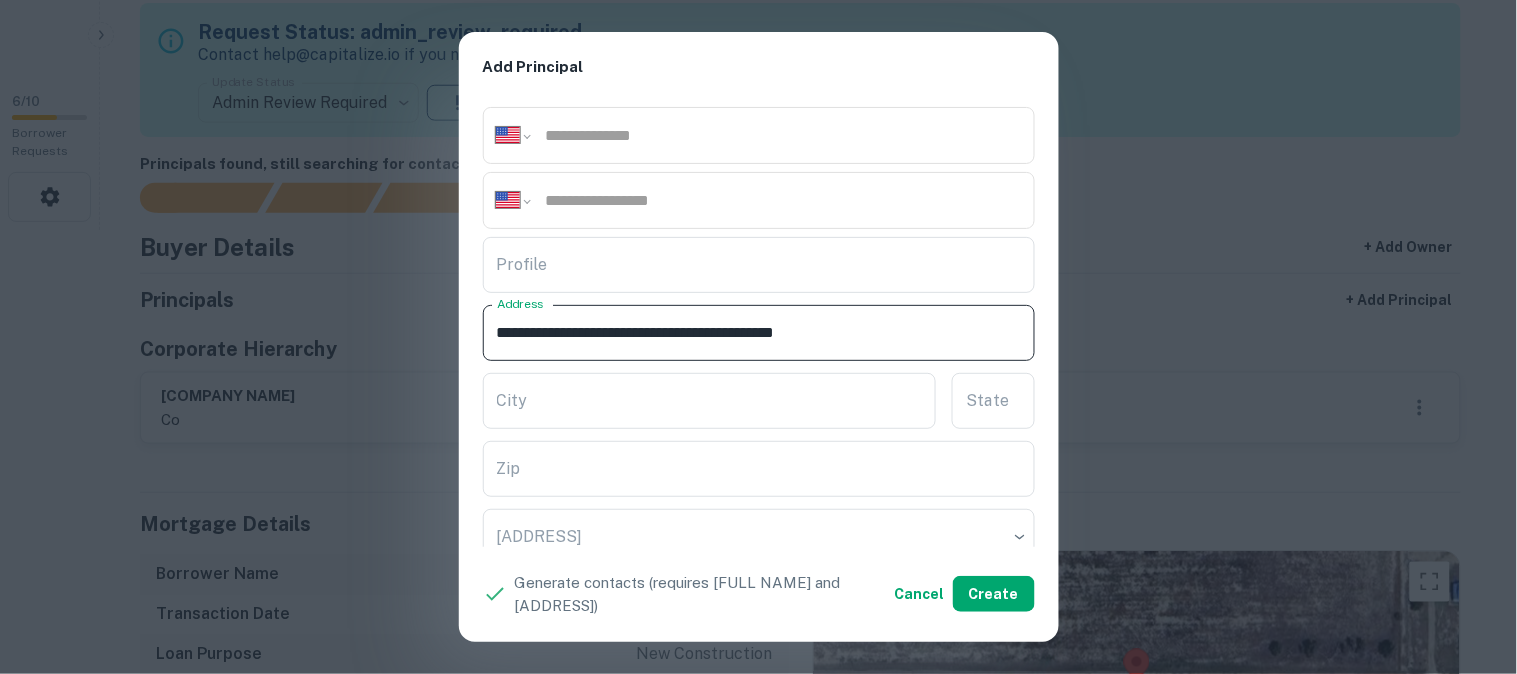 drag, startPoint x: 603, startPoint y: 333, endPoint x: 728, endPoint y: 364, distance: 128.78665 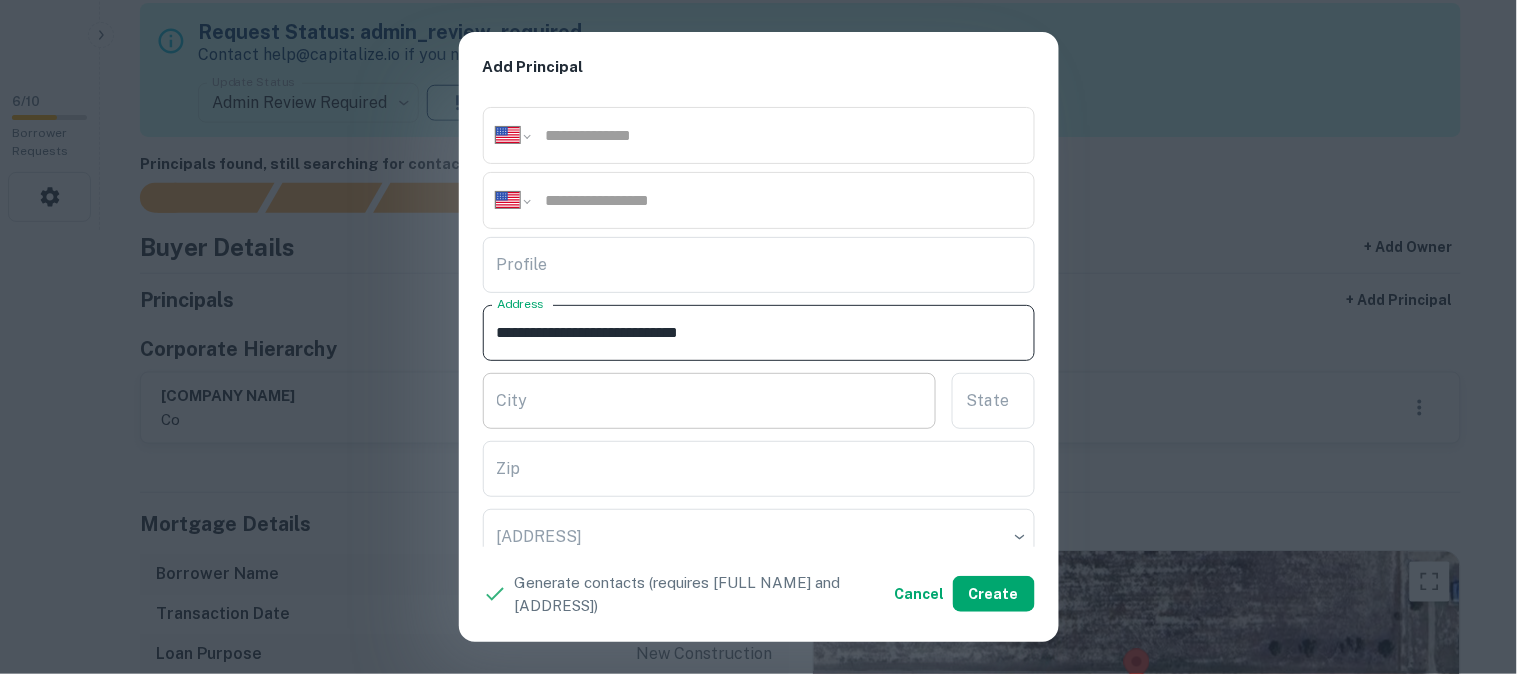 type on "**********" 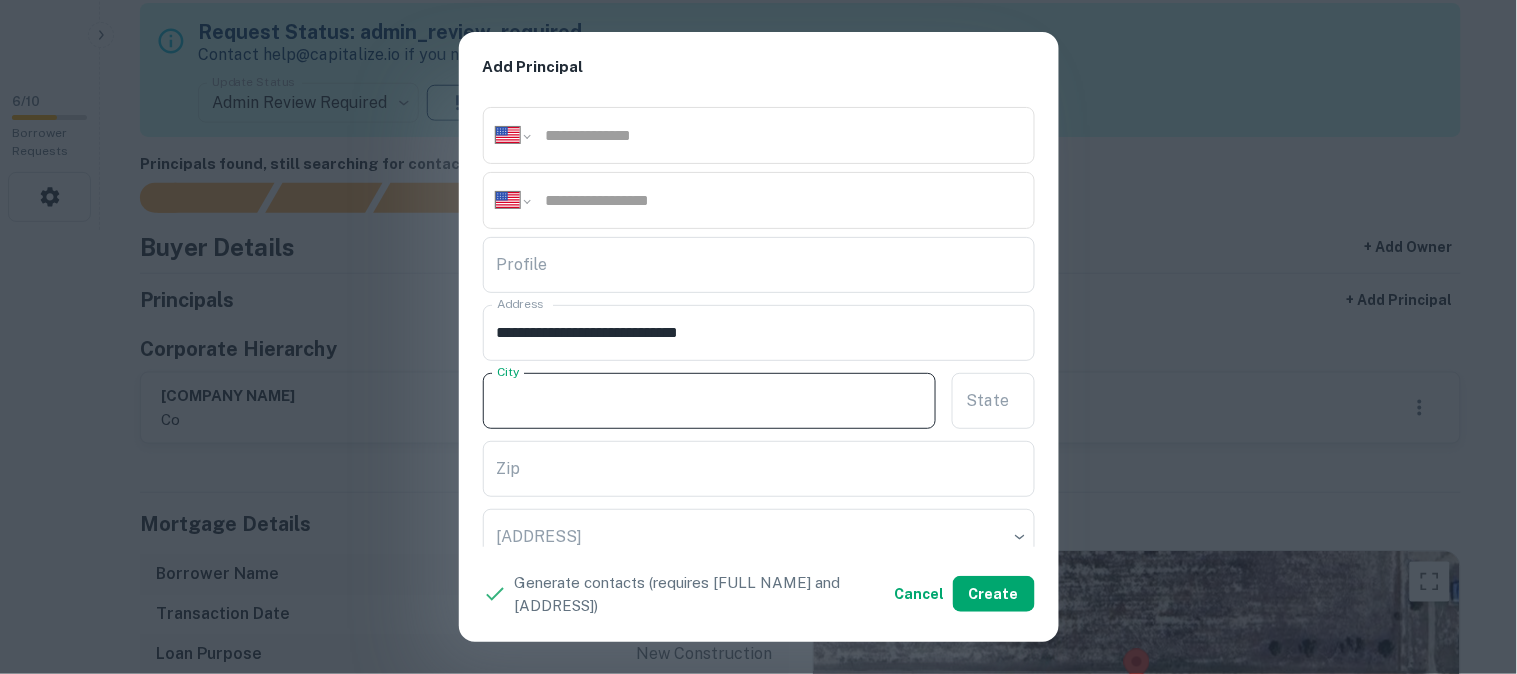 paste on "**********" 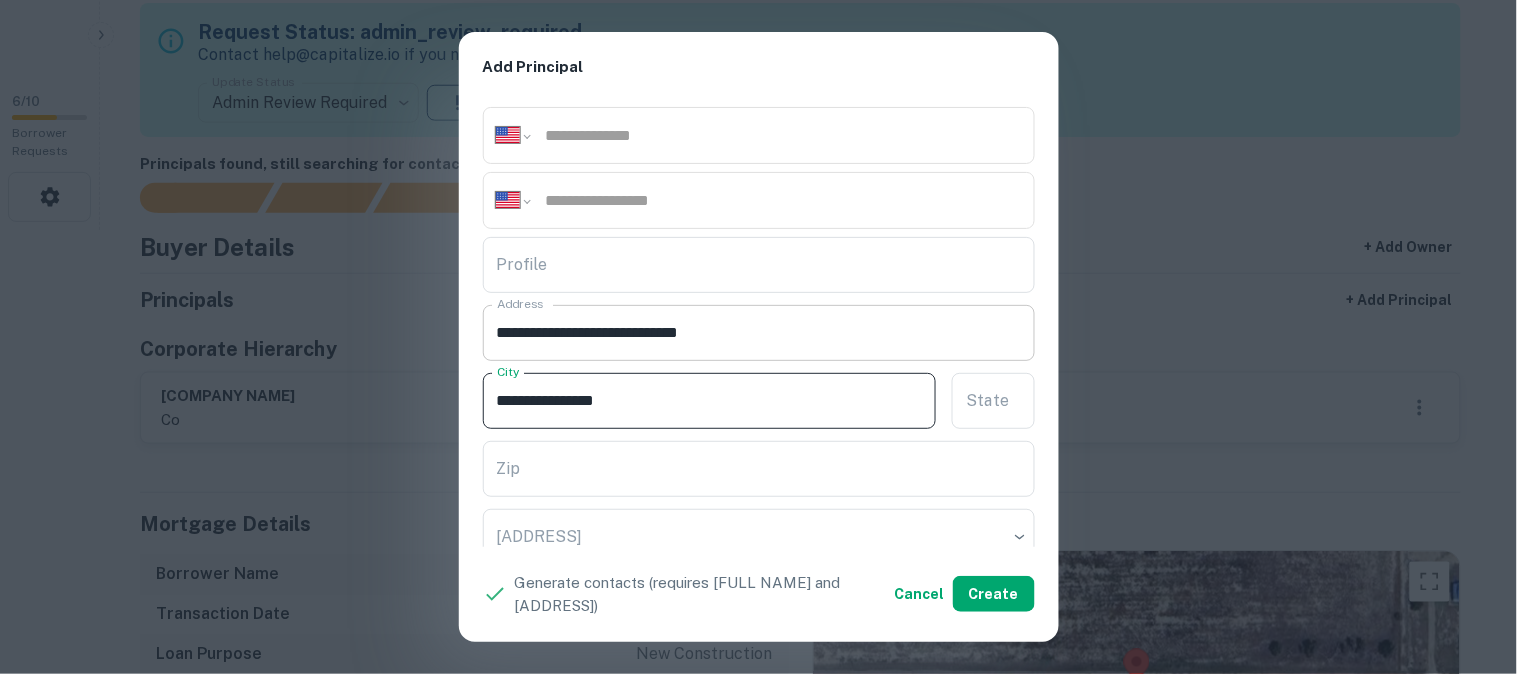 type on "**********" 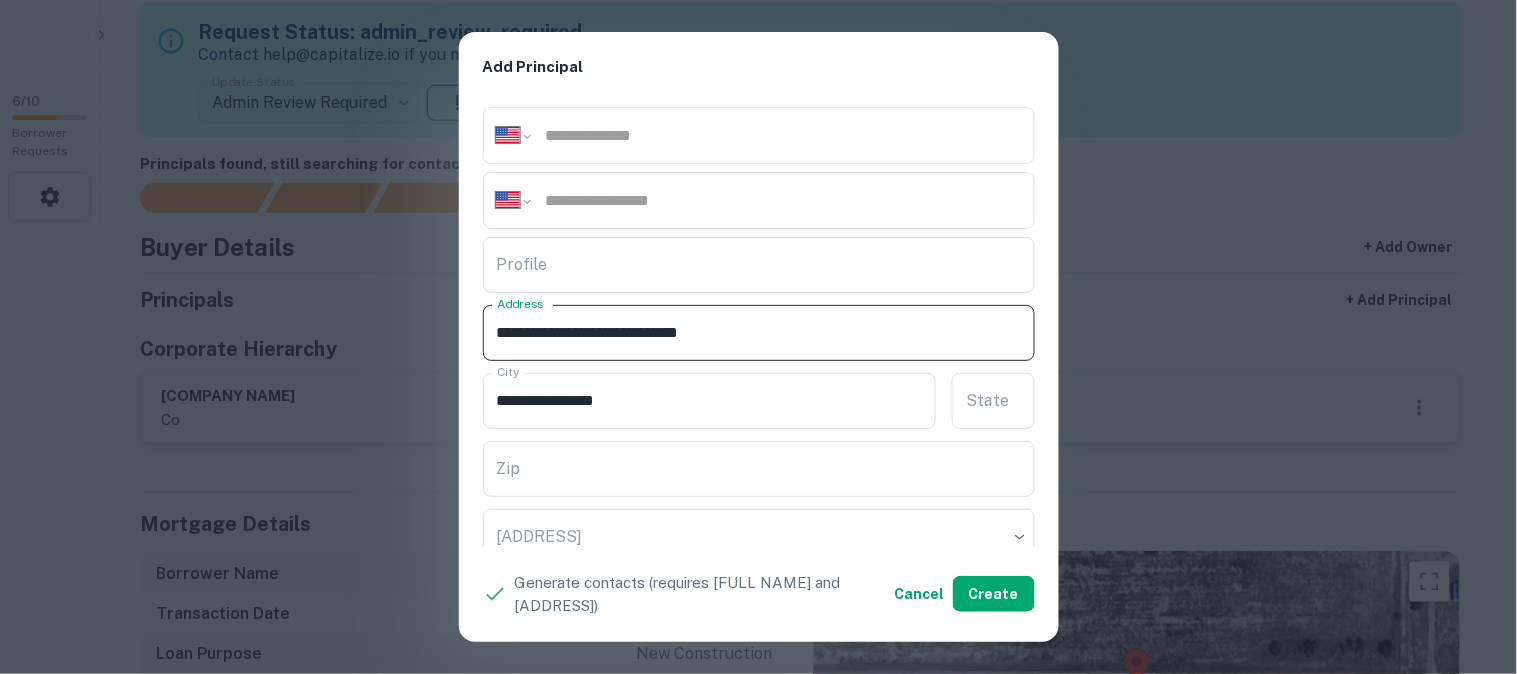 drag, startPoint x: 608, startPoint y: 331, endPoint x: 633, endPoint y: 347, distance: 29.681644 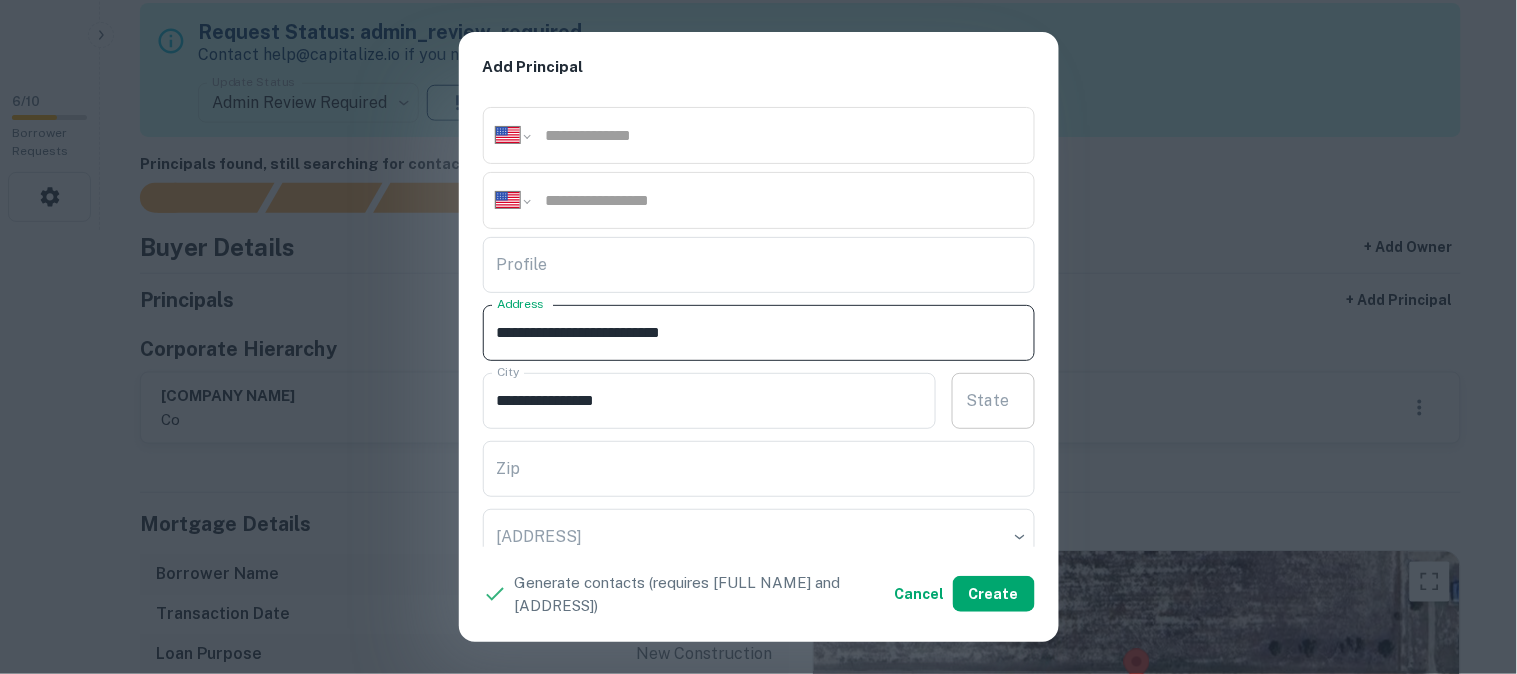 type on "**********" 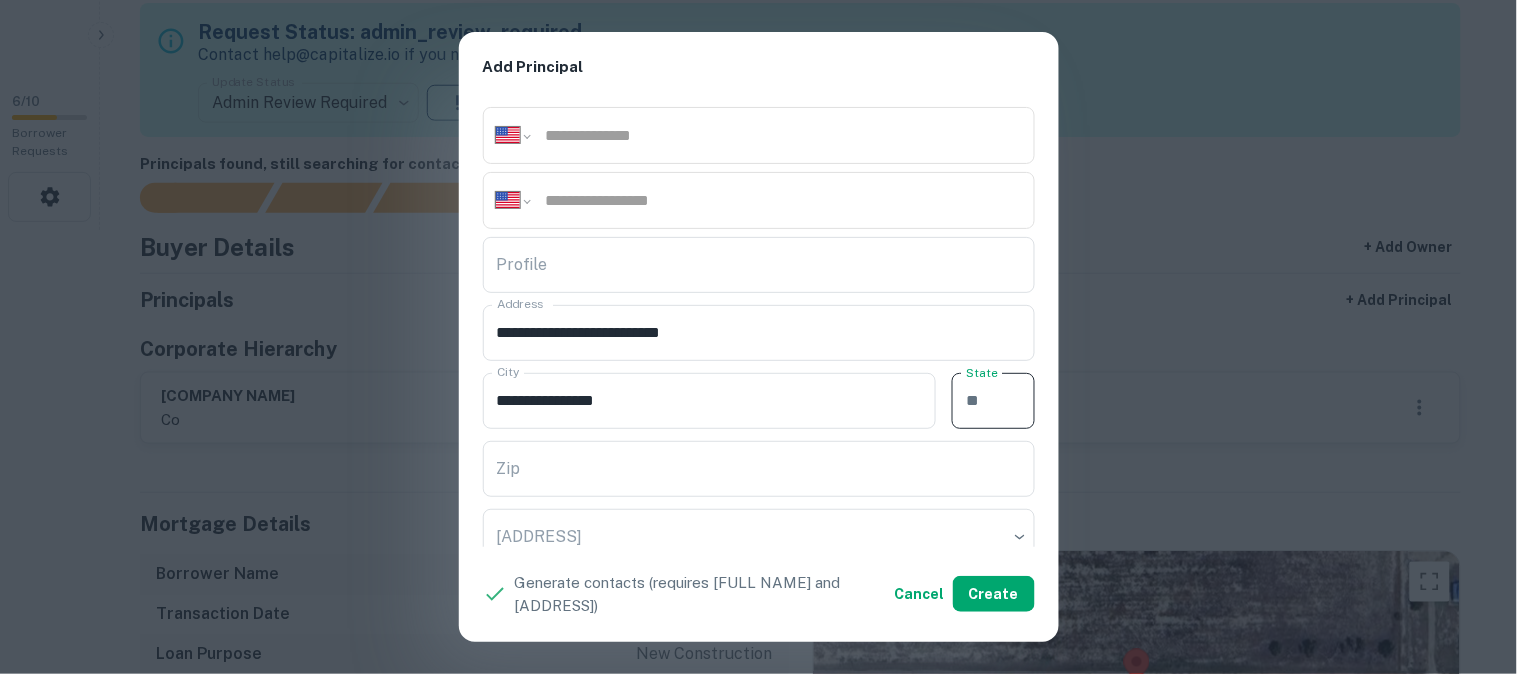 click on "State" at bounding box center (993, 401) 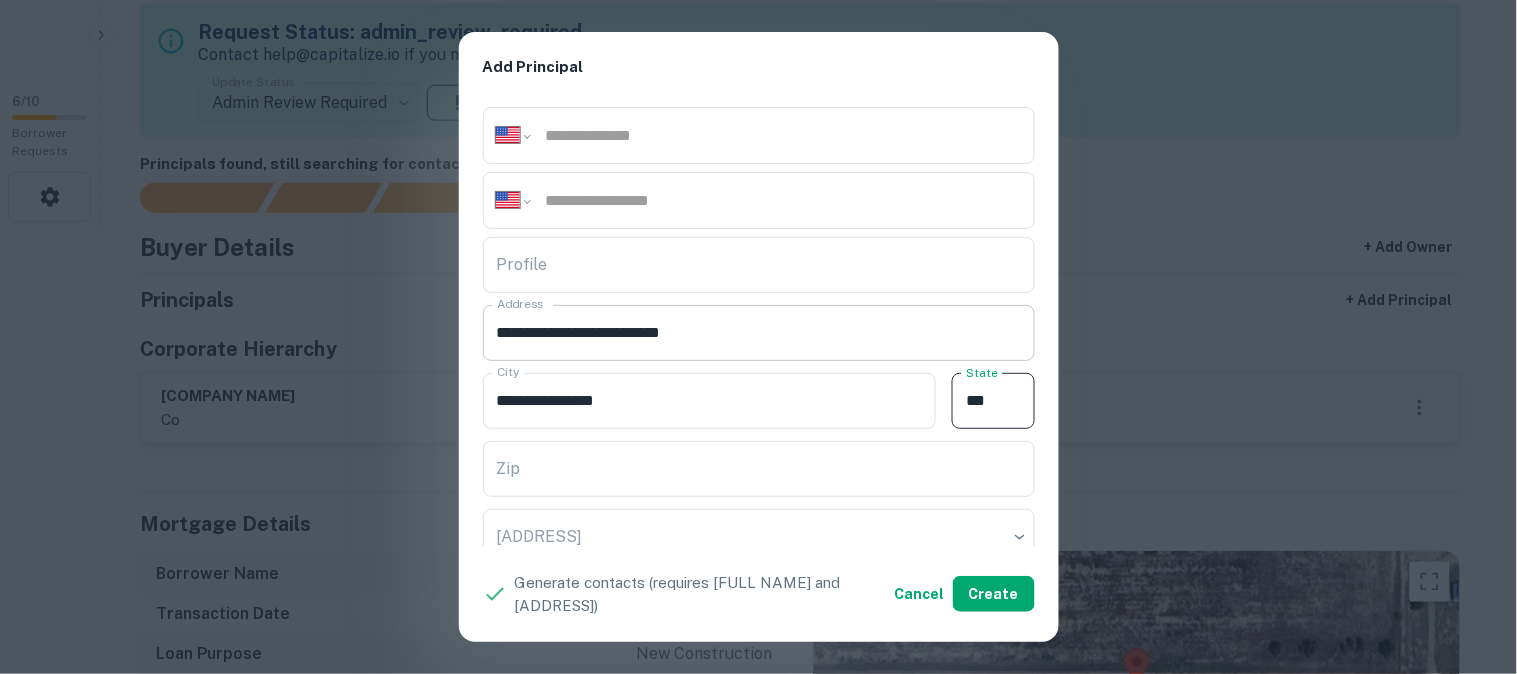 type on "**" 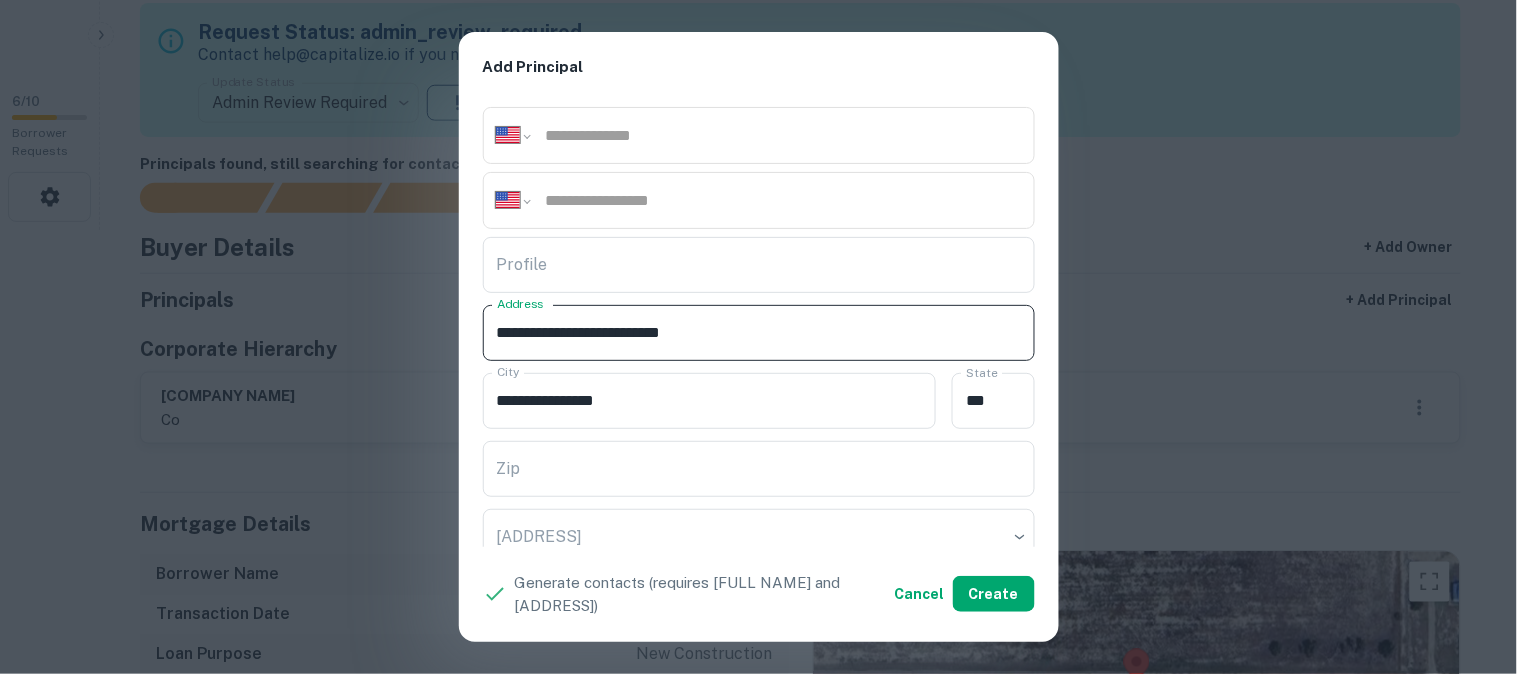 drag, startPoint x: 605, startPoint y: 330, endPoint x: 748, endPoint y: 366, distance: 147.46185 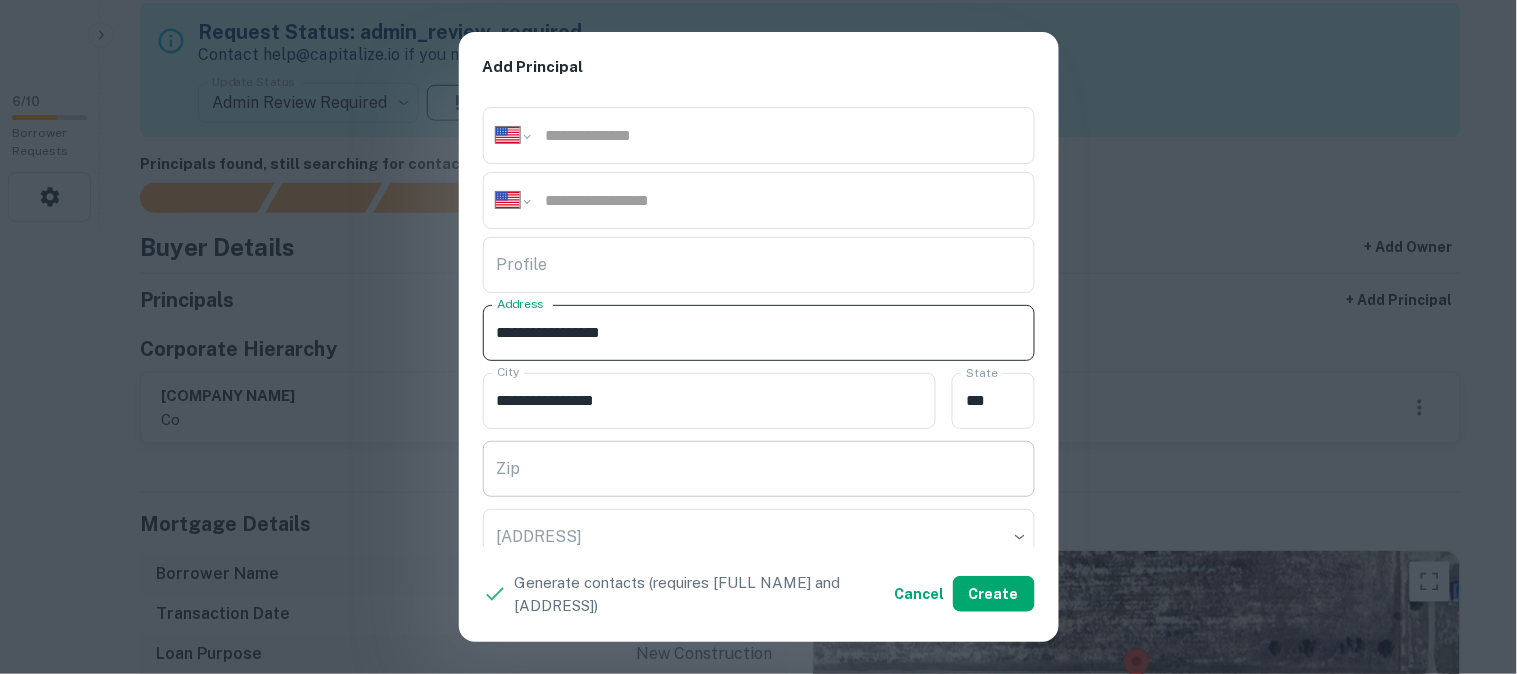 type on "**********" 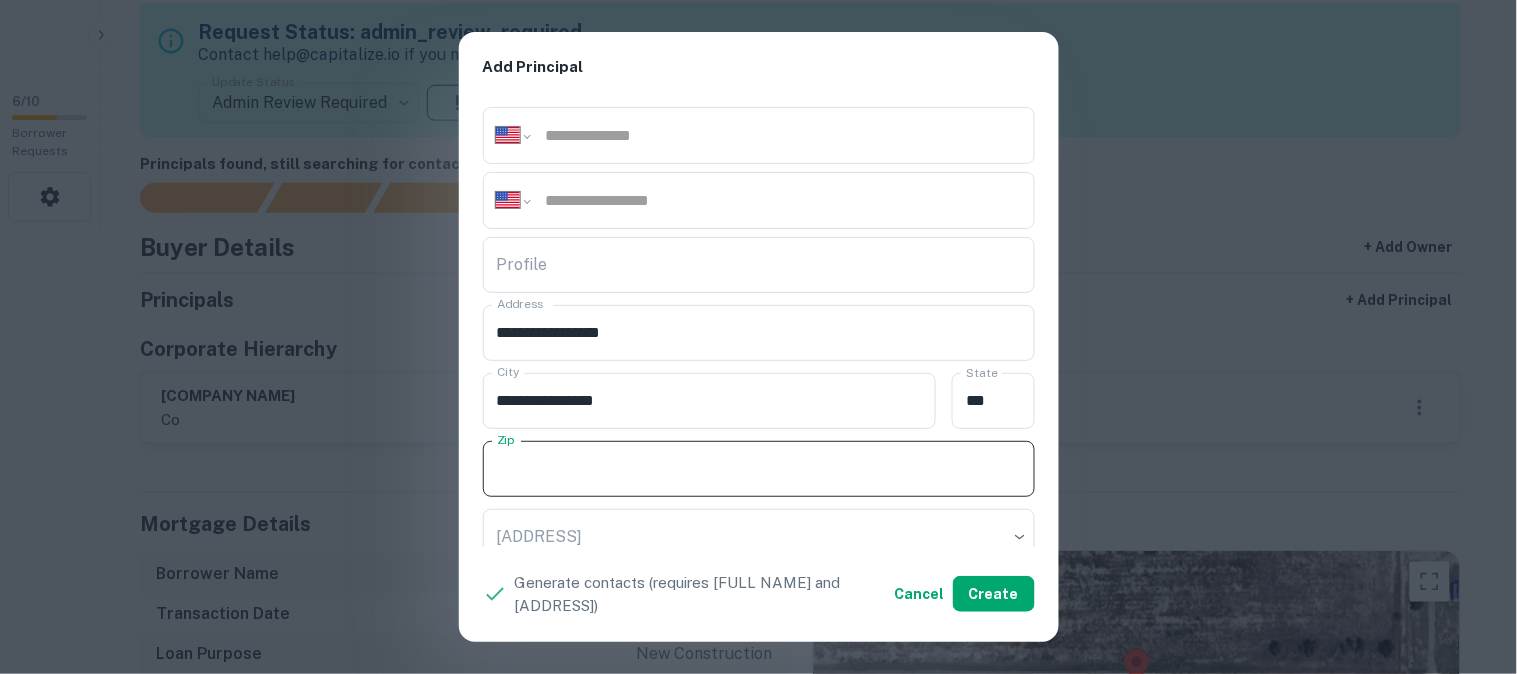 paste on "**********" 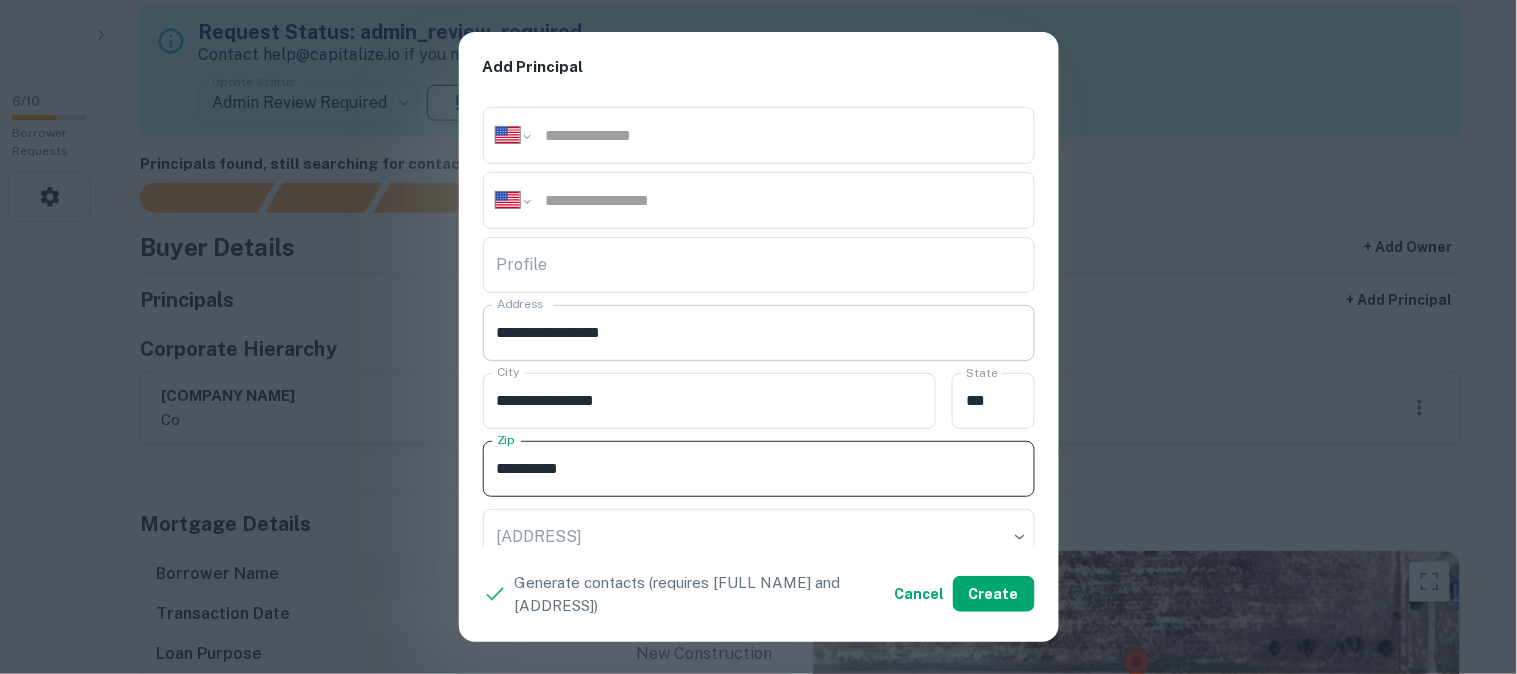 type on "**********" 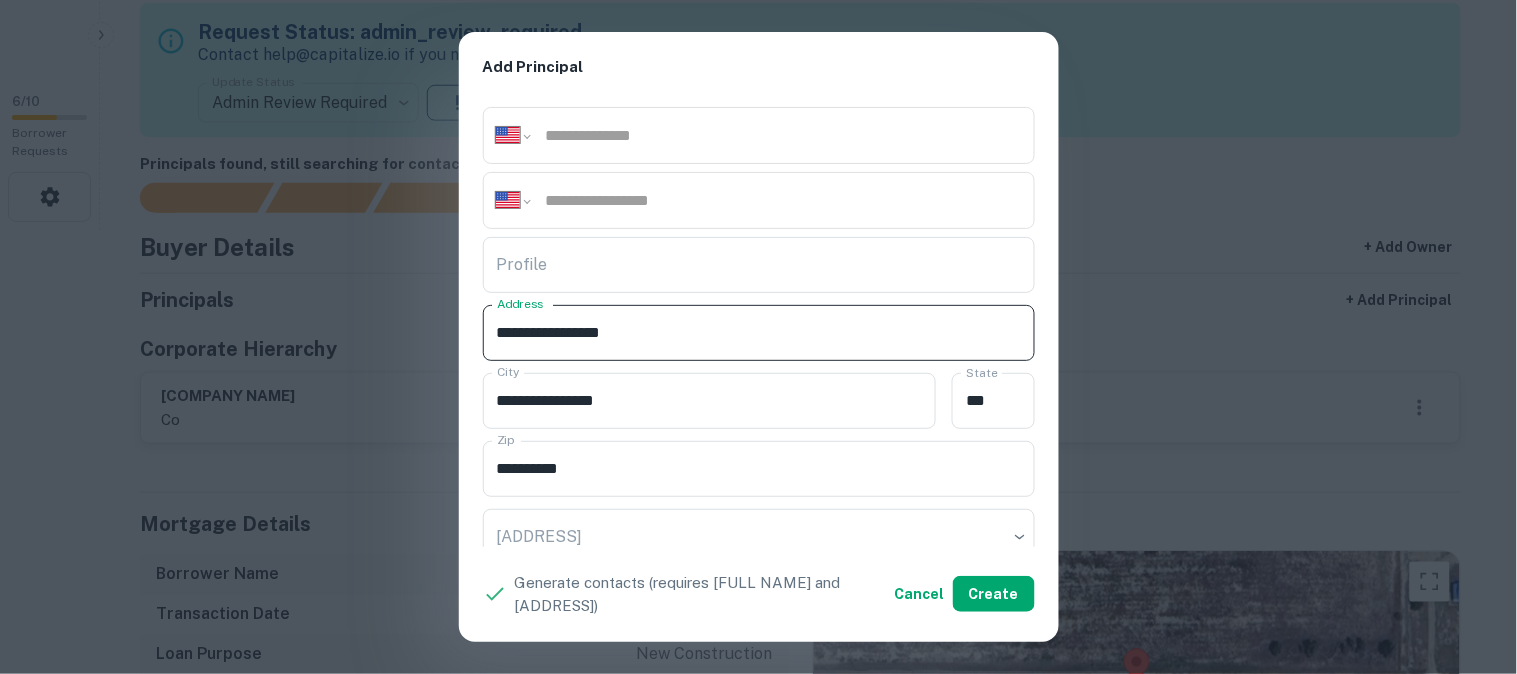 click on "**********" at bounding box center [759, 333] 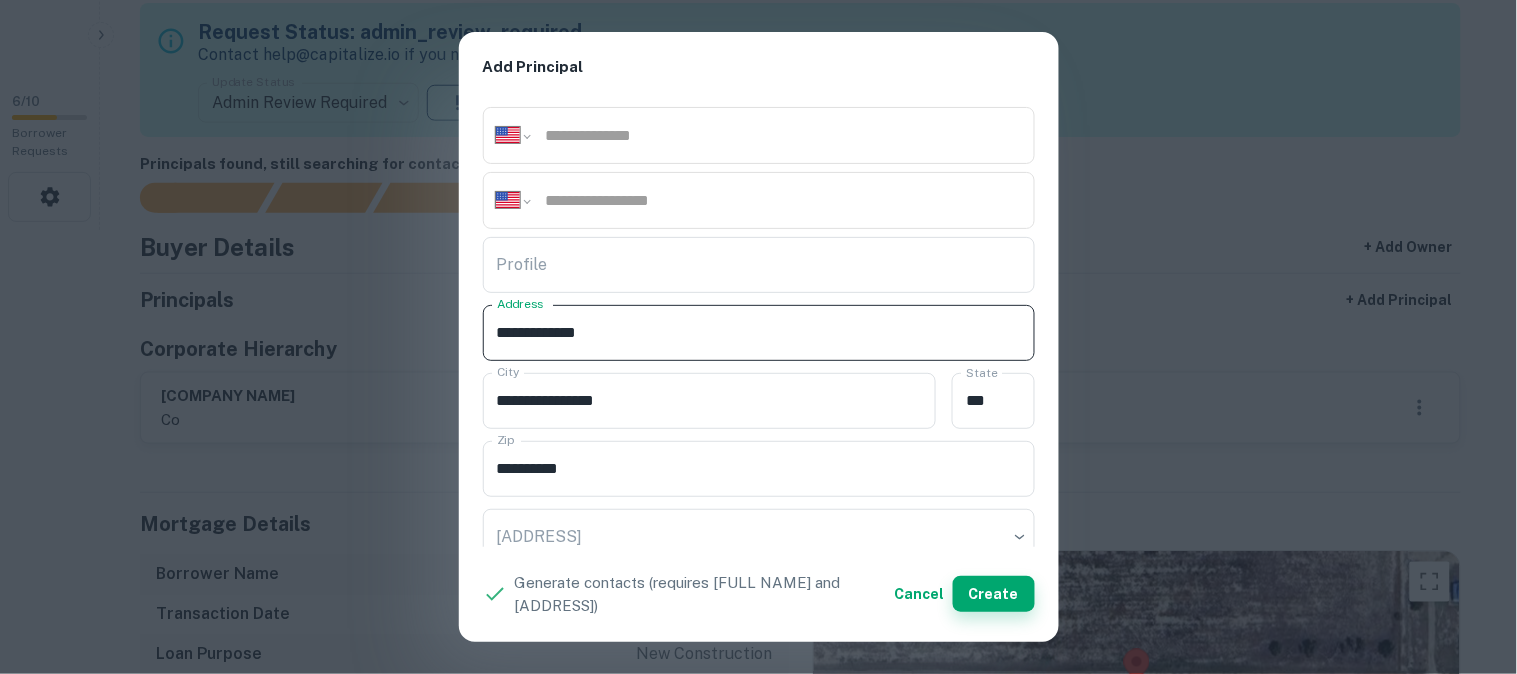 type on "**********" 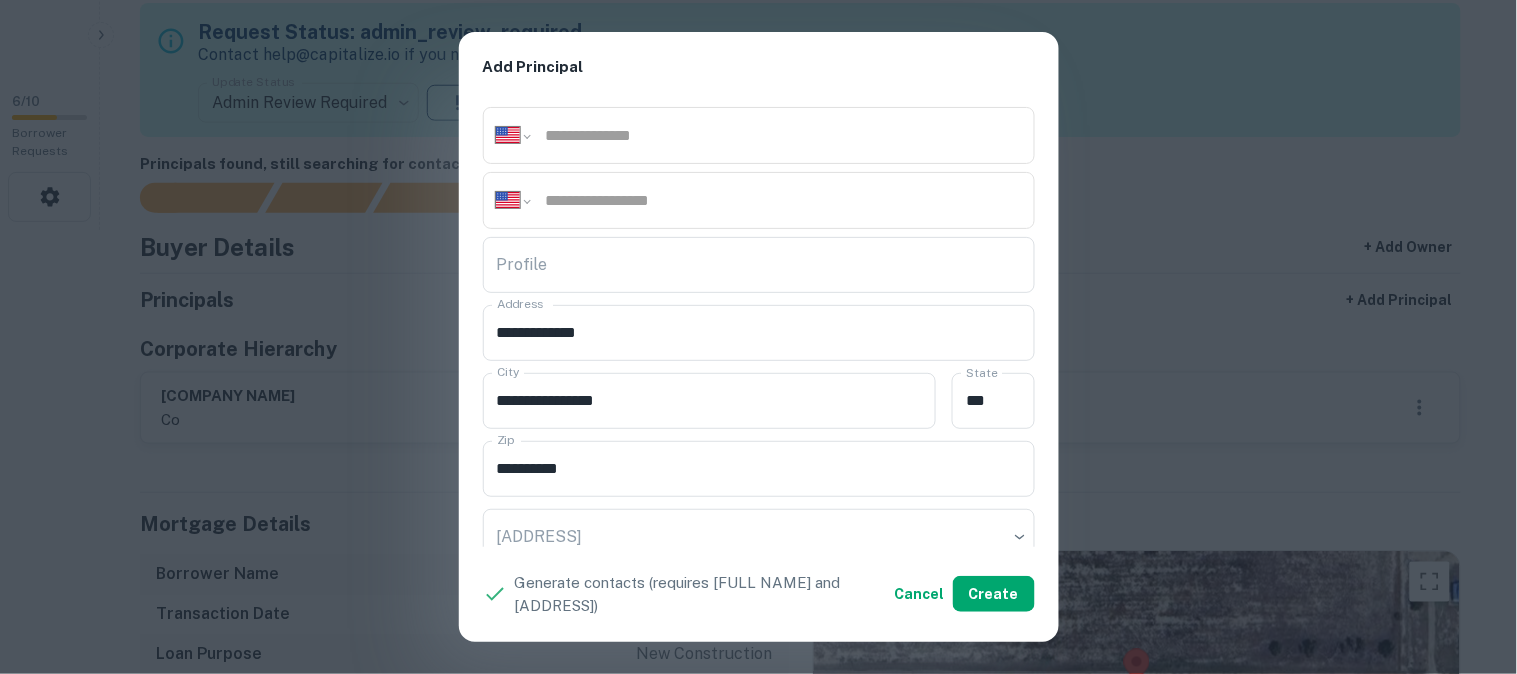 click on "**********" at bounding box center (758, 337) 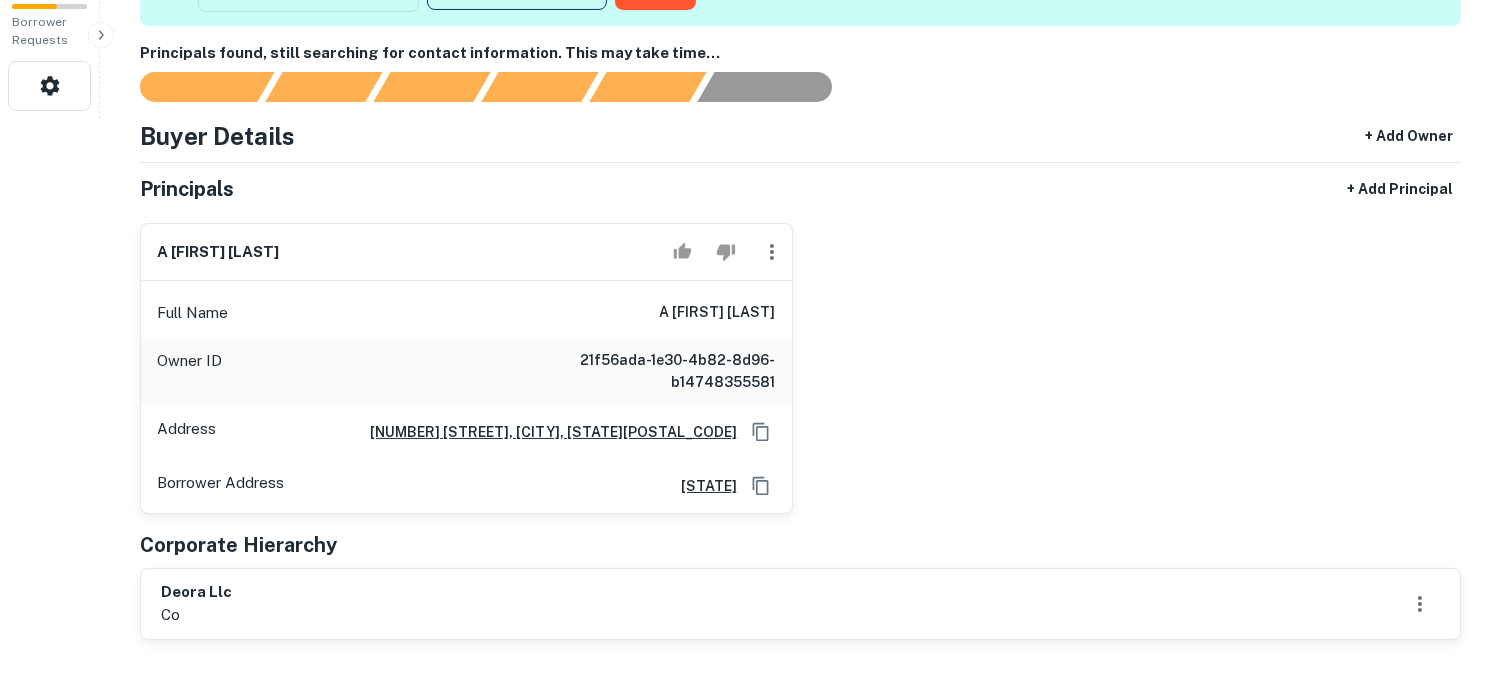 scroll, scrollTop: 0, scrollLeft: 0, axis: both 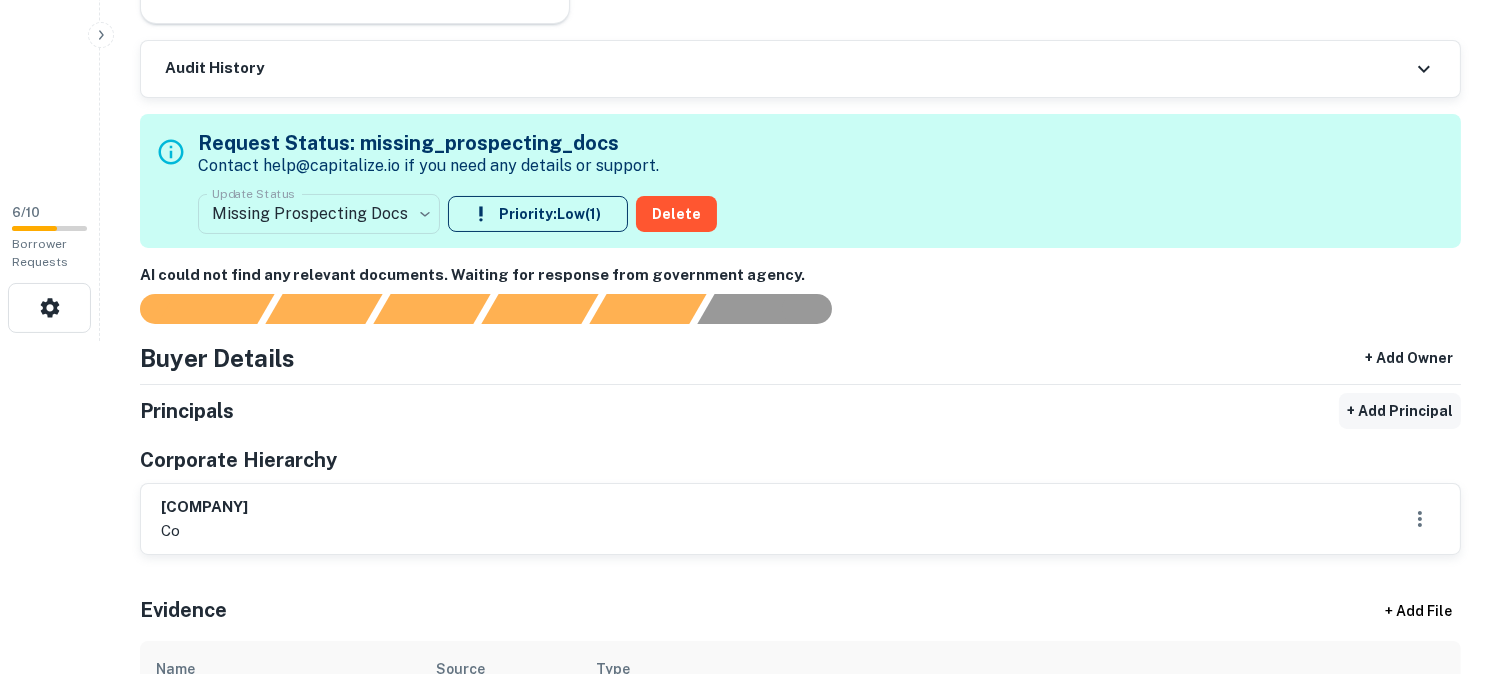 click on "+ Add Principal" at bounding box center [1400, 411] 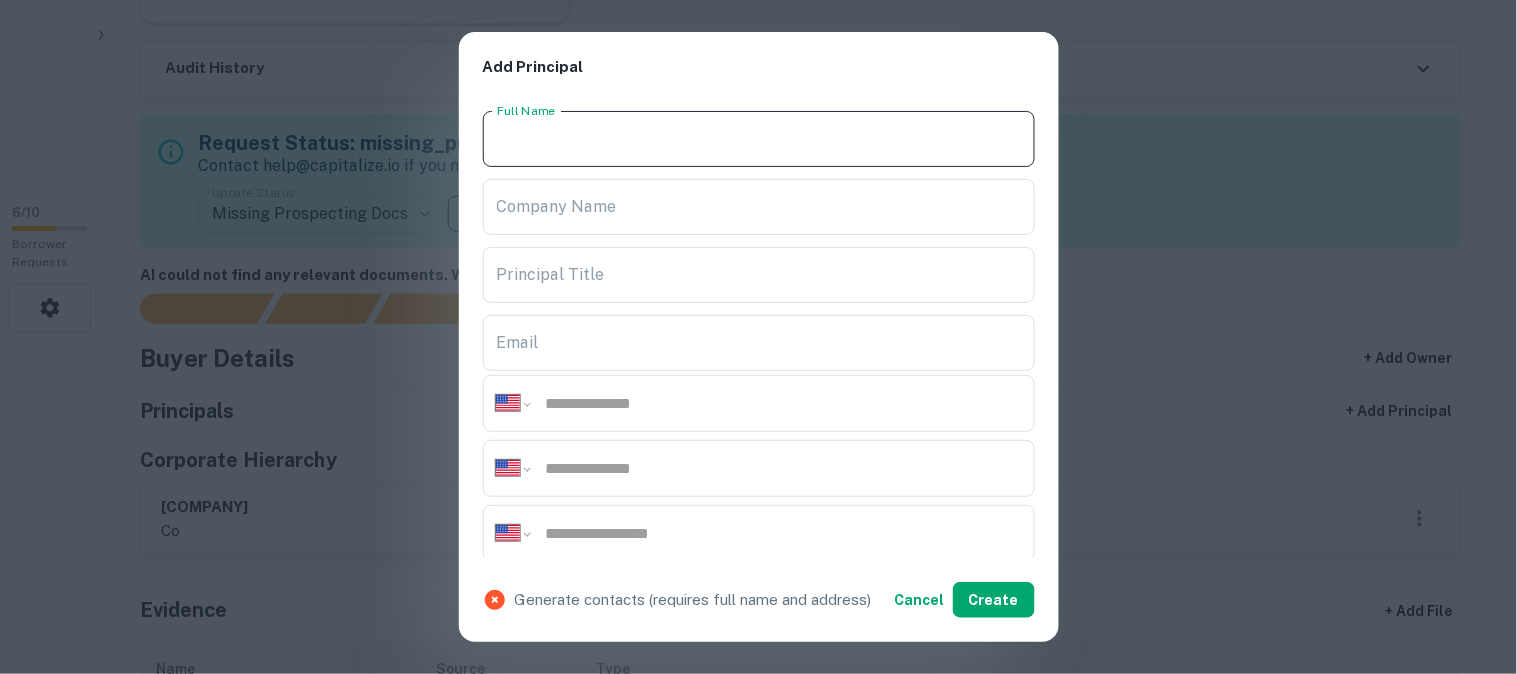 click on "Full Name" at bounding box center [759, 139] 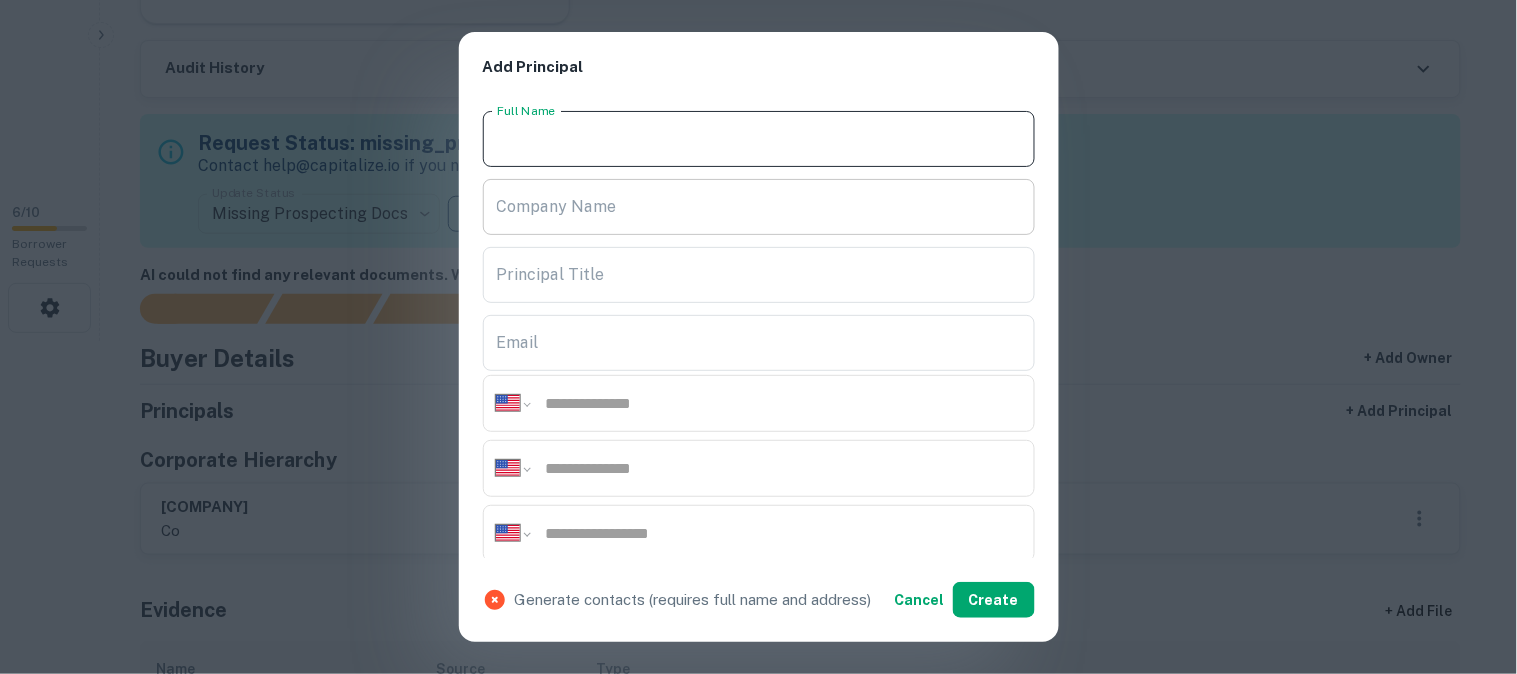 paste on "**********" 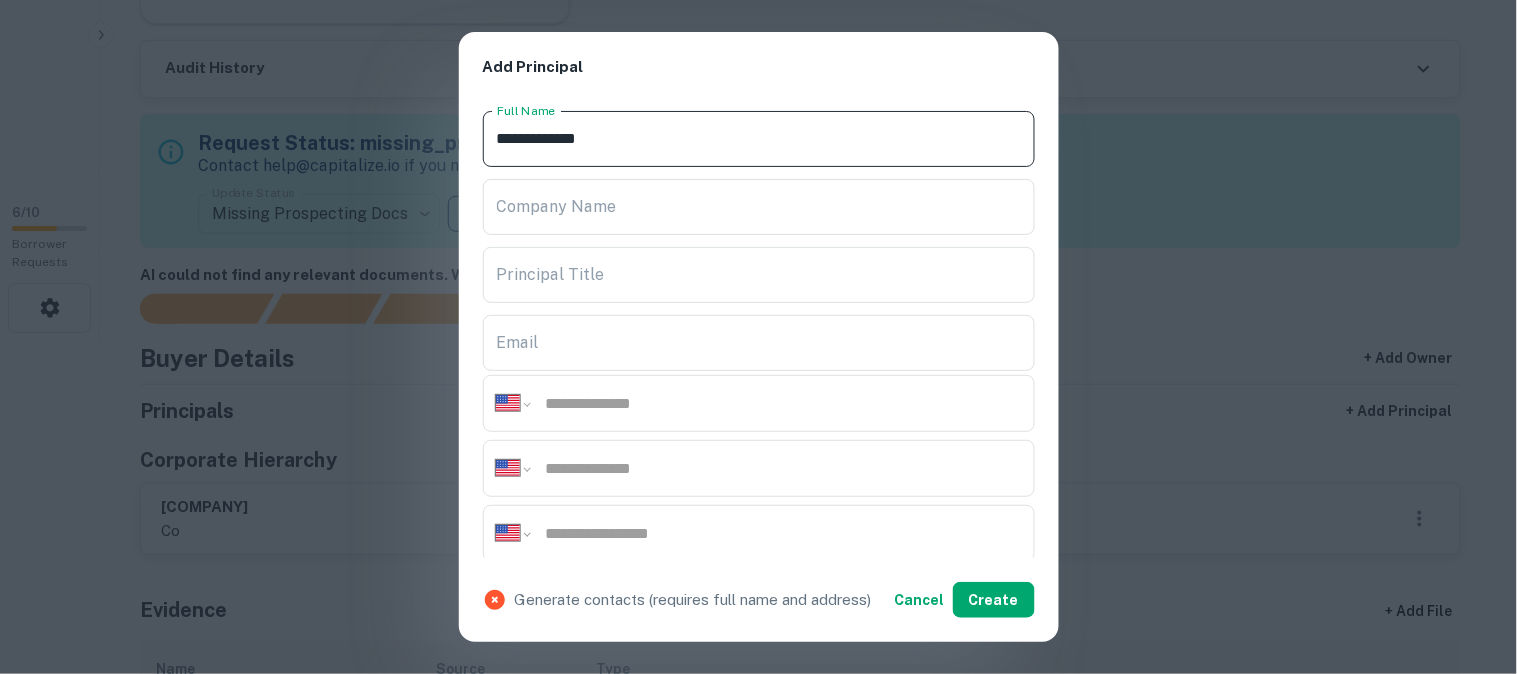 drag, startPoint x: 541, startPoint y: 138, endPoint x: 491, endPoint y: 134, distance: 50.159744 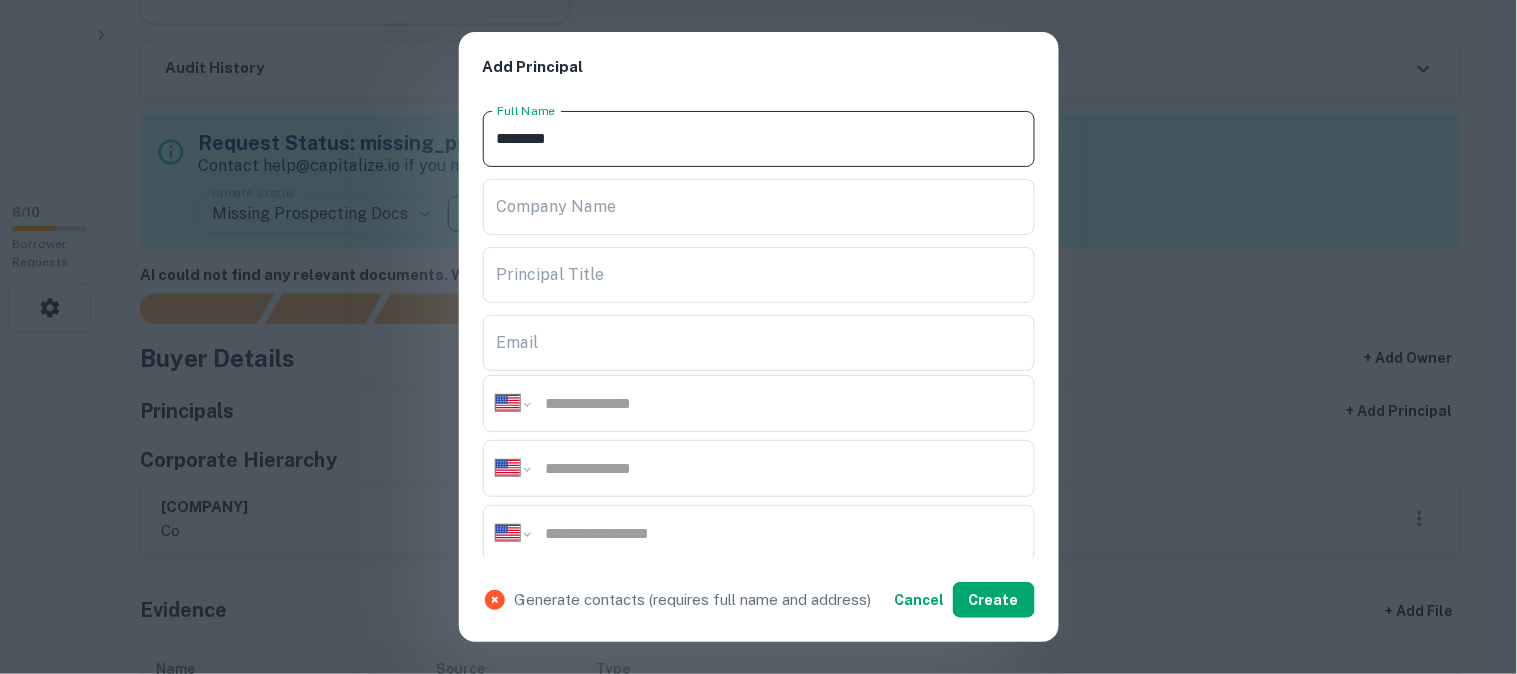 click on "*******" at bounding box center (759, 139) 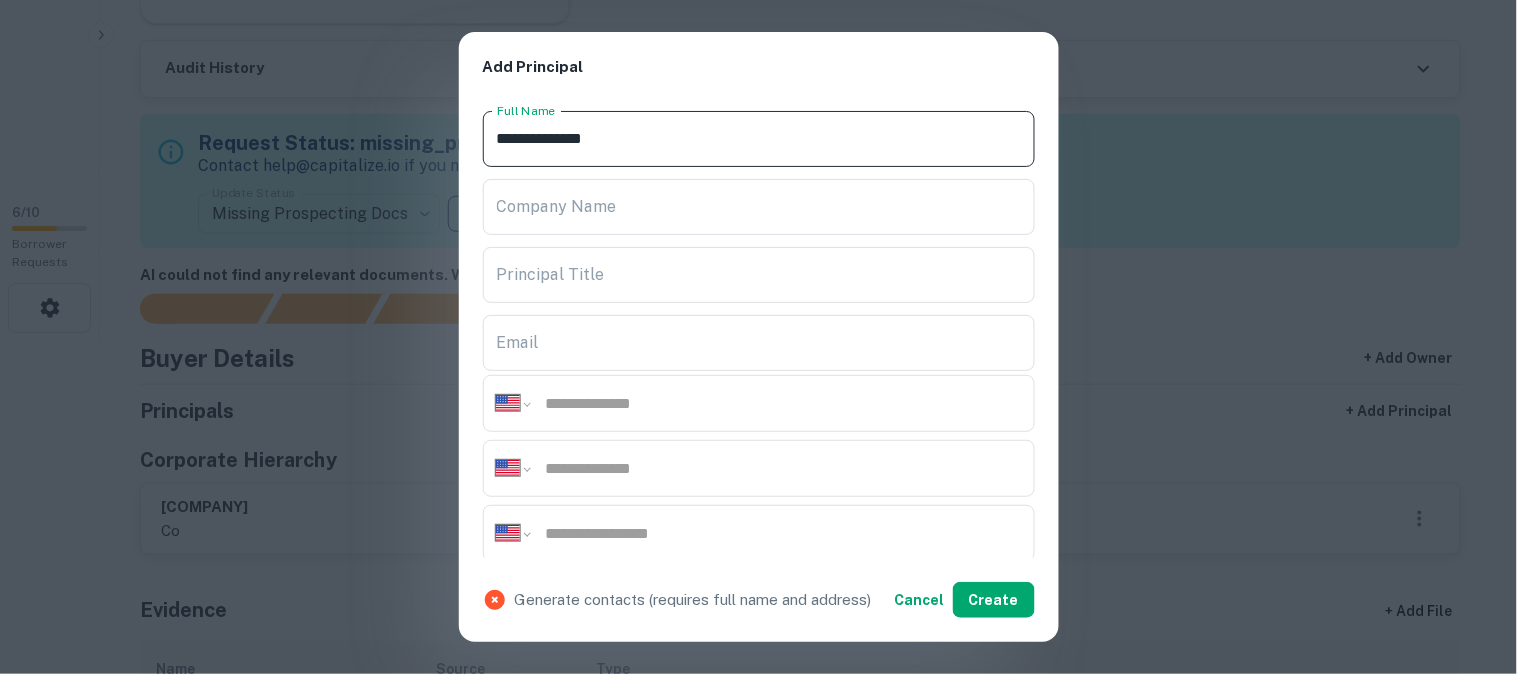 click on "**********" at bounding box center [759, 139] 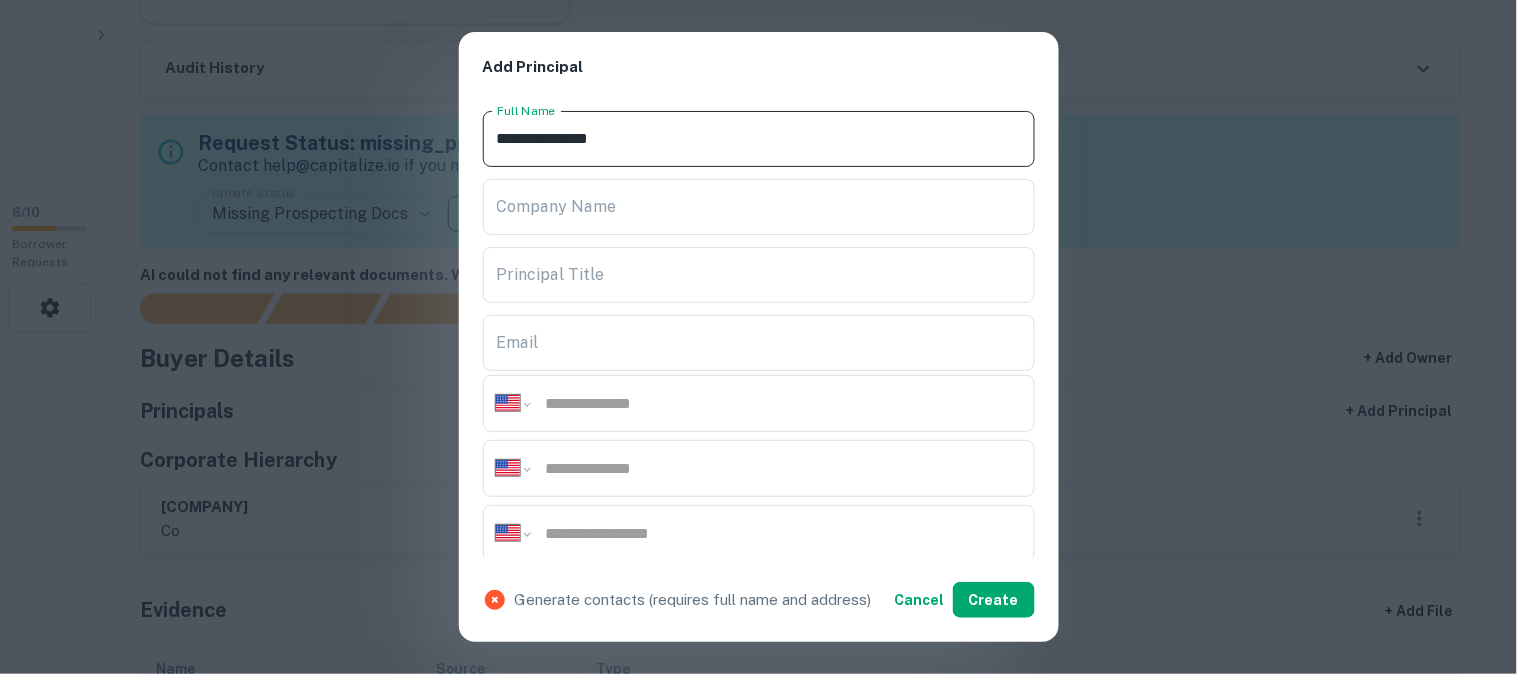 type on "**********" 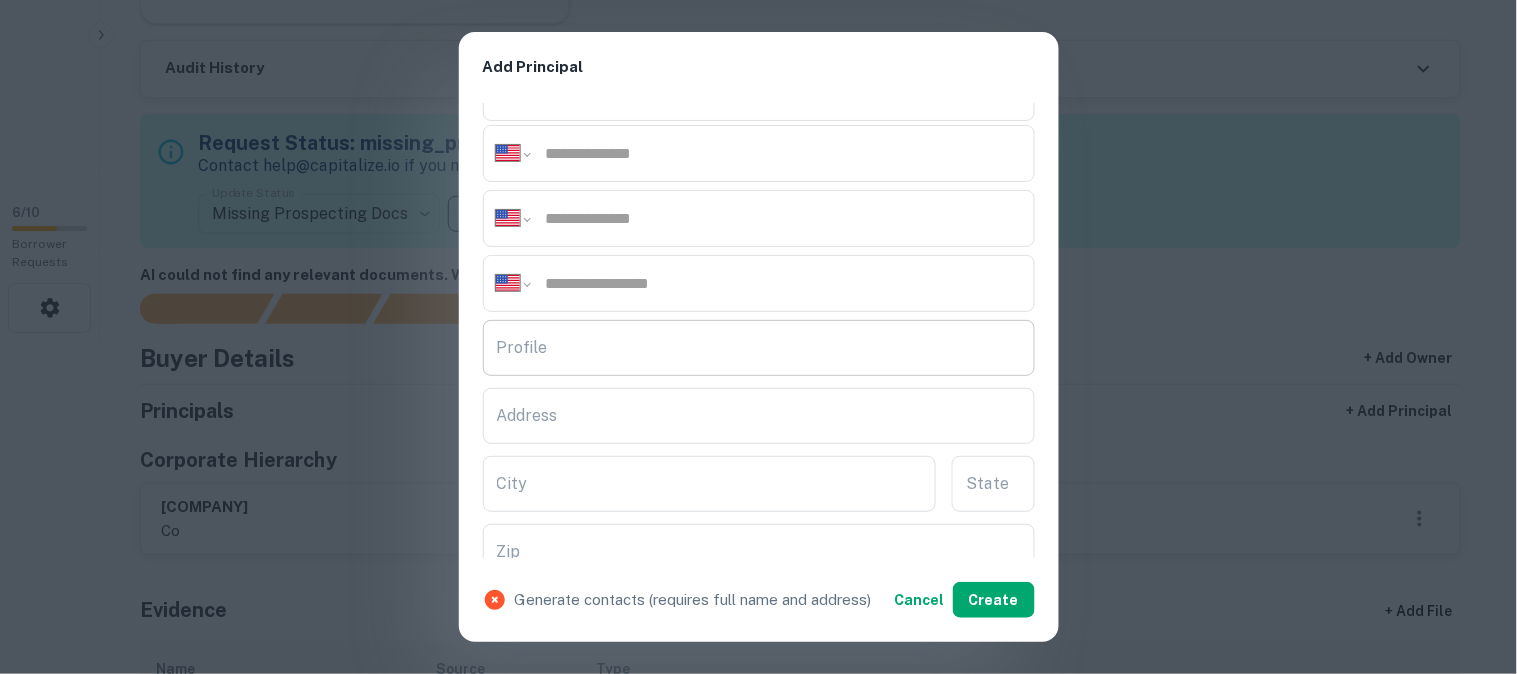 scroll, scrollTop: 333, scrollLeft: 0, axis: vertical 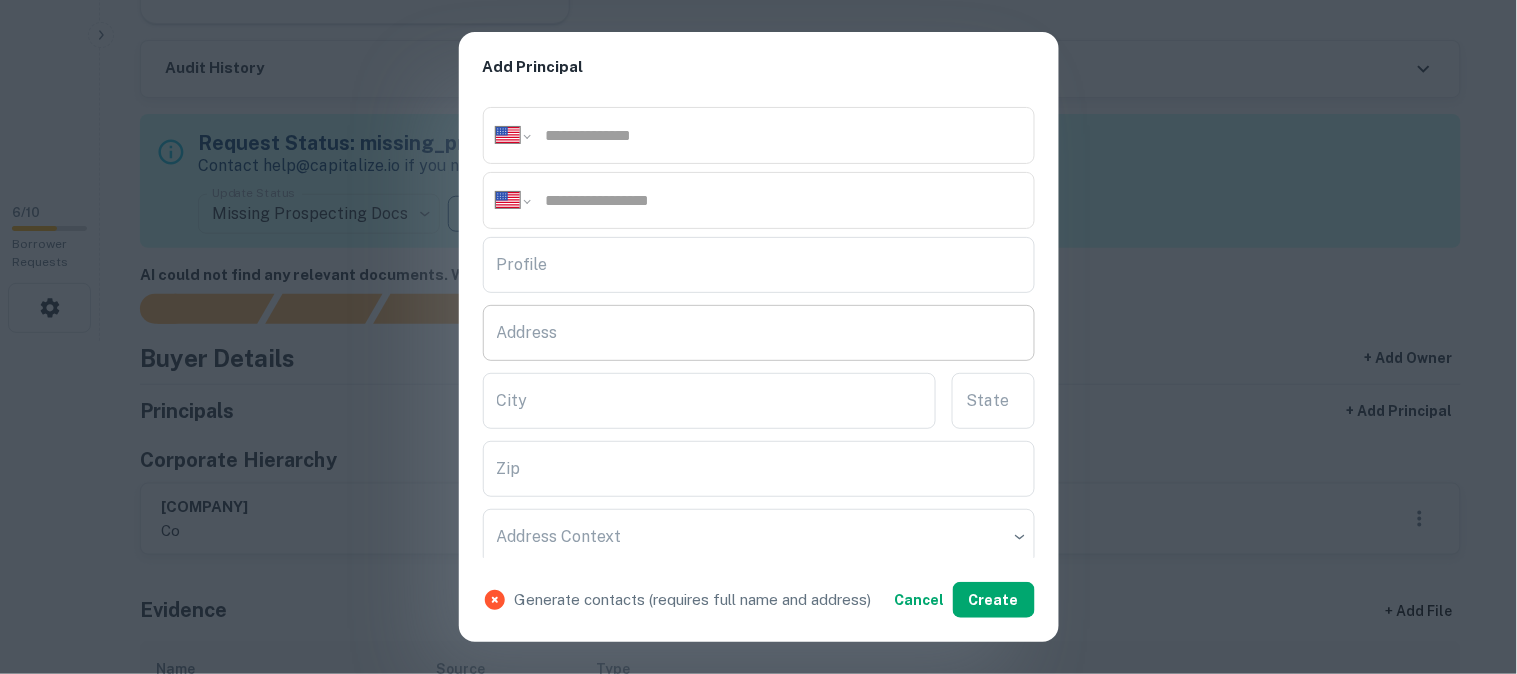 click on "Address" at bounding box center (759, 333) 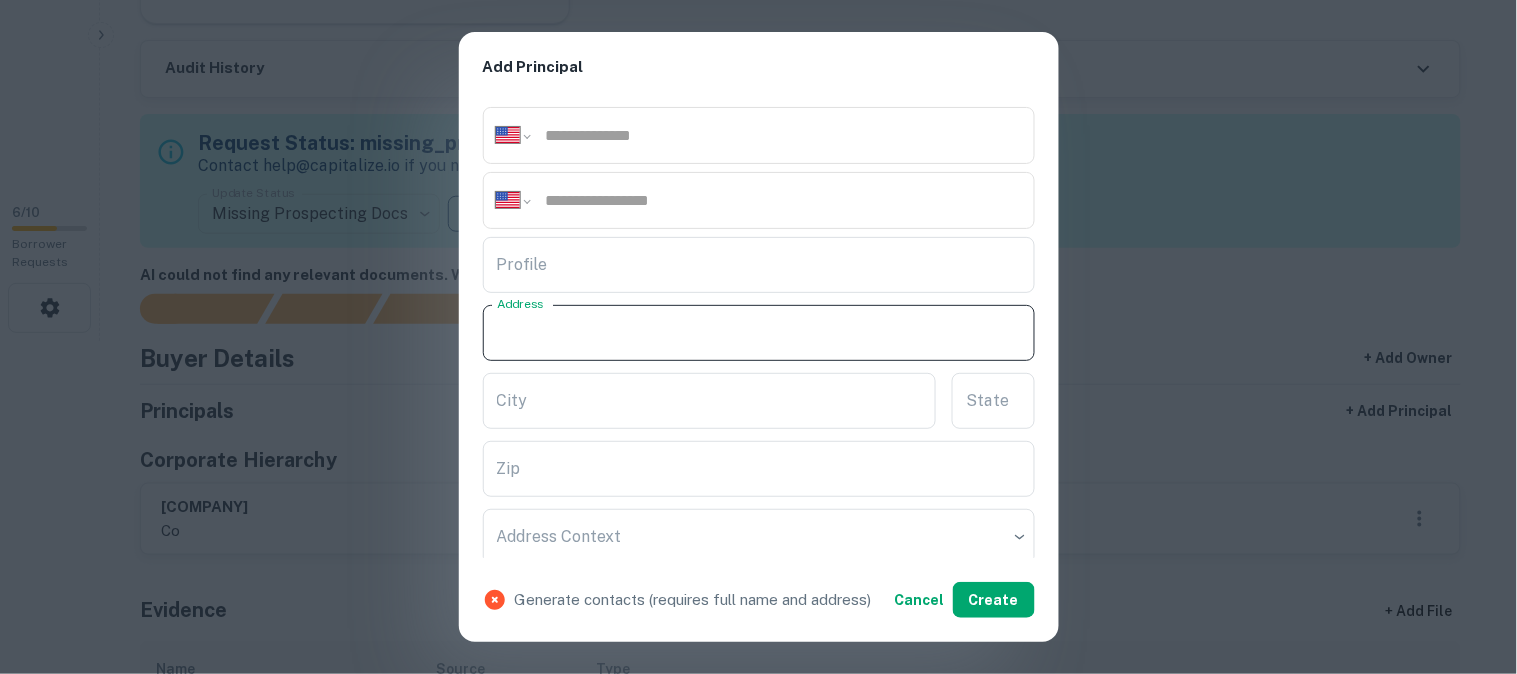 paste on "**********" 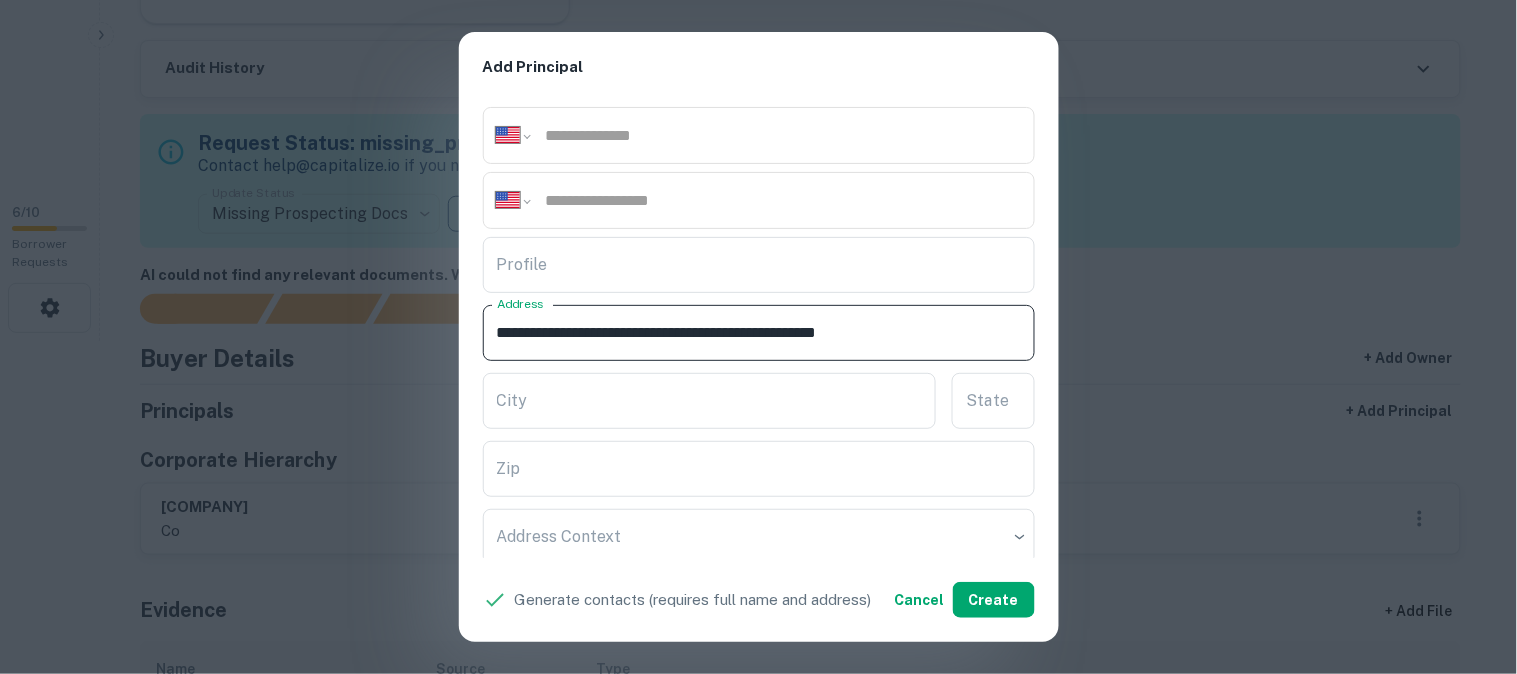 drag, startPoint x: 780, startPoint y: 331, endPoint x: 827, endPoint y: 356, distance: 53.235325 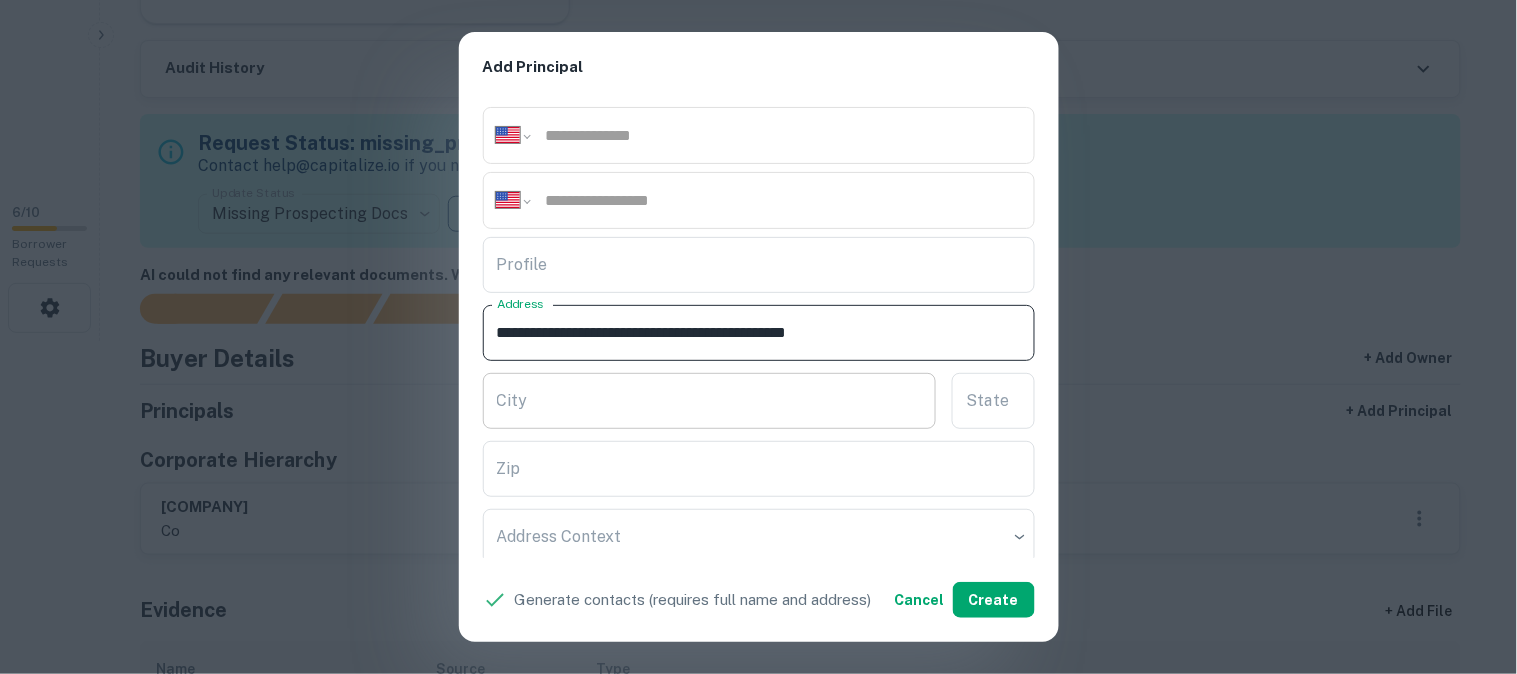 type on "**********" 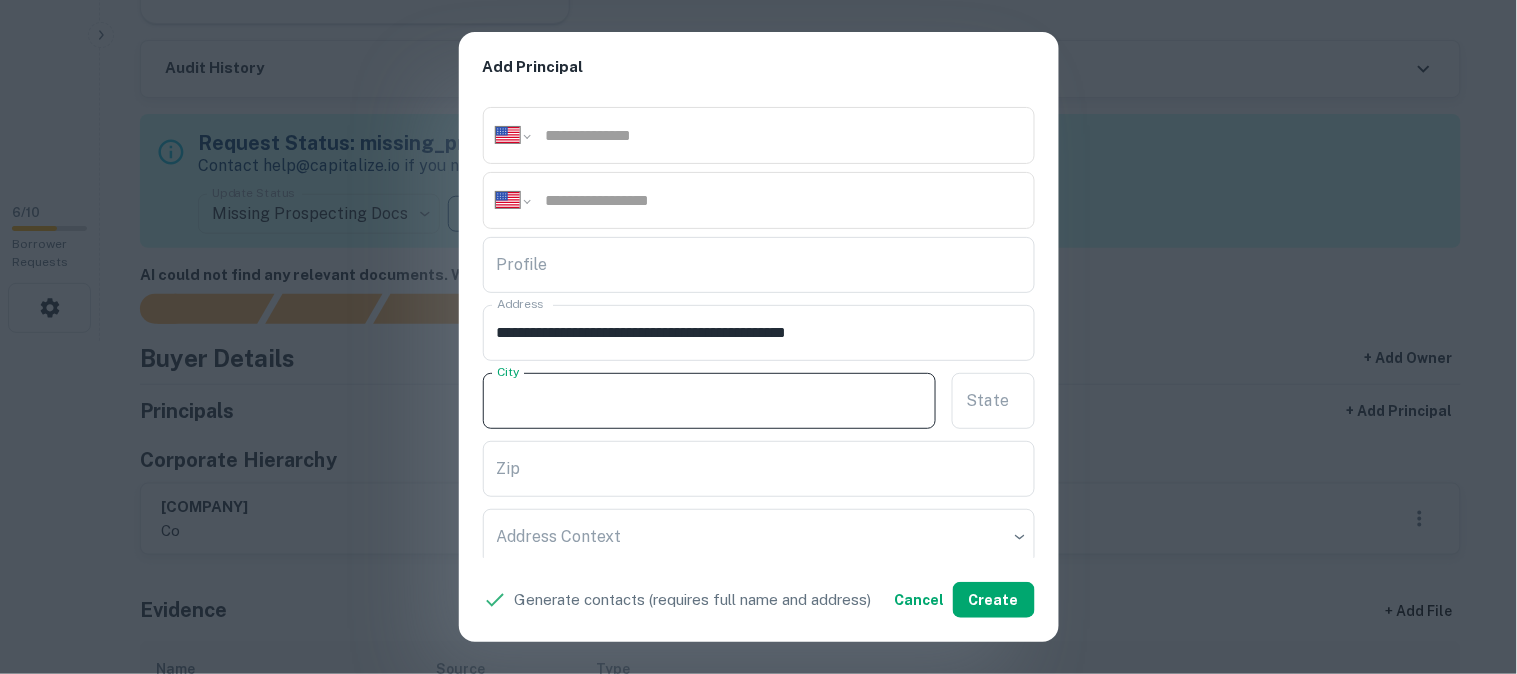 paste on "*****" 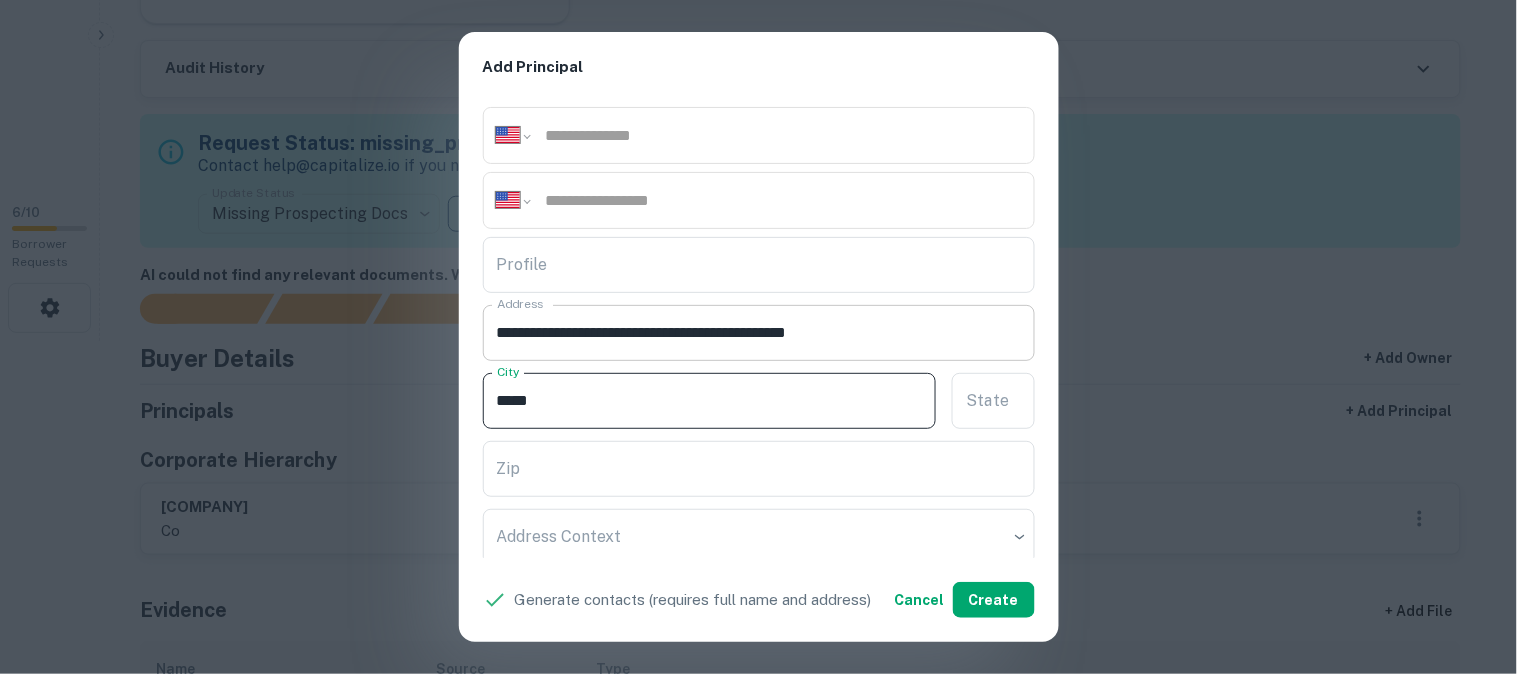type on "*****" 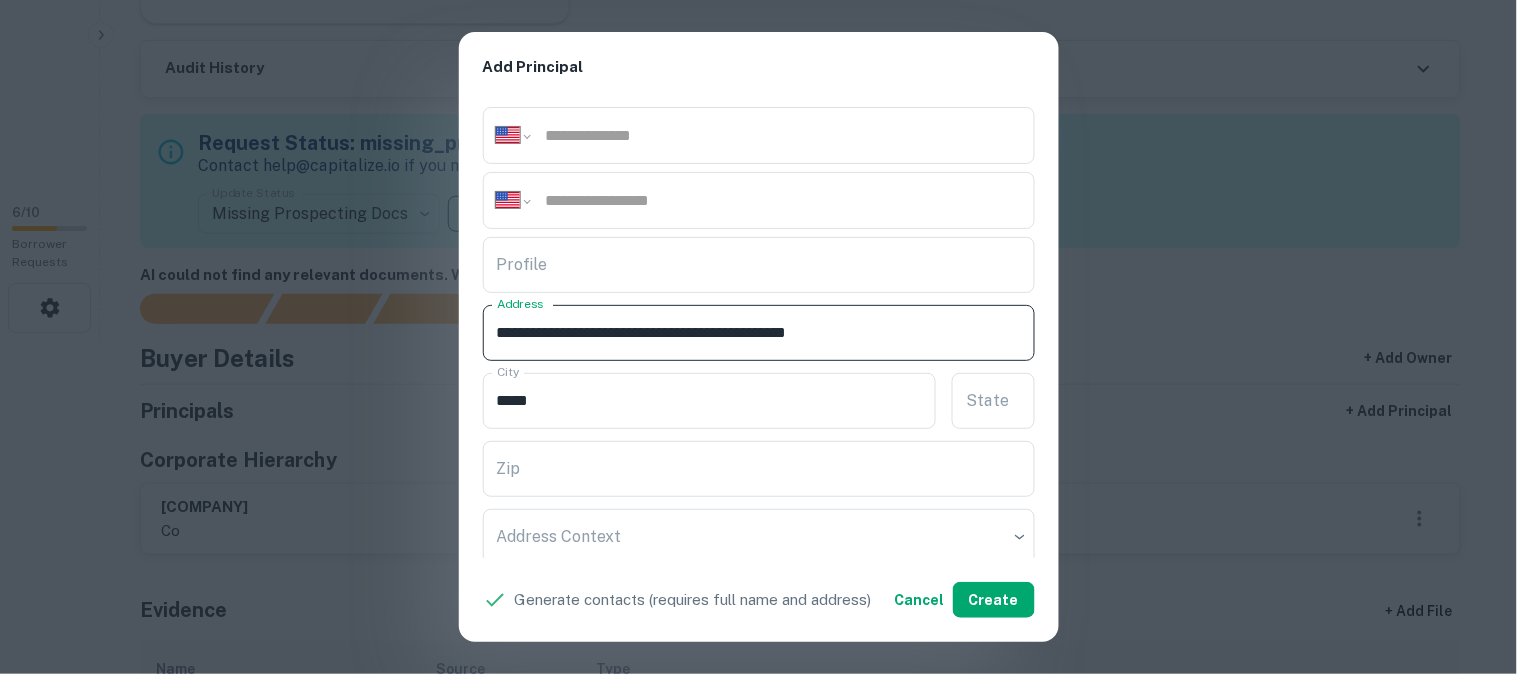 drag, startPoint x: 787, startPoint y: 324, endPoint x: 805, endPoint y: 342, distance: 25.455845 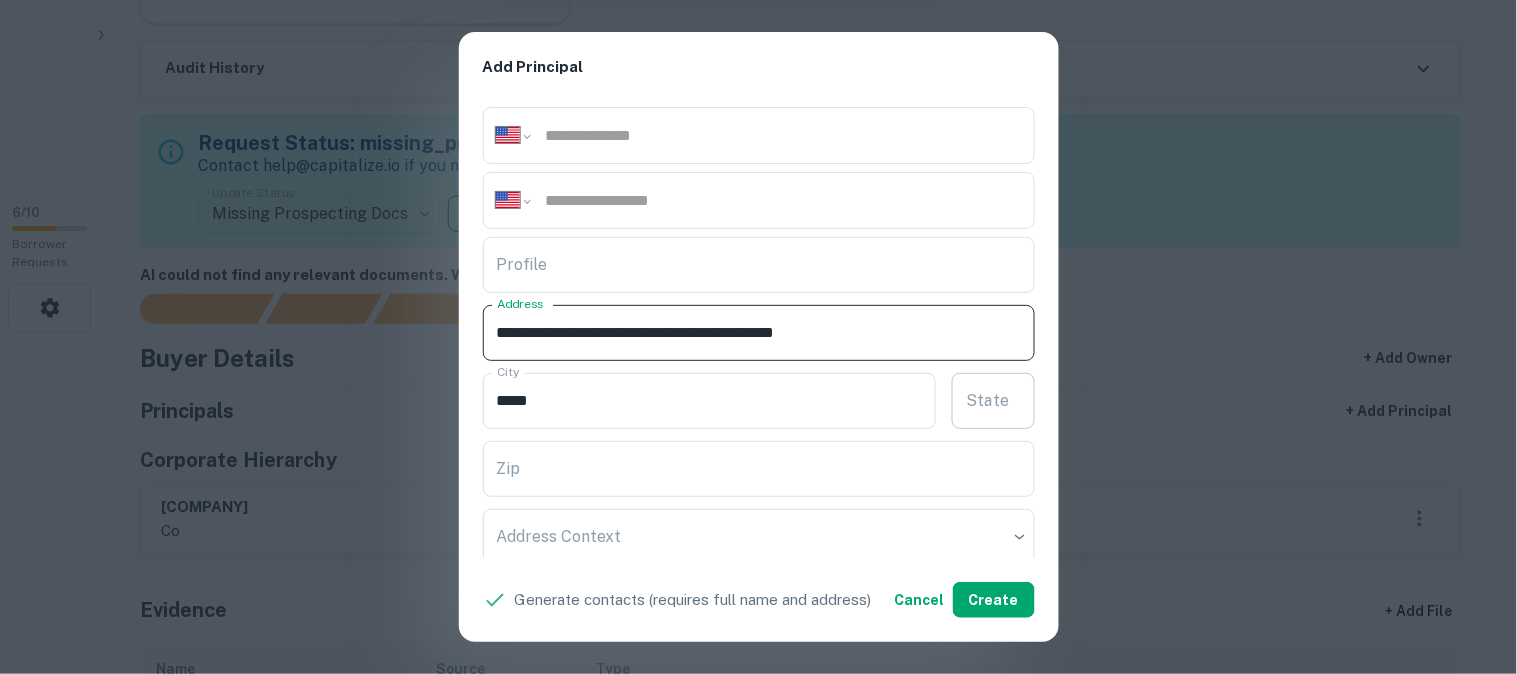type on "**********" 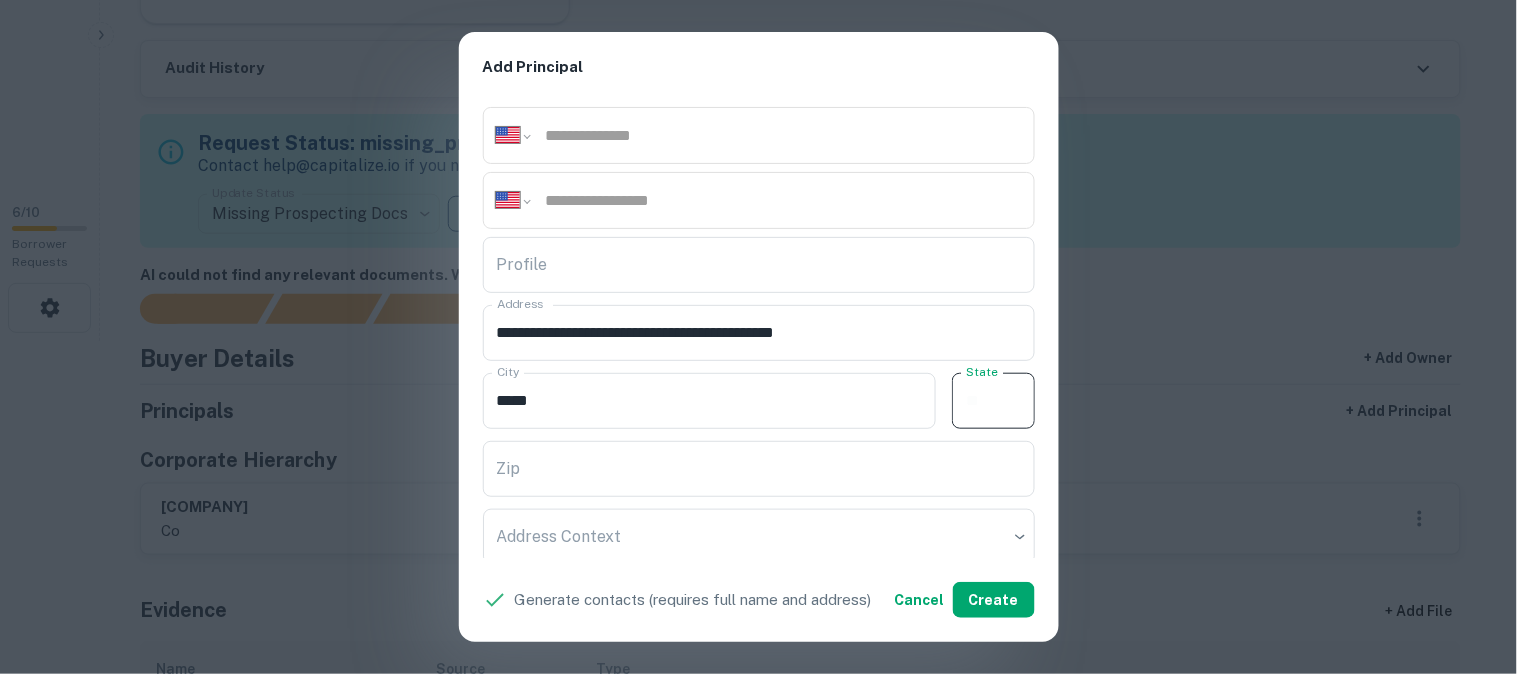 paste on "**" 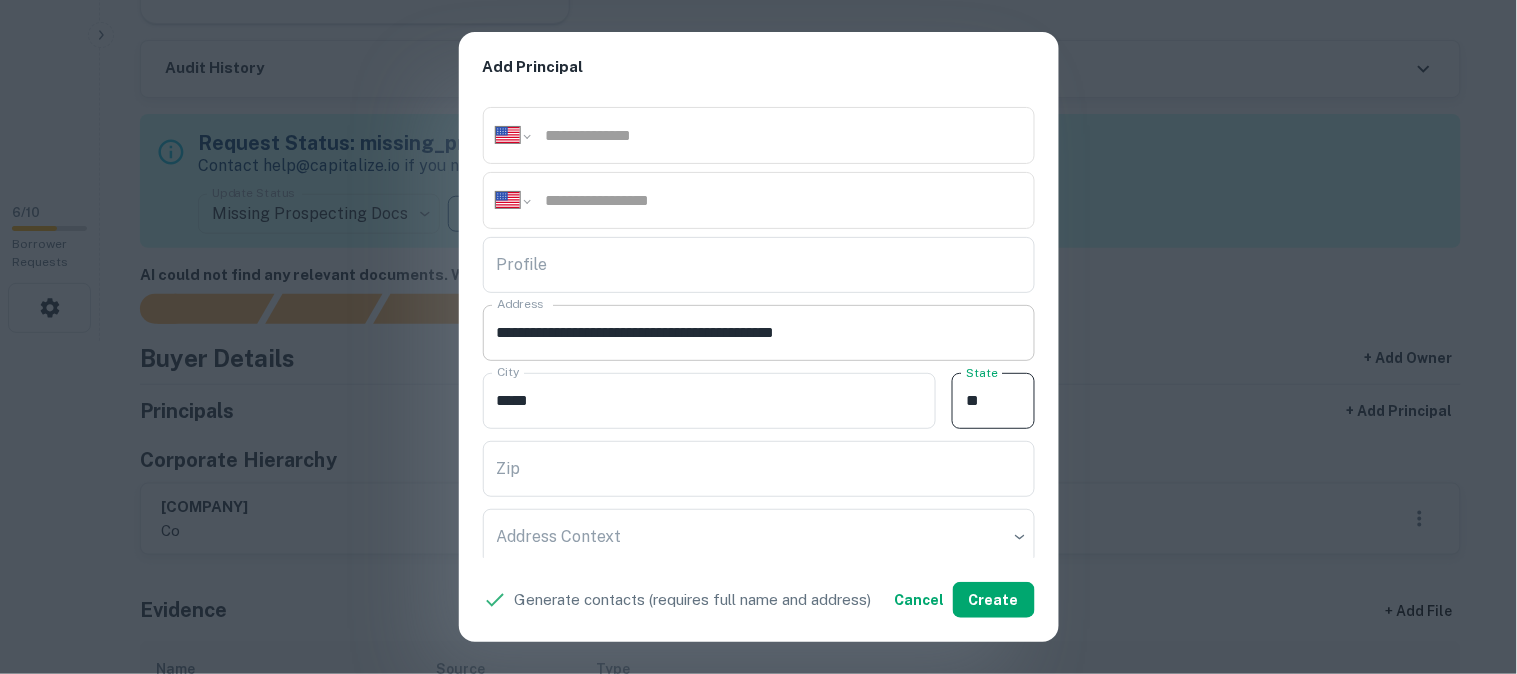 type on "**" 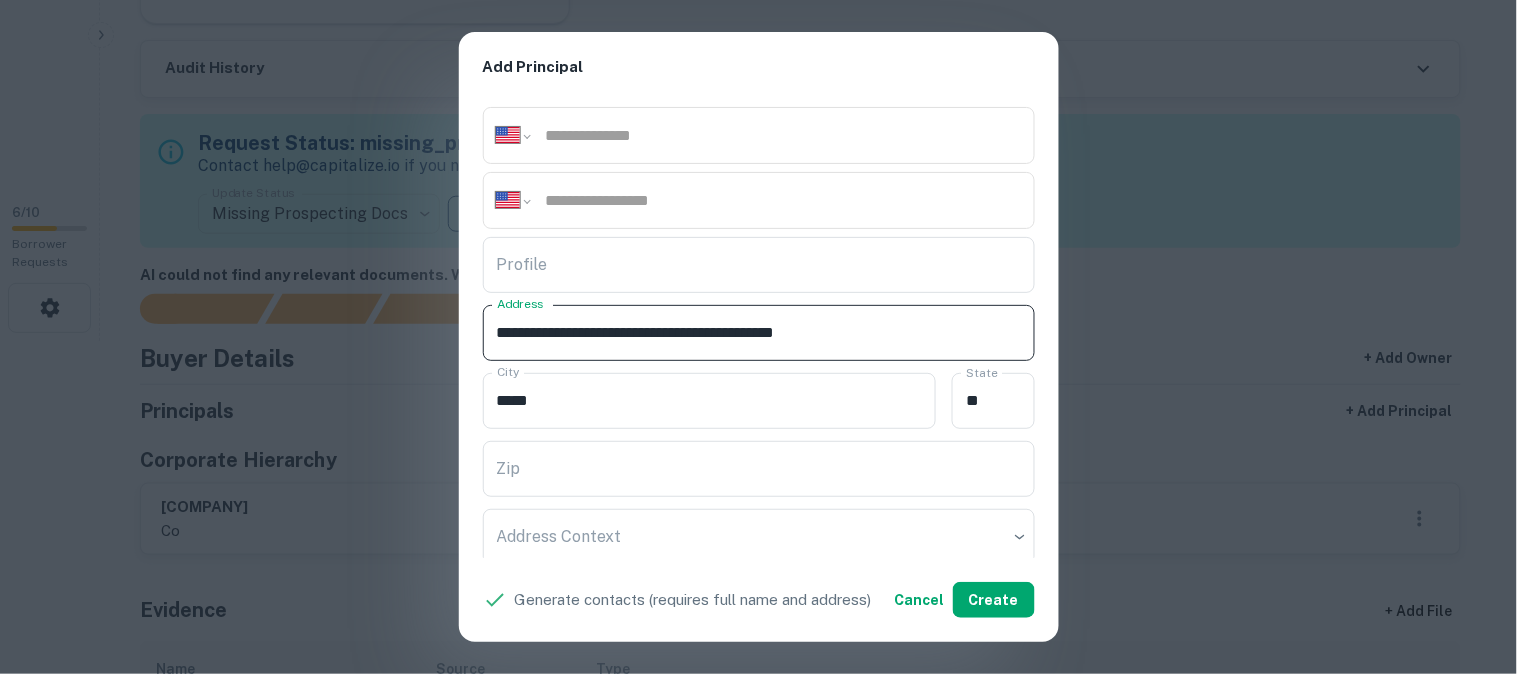 drag, startPoint x: 793, startPoint y: 325, endPoint x: 866, endPoint y: 342, distance: 74.953316 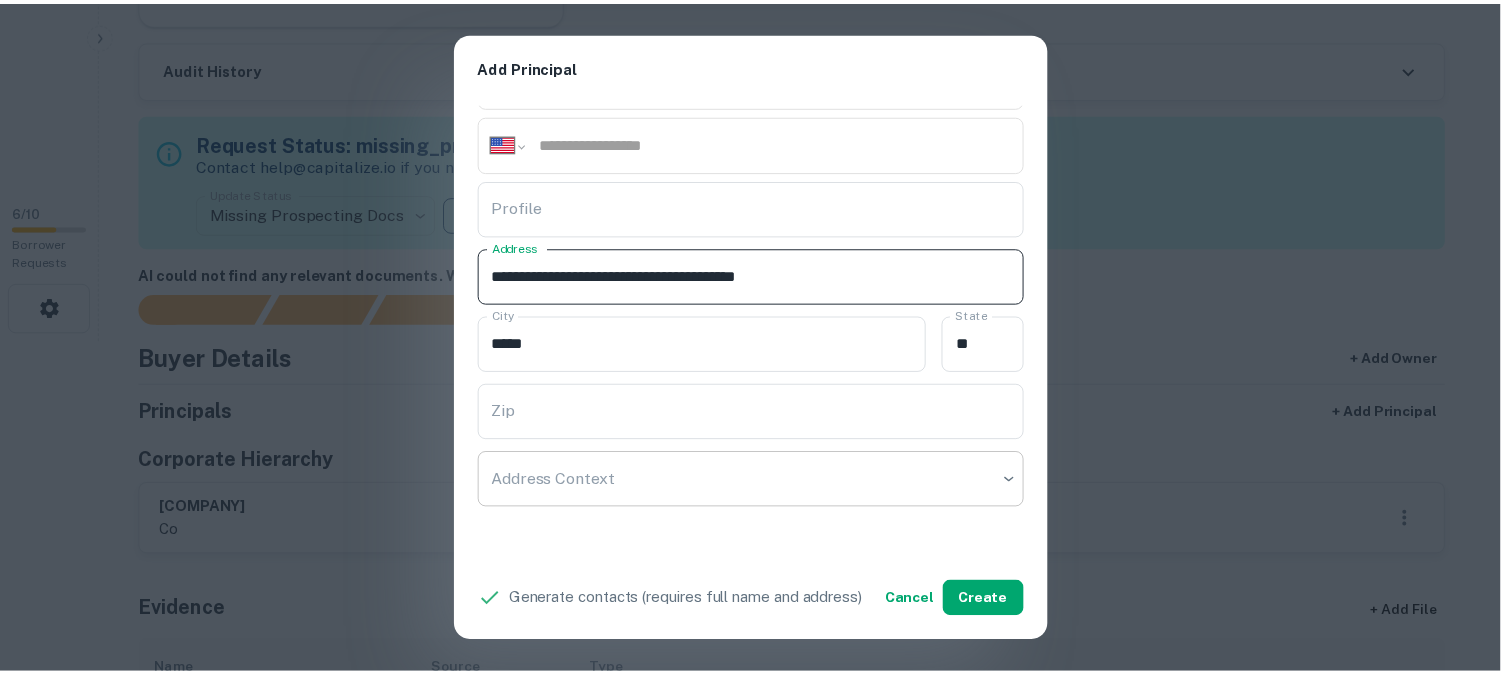scroll, scrollTop: 444, scrollLeft: 0, axis: vertical 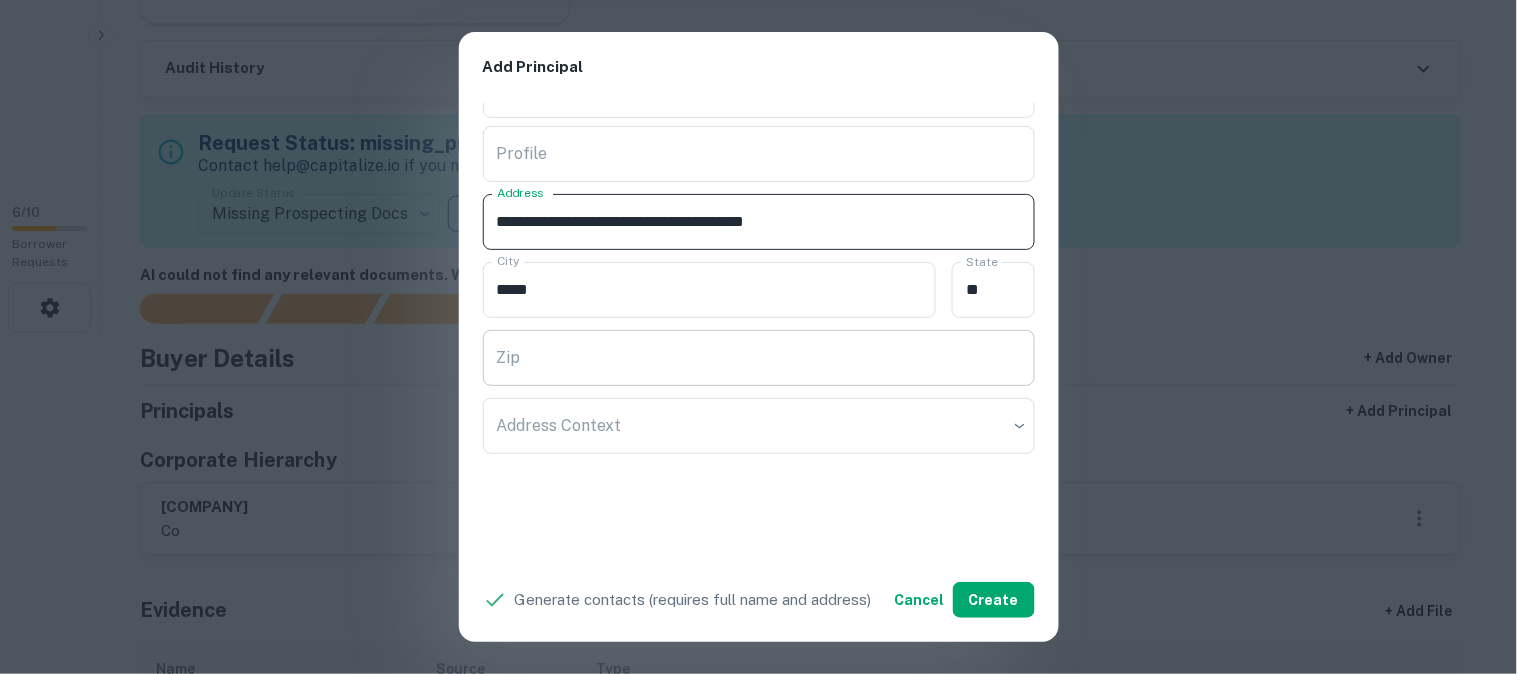 type on "**********" 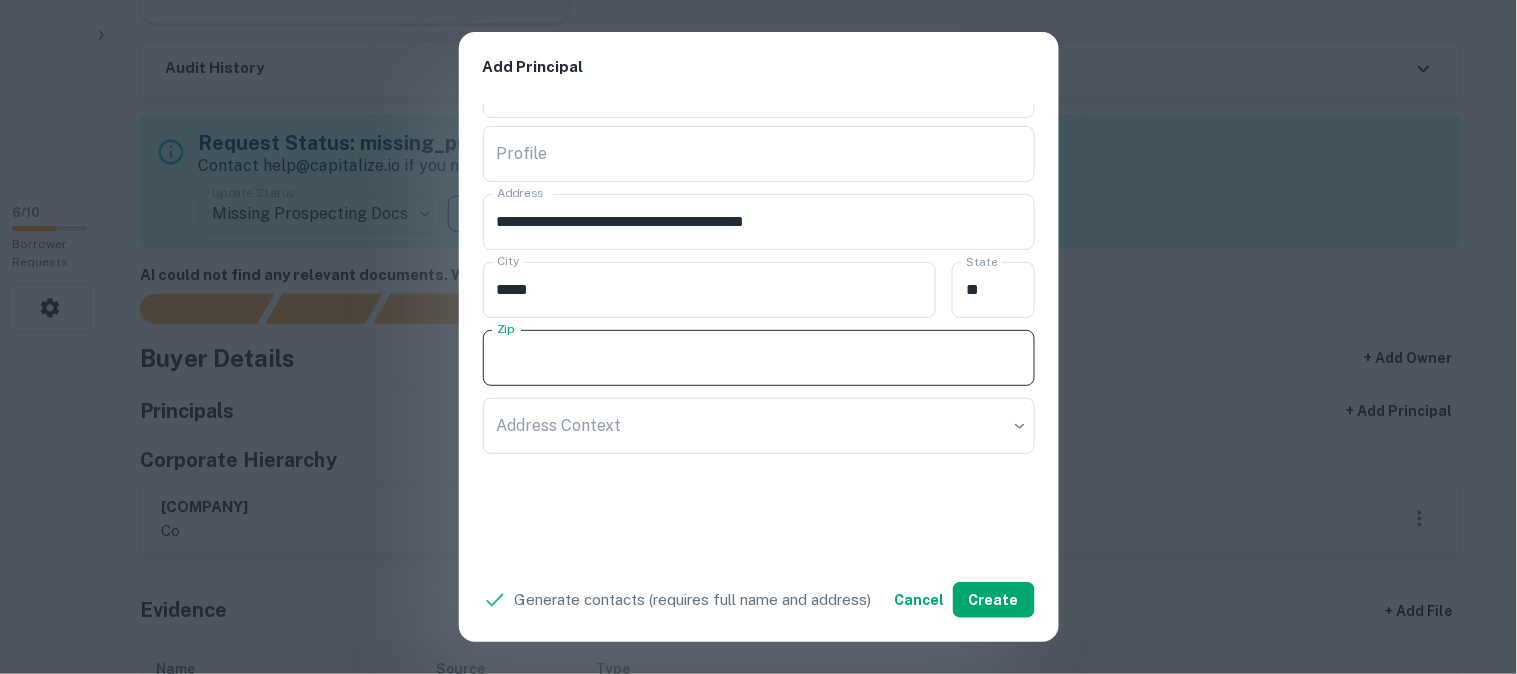 click on "Zip" at bounding box center (759, 358) 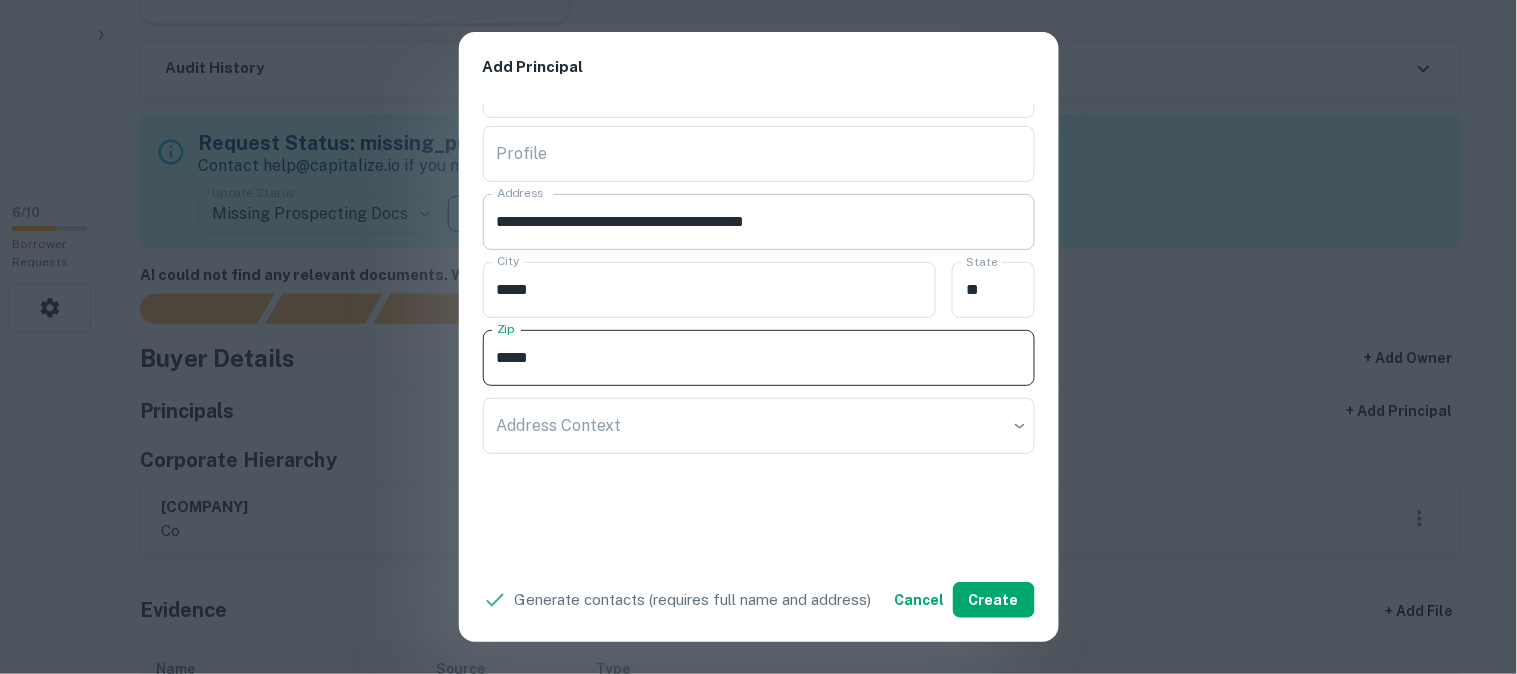 type on "*****" 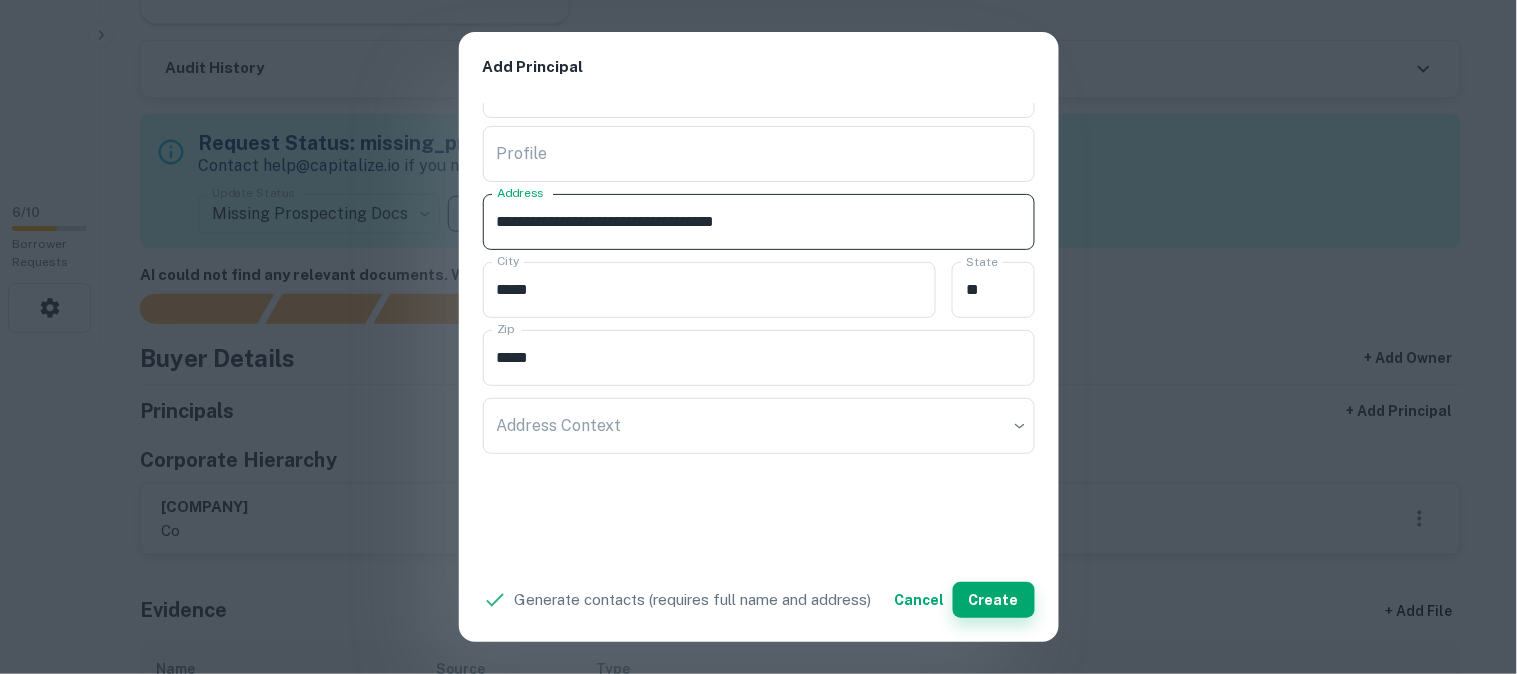 type on "**********" 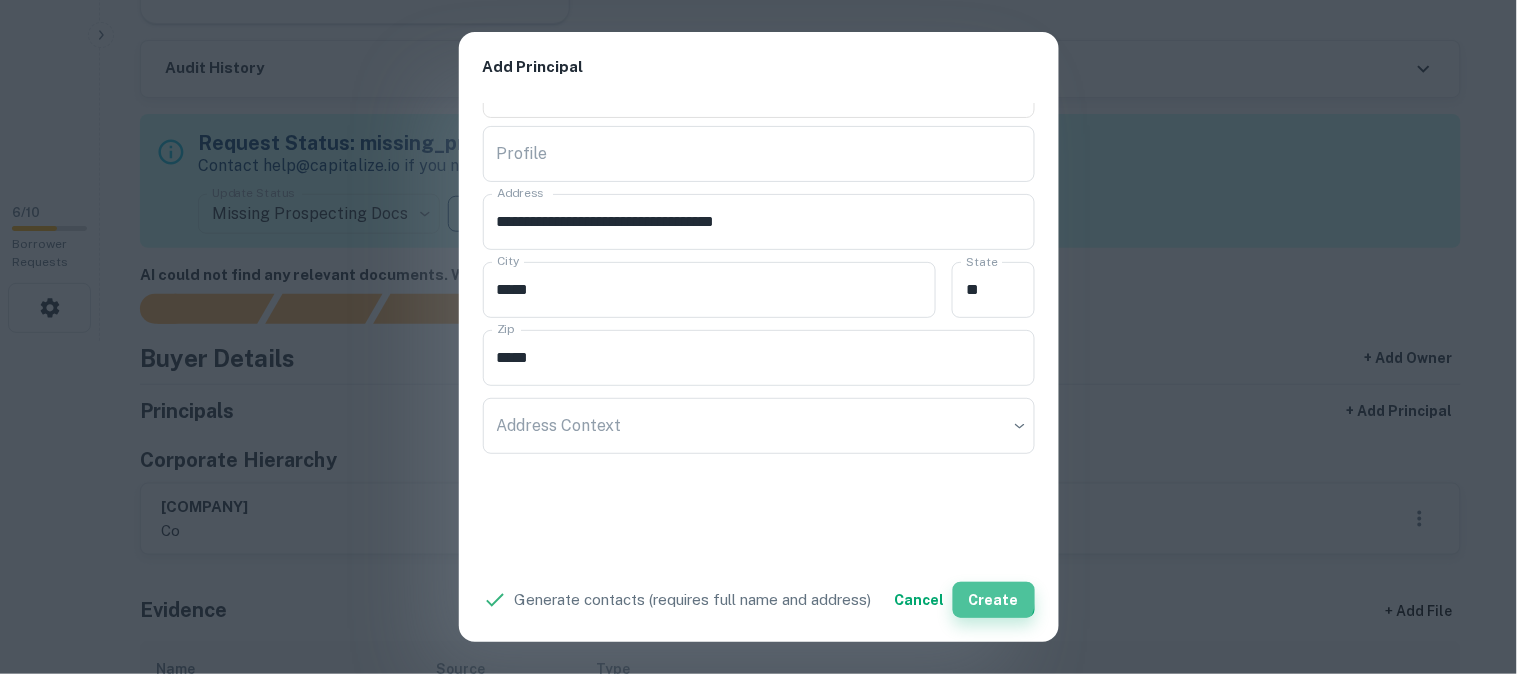 click on "Create" at bounding box center (994, 600) 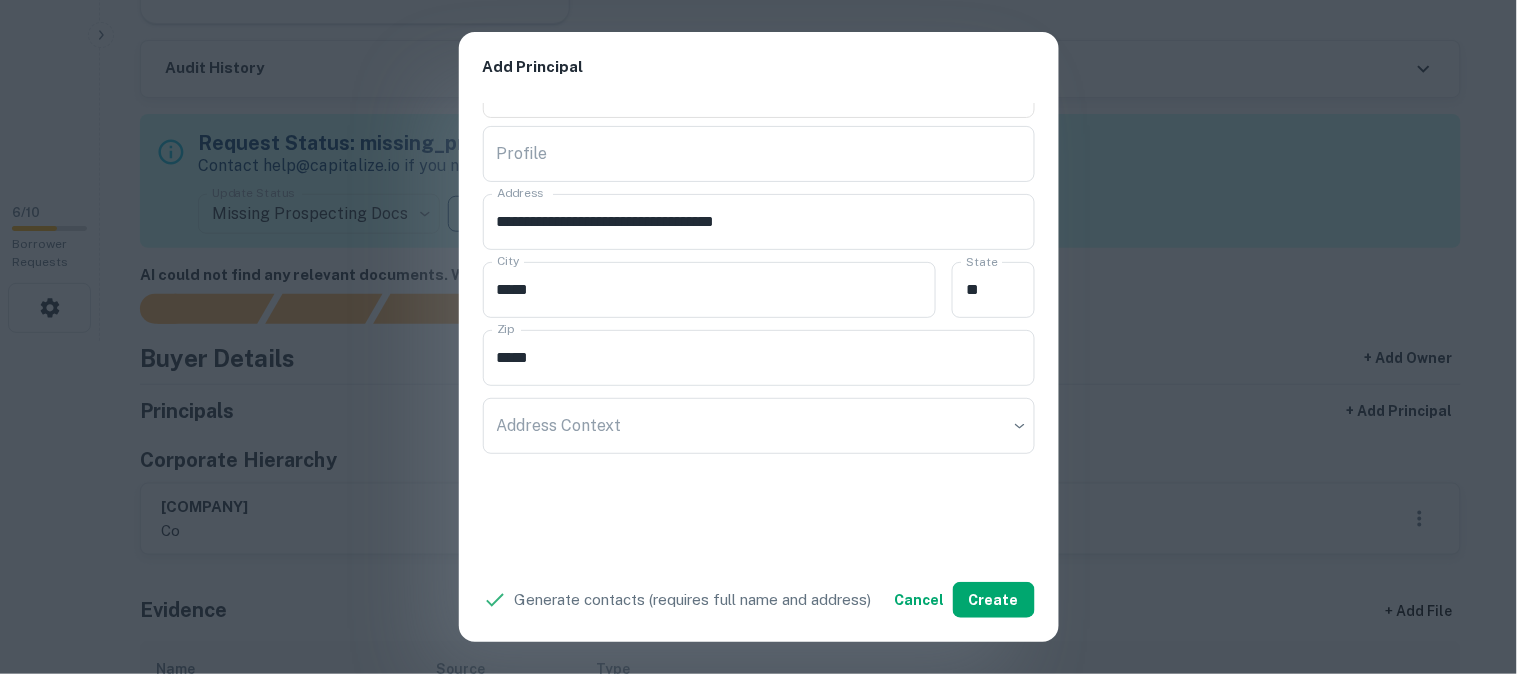 click on "**********" at bounding box center (758, 337) 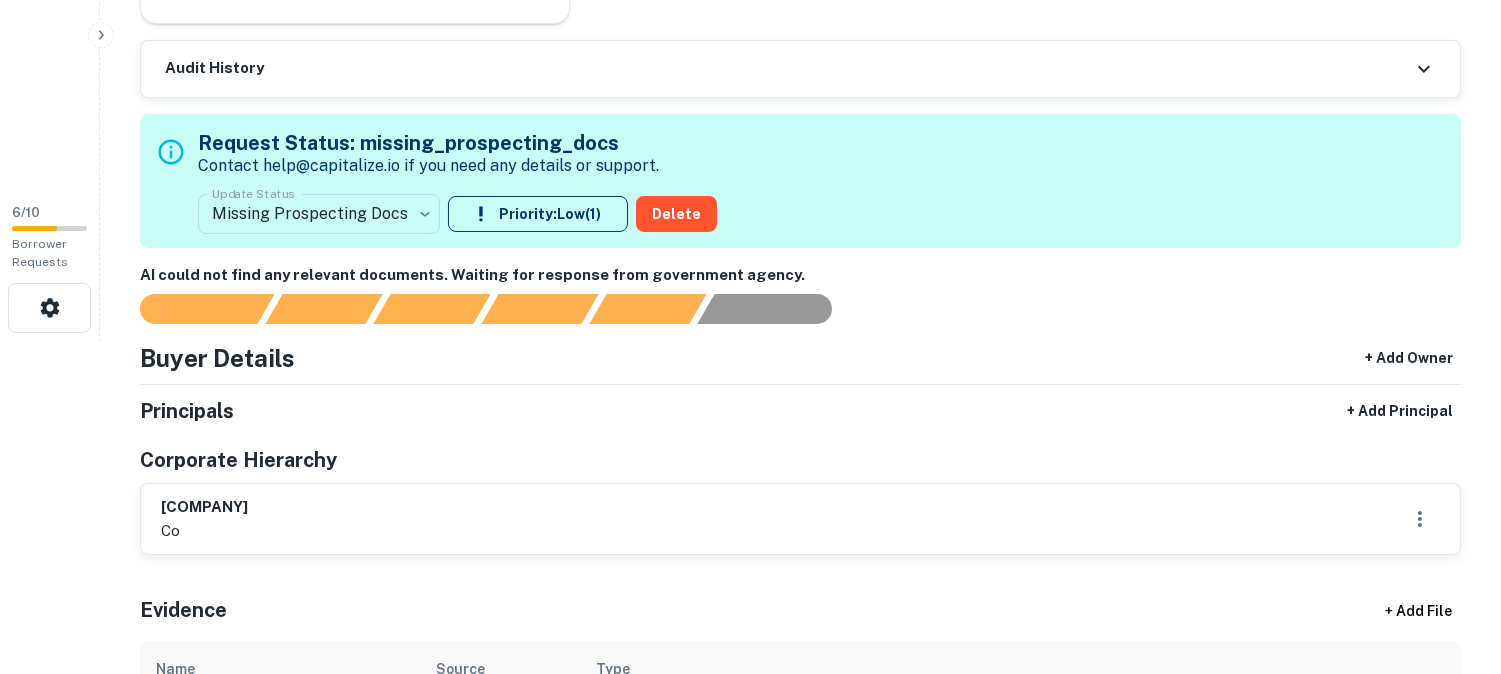 click on "**********" at bounding box center [750, 4] 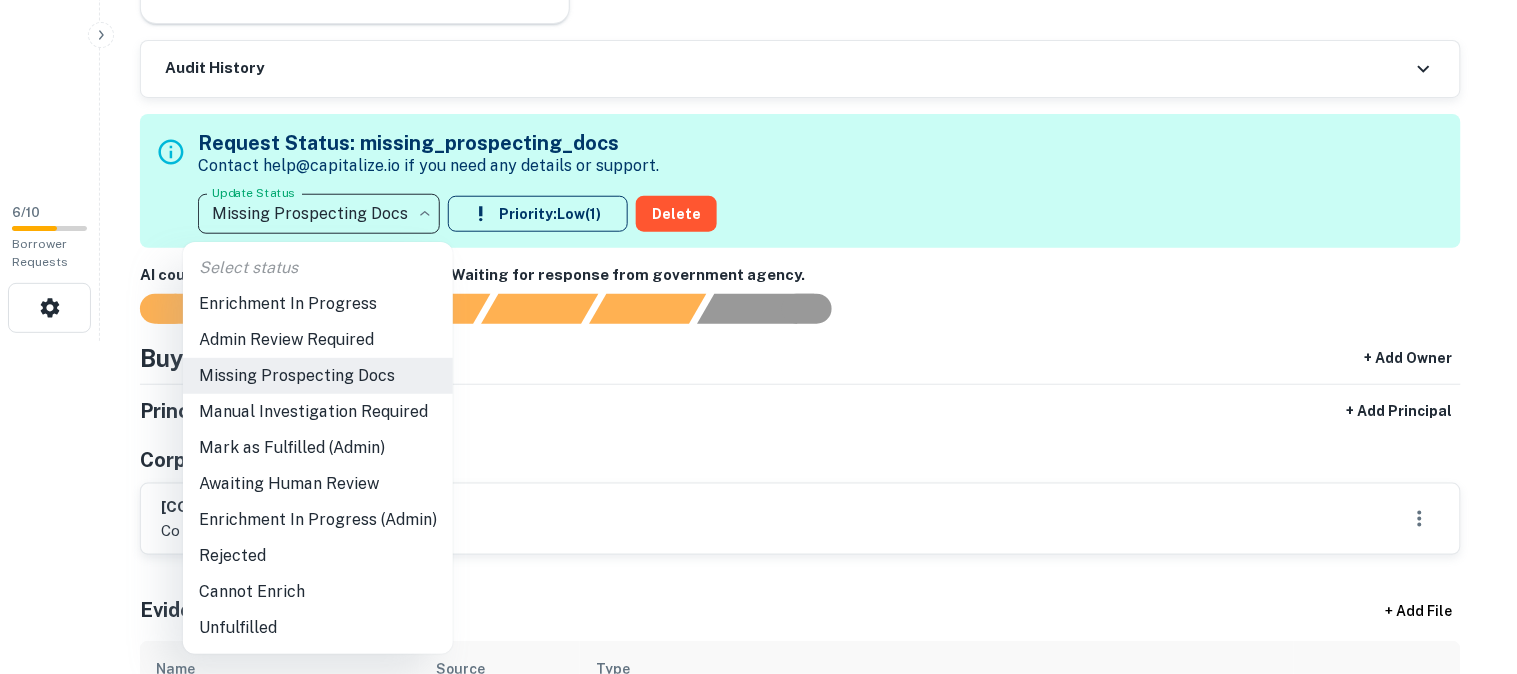 click on "Admin Review Required" at bounding box center [318, 340] 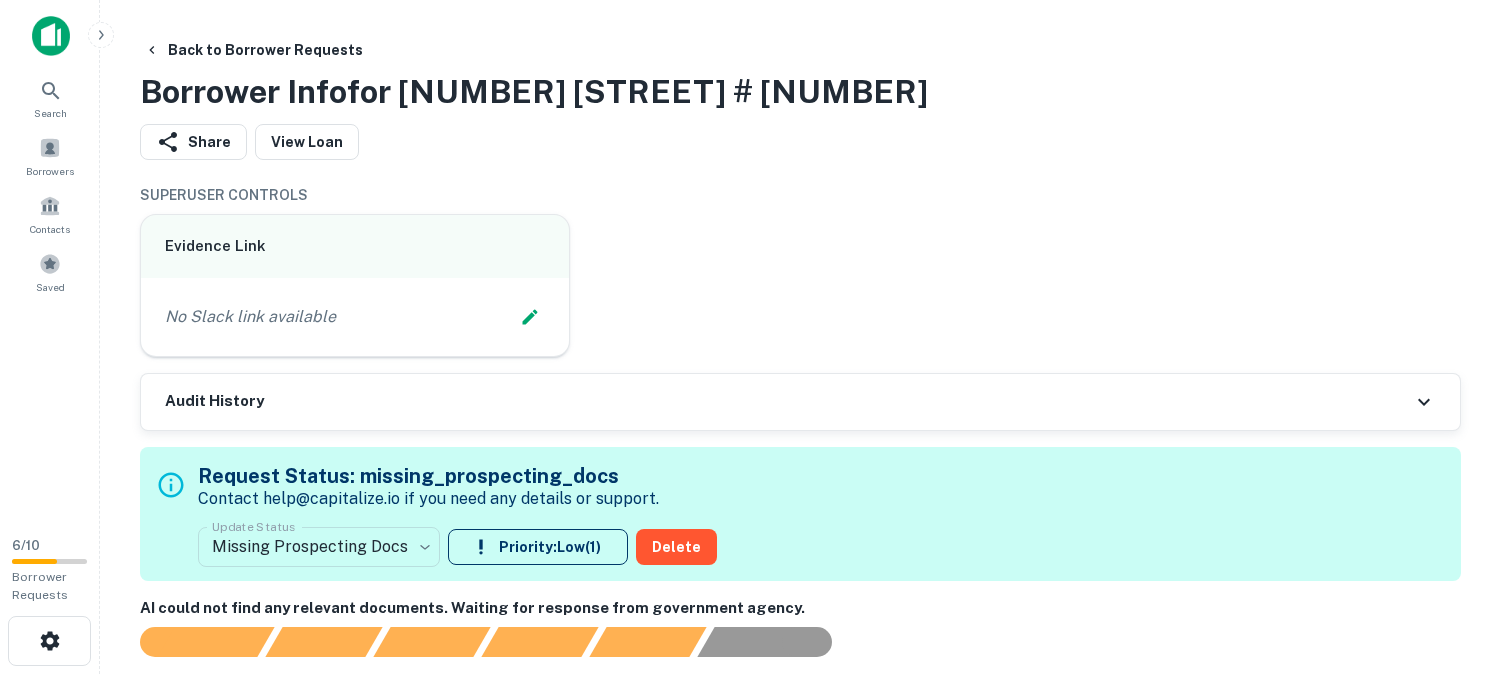 scroll, scrollTop: 0, scrollLeft: 0, axis: both 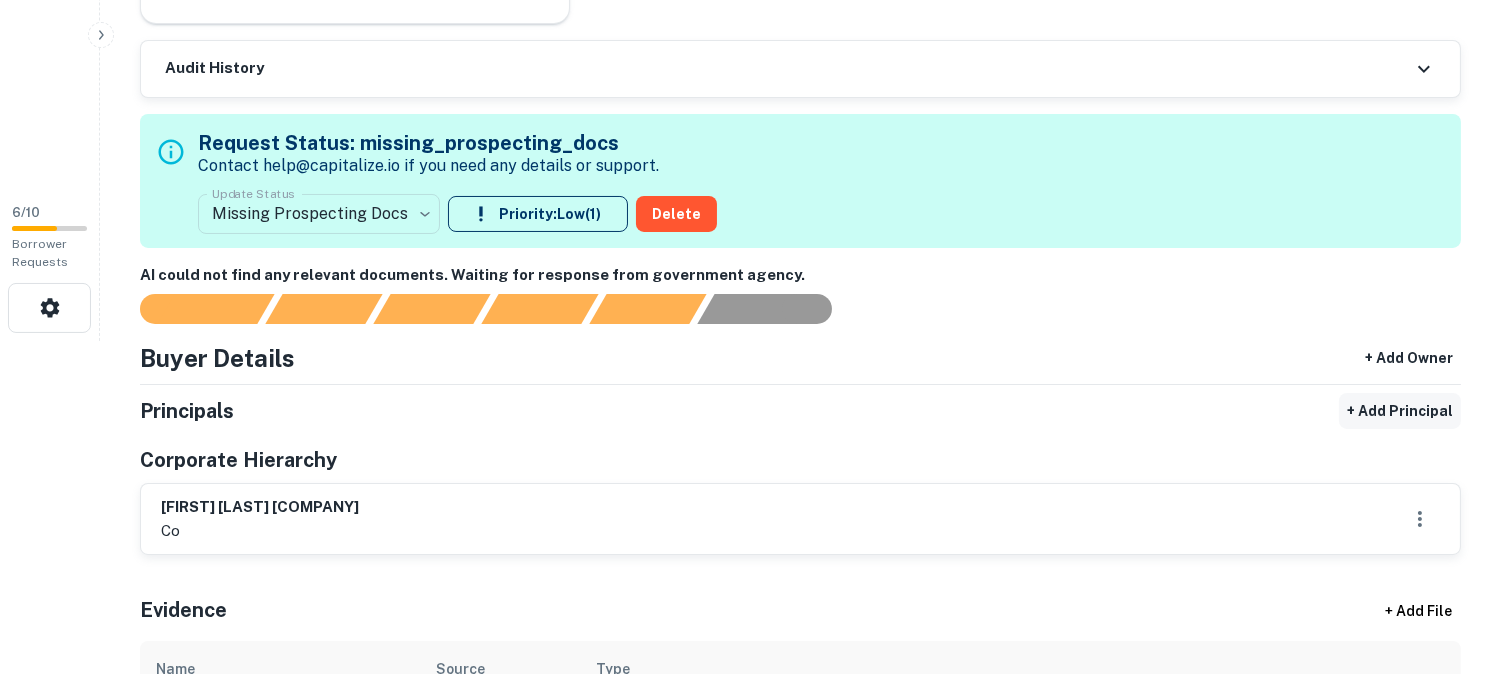 click on "+ Add Principal" at bounding box center [1400, 411] 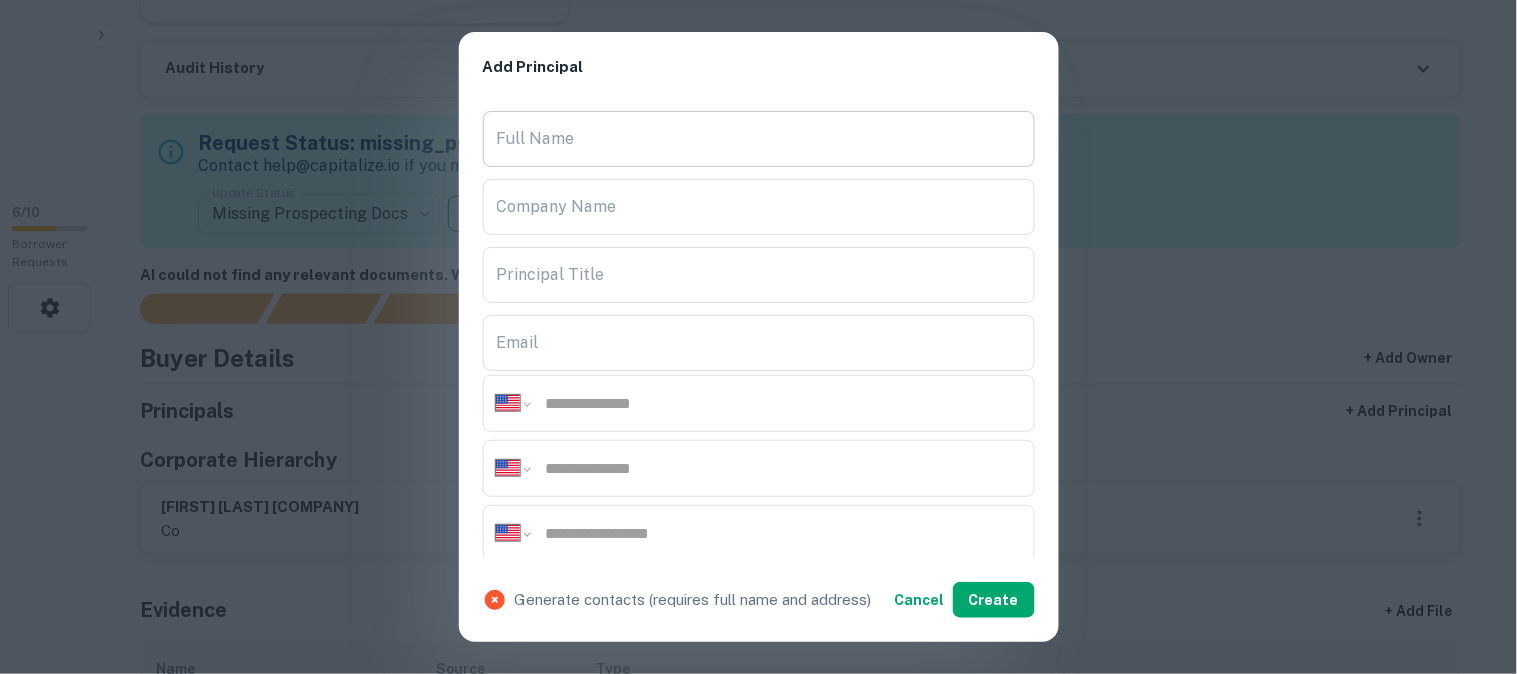 click on "Full Name" at bounding box center [759, 139] 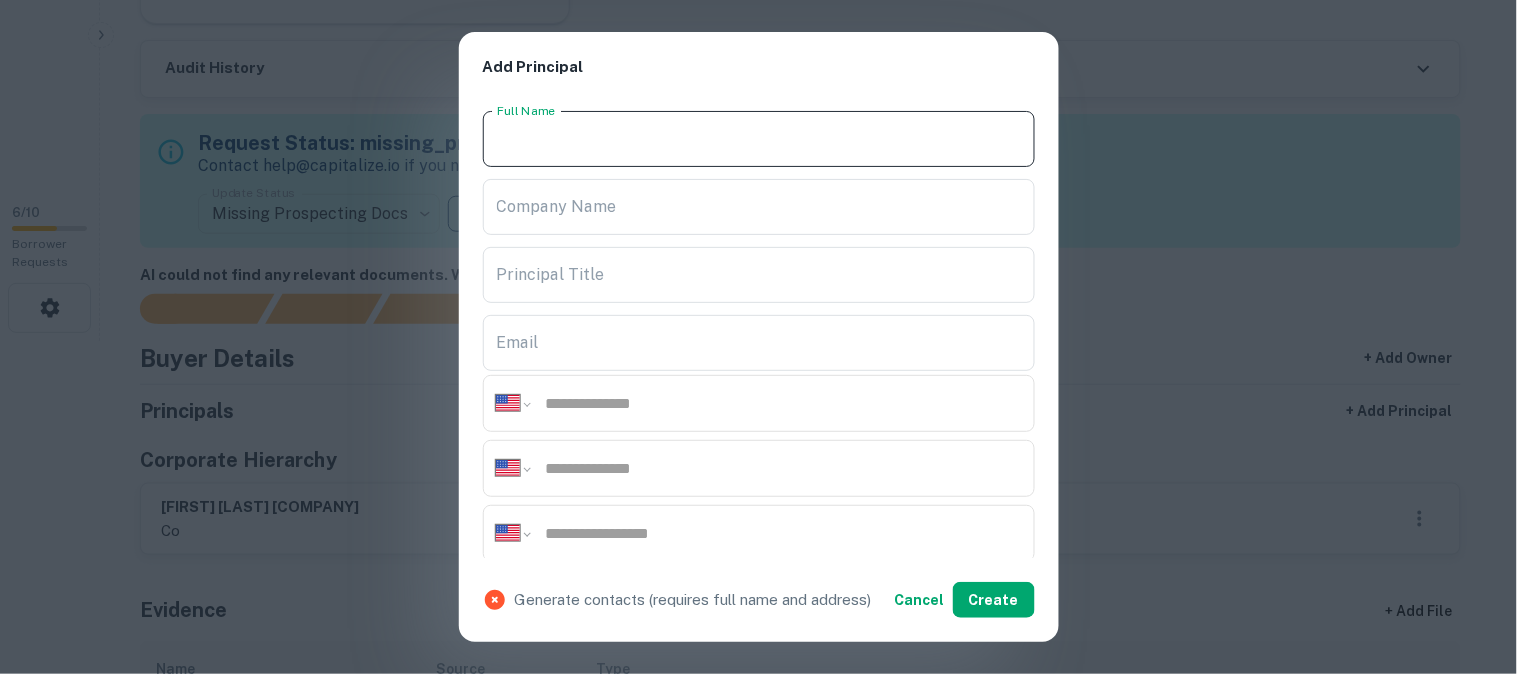 paste on "**********" 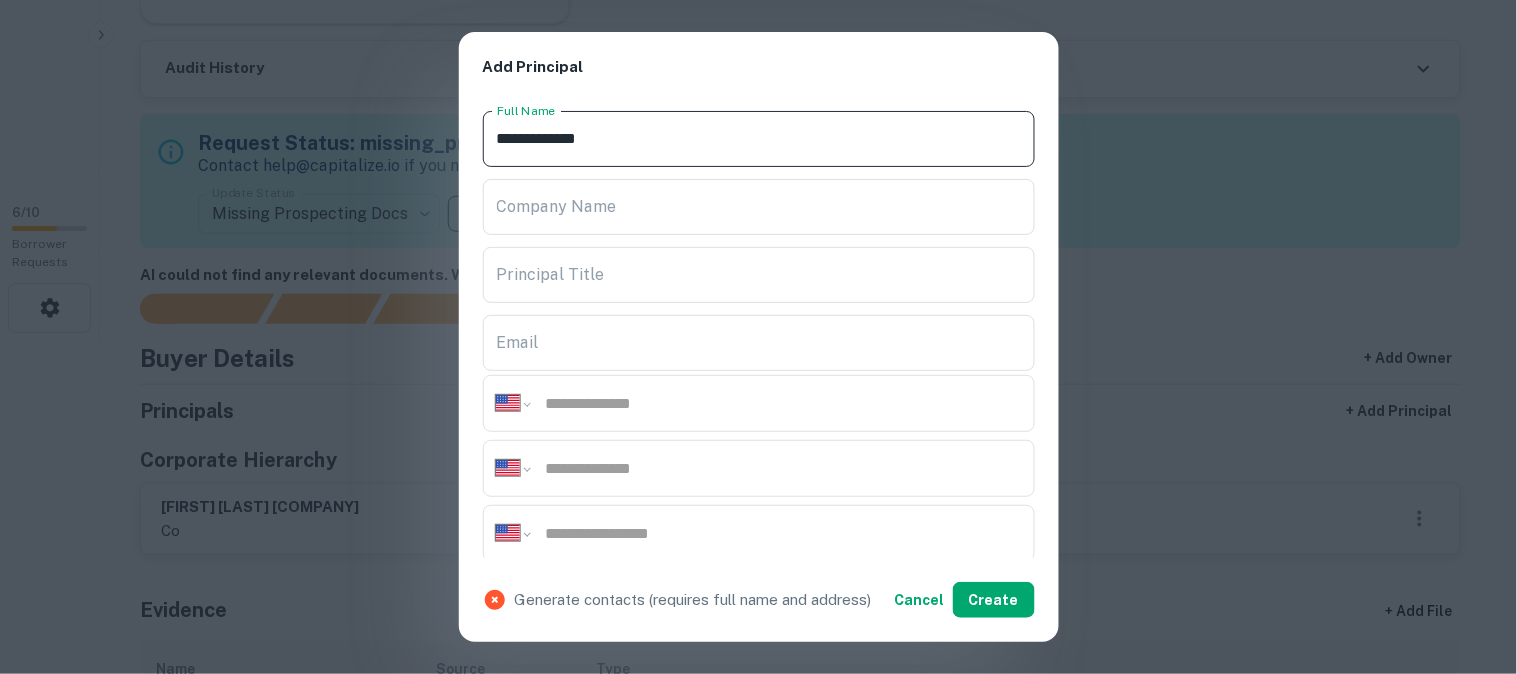 drag, startPoint x: 624, startPoint y: 141, endPoint x: 554, endPoint y: 122, distance: 72.53275 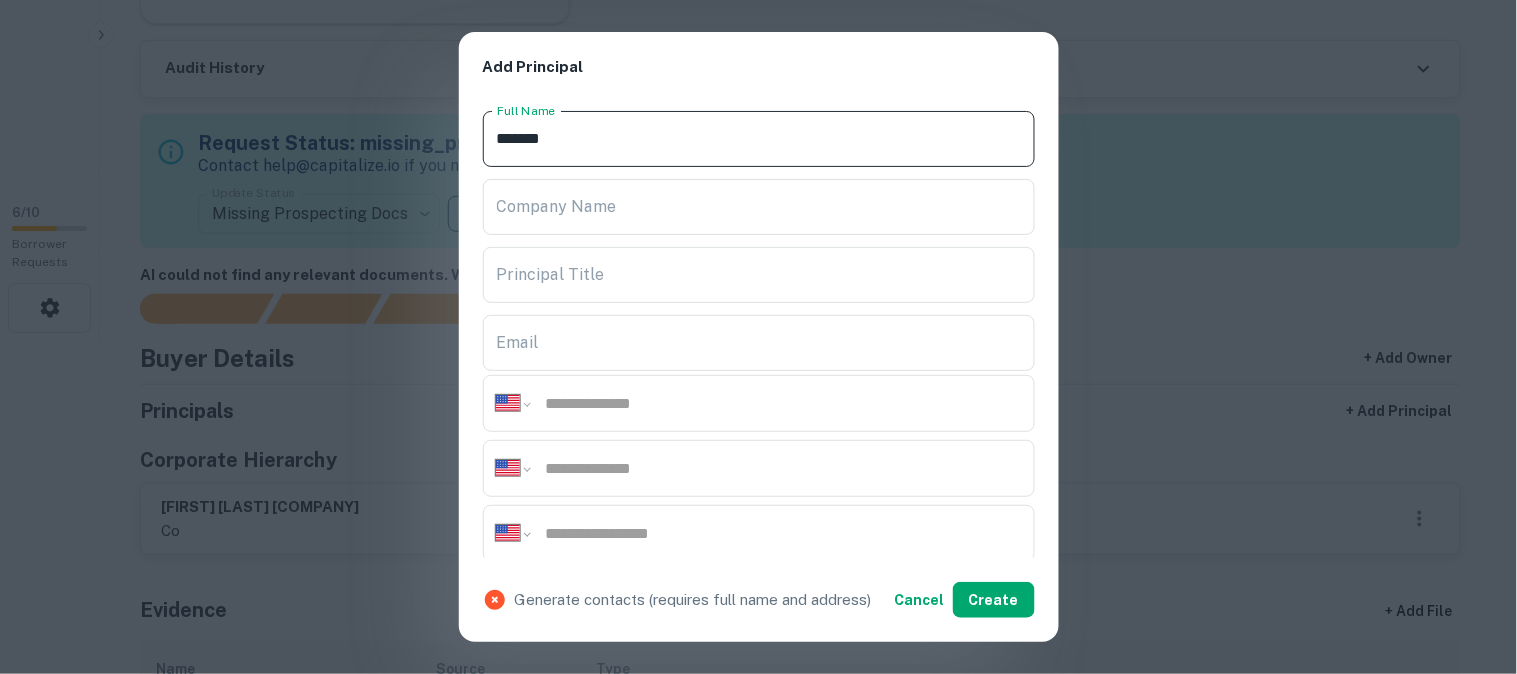 click on "*******" at bounding box center (759, 139) 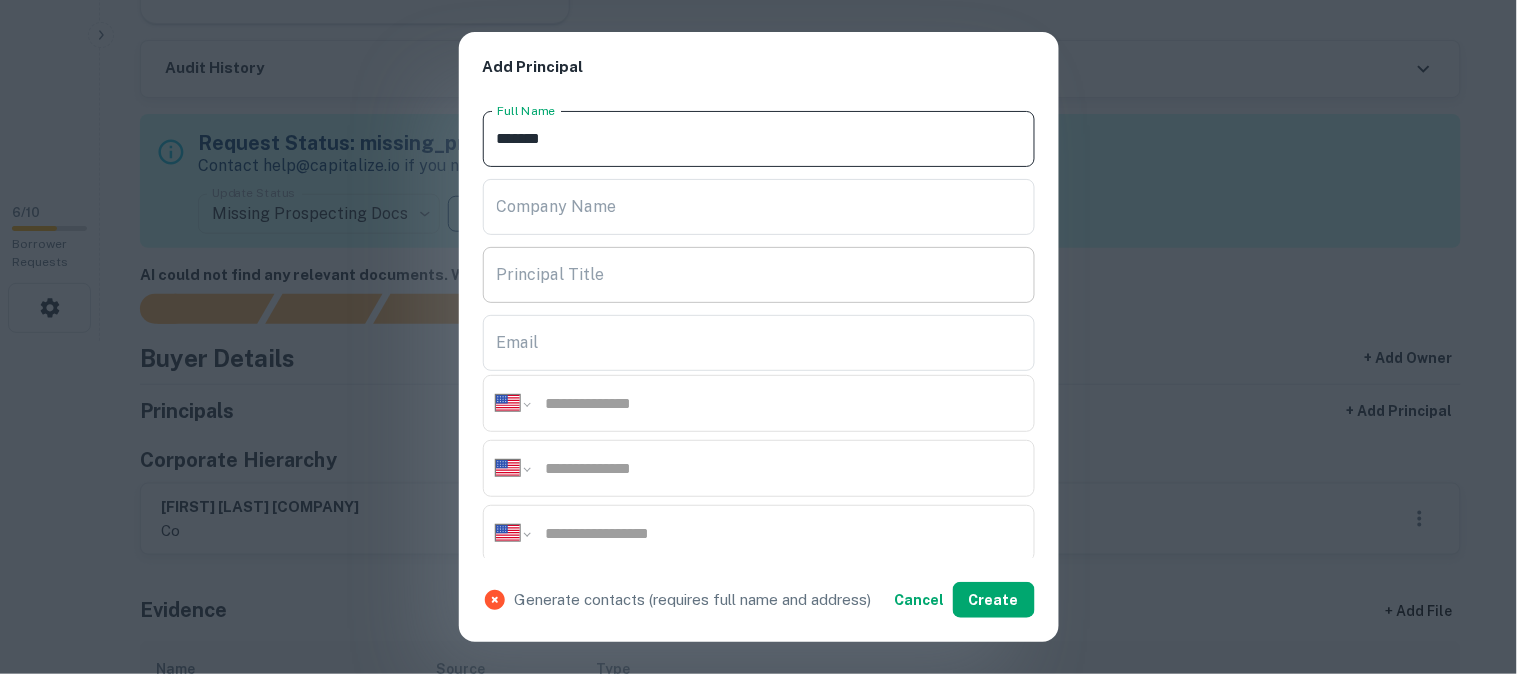 paste on "*****" 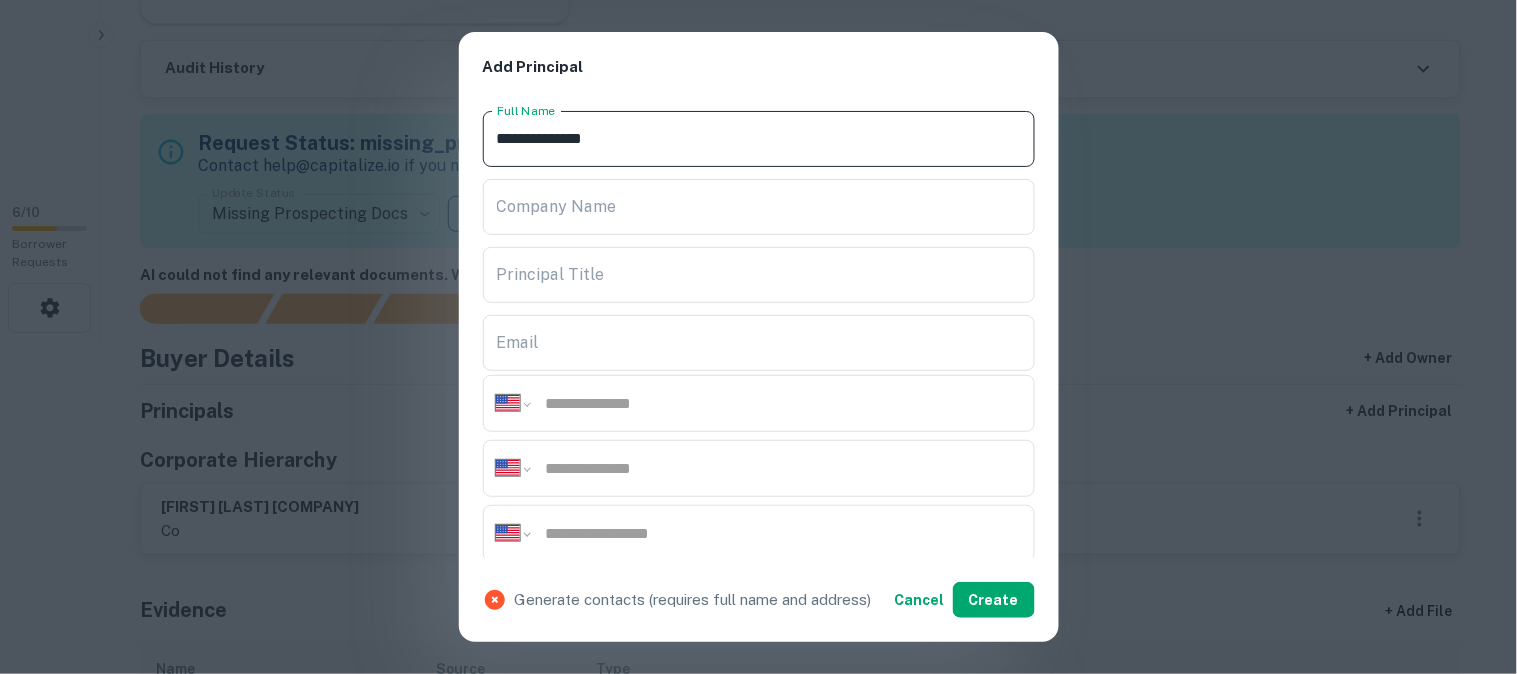 type on "**********" 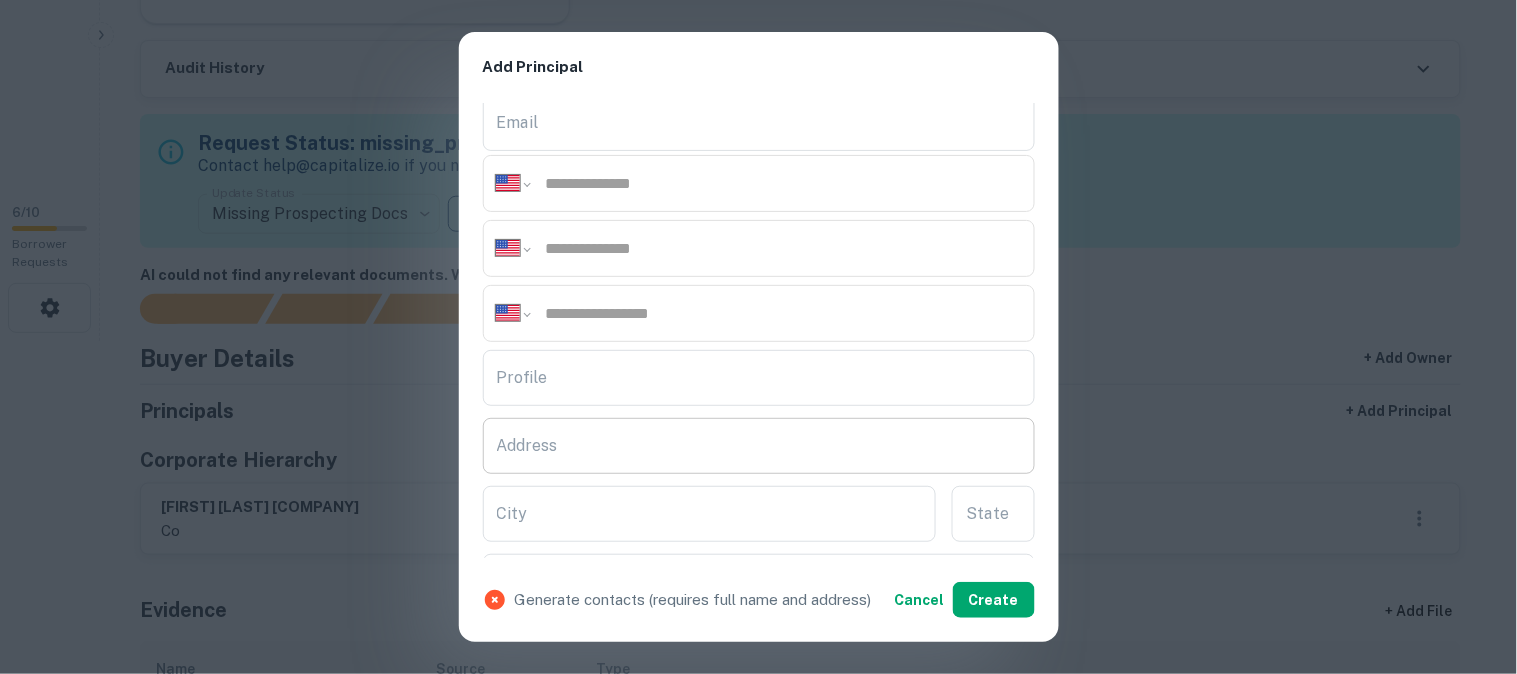 scroll, scrollTop: 222, scrollLeft: 0, axis: vertical 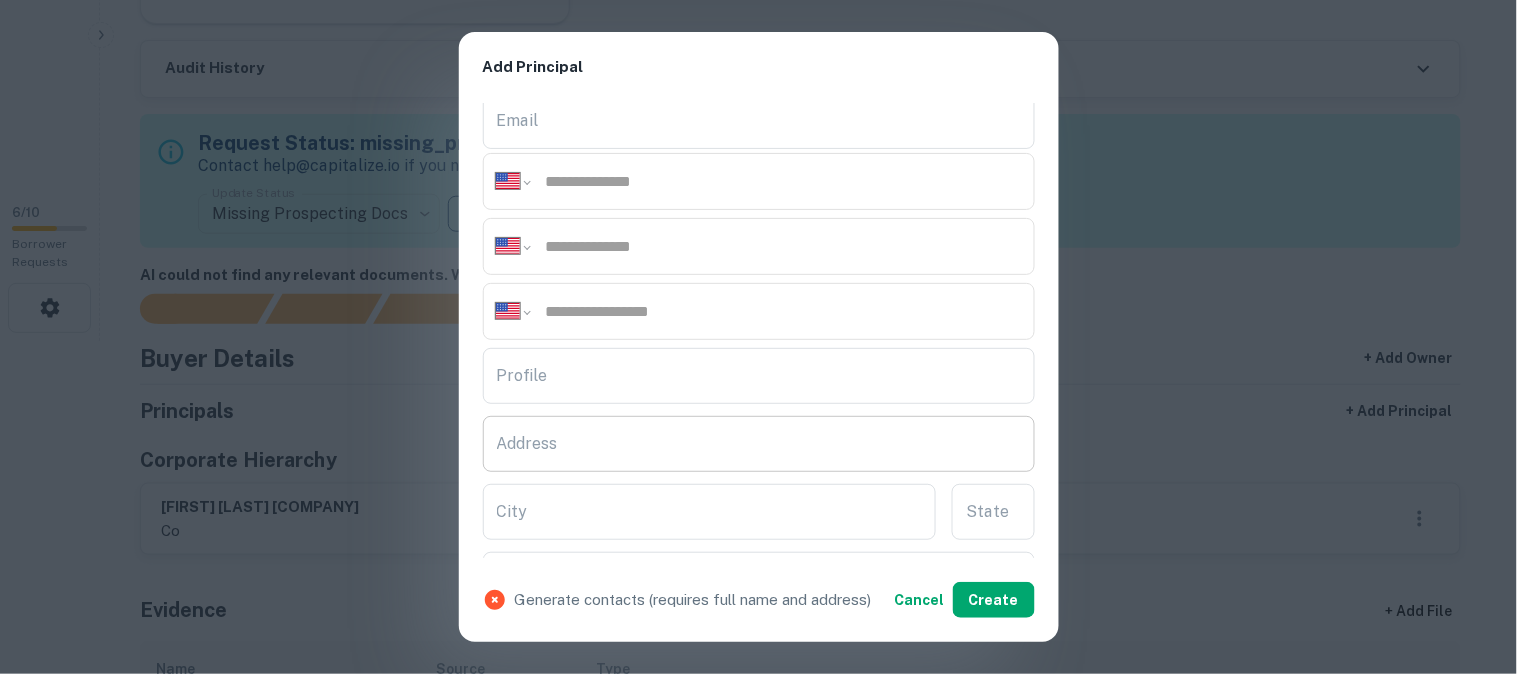 click on "Address" at bounding box center [759, 444] 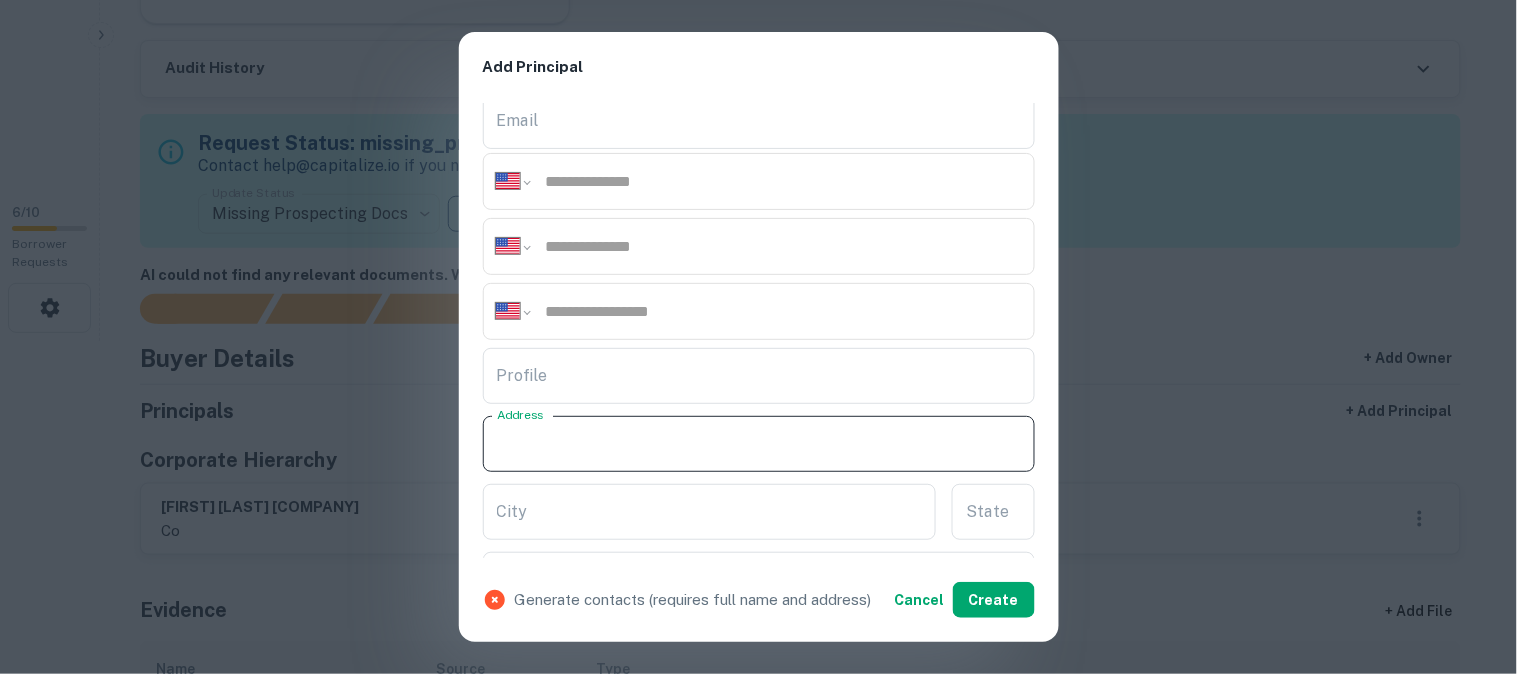 paste on "**********" 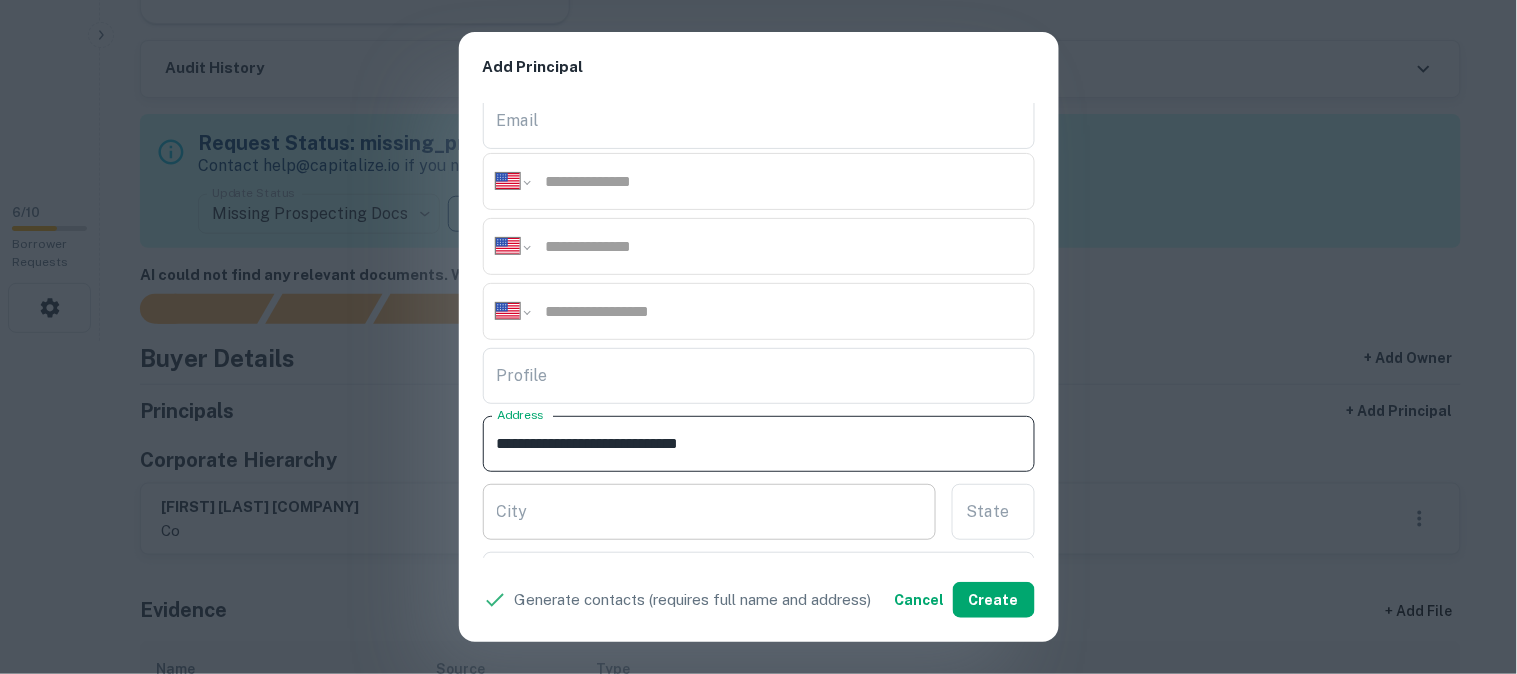 drag, startPoint x: 601, startPoint y: 436, endPoint x: 648, endPoint y: 485, distance: 67.89698 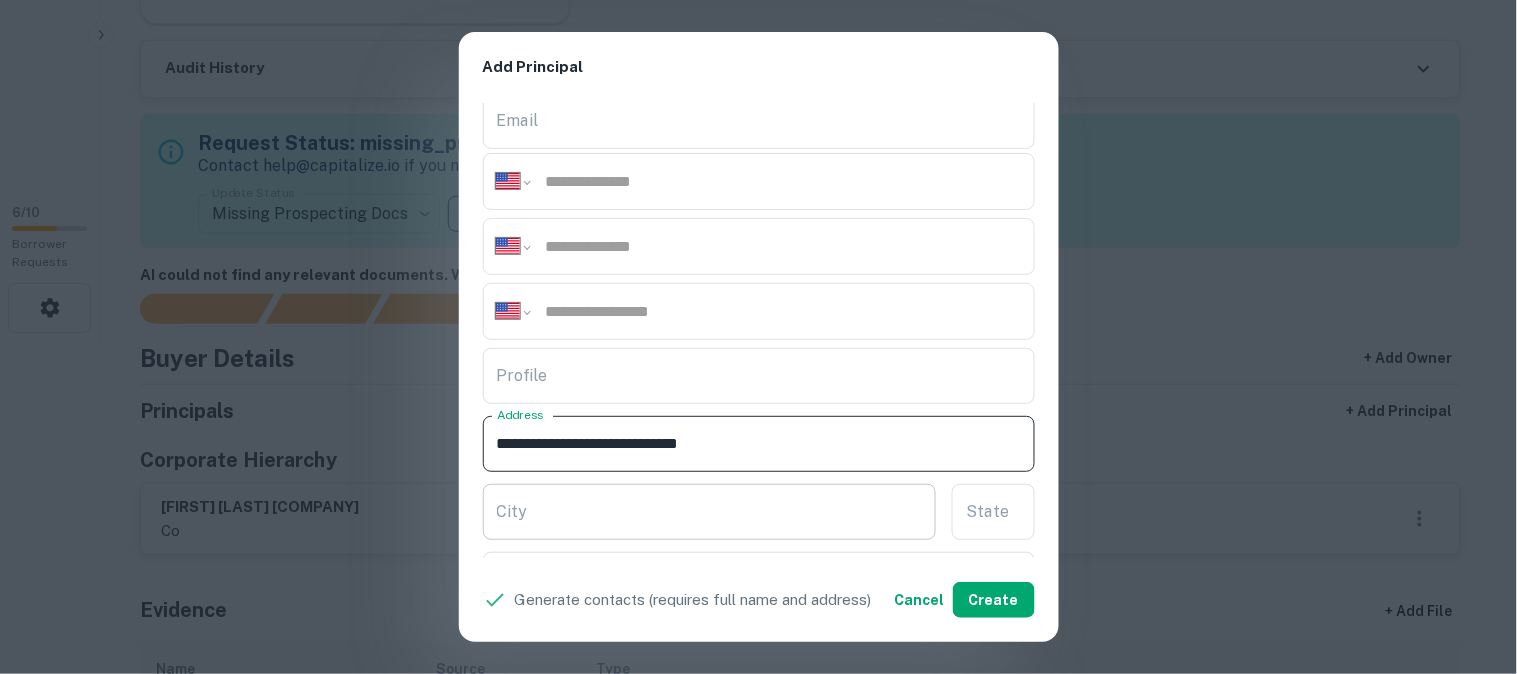 click on "**********" at bounding box center [759, 331] 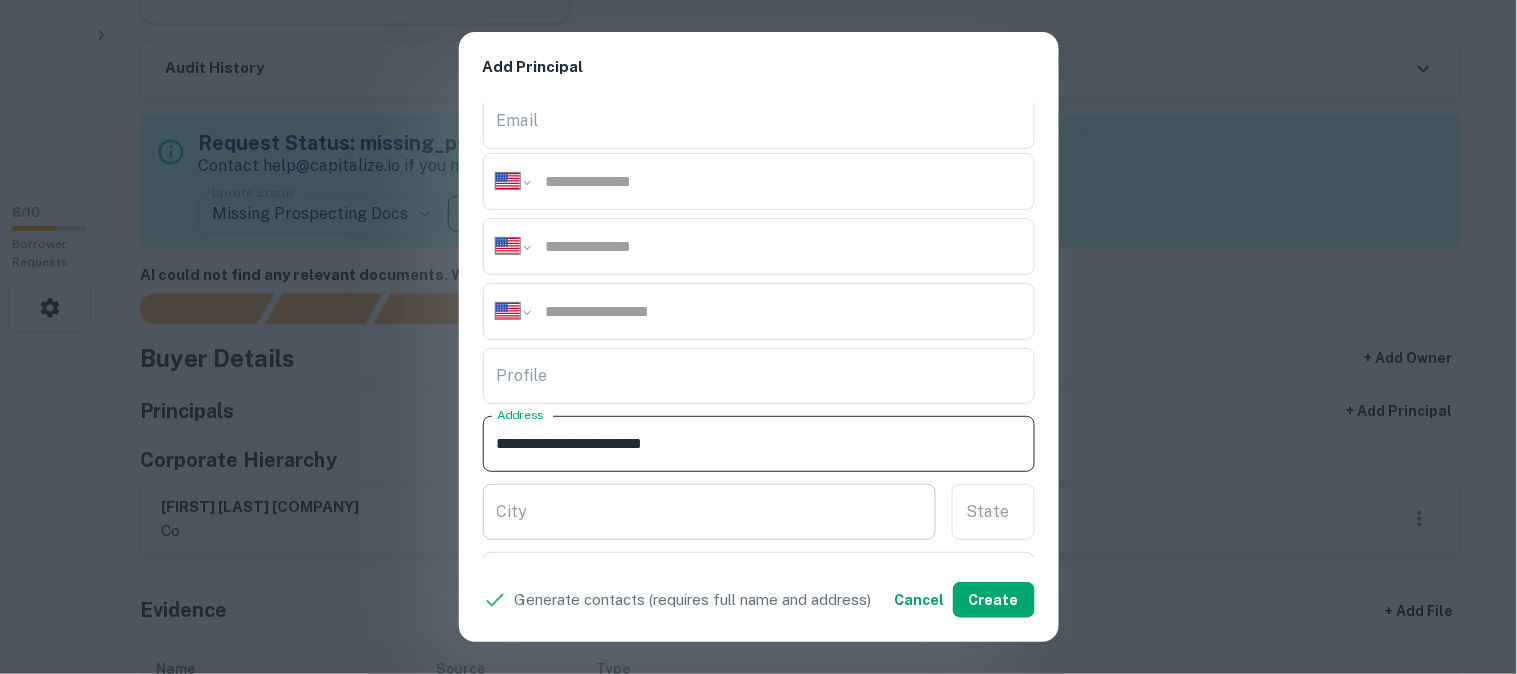 type on "**********" 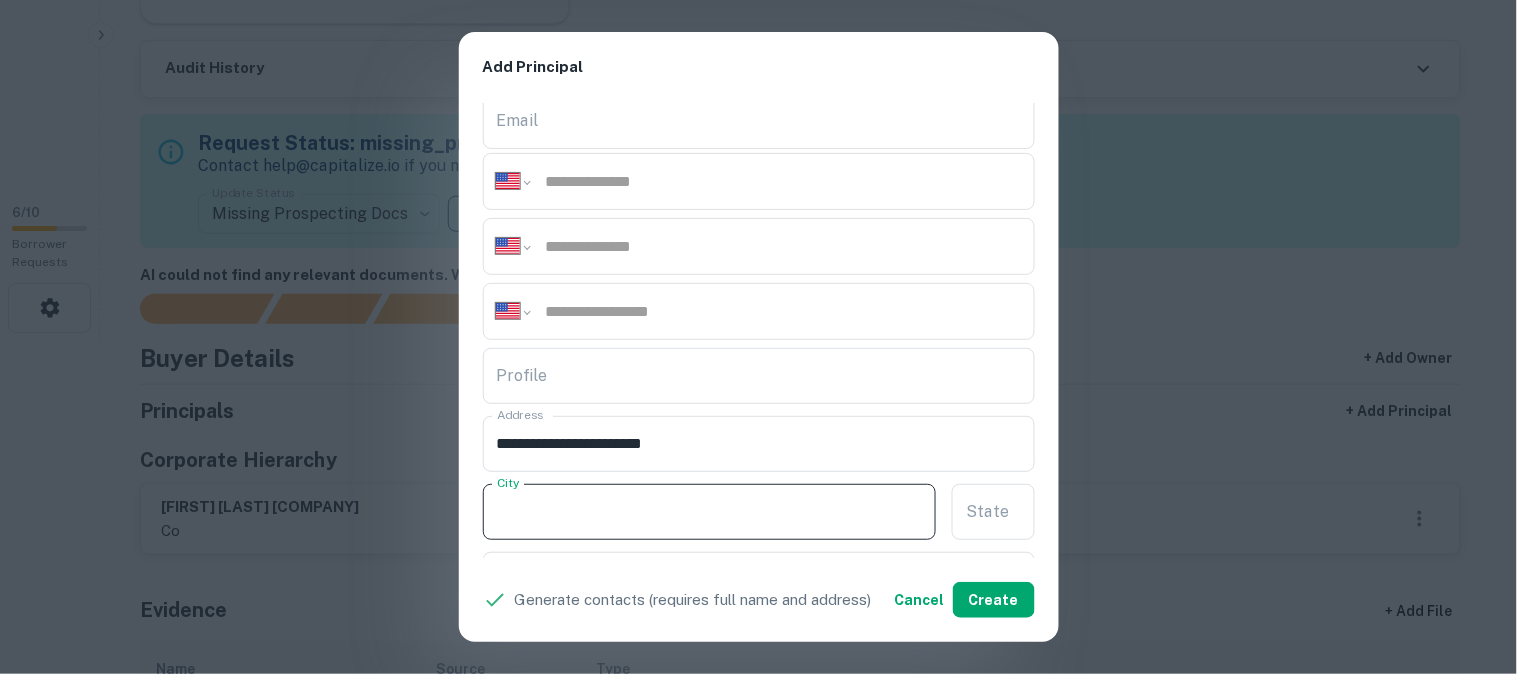 click on "City" at bounding box center [710, 512] 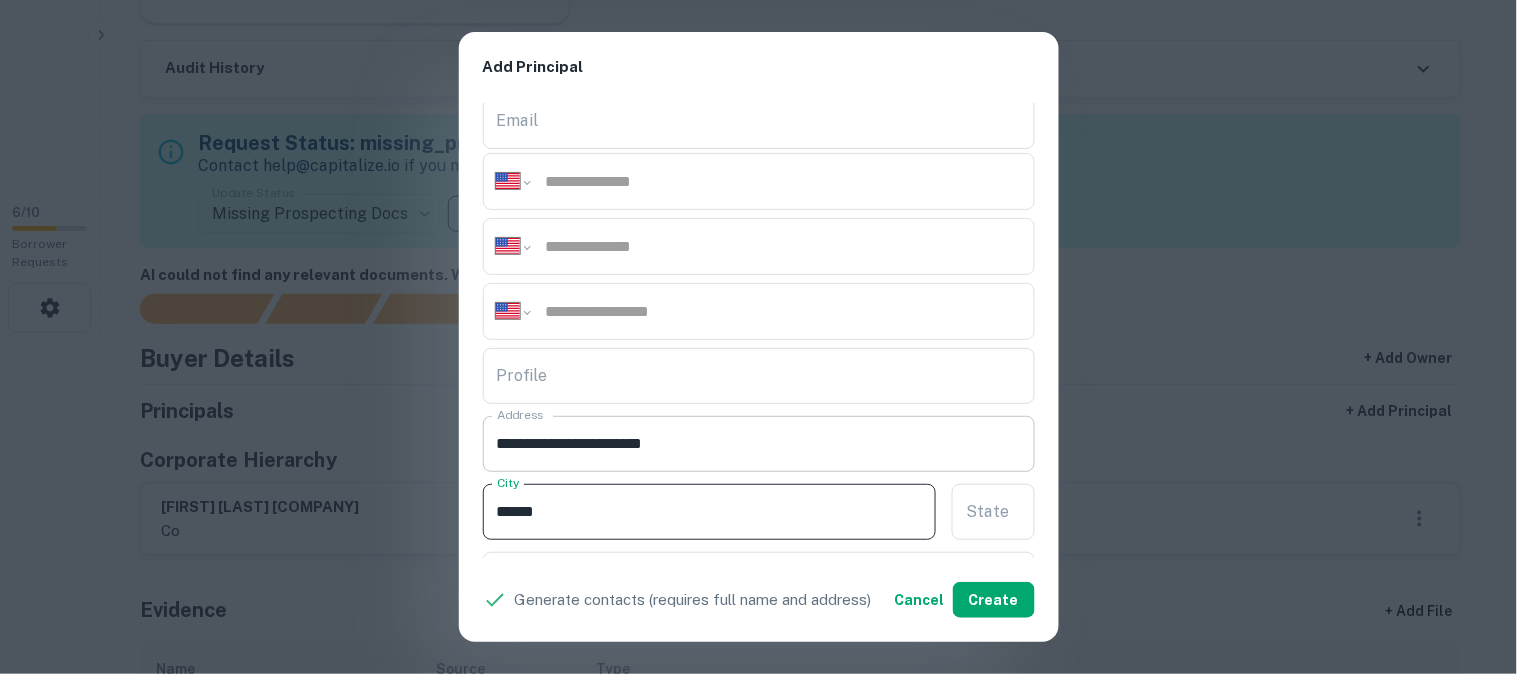 type on "*****" 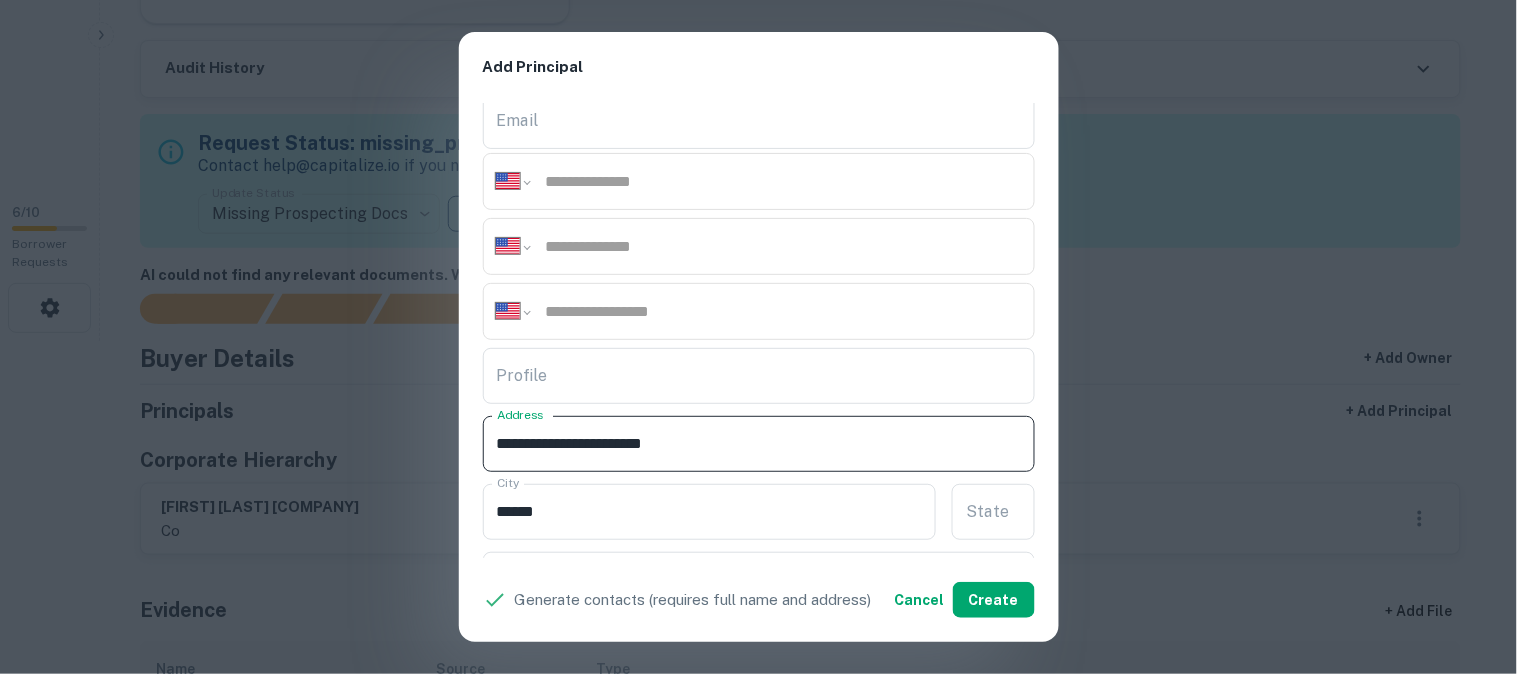 drag, startPoint x: 608, startPoint y: 441, endPoint x: 628, endPoint y: 464, distance: 30.479502 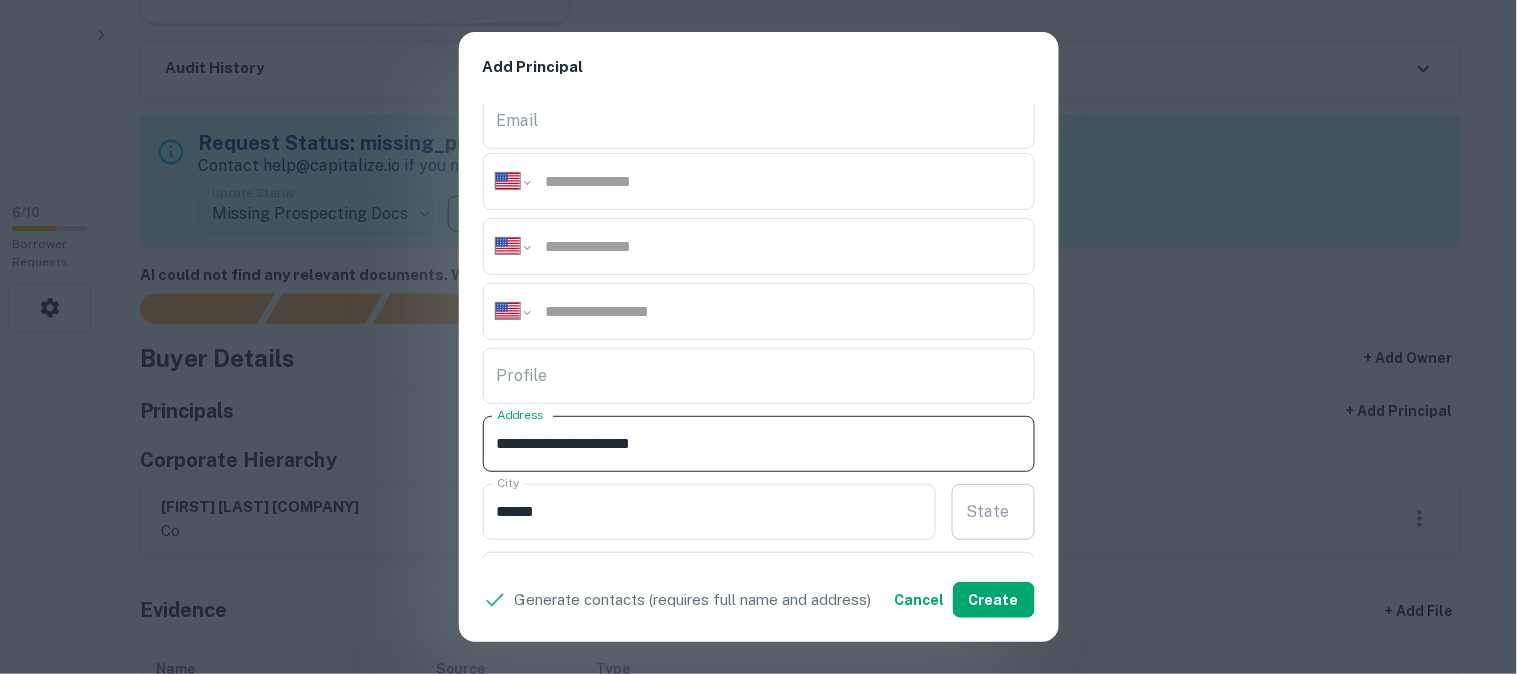 type on "**********" 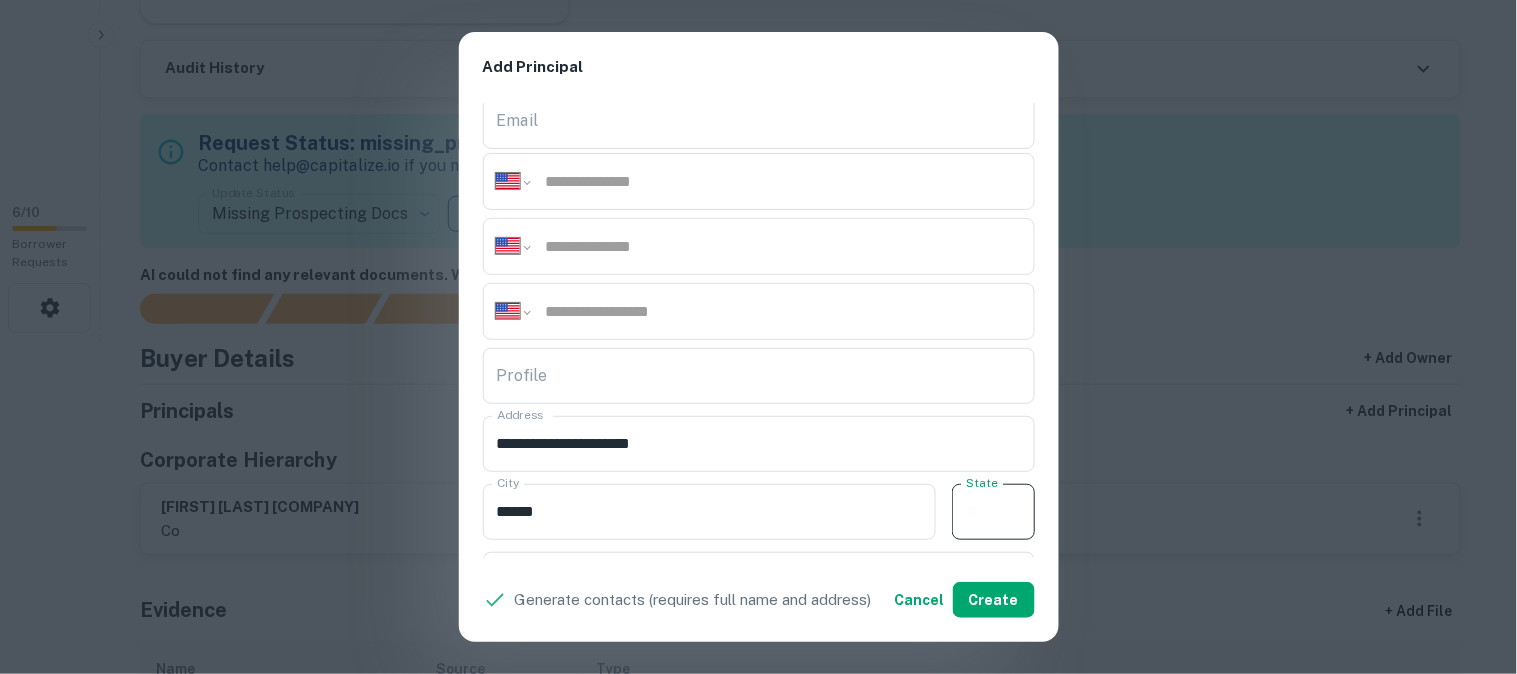 paste on "**" 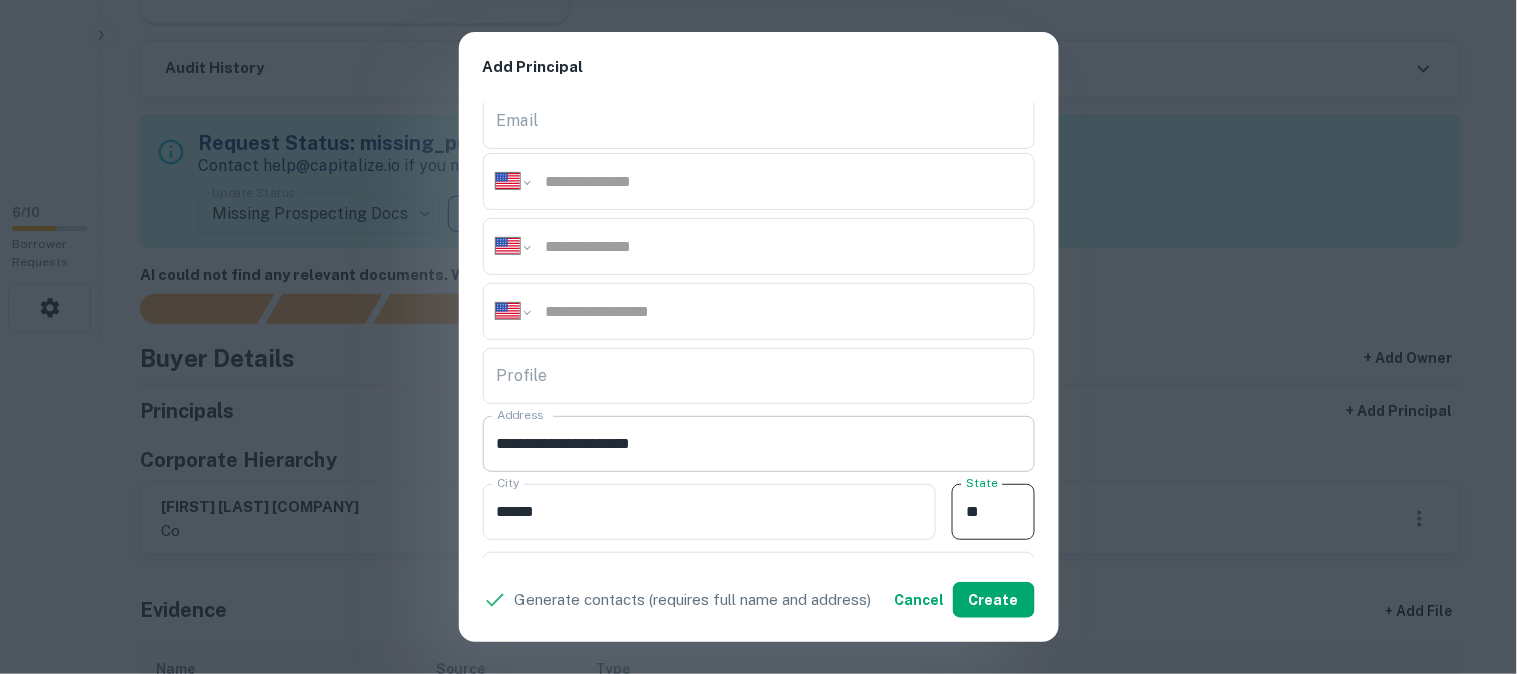 type on "**" 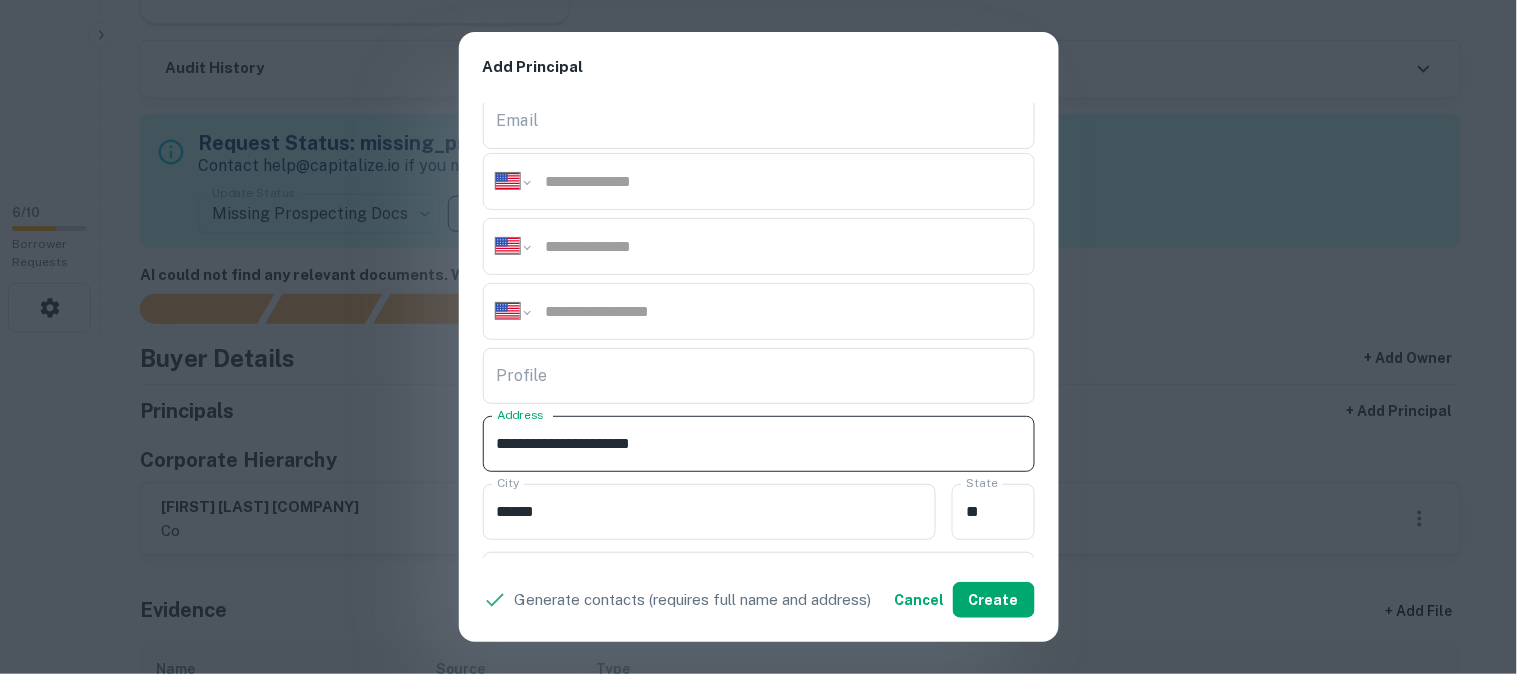 drag, startPoint x: 611, startPoint y: 432, endPoint x: 672, endPoint y: 463, distance: 68.42514 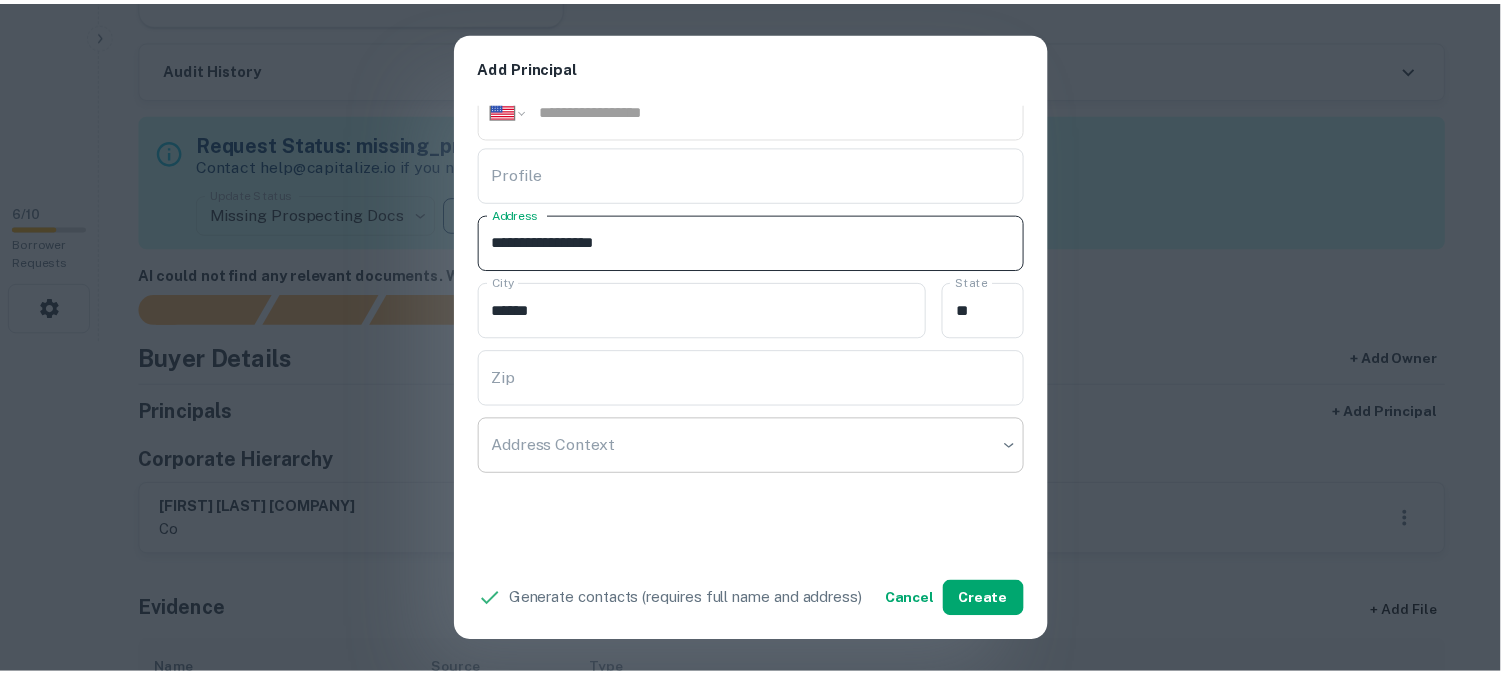 scroll, scrollTop: 444, scrollLeft: 0, axis: vertical 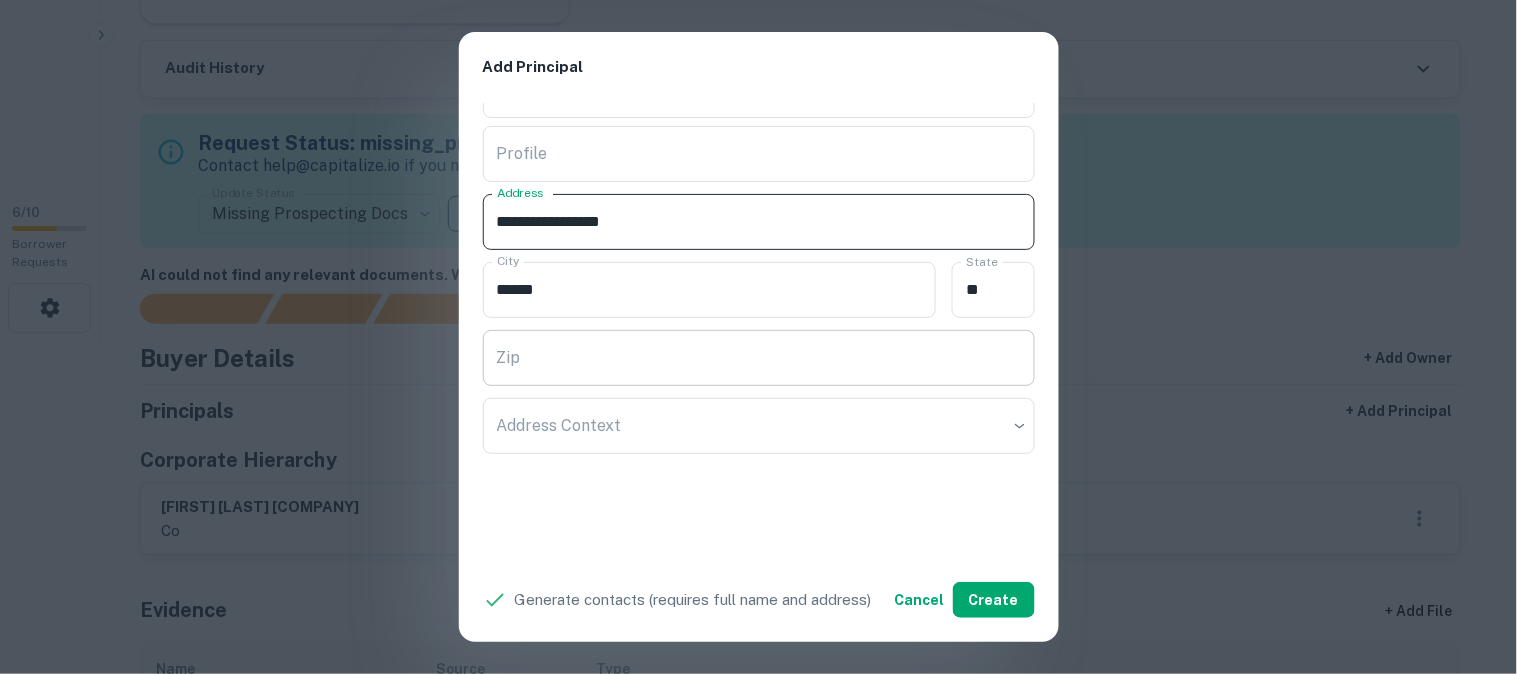 type on "**********" 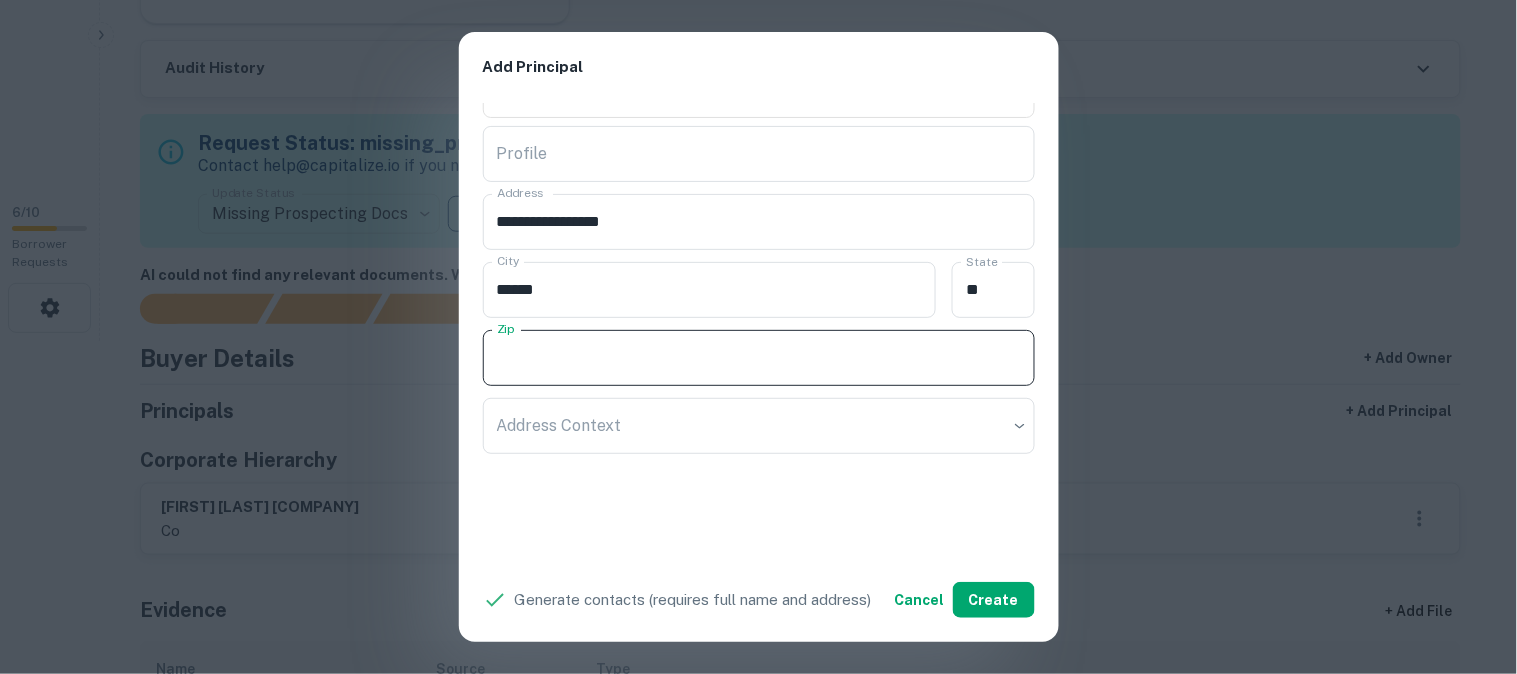 paste on "*****" 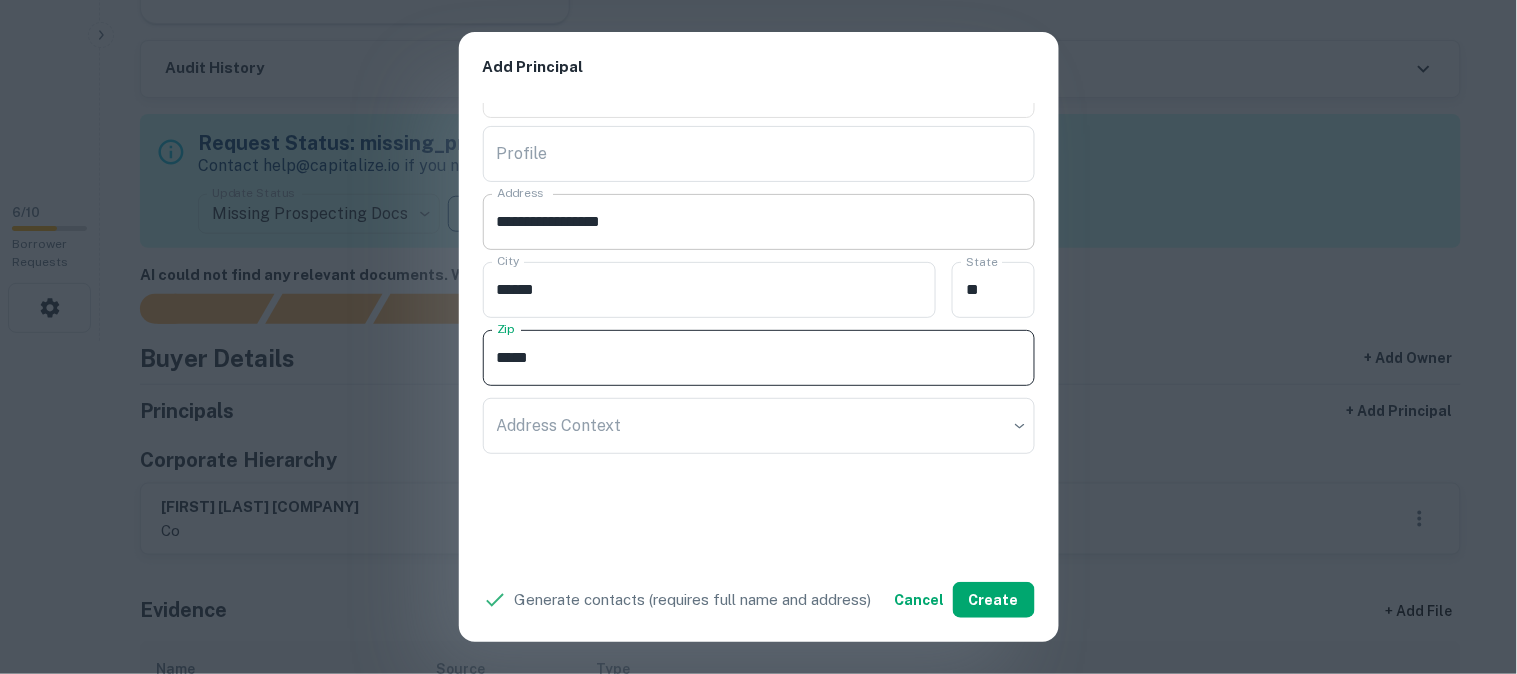 type on "*****" 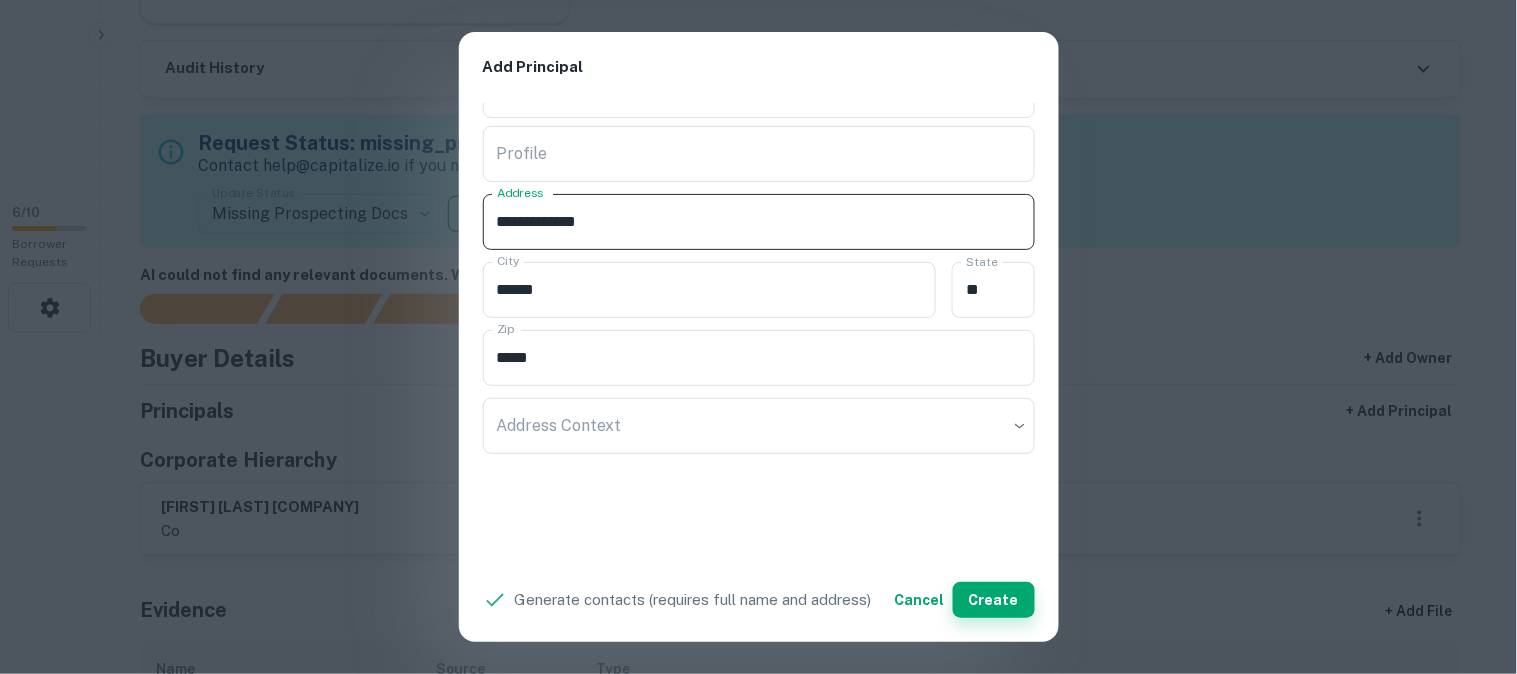 type on "**********" 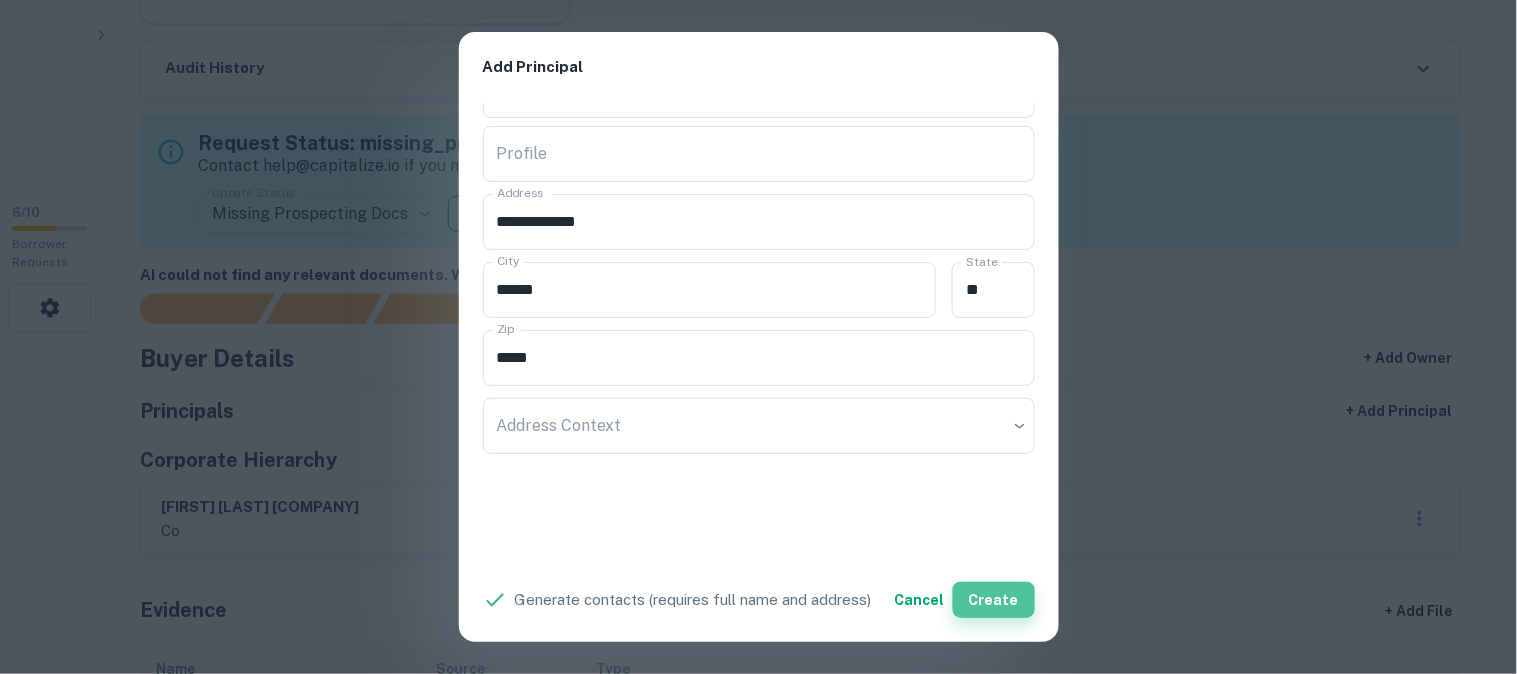 click on "Create" at bounding box center [994, 600] 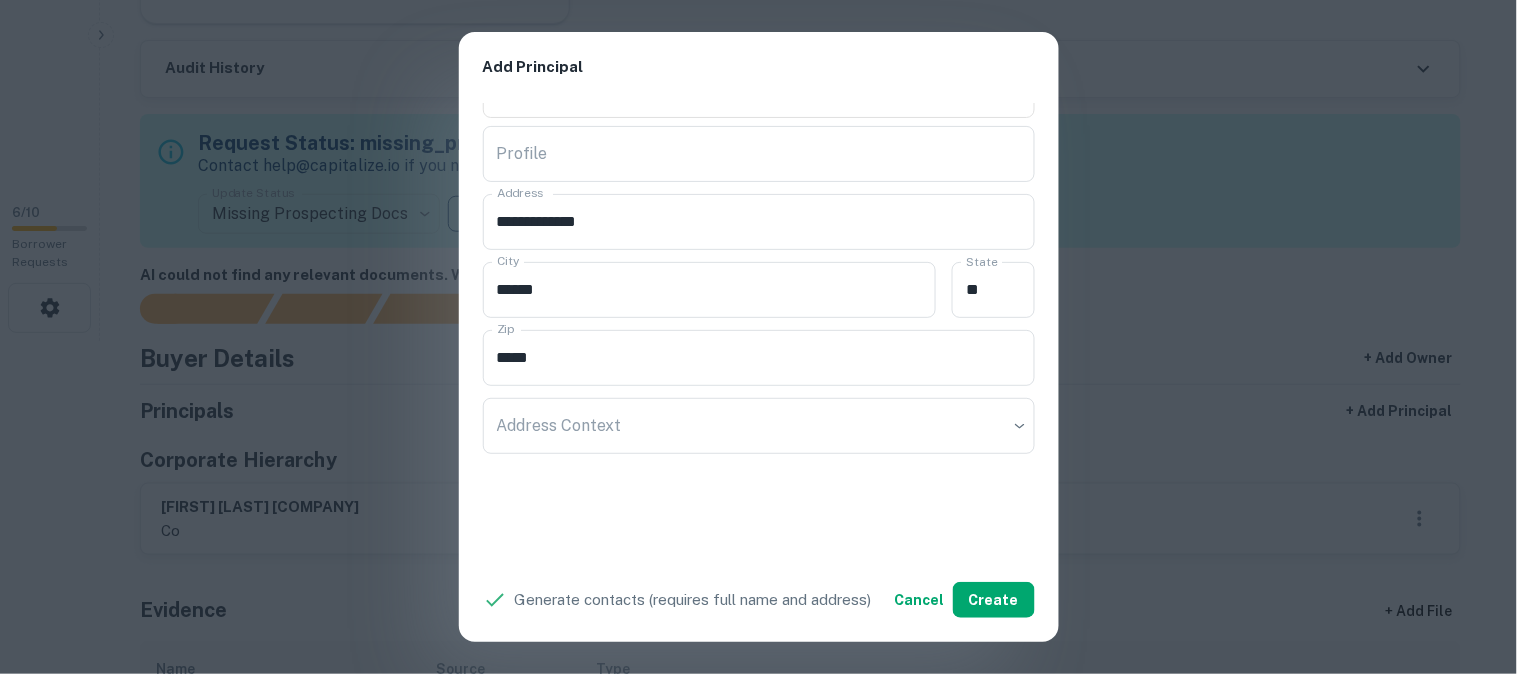 click on "**********" at bounding box center (758, 337) 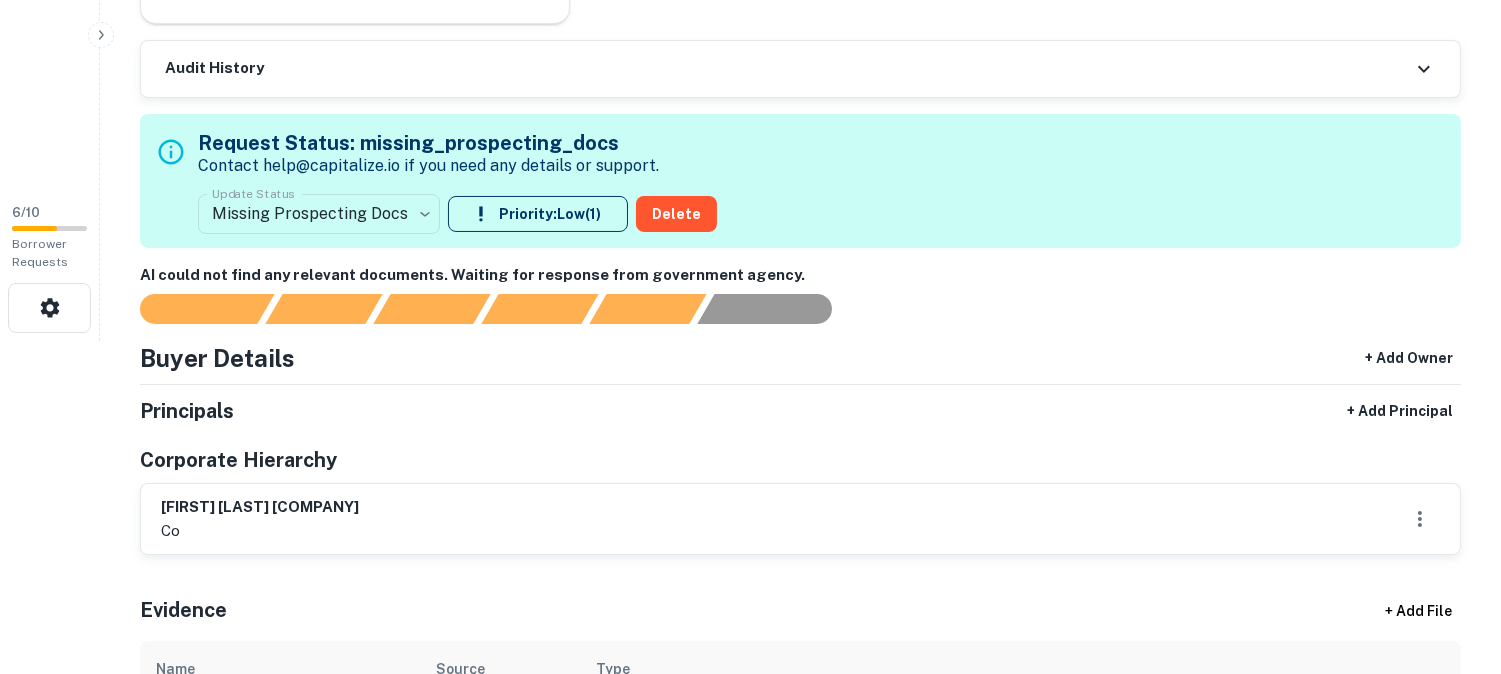 click on "**********" at bounding box center [750, 4] 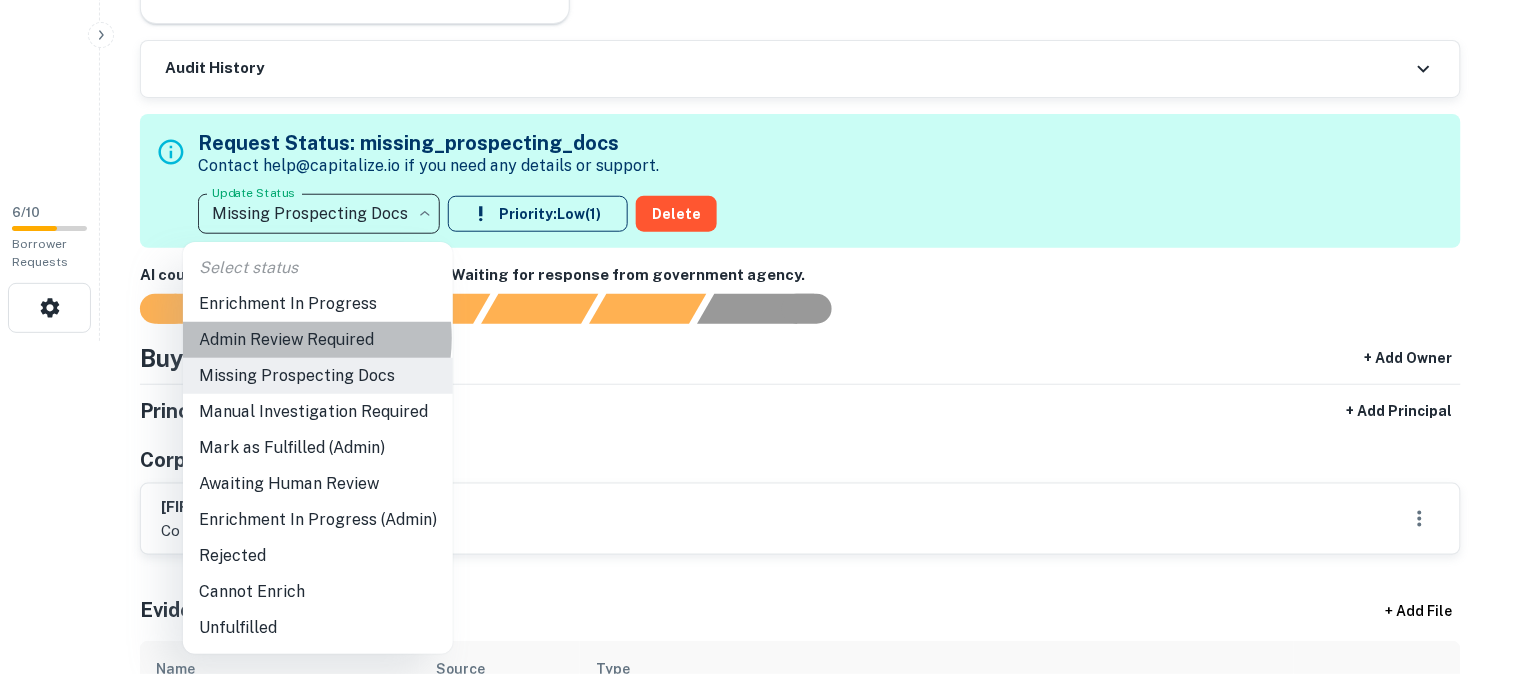 click on "Admin Review Required" at bounding box center (318, 340) 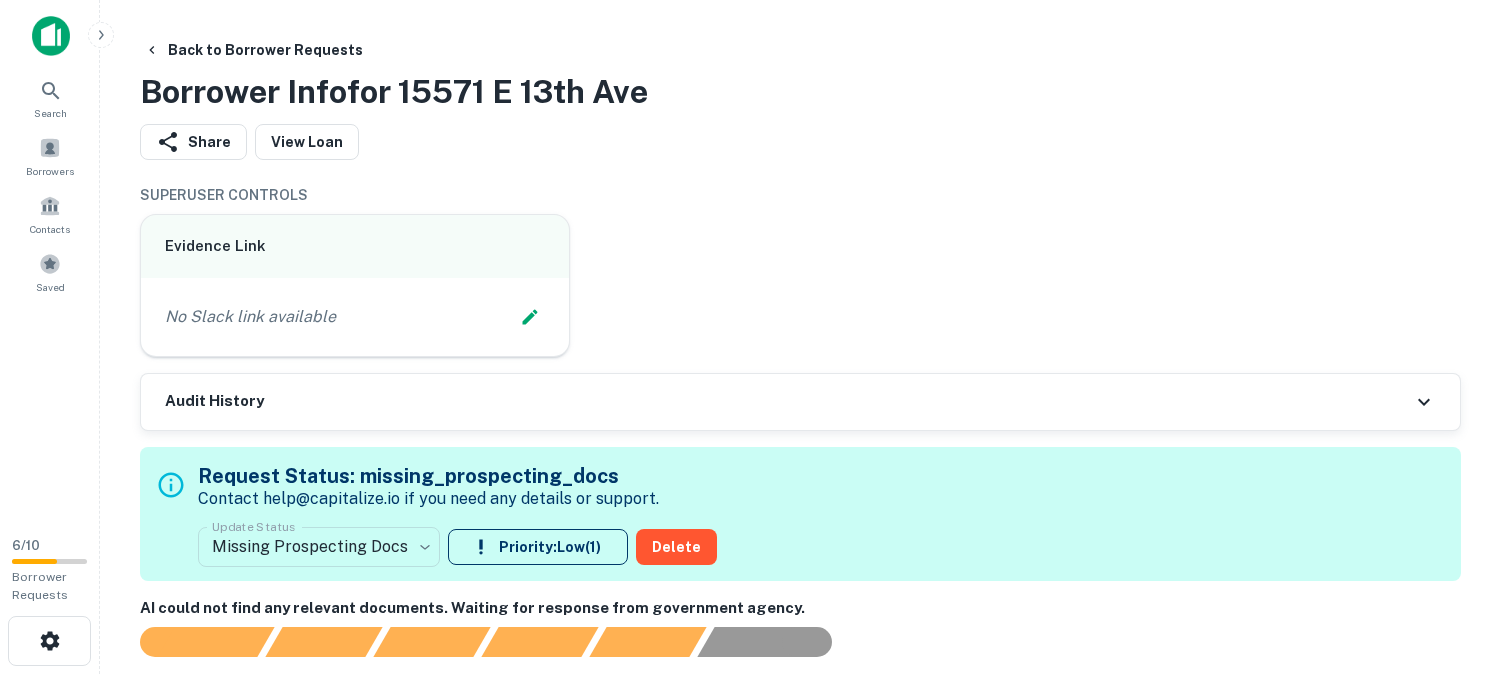 scroll, scrollTop: 0, scrollLeft: 0, axis: both 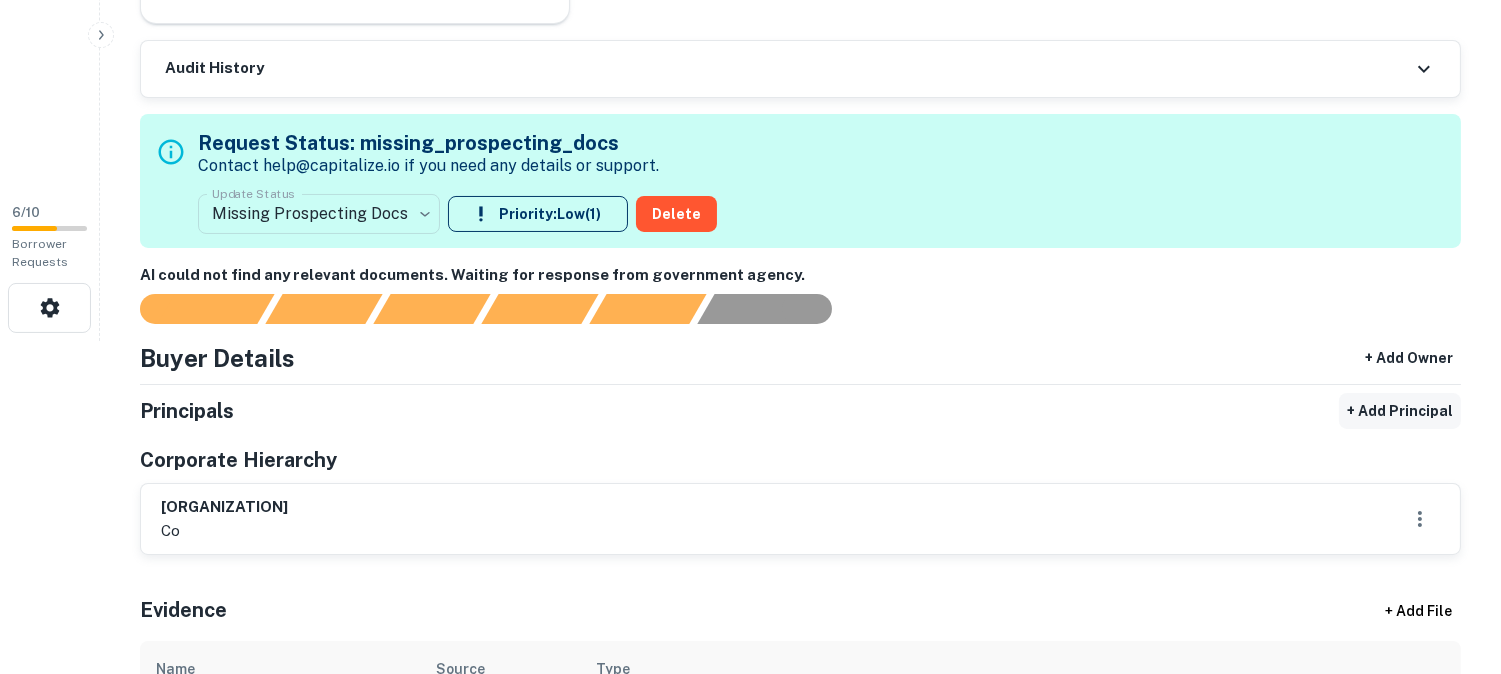 click on "+ Add Principal" at bounding box center [1400, 411] 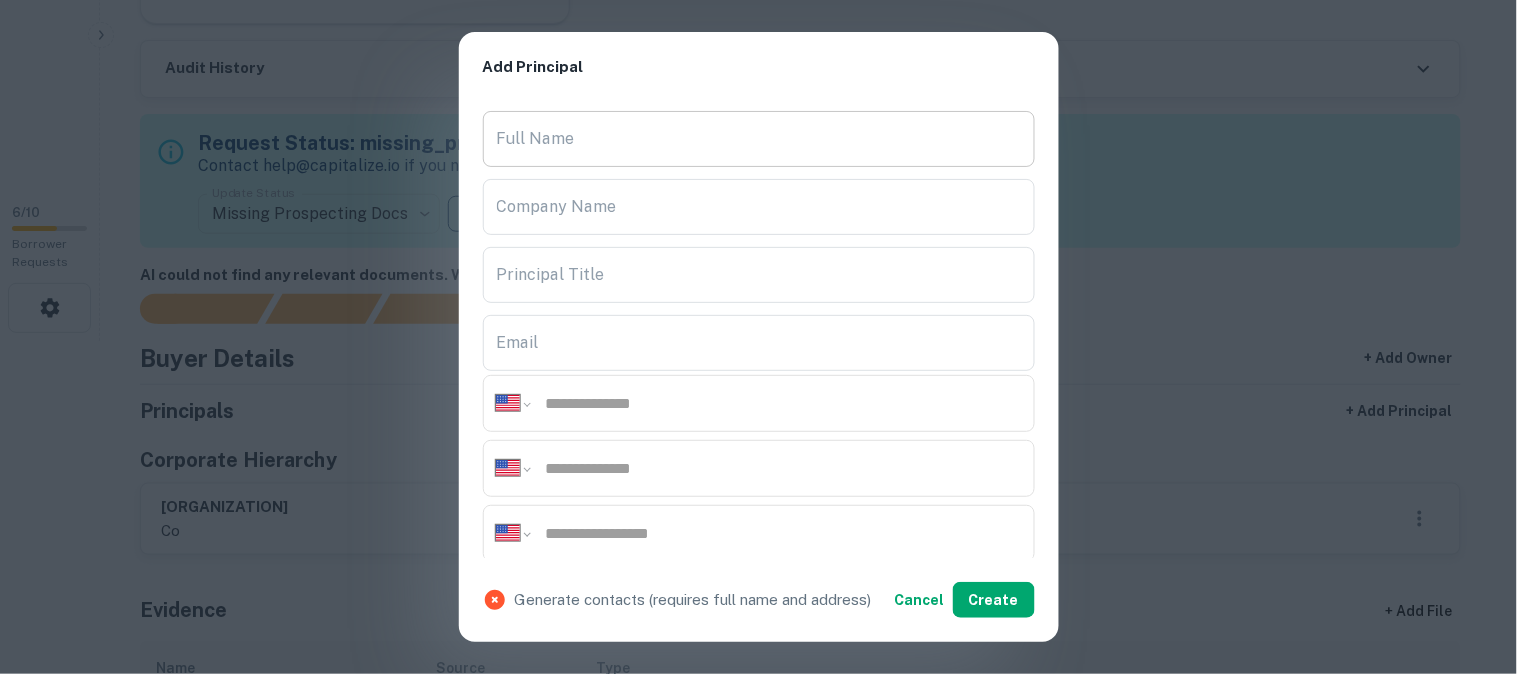 click on "Full Name" at bounding box center (759, 139) 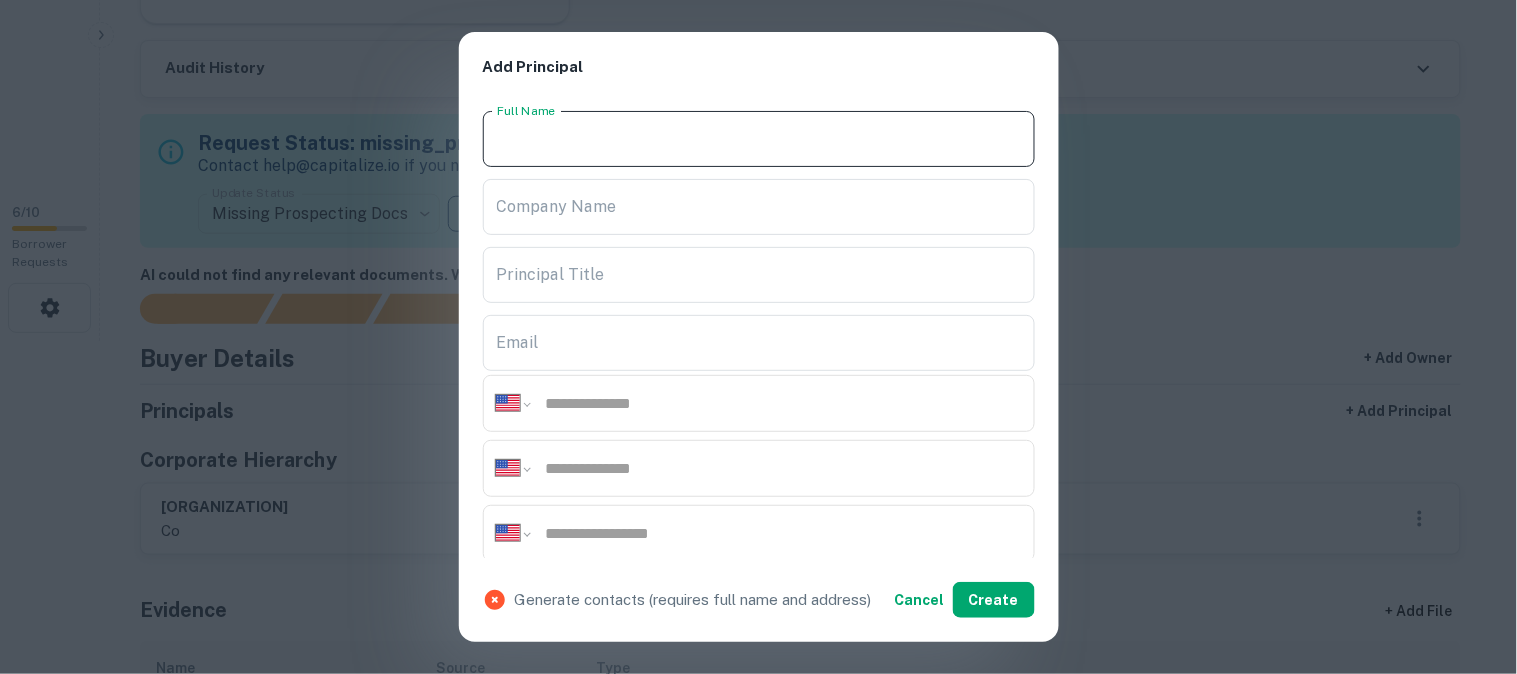 paste on "**********" 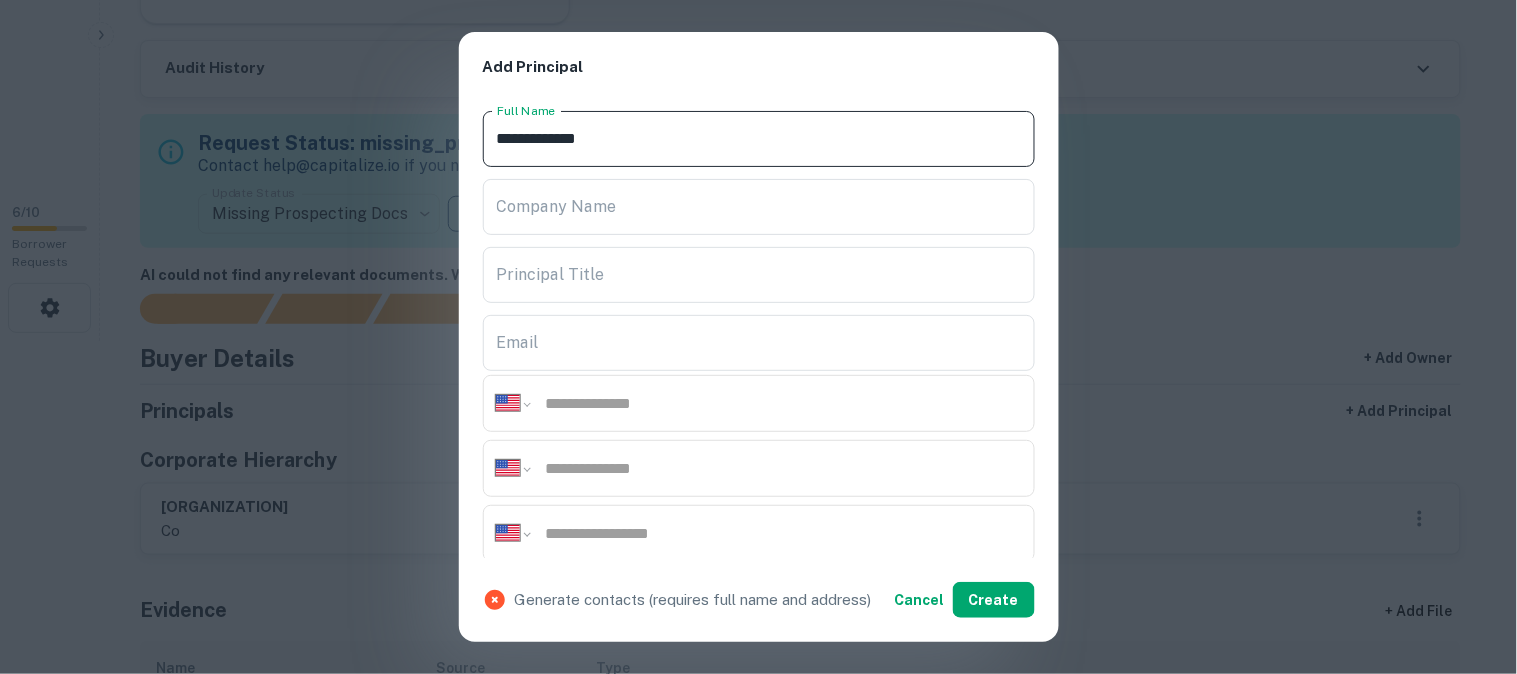 type on "**********" 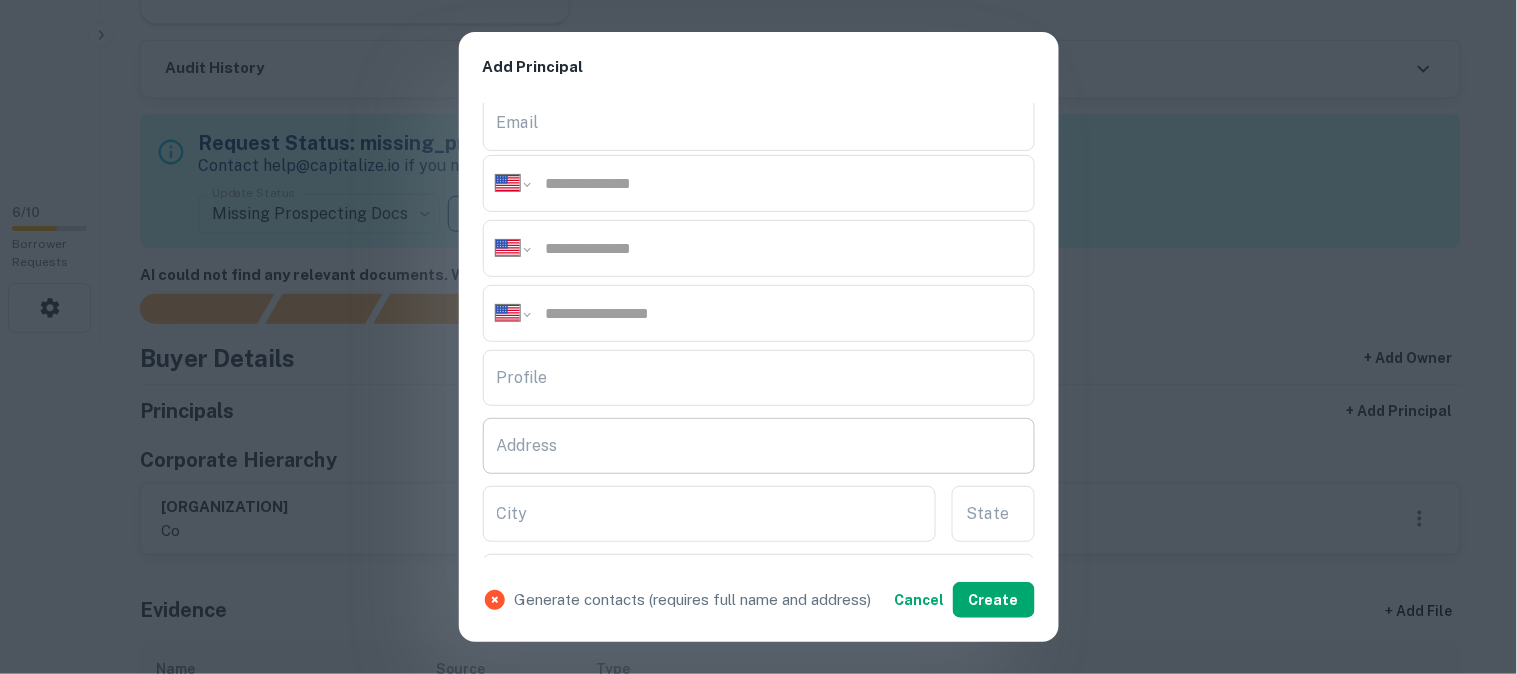 scroll, scrollTop: 222, scrollLeft: 0, axis: vertical 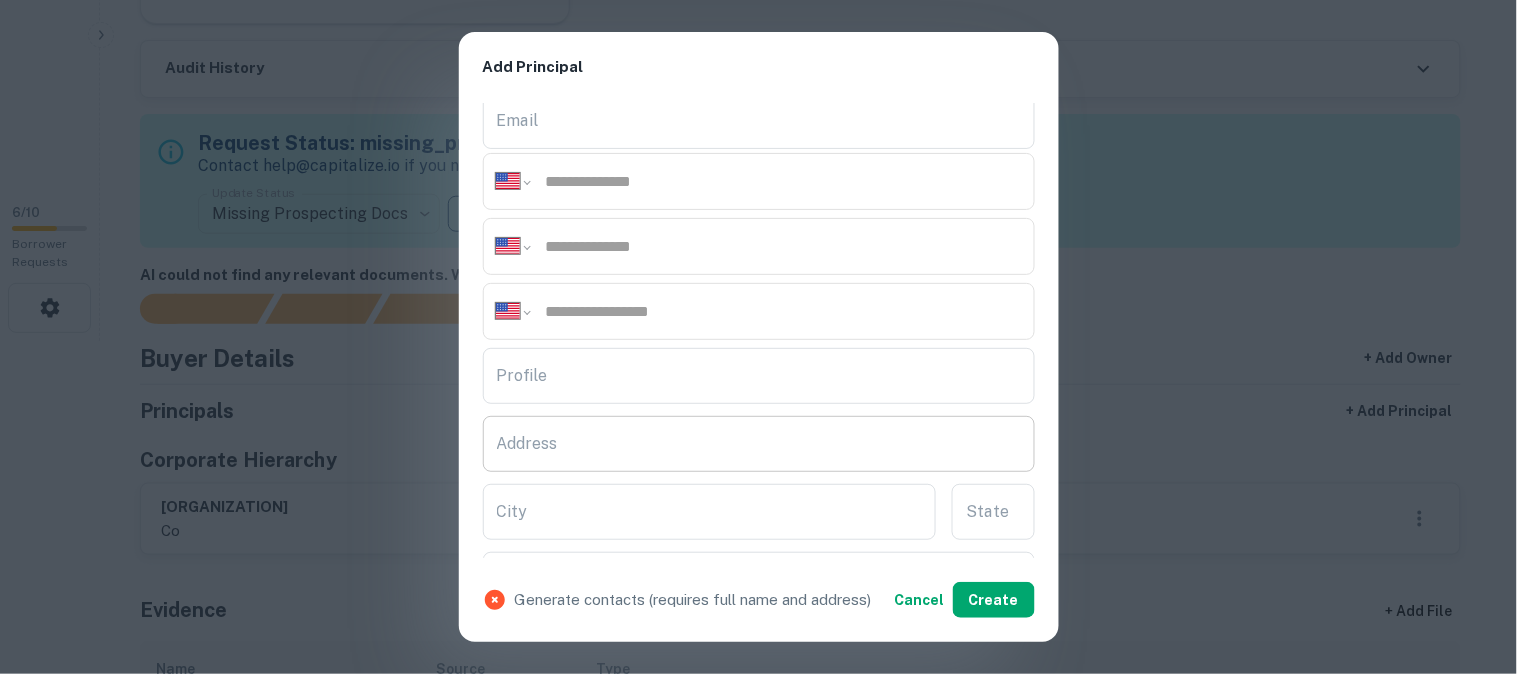 click on "Address" at bounding box center (759, 444) 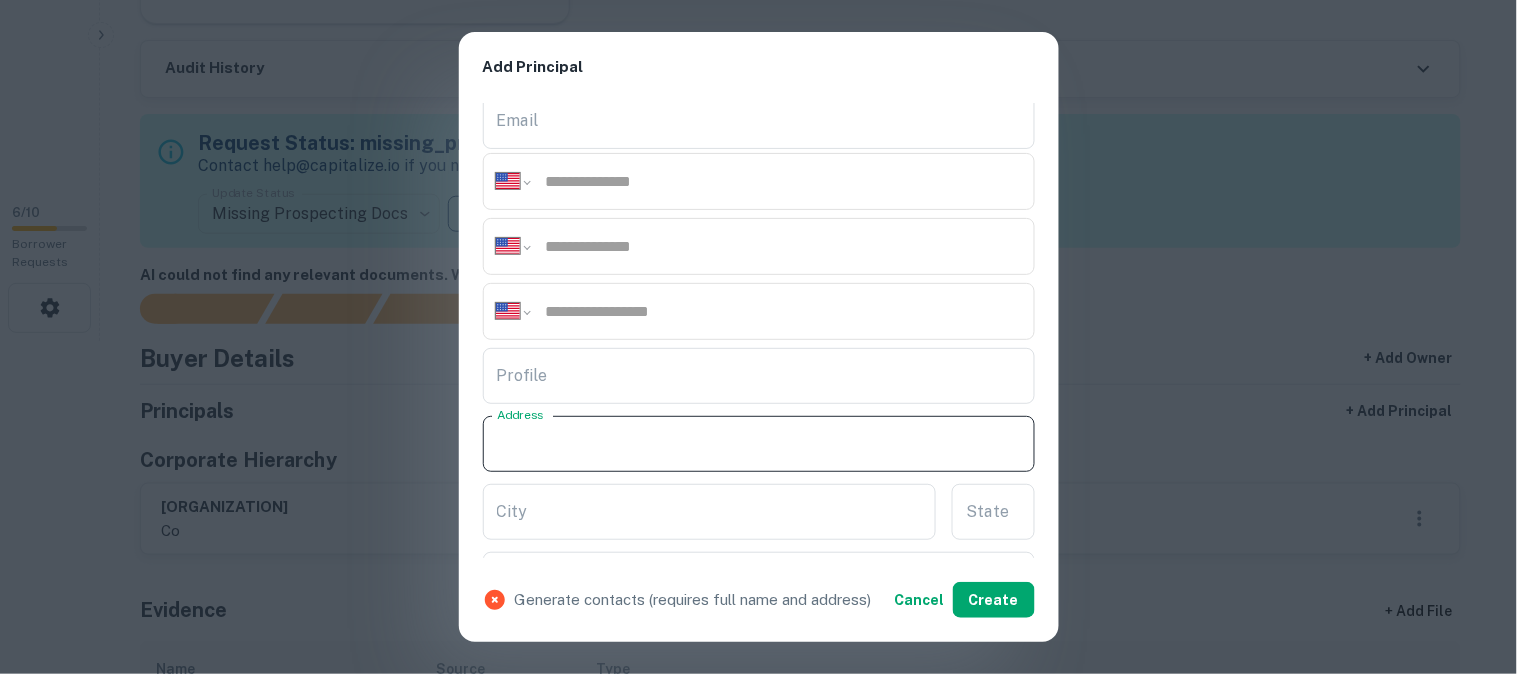 paste on "**********" 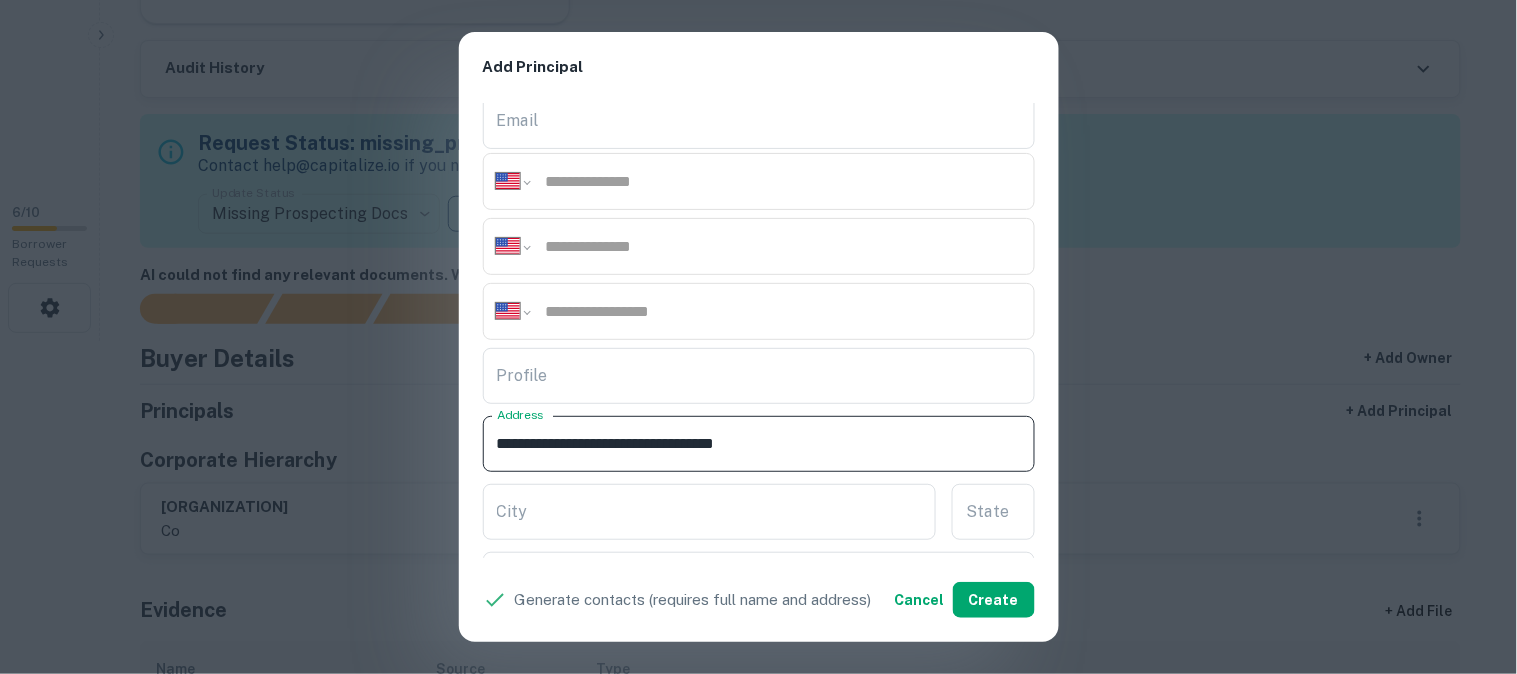 drag, startPoint x: 657, startPoint y: 441, endPoint x: 714, endPoint y: 468, distance: 63.07139 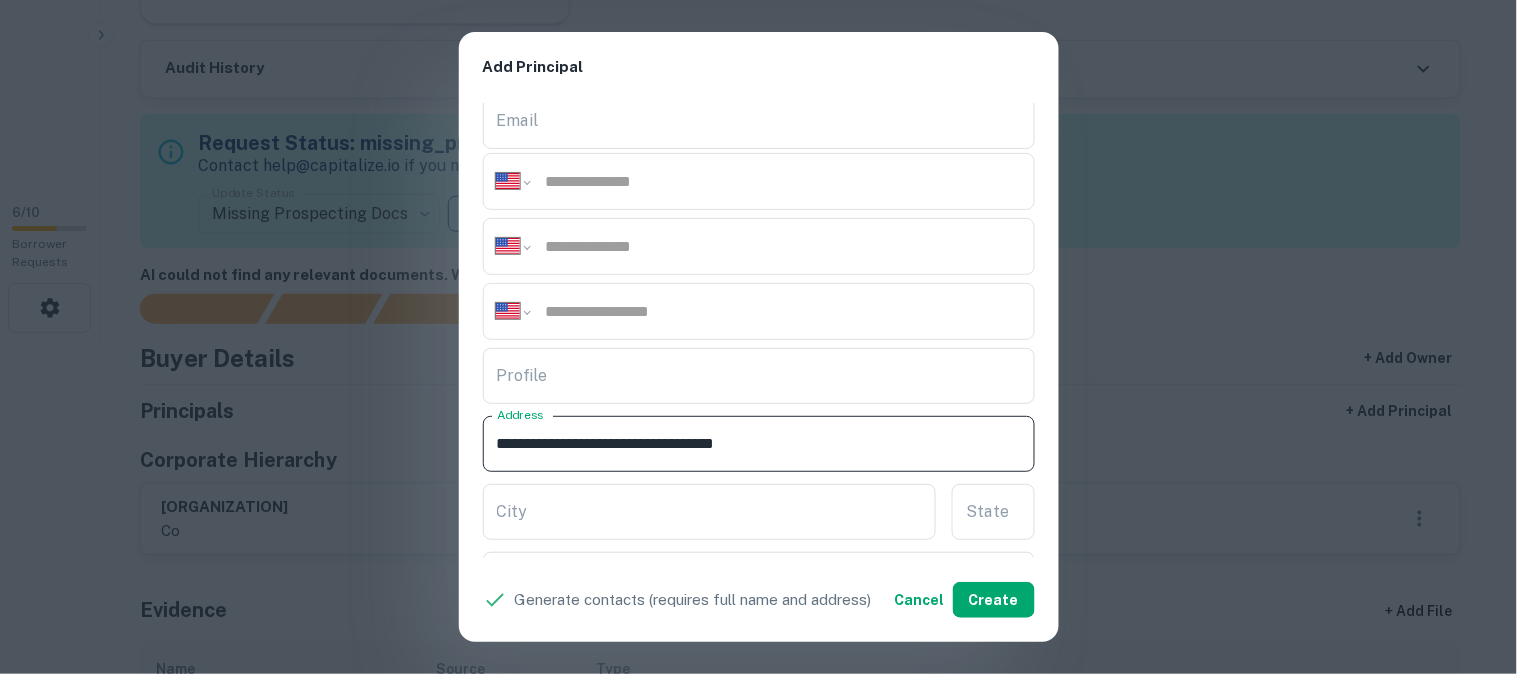 click on "**********" at bounding box center [759, 444] 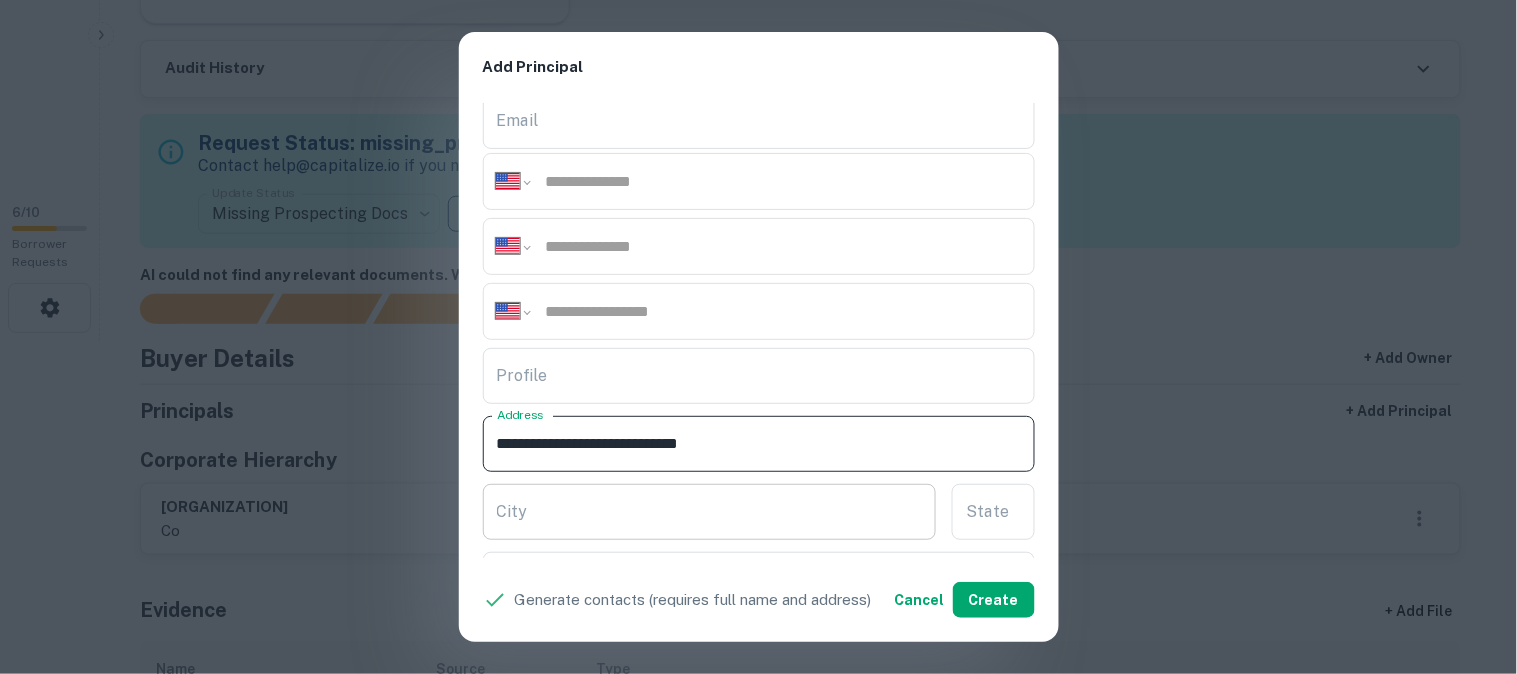 type on "**********" 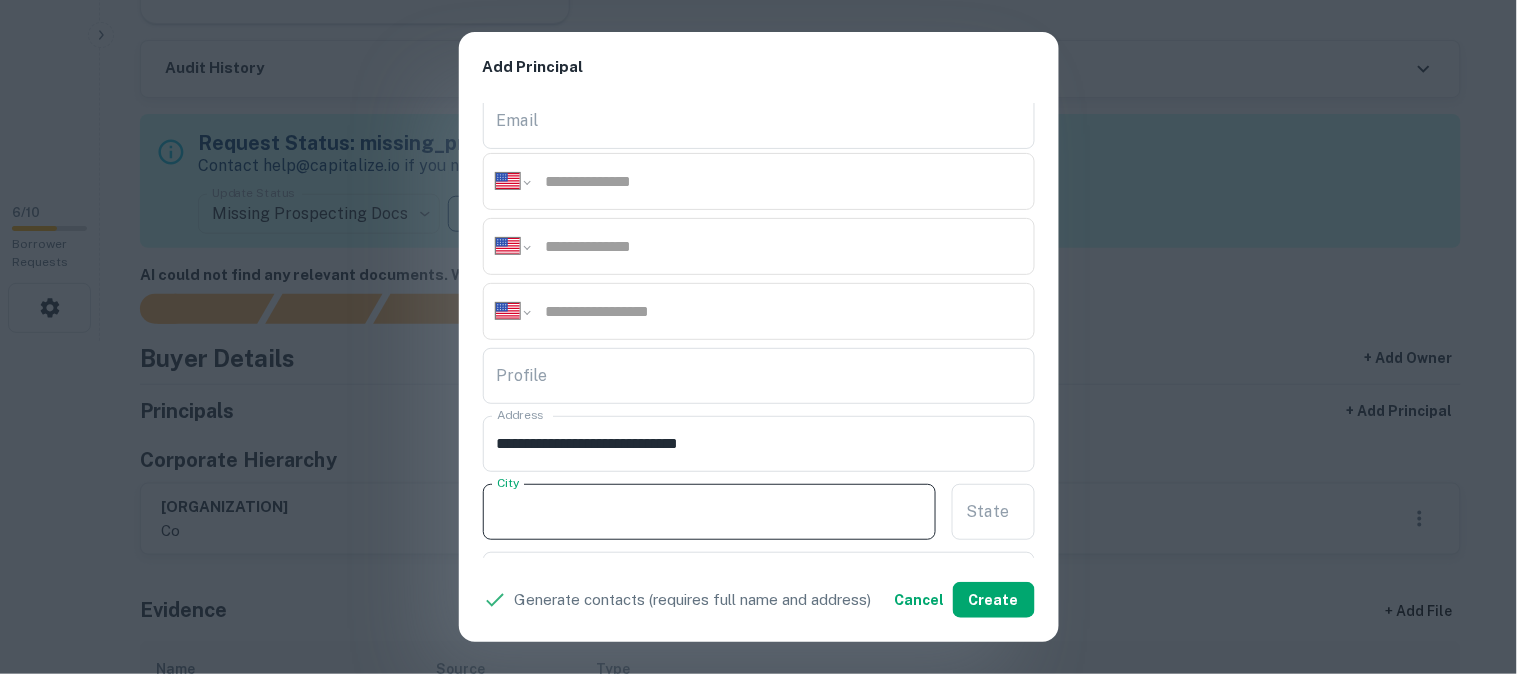 paste on "******" 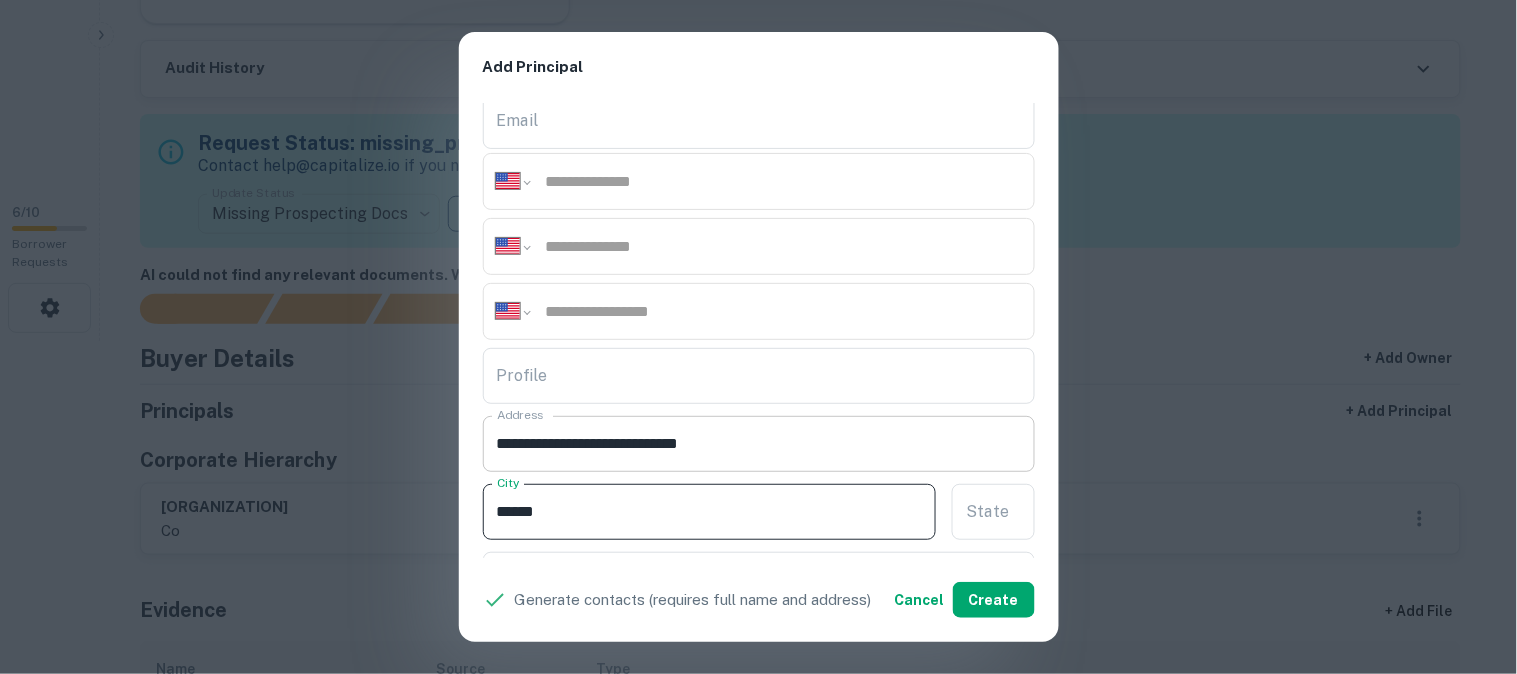type on "******" 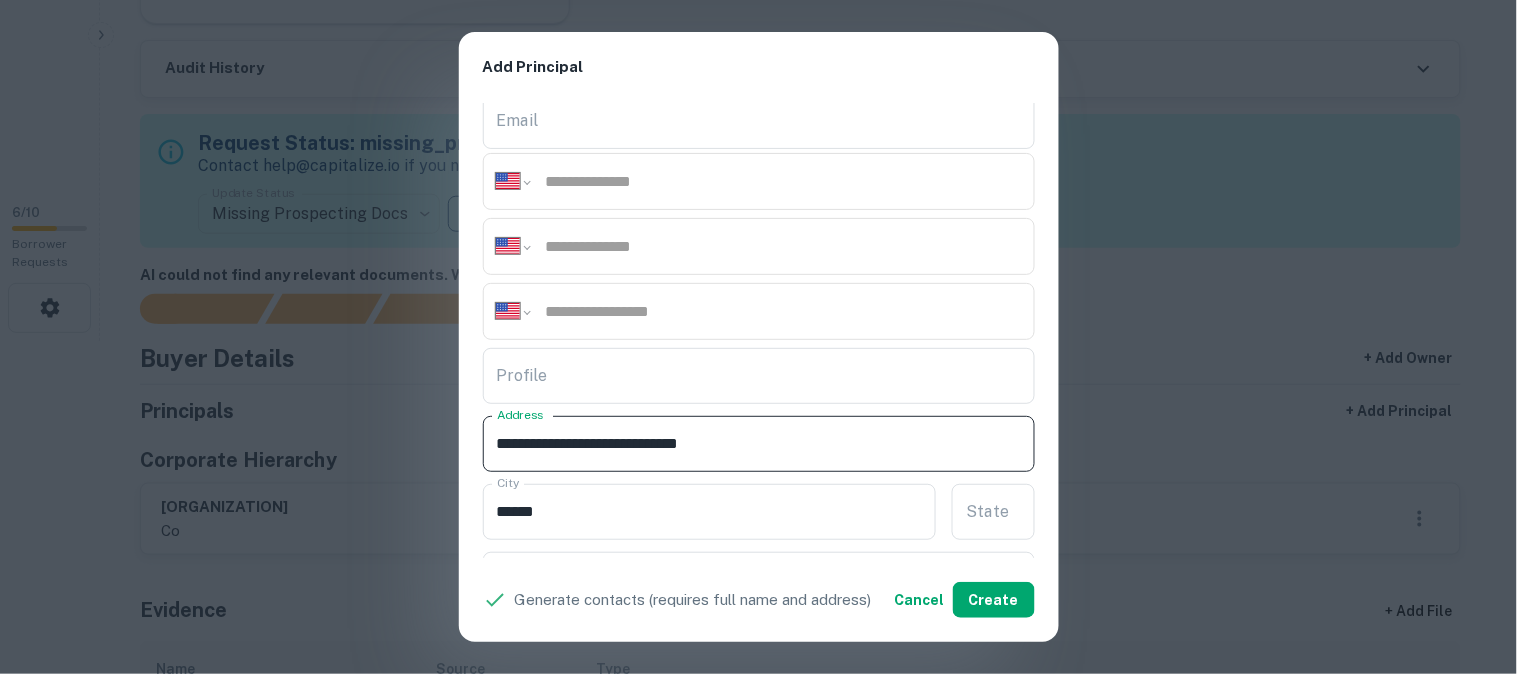 drag, startPoint x: 666, startPoint y: 442, endPoint x: 685, endPoint y: 458, distance: 24.839485 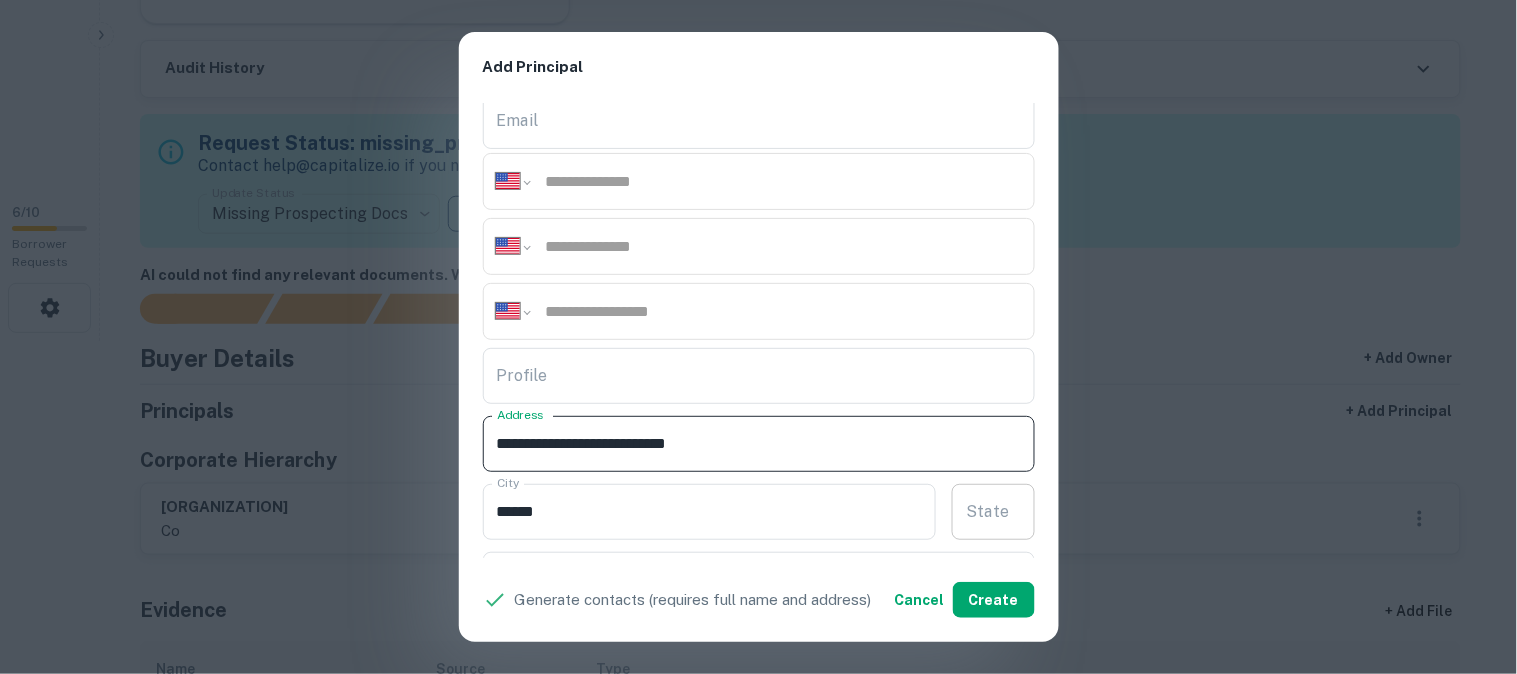 type on "**********" 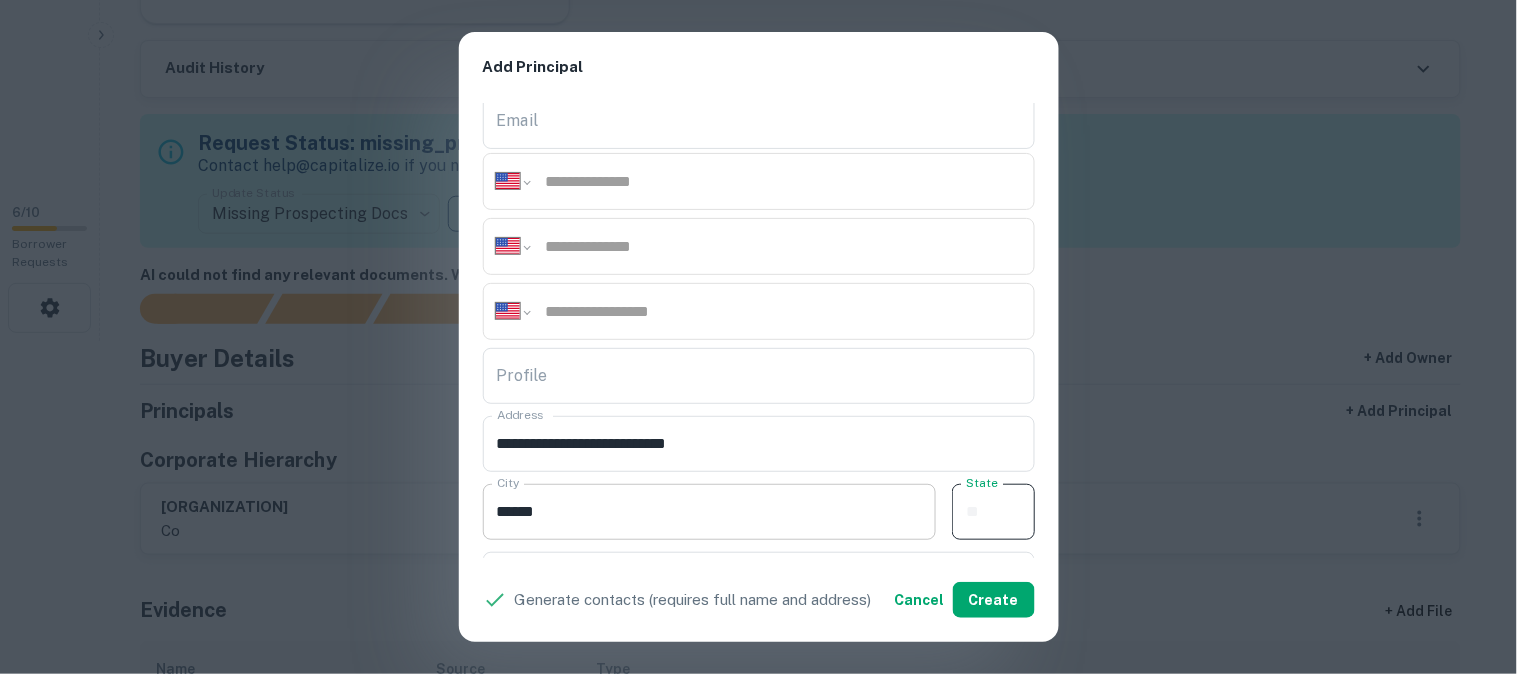 paste on "**" 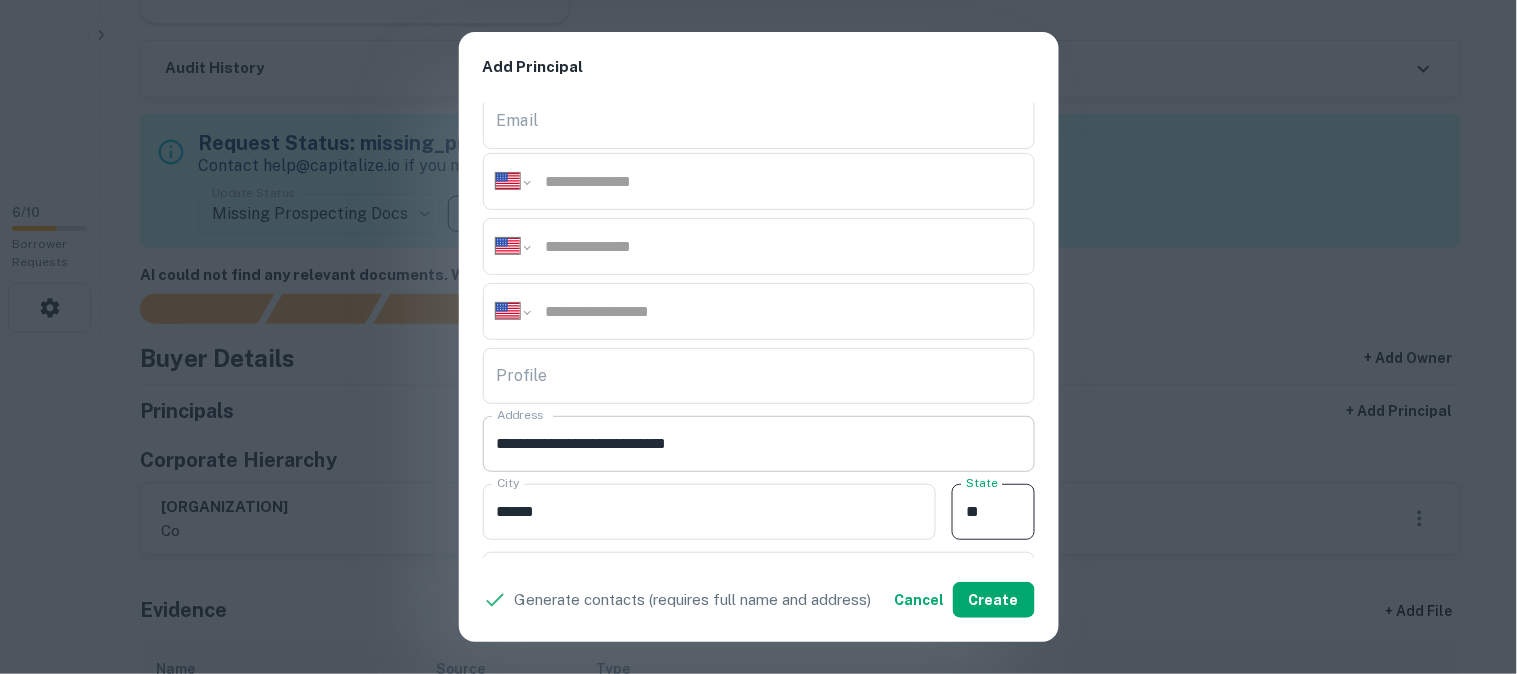 type on "**" 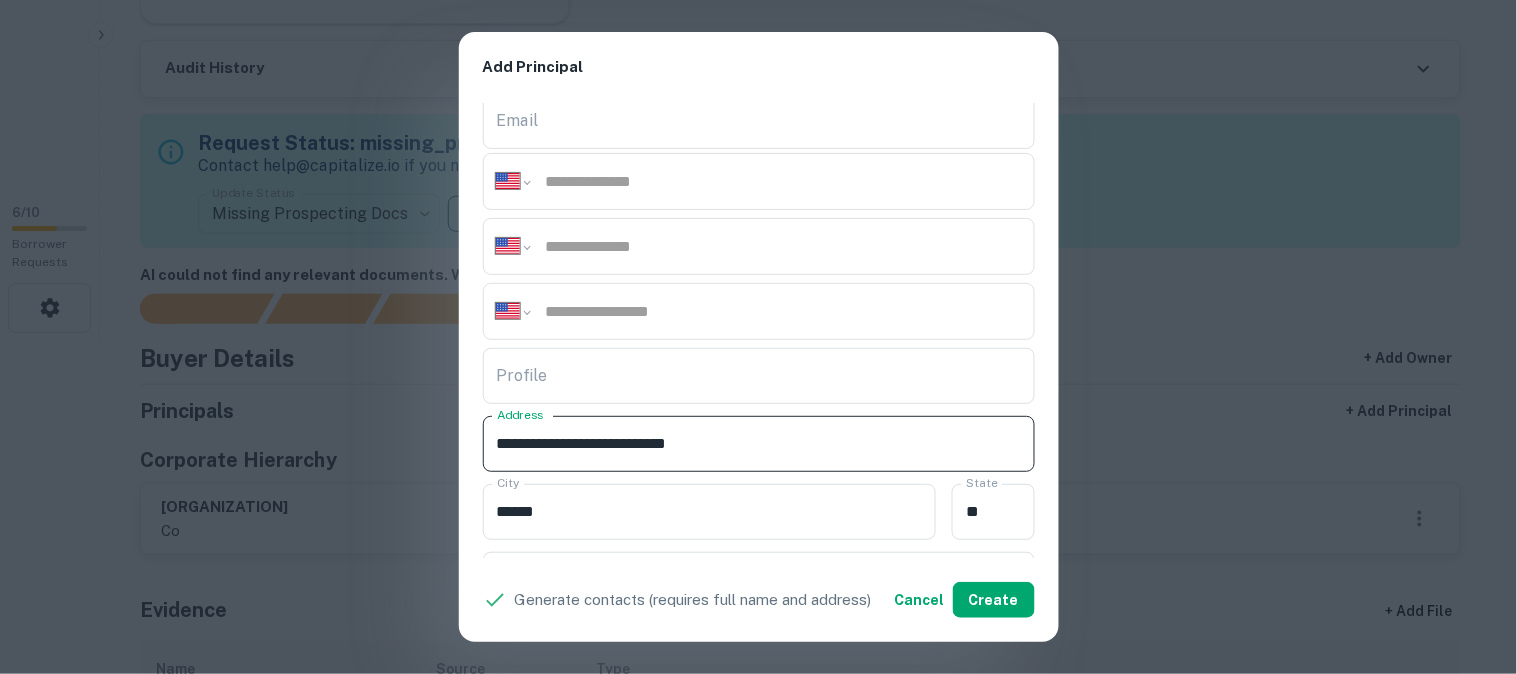drag, startPoint x: 714, startPoint y: 455, endPoint x: 766, endPoint y: 470, distance: 54.120235 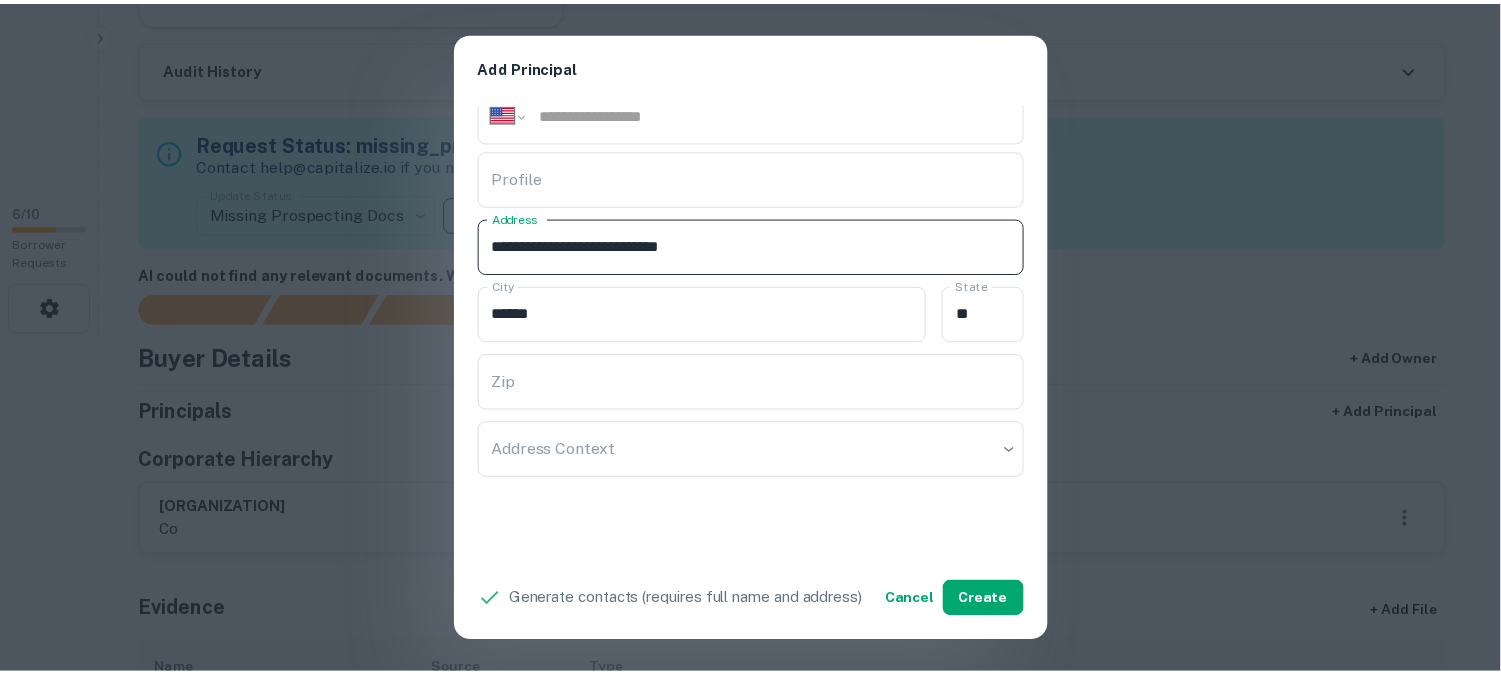 scroll, scrollTop: 444, scrollLeft: 0, axis: vertical 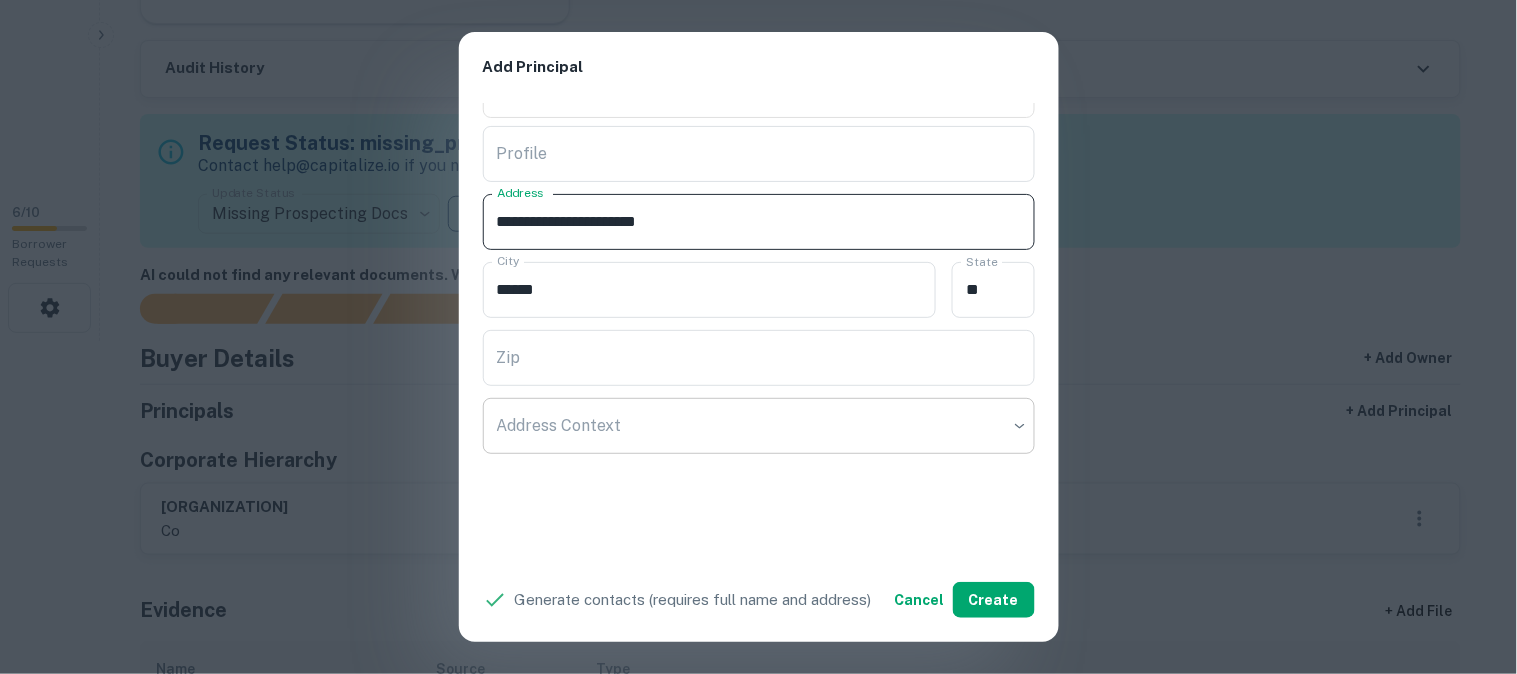 type on "**********" 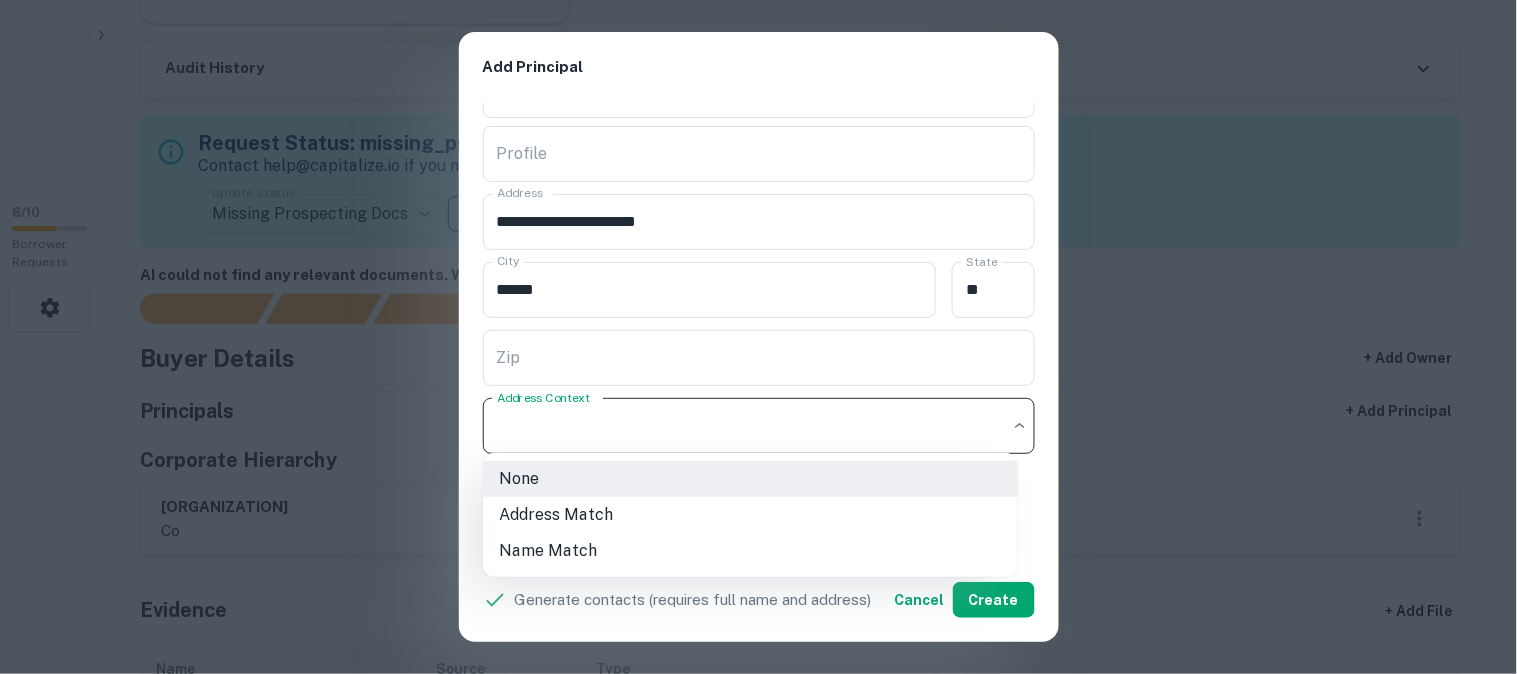click at bounding box center (758, 337) 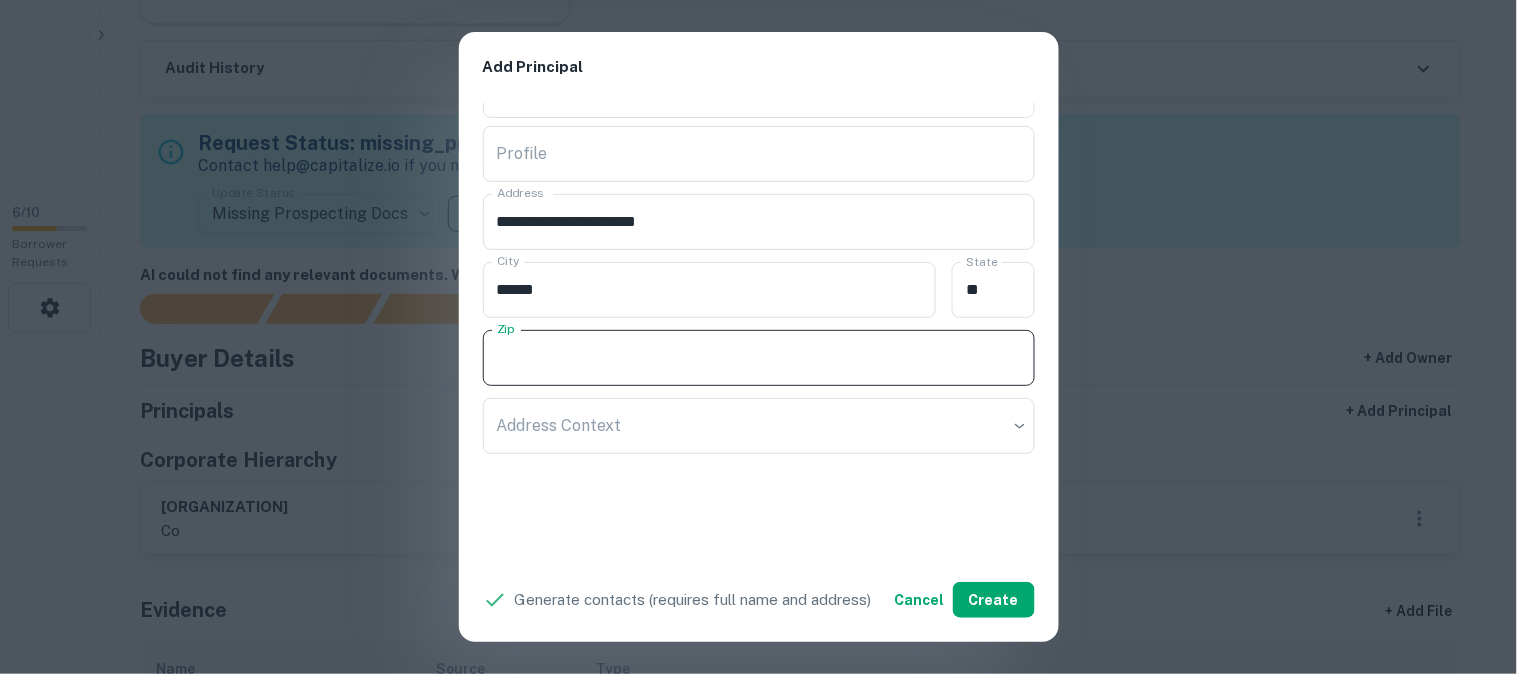click on "Zip" at bounding box center (759, 358) 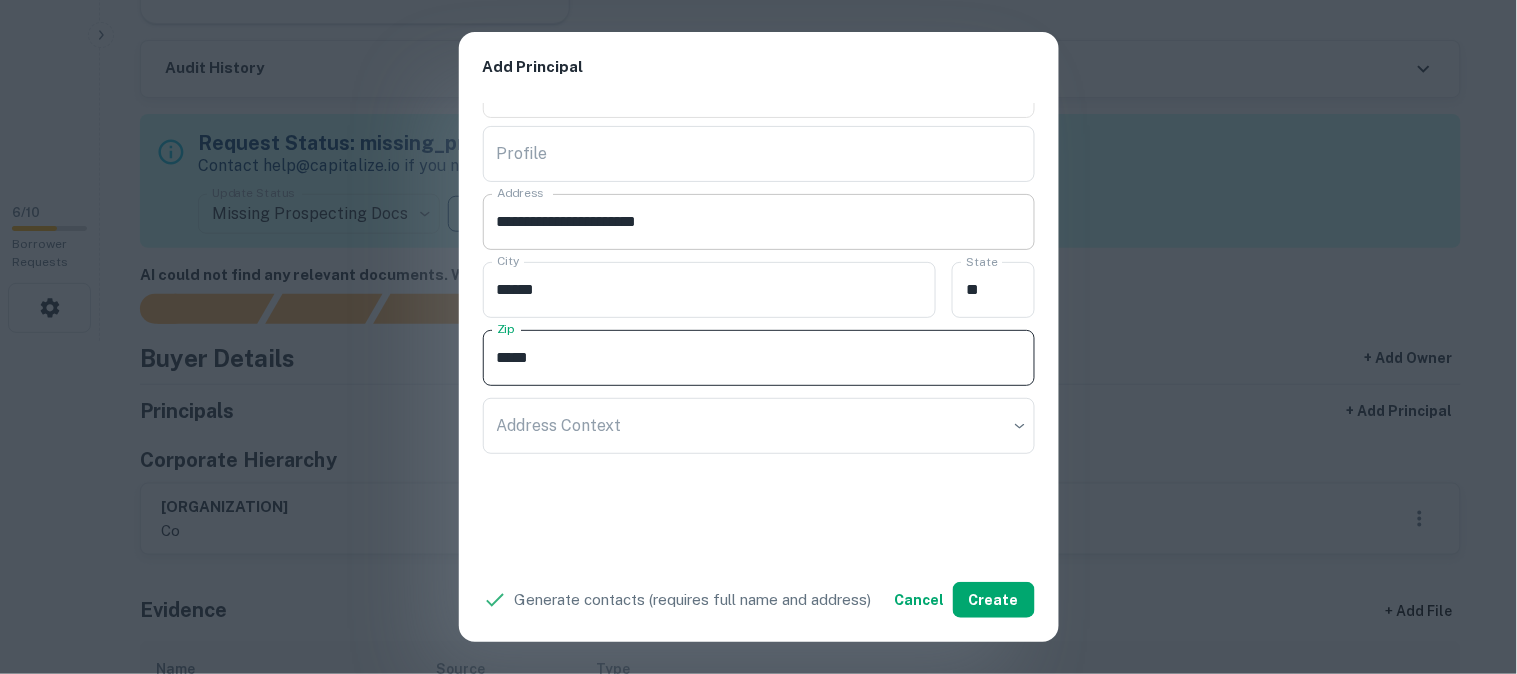 type on "*****" 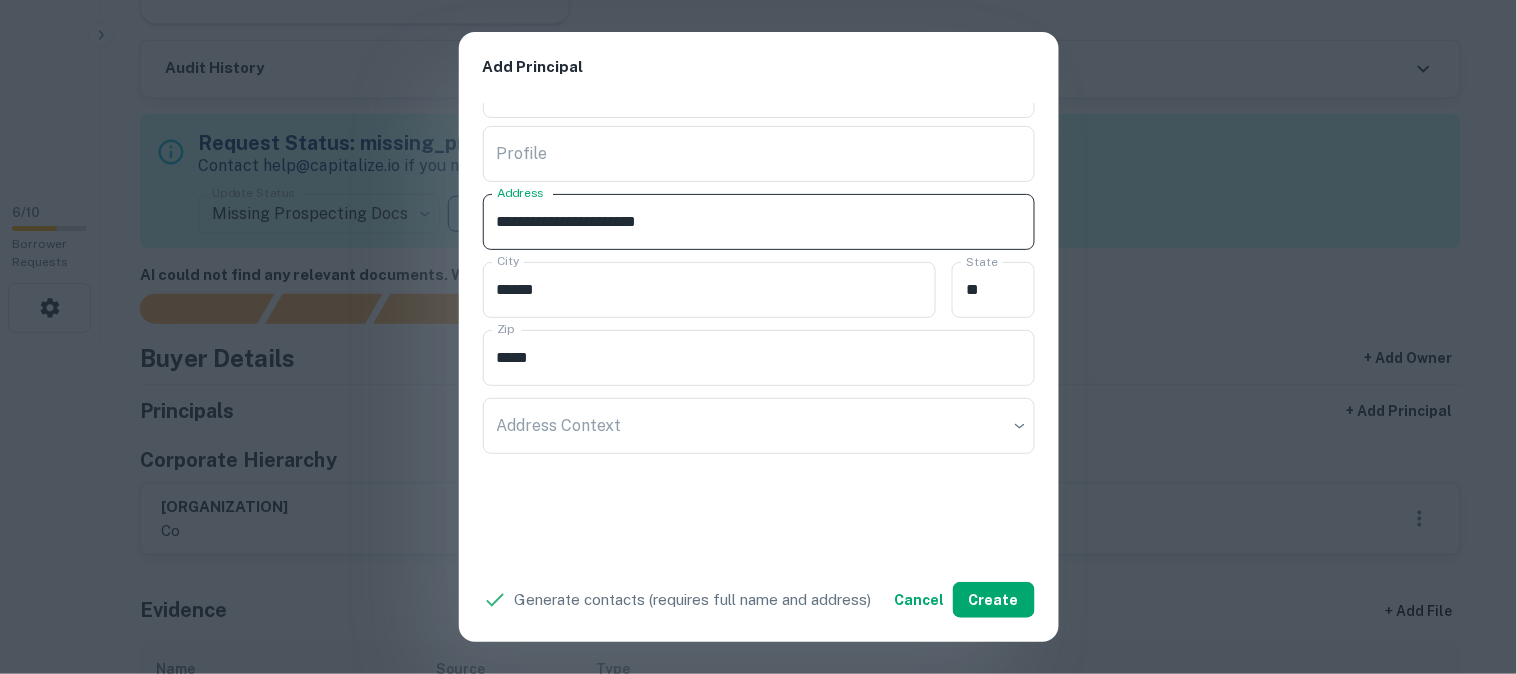 click on "**********" at bounding box center (759, 222) 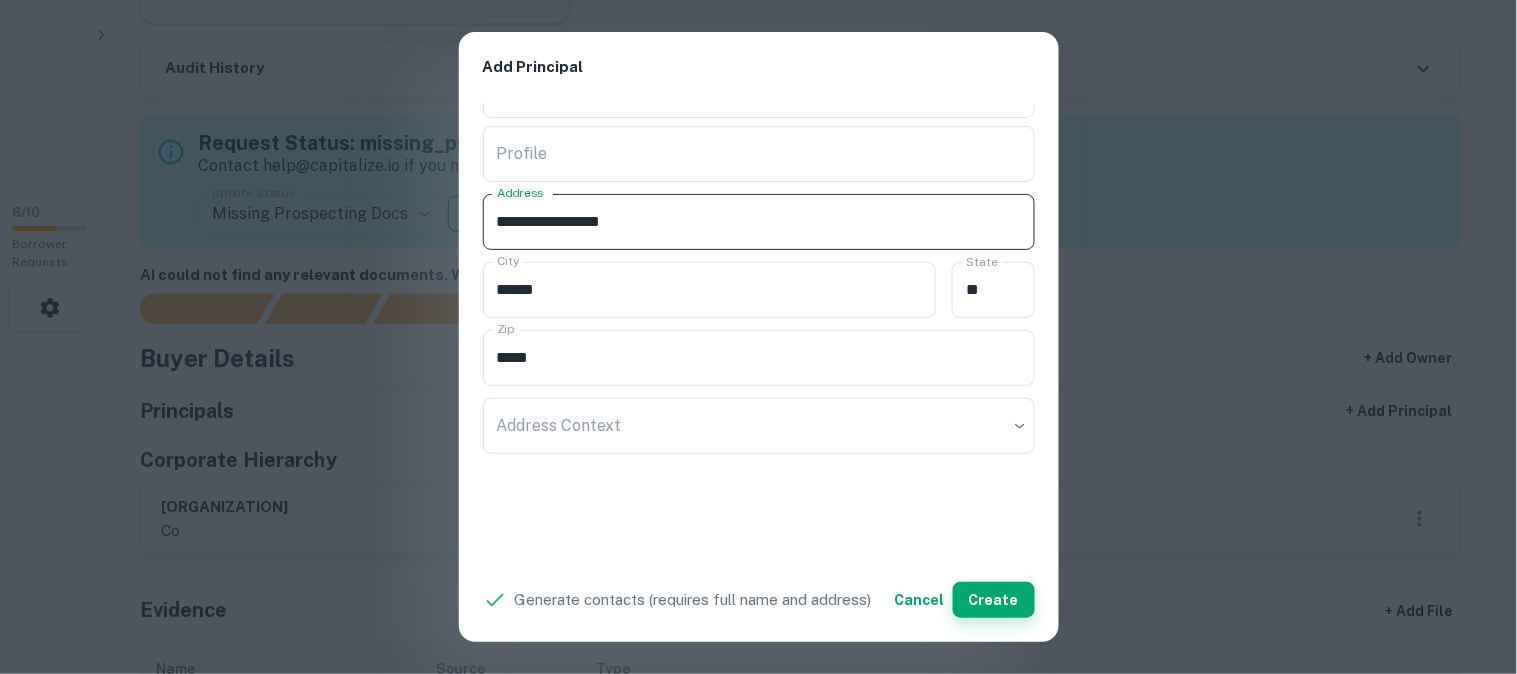 type on "**********" 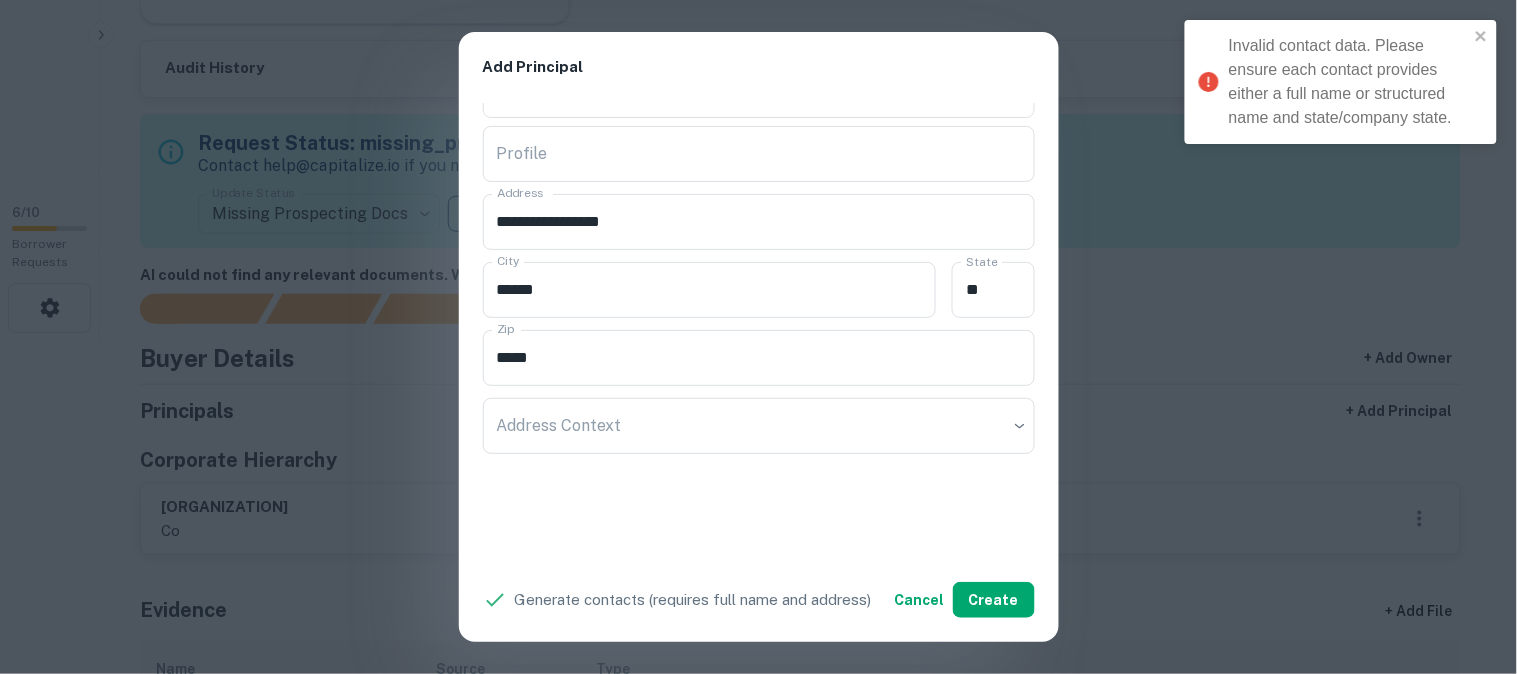 click on "**********" at bounding box center [758, 337] 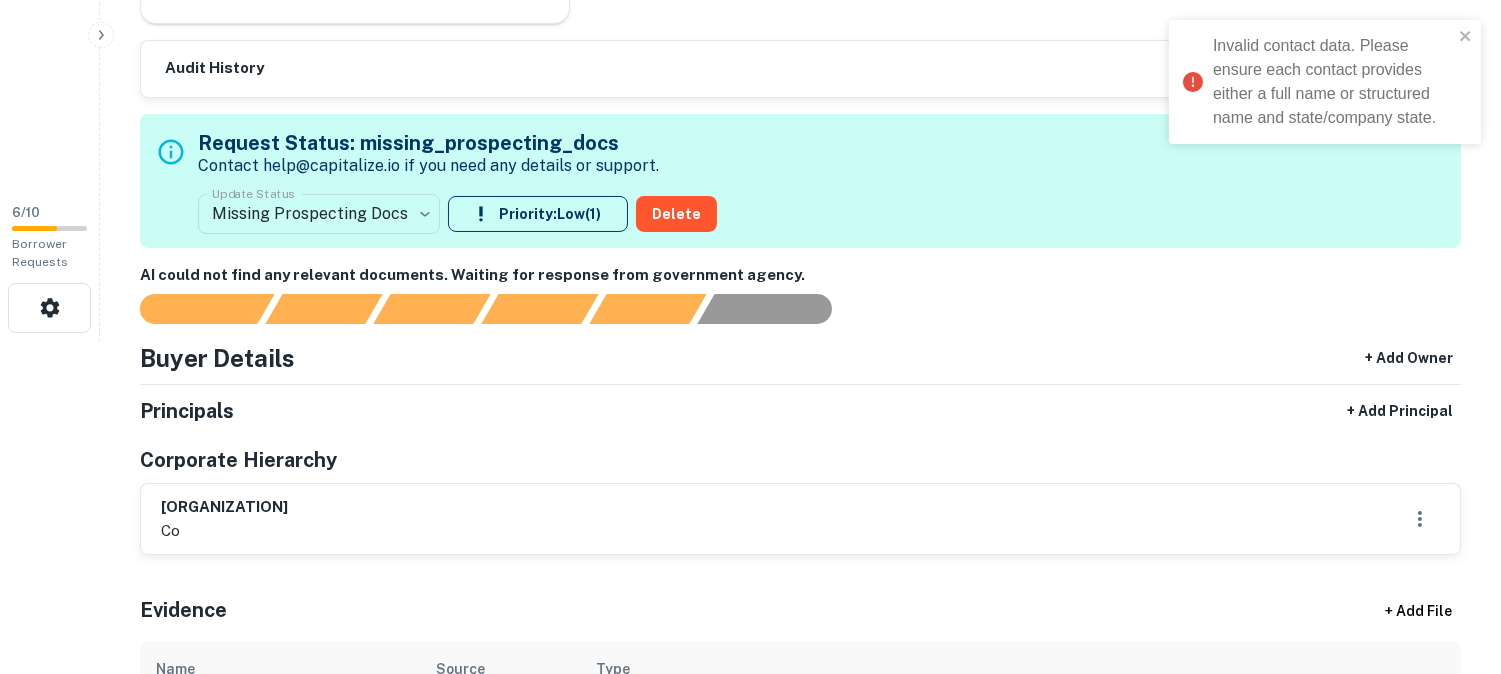 click on "**********" at bounding box center (750, 4) 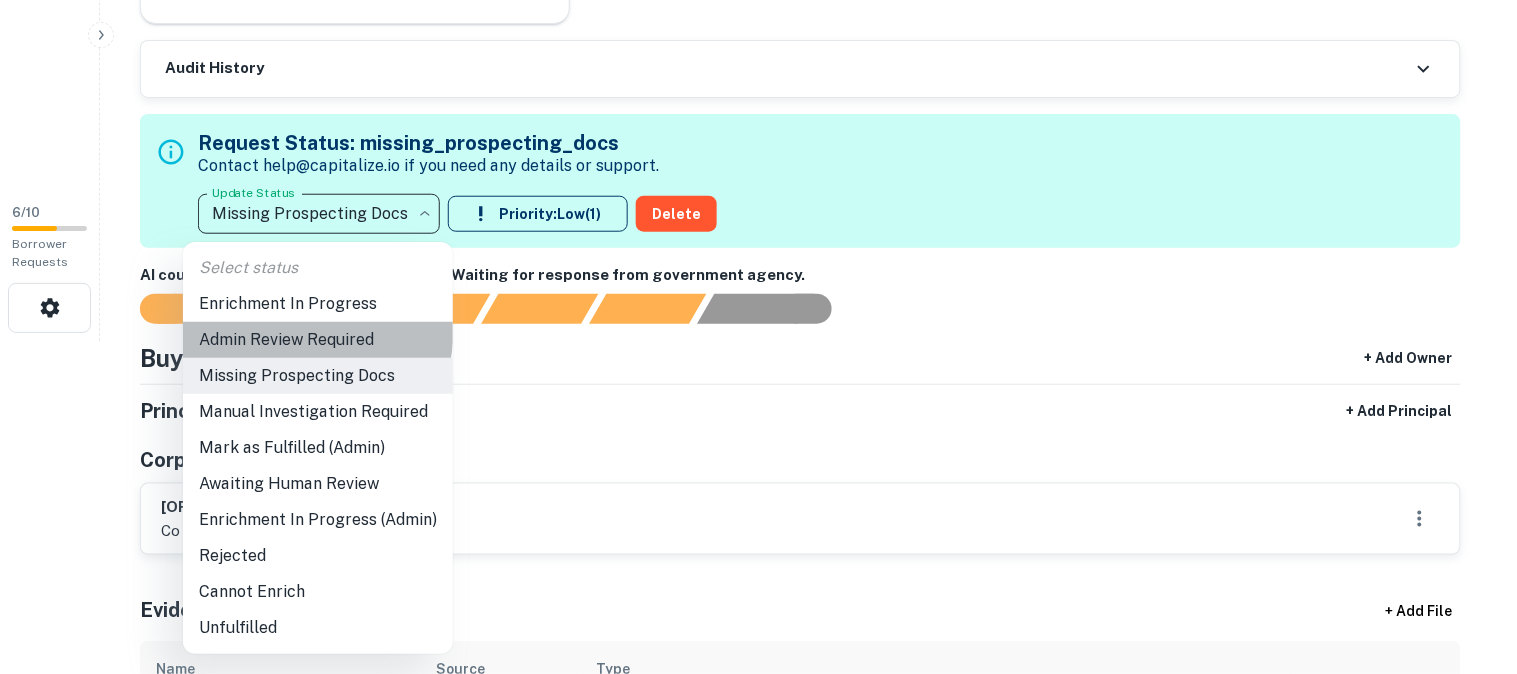 click on "Admin Review Required" at bounding box center (318, 340) 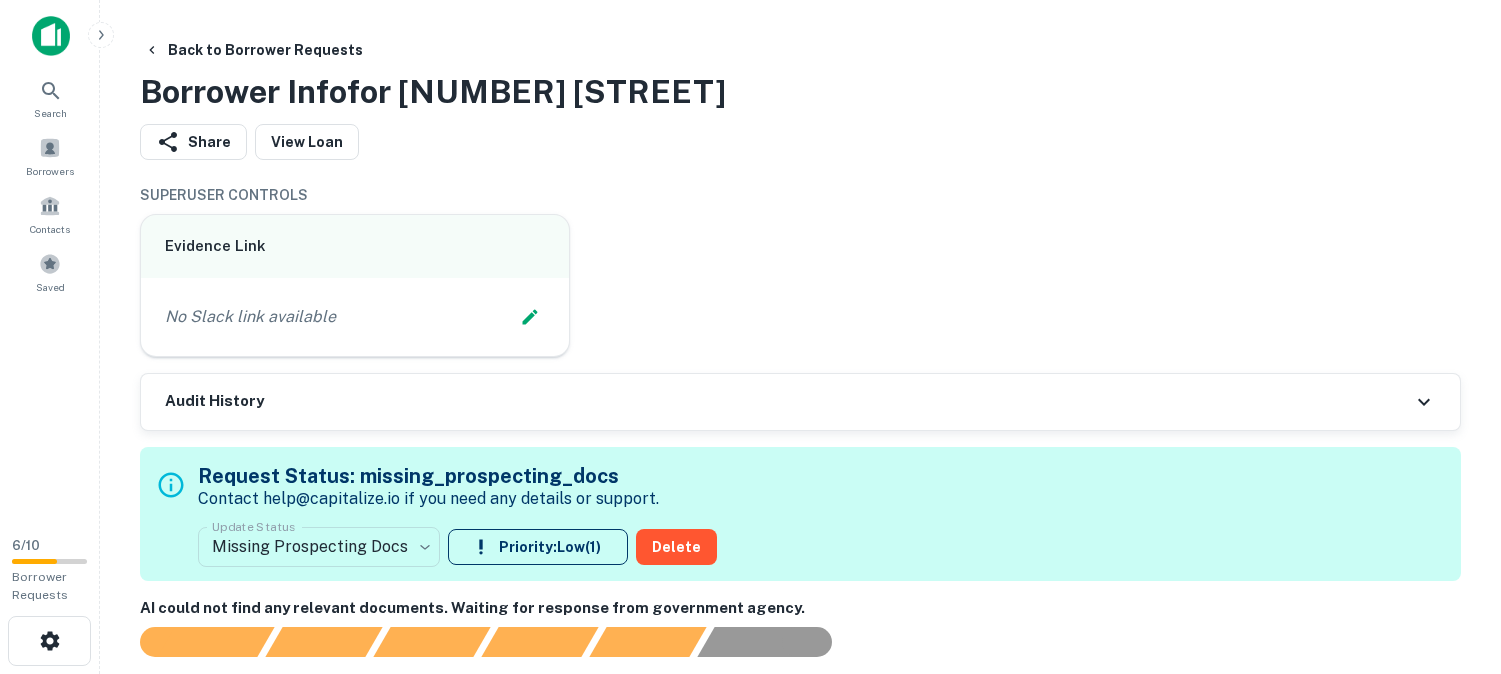 scroll, scrollTop: 0, scrollLeft: 0, axis: both 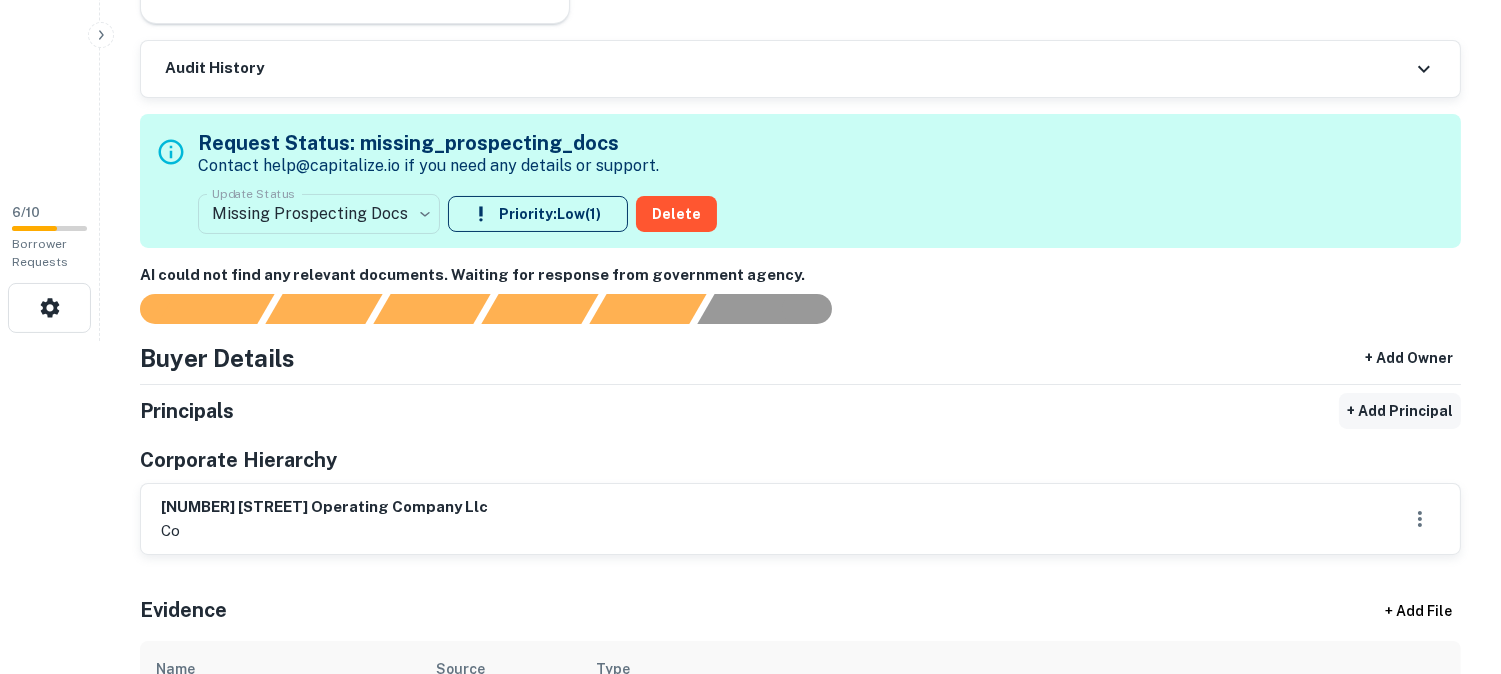 click on "+ Add Principal" at bounding box center [1400, 411] 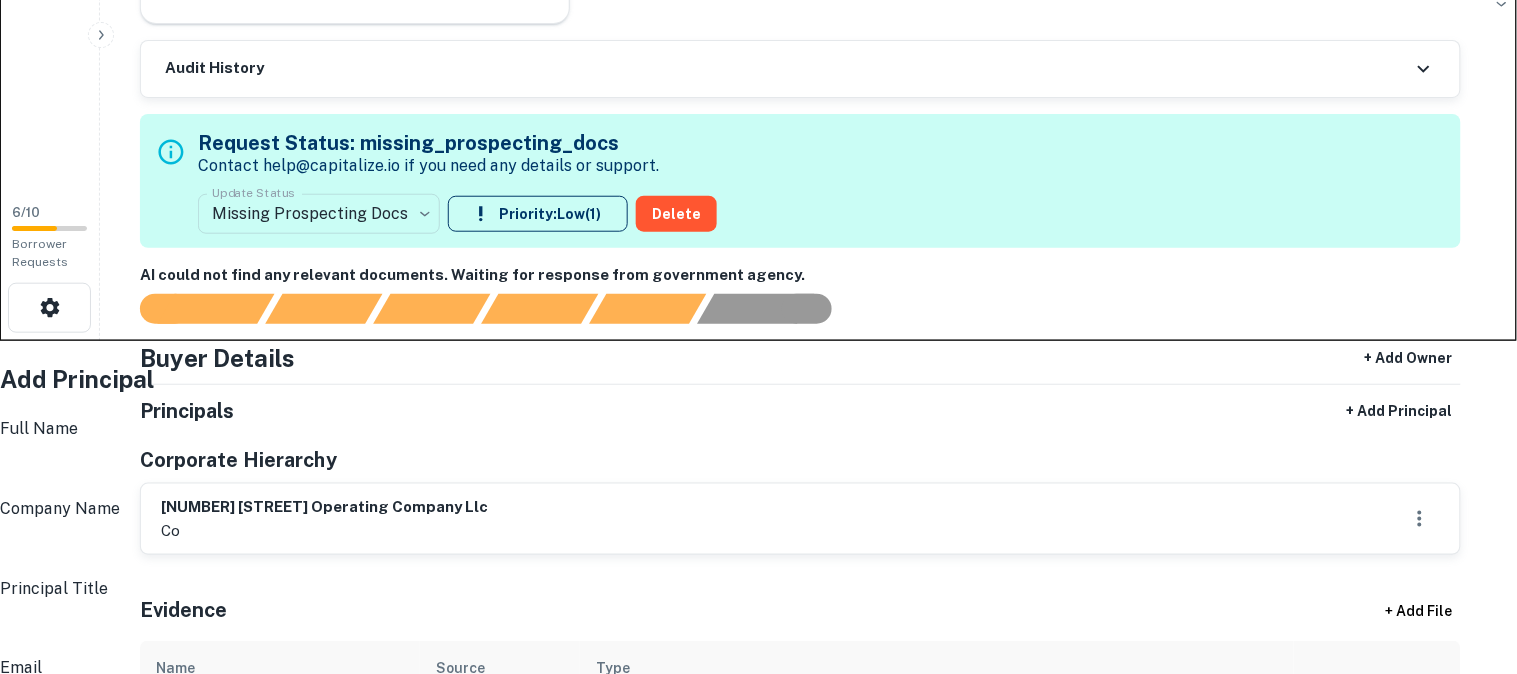 click on "Full Name" at bounding box center [764, 469] 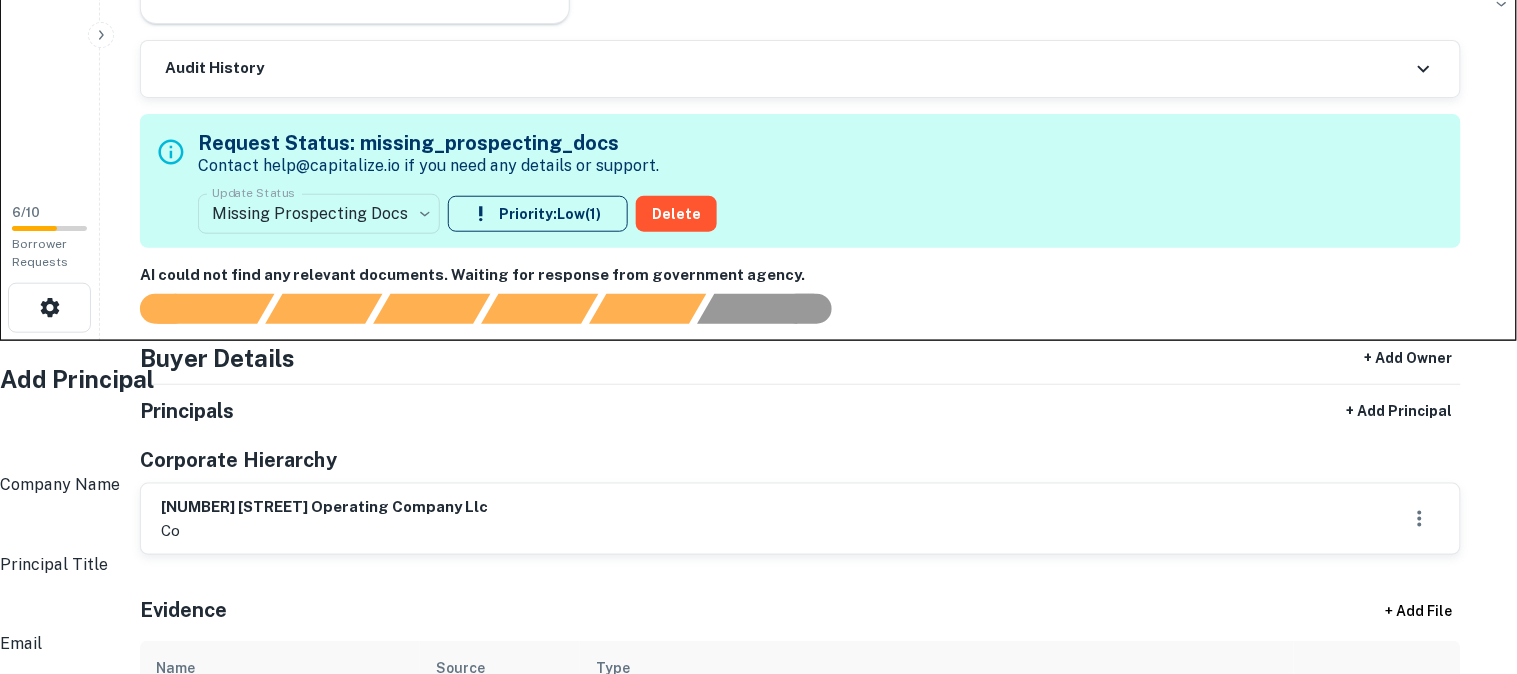 paste on "**********" 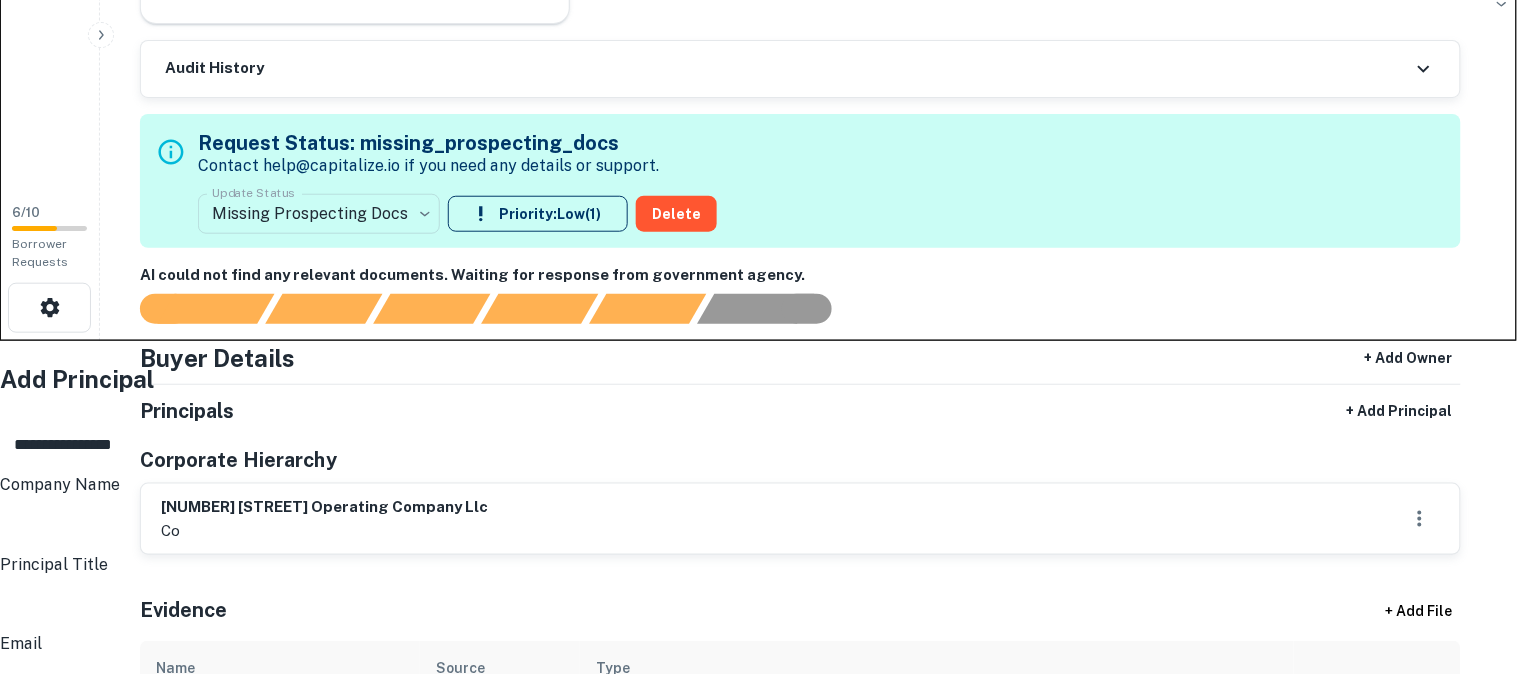drag, startPoint x: 550, startPoint y: 140, endPoint x: 497, endPoint y: 134, distance: 53.338543 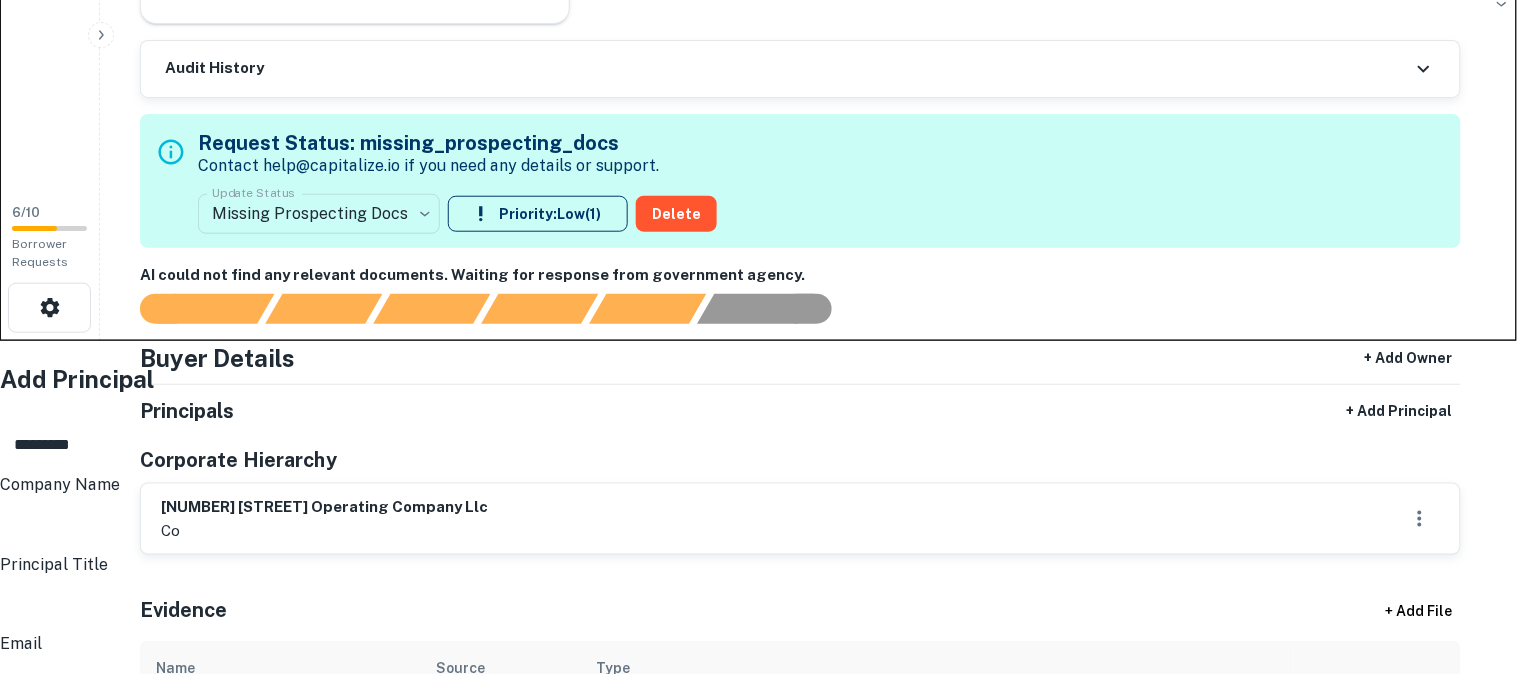 click on "*********" at bounding box center (764, 445) 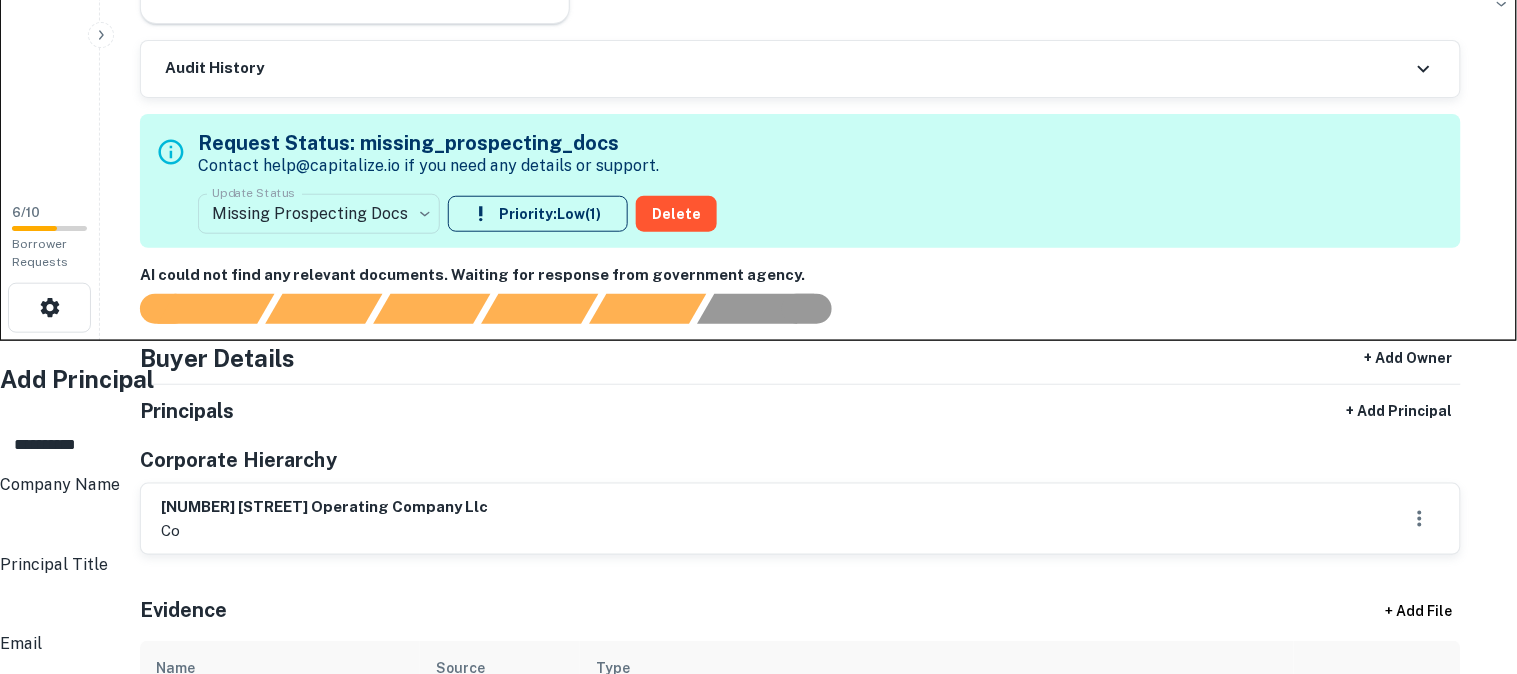 paste on "*******" 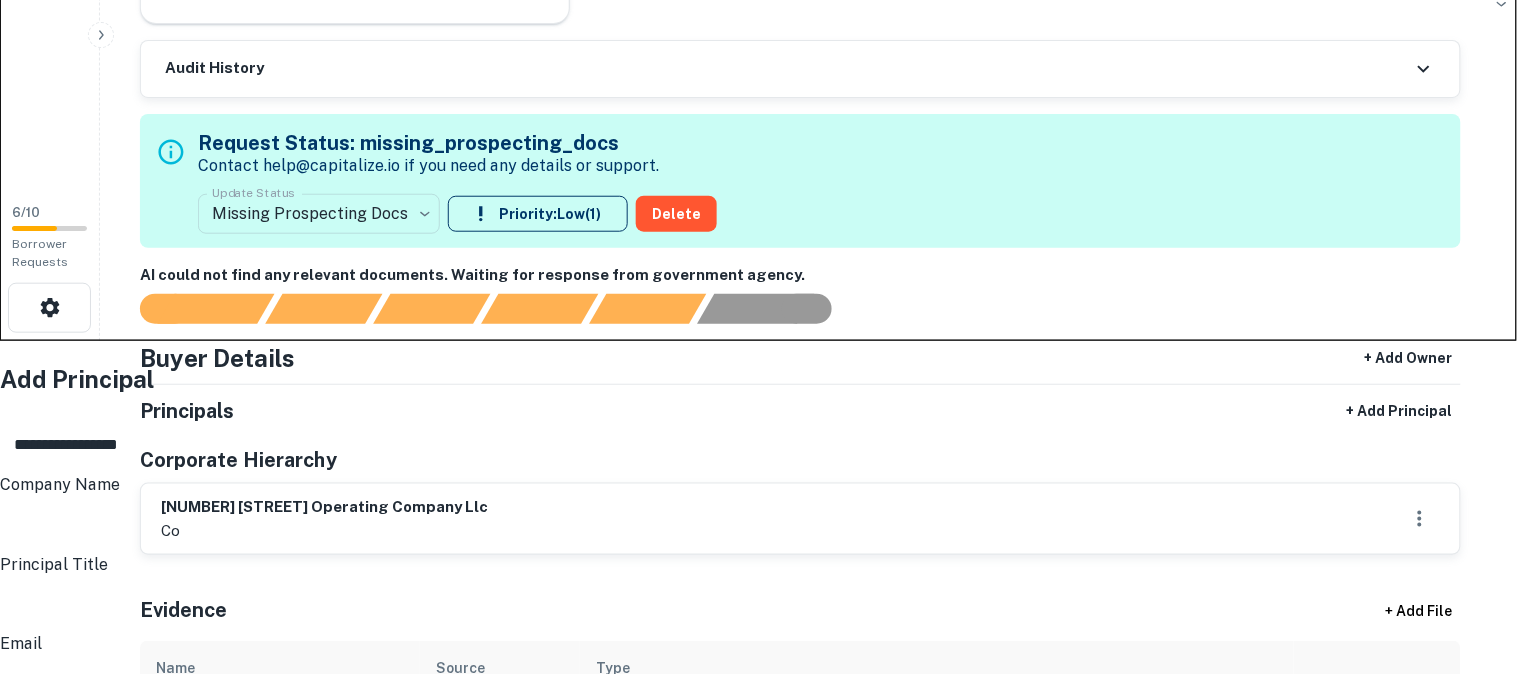 type on "**********" 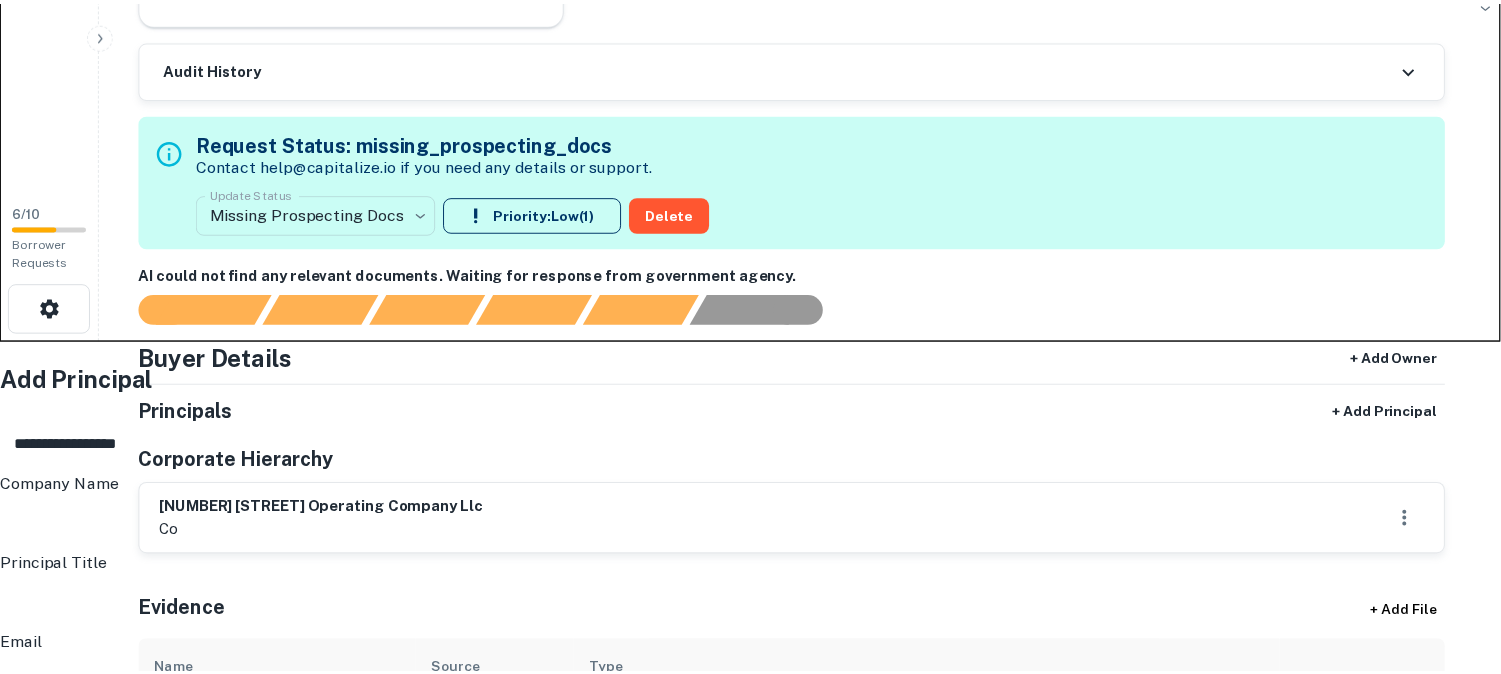 scroll, scrollTop: 534, scrollLeft: 0, axis: vertical 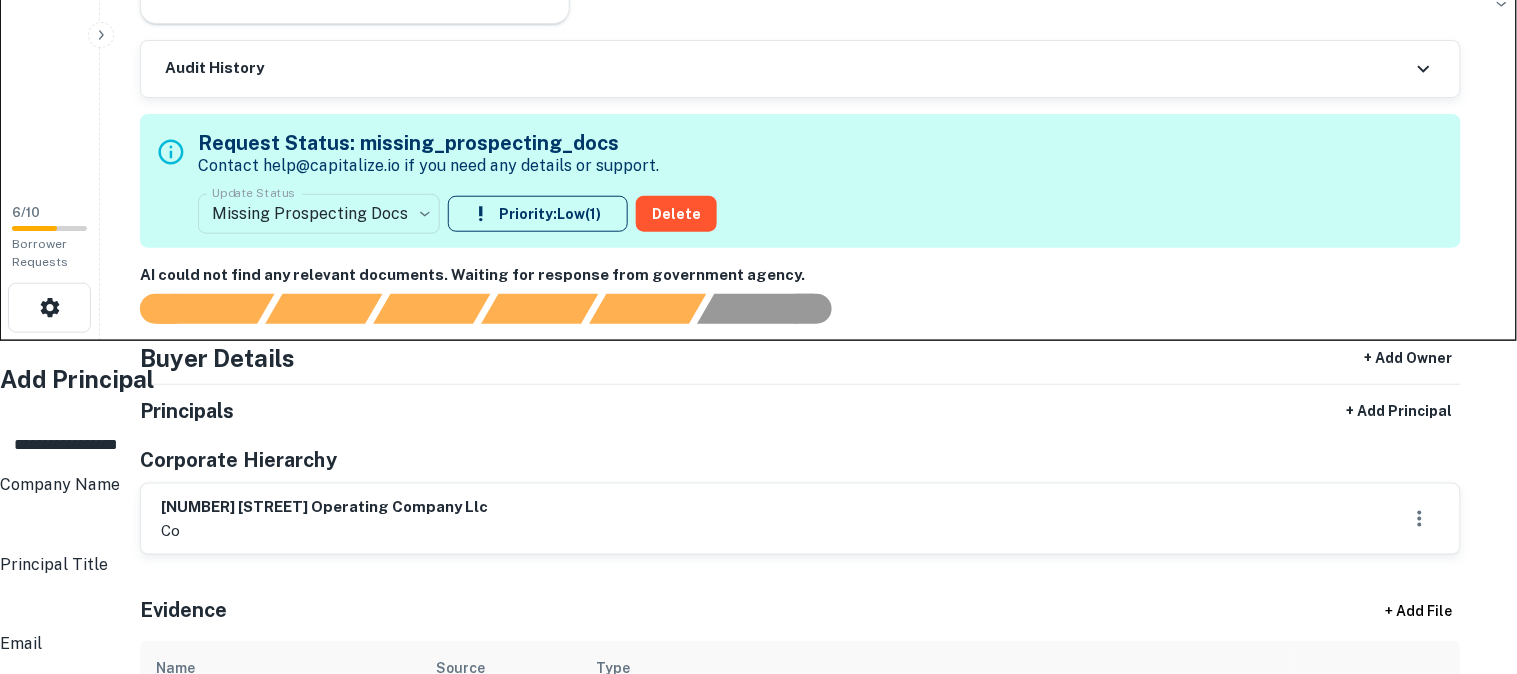 type on "**********" 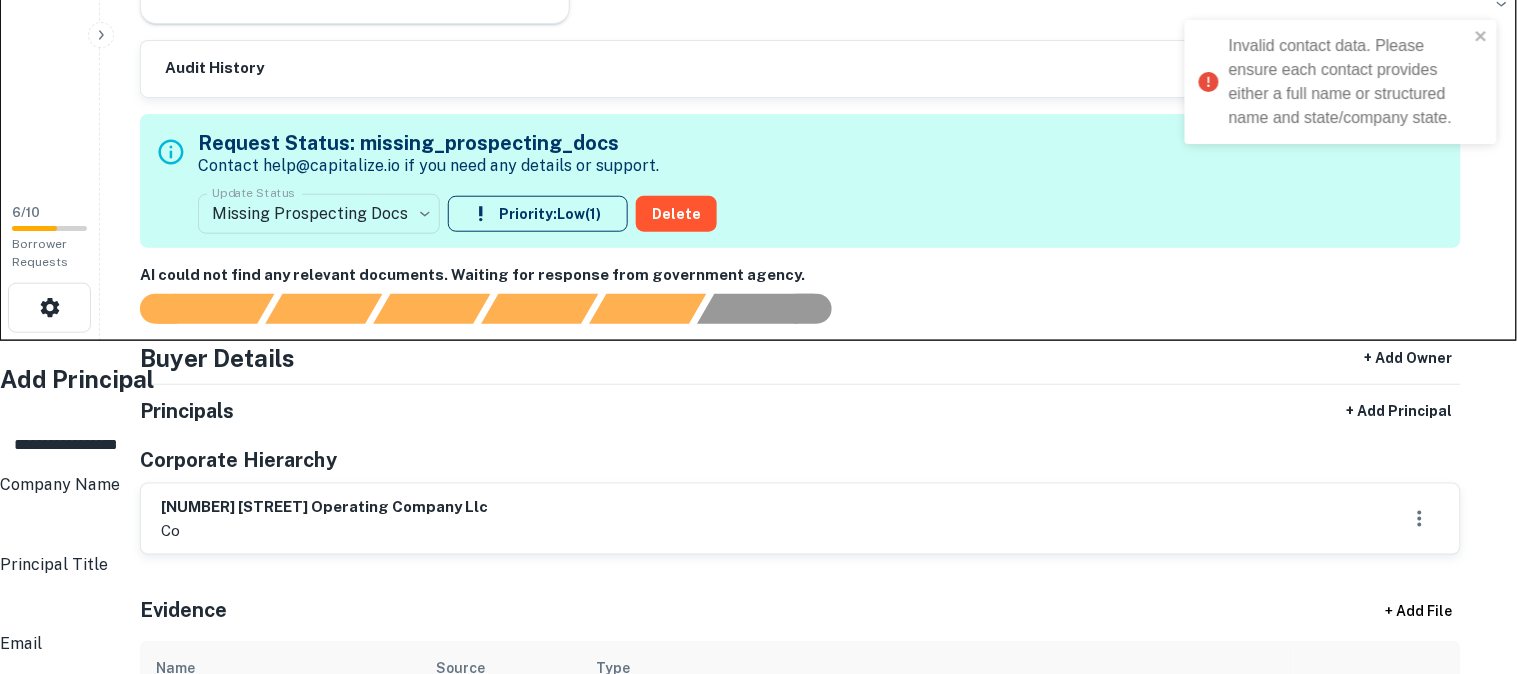click on "Create" at bounding box center [86, 2750] 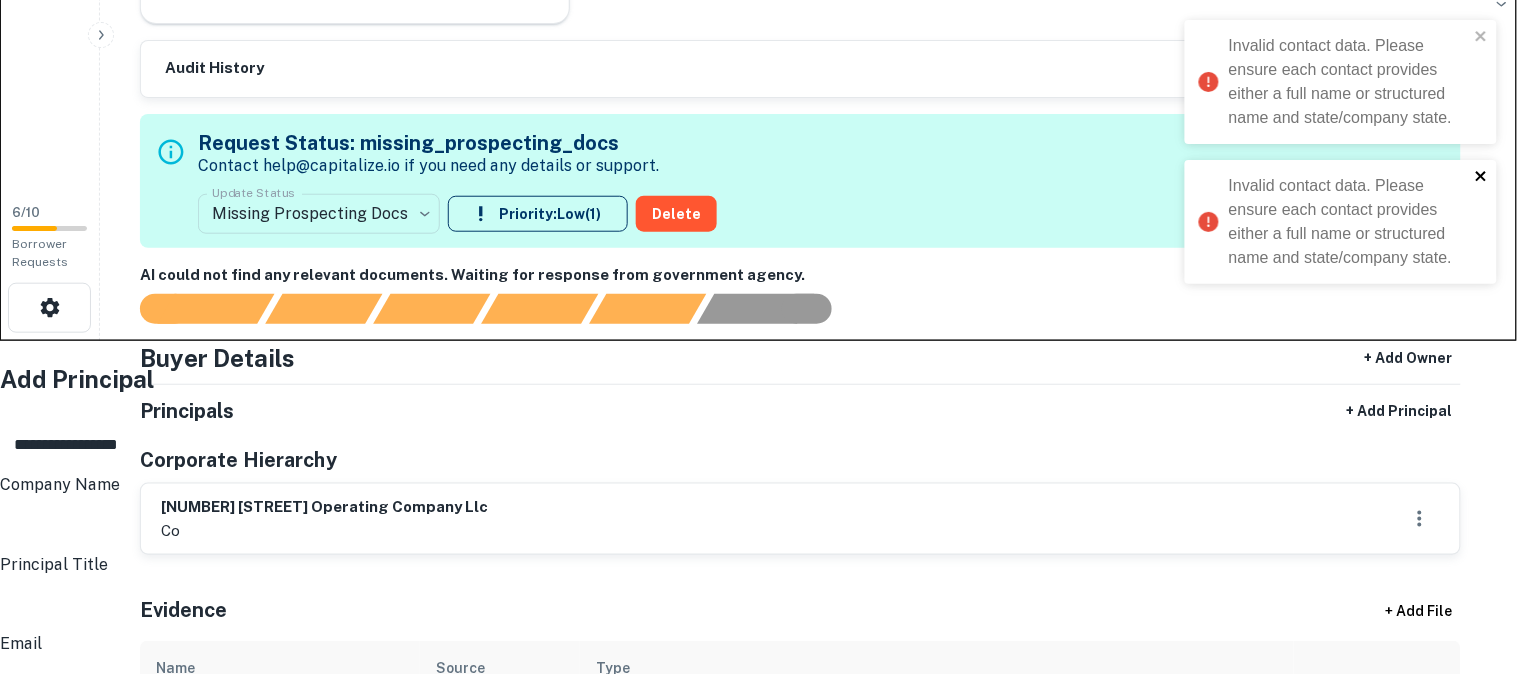 click at bounding box center (1482, 176) 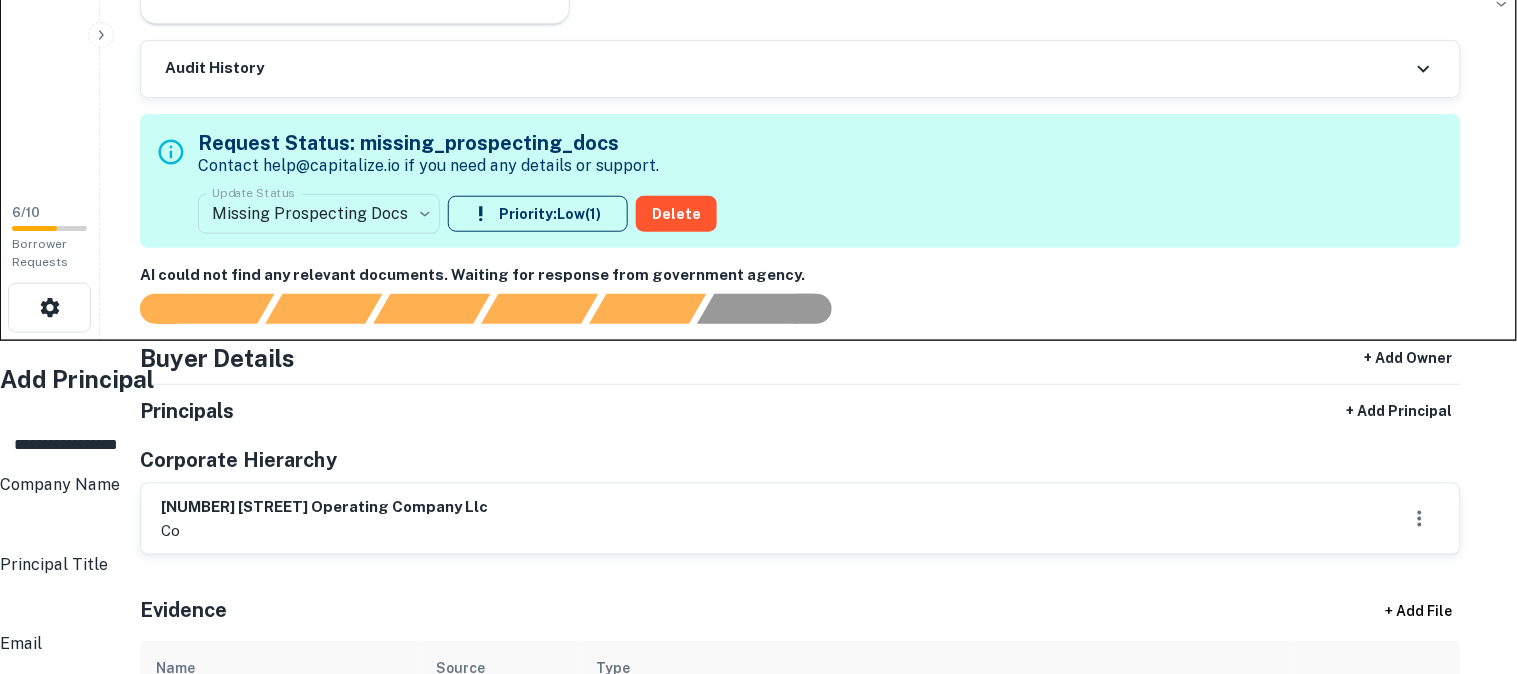 click on "**********" at bounding box center (750, 1561) 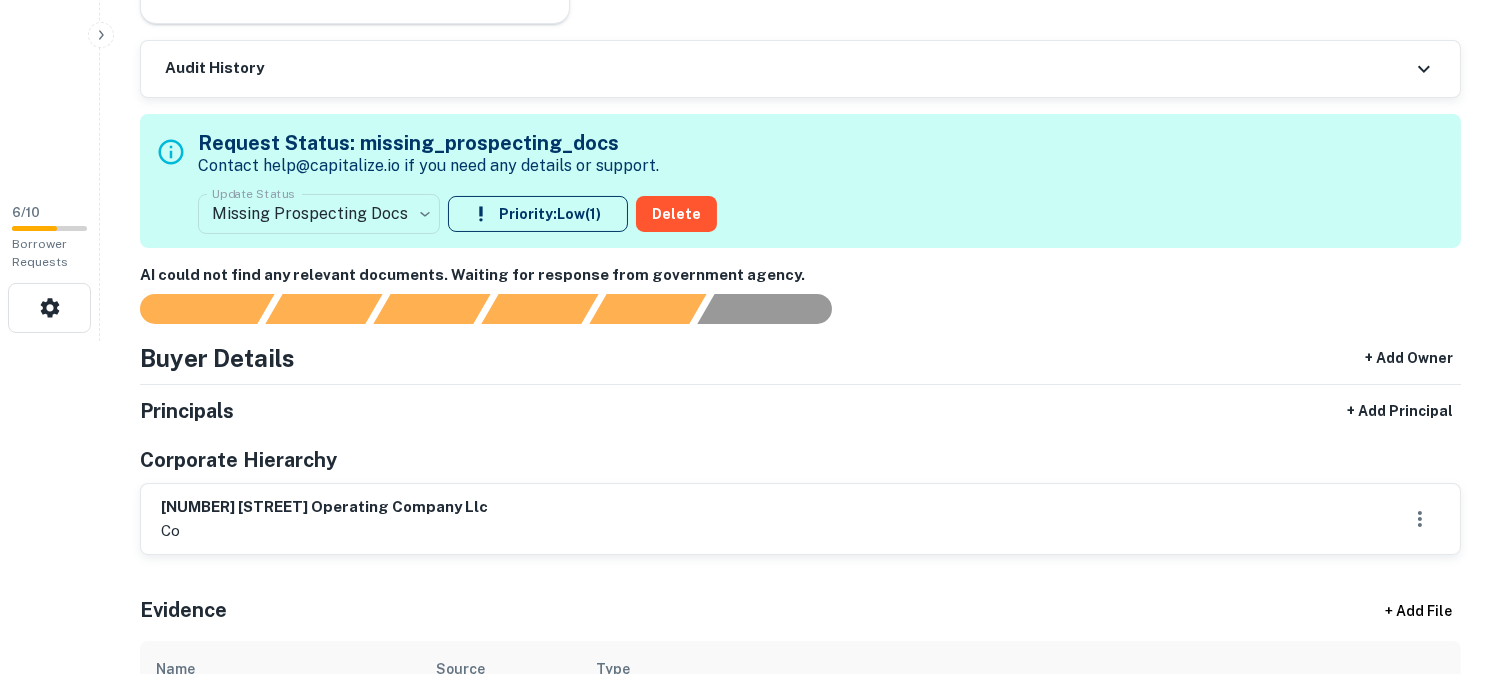 click on "**********" at bounding box center (750, 4) 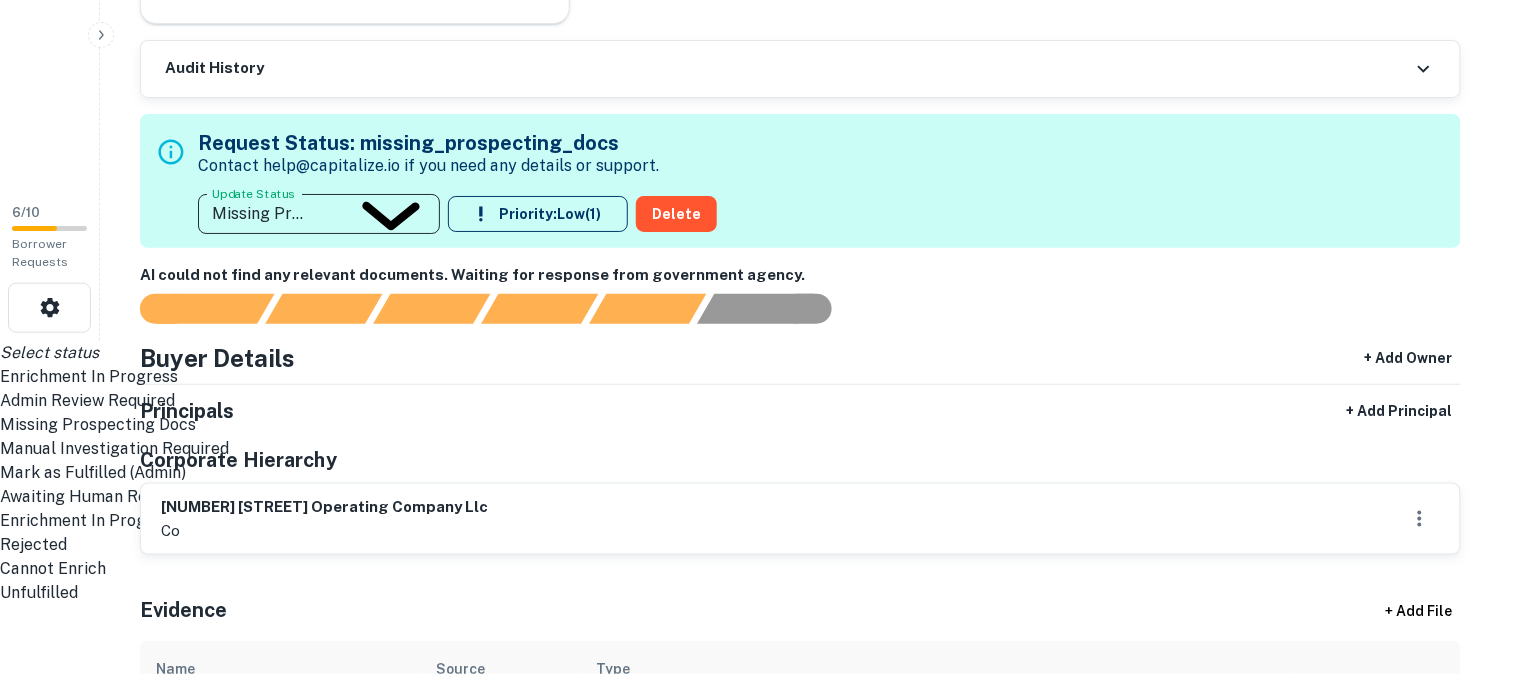 click on "Admin Review Required" at bounding box center [750, 401] 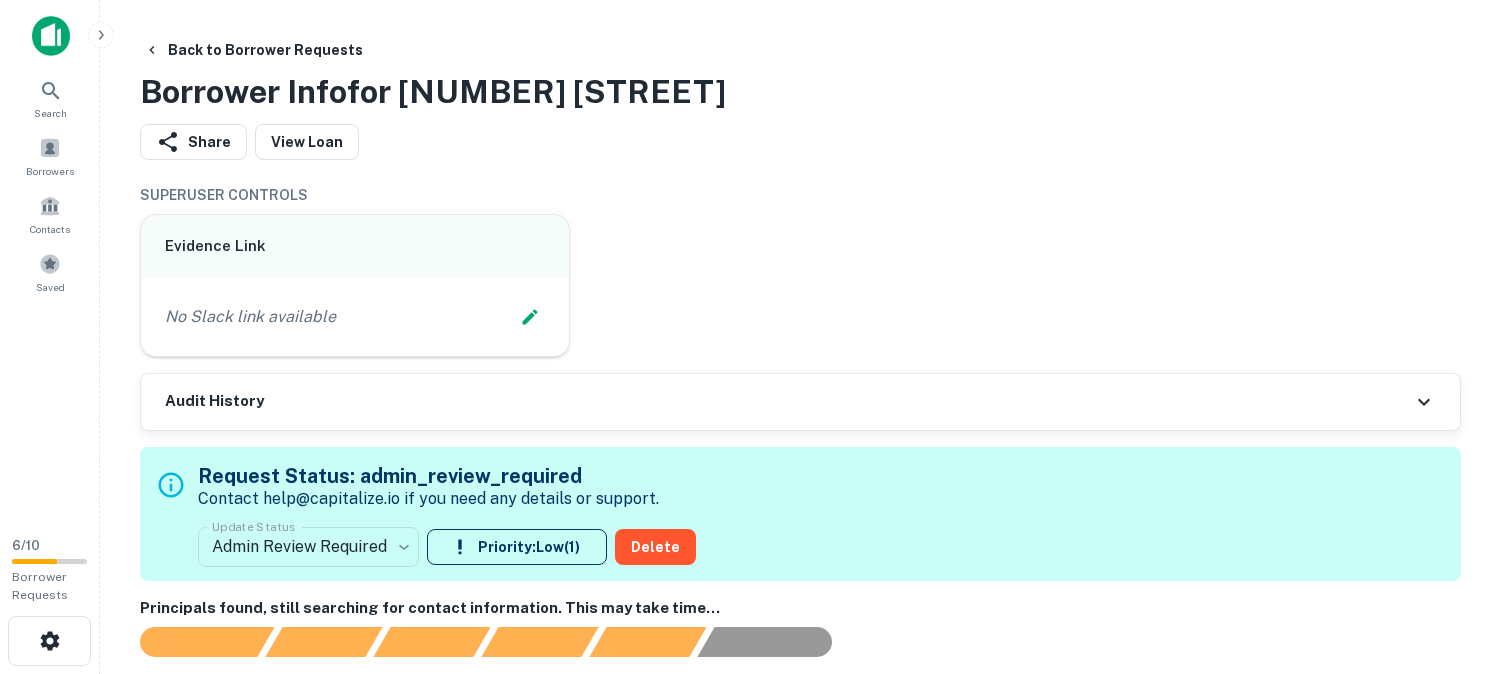 scroll, scrollTop: 444, scrollLeft: 0, axis: vertical 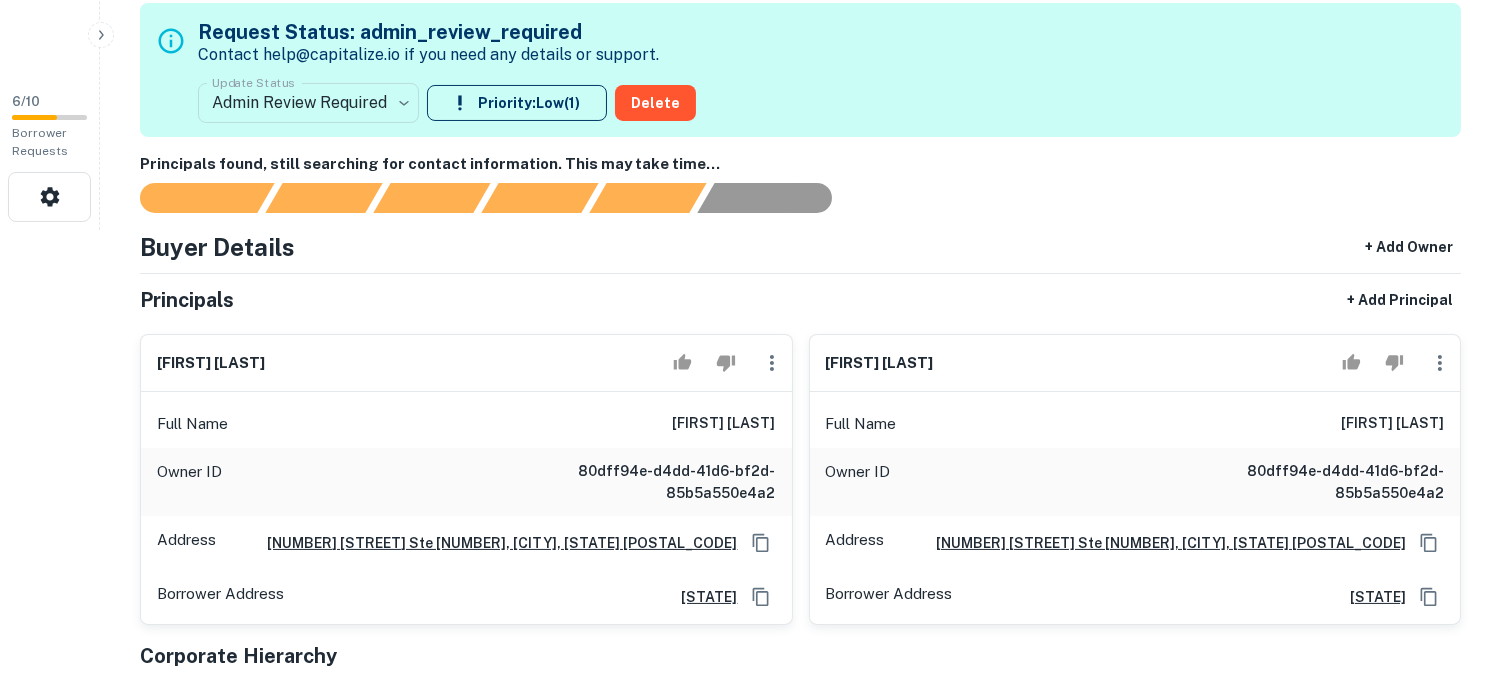 click at bounding box center (772, 363) 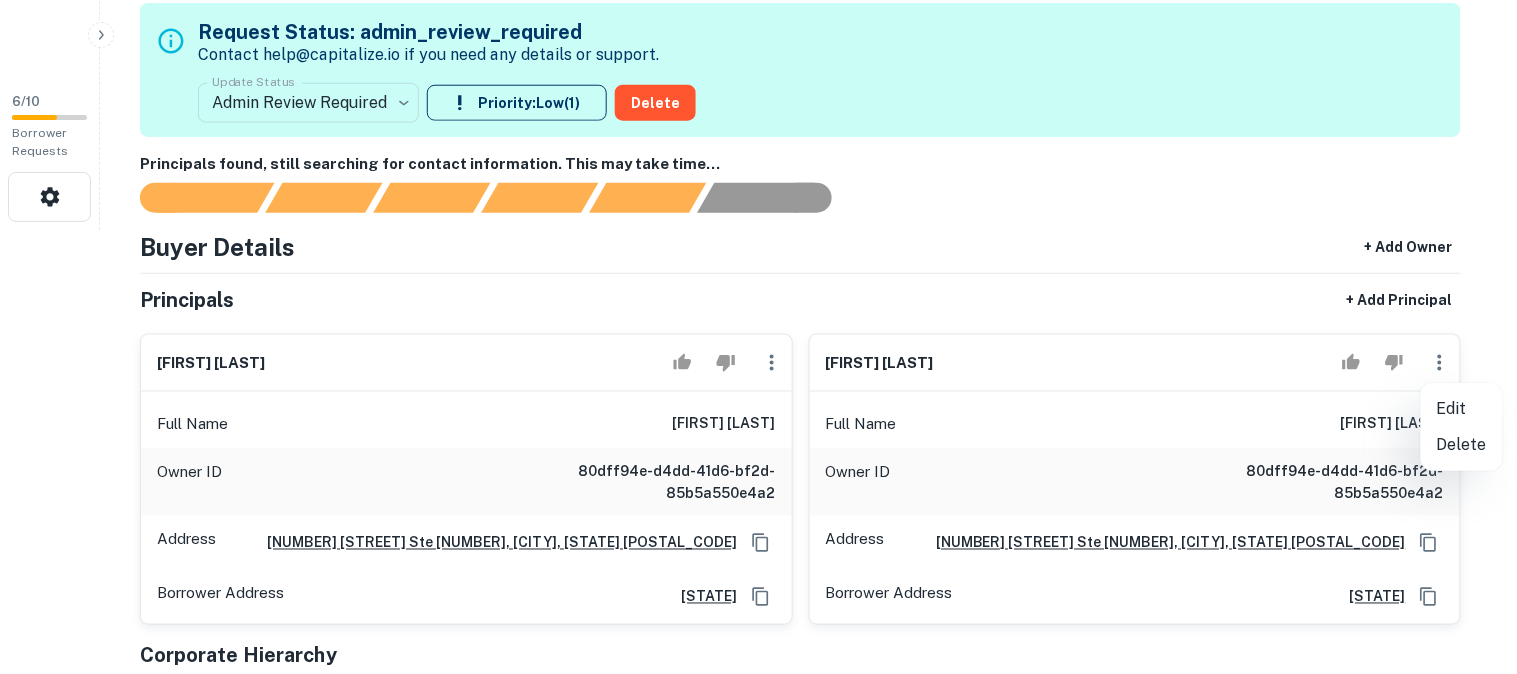 click on "Delete" at bounding box center [1462, 445] 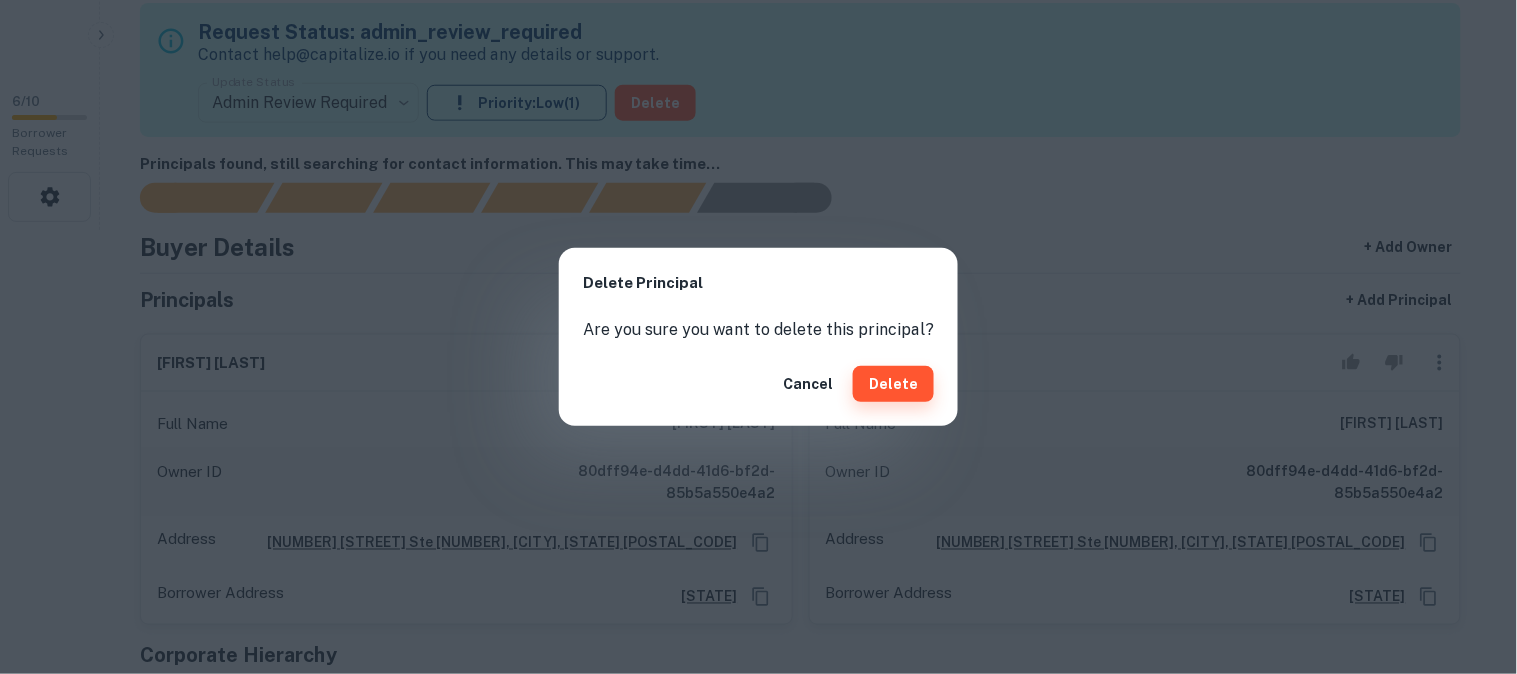 click on "Delete" at bounding box center [893, 384] 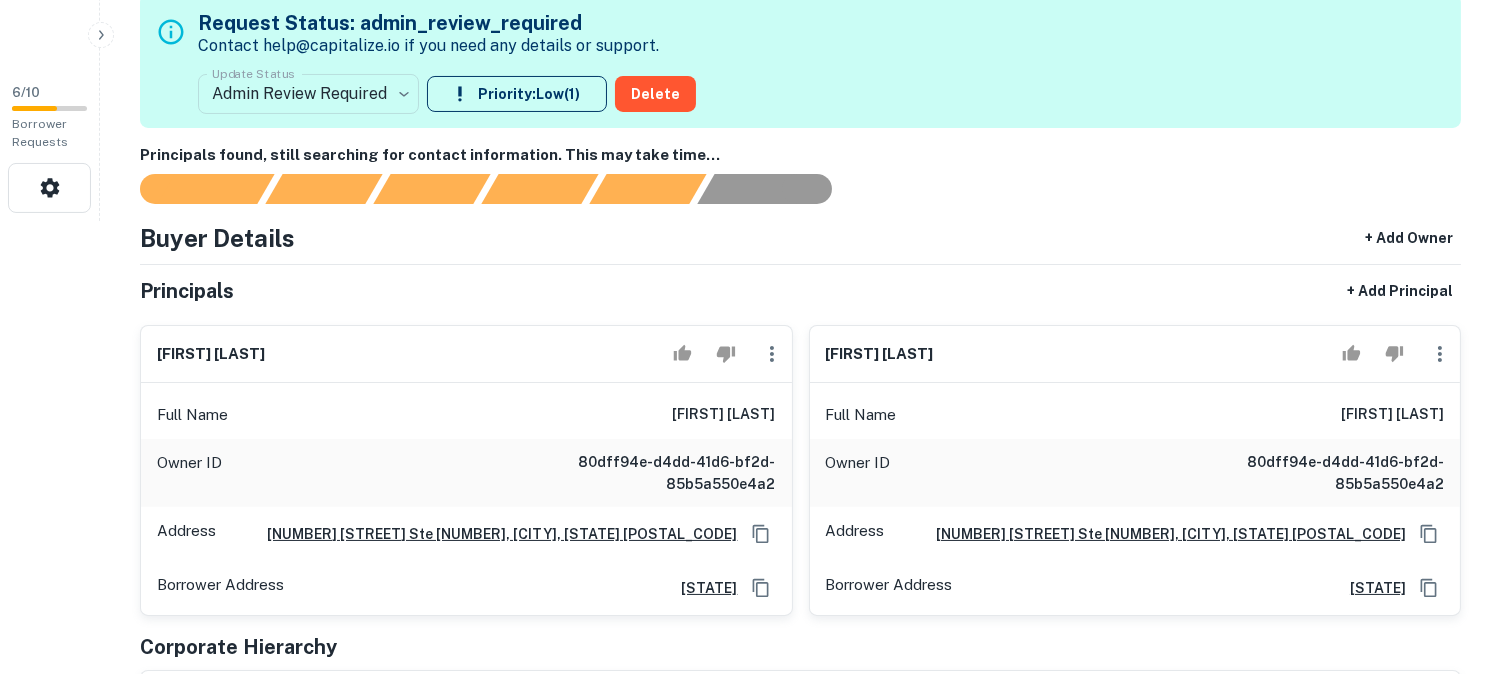 scroll, scrollTop: 444, scrollLeft: 0, axis: vertical 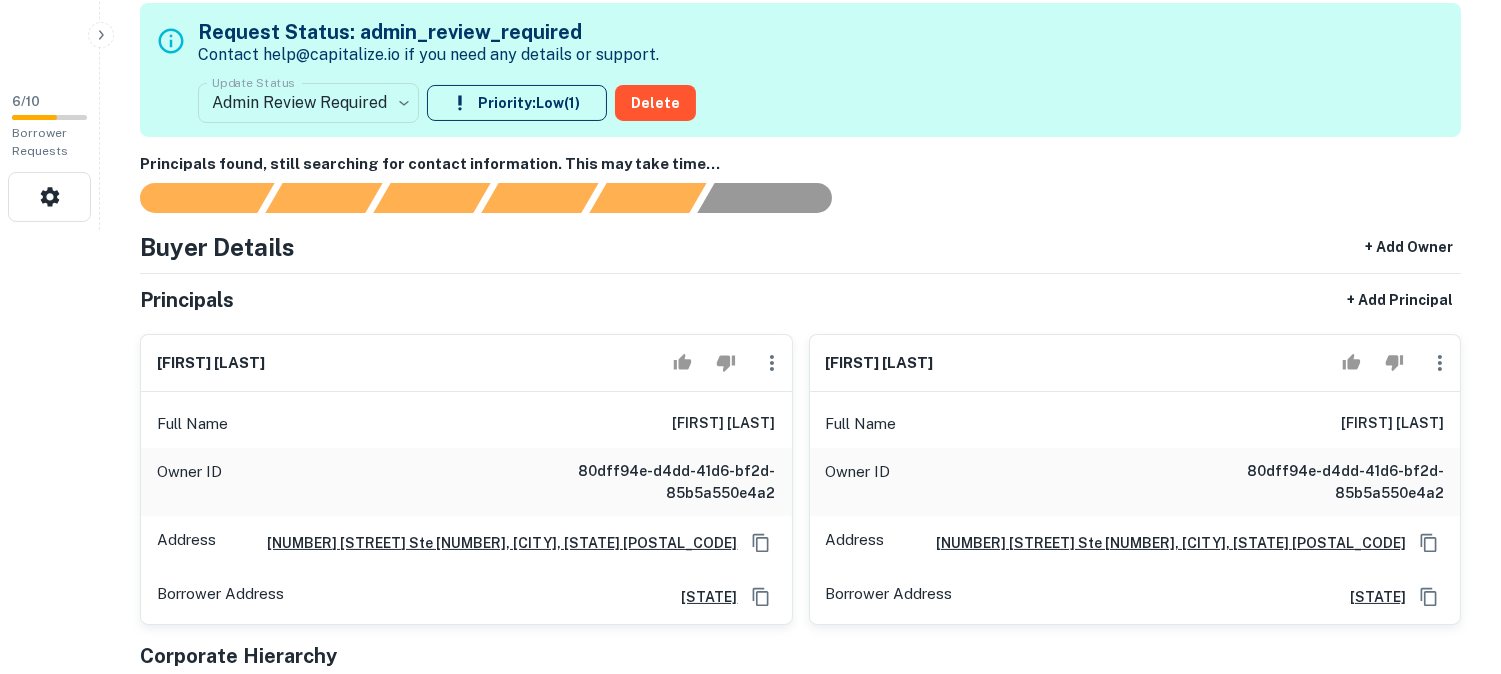 click at bounding box center [772, 363] 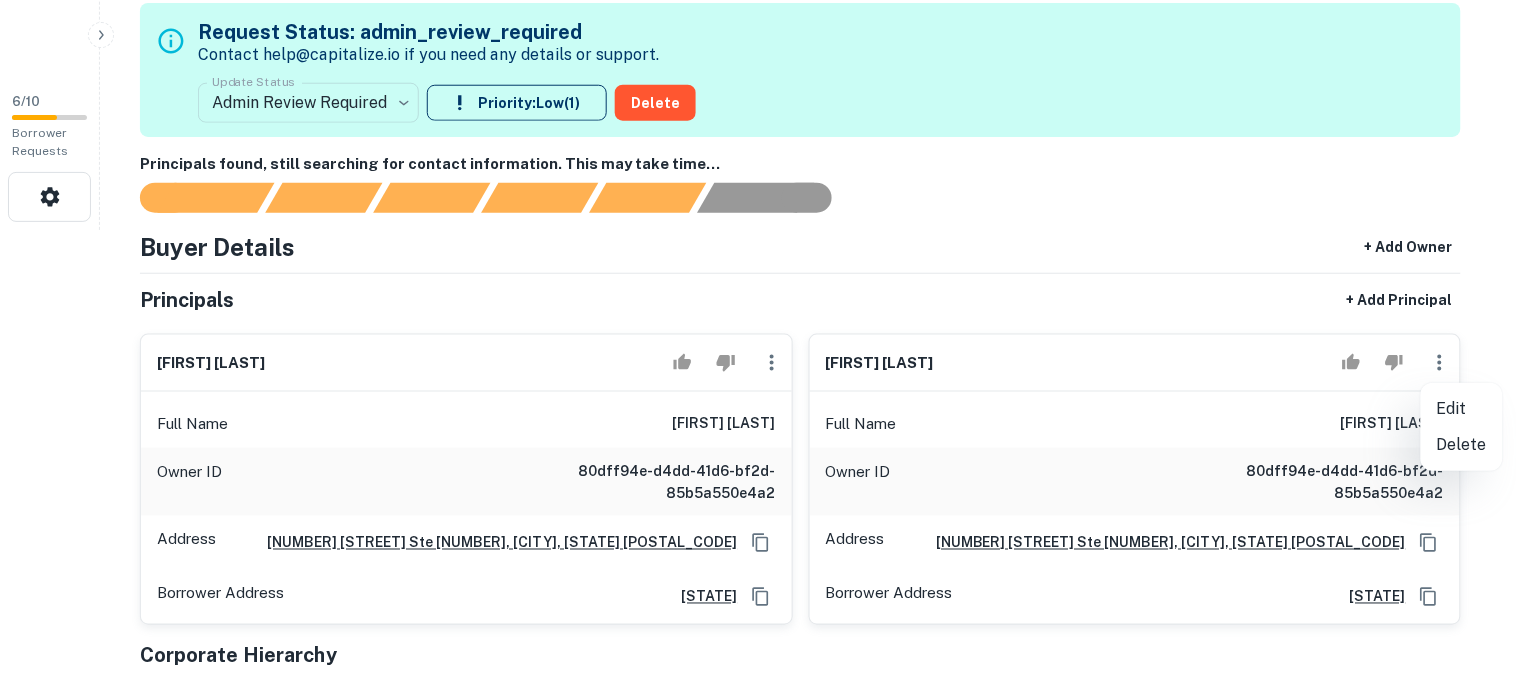 click on "Delete" at bounding box center [1462, 445] 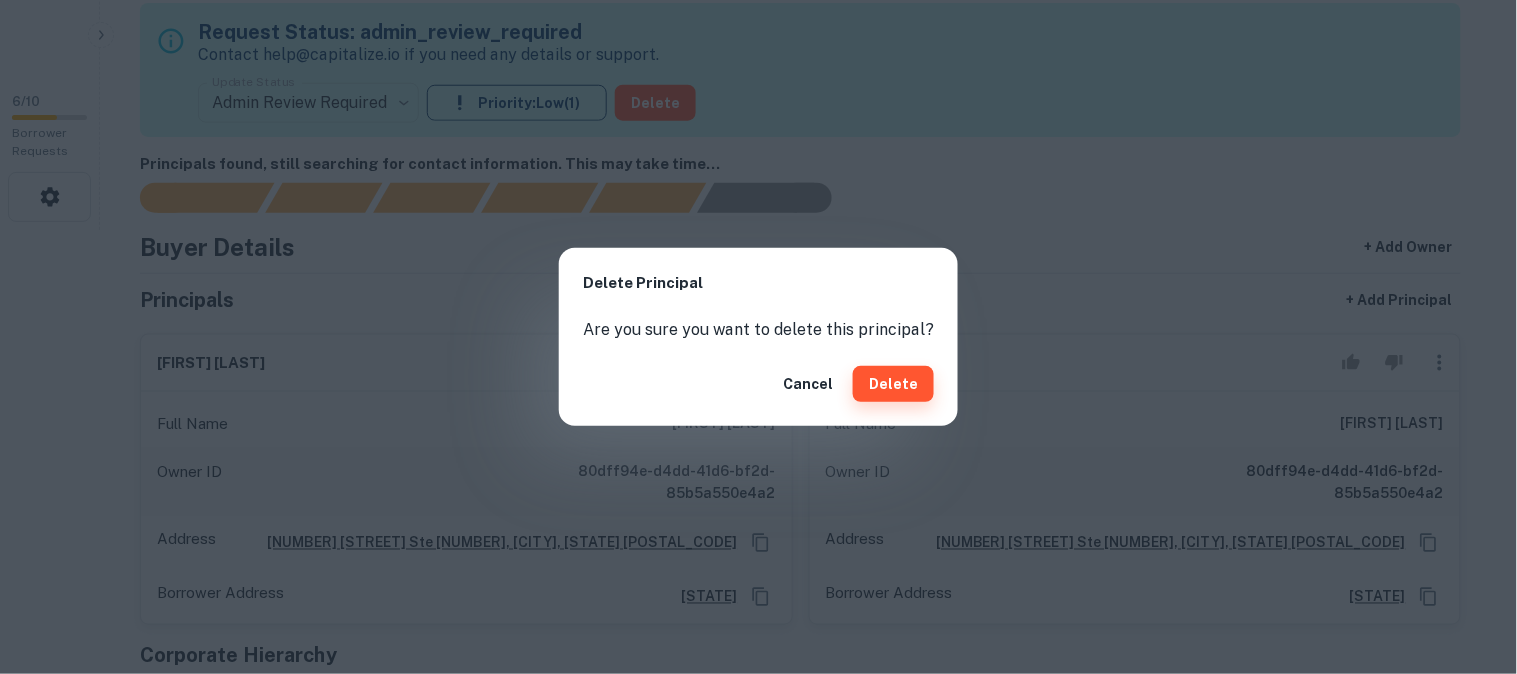 click on "Delete" at bounding box center (893, 384) 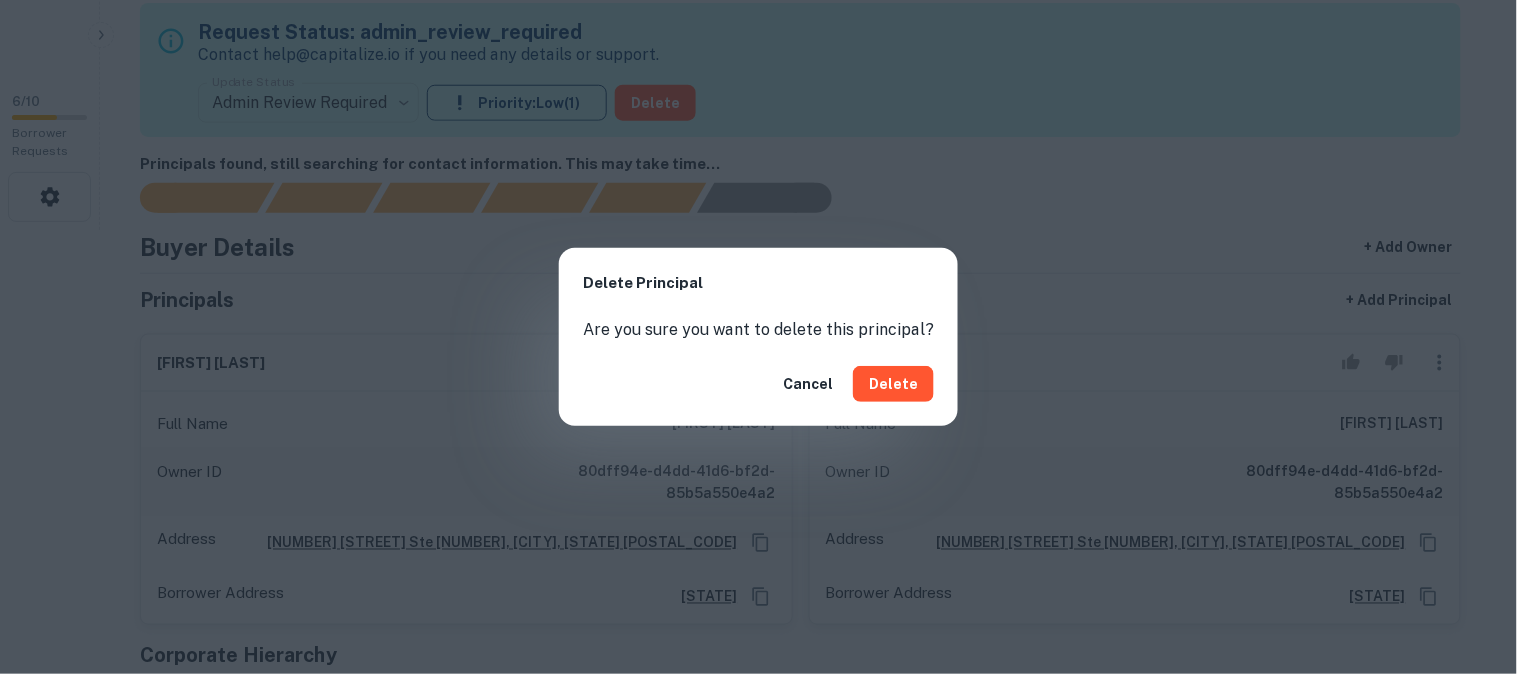 click on "Delete Principal Are you sure you want to delete this principal? Cancel Delete" at bounding box center (758, 337) 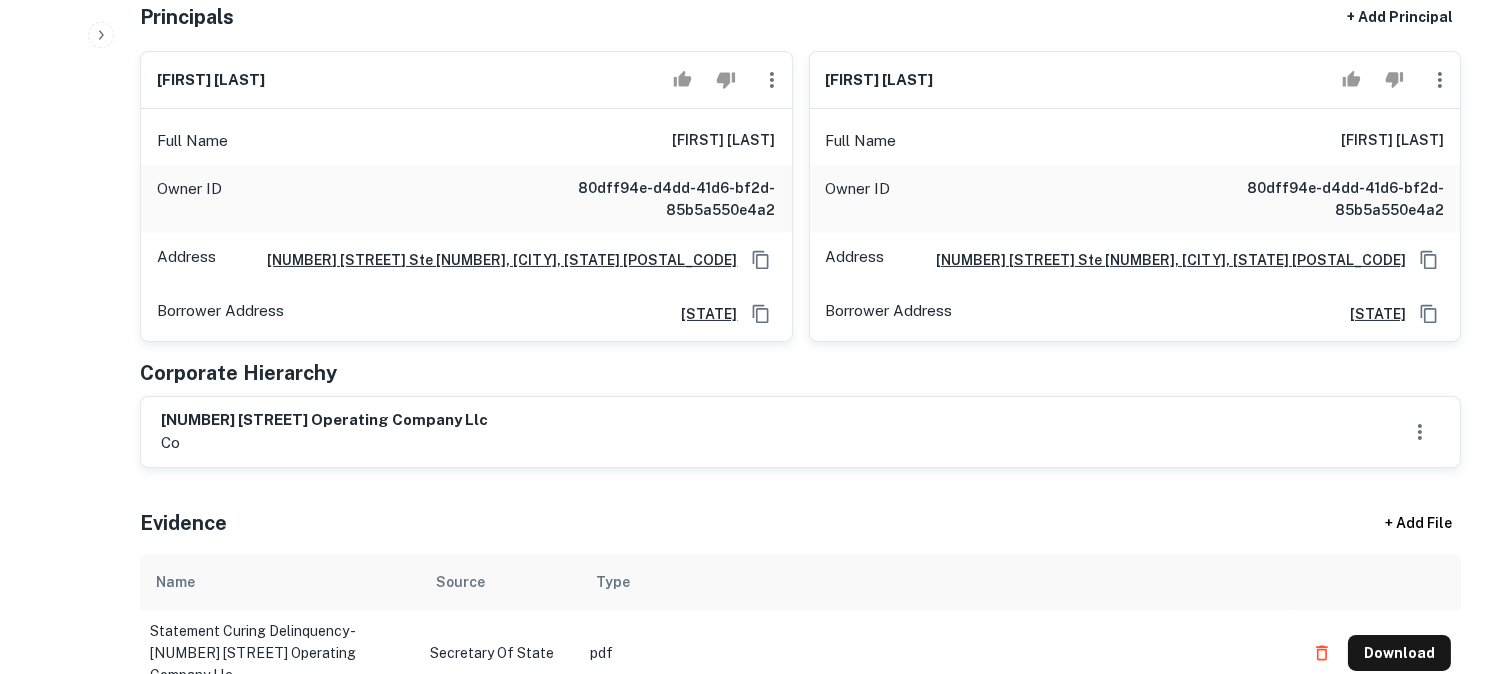 scroll, scrollTop: 666, scrollLeft: 0, axis: vertical 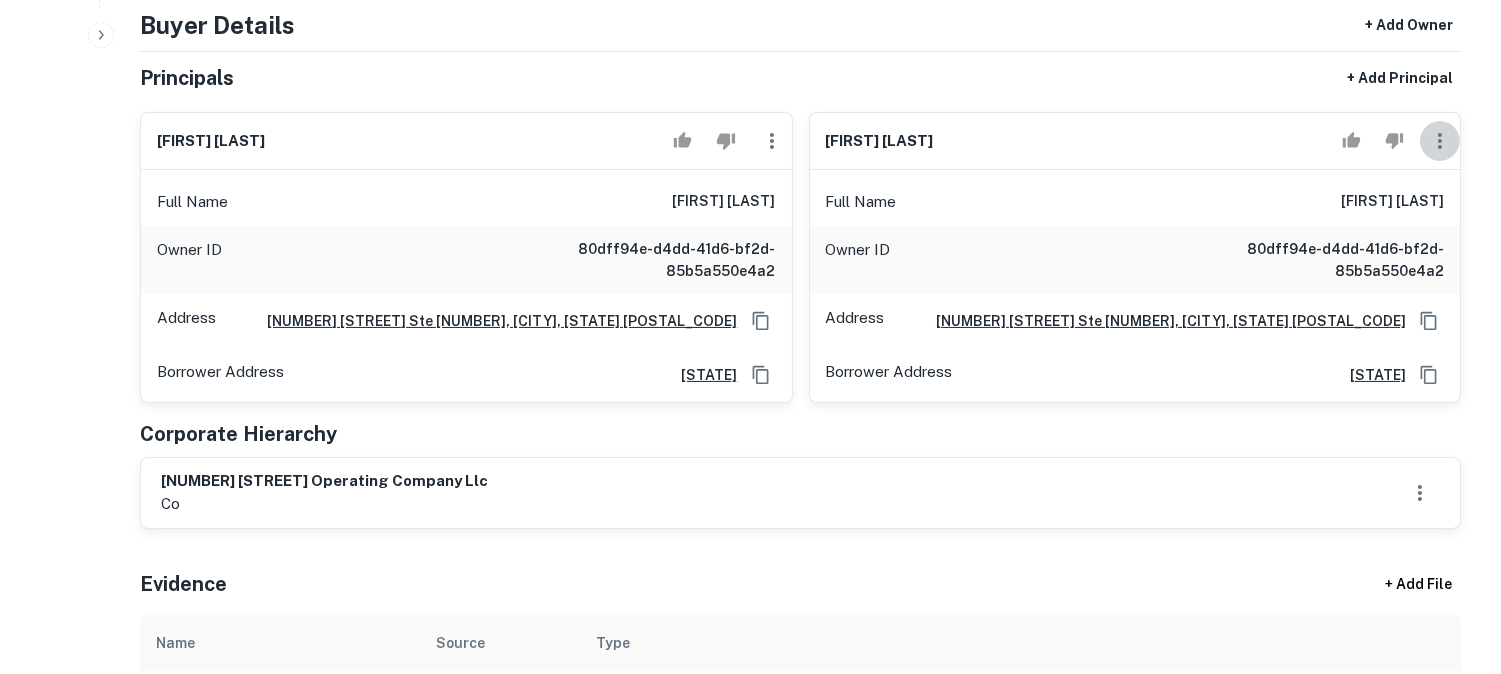 click at bounding box center [772, 141] 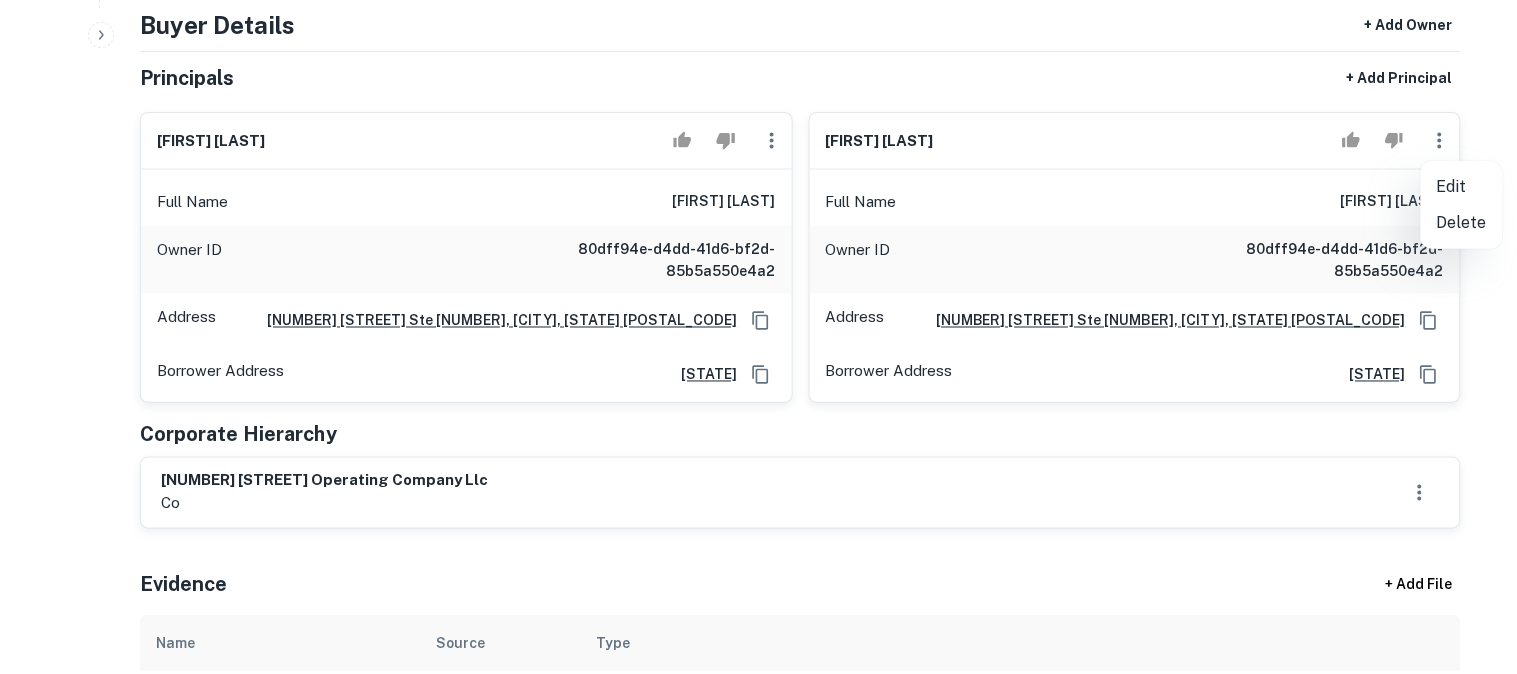 click at bounding box center (758, 337) 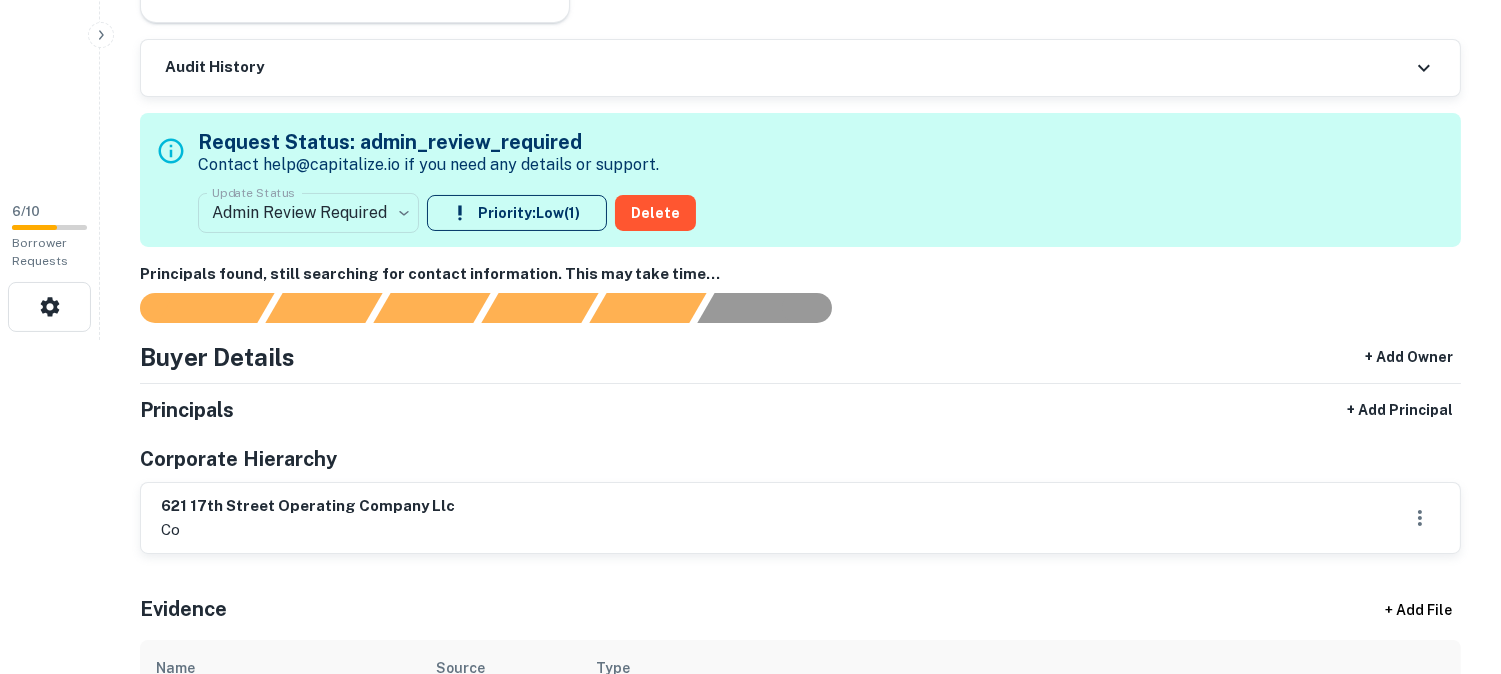 scroll, scrollTop: 0, scrollLeft: 0, axis: both 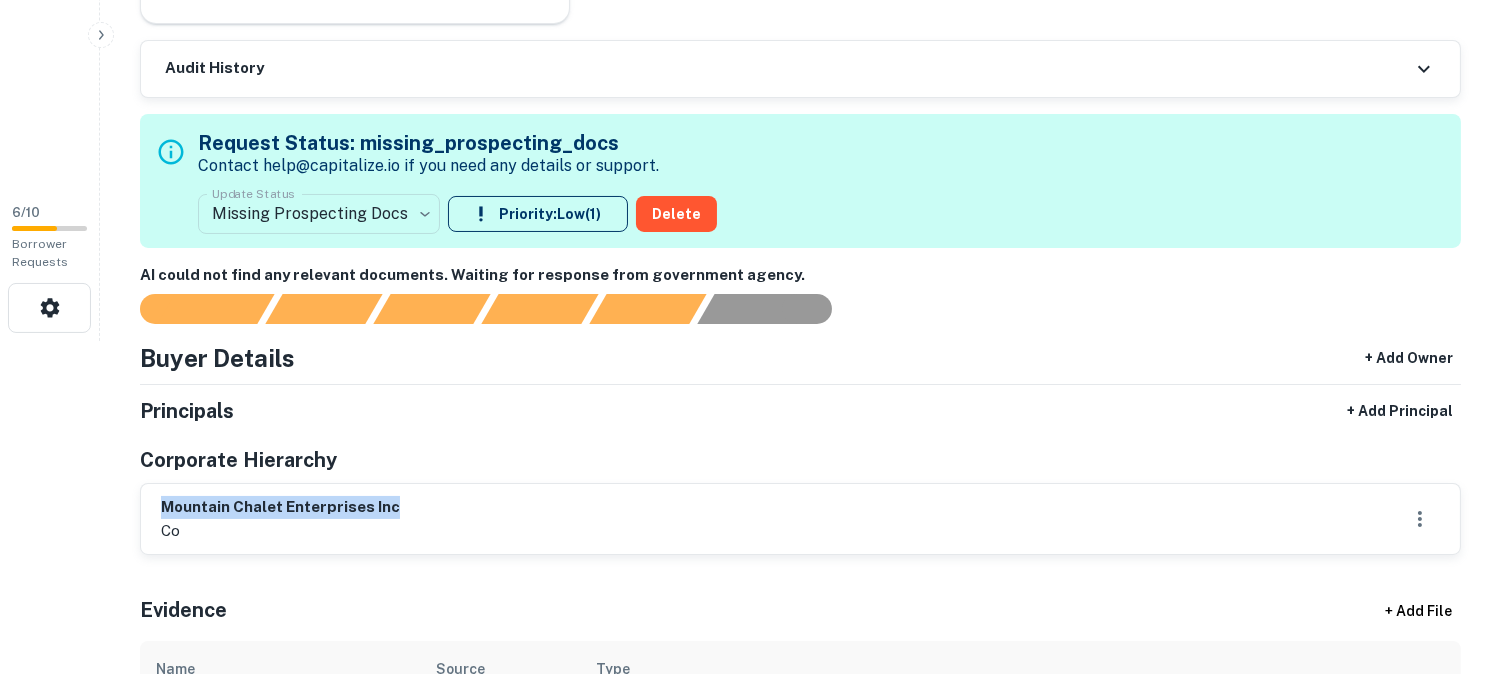 drag, startPoint x: 158, startPoint y: 507, endPoint x: 412, endPoint y: 502, distance: 254.04921 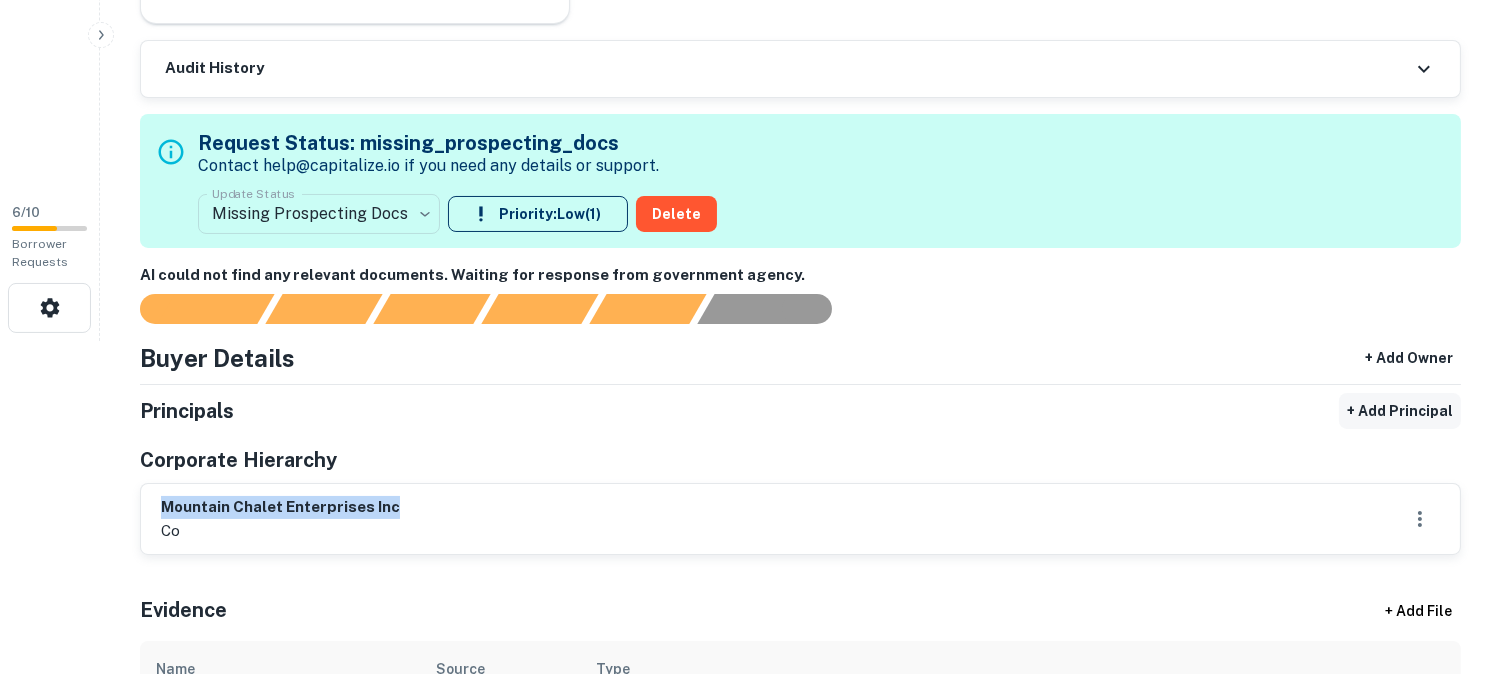 click on "+ Add Principal" at bounding box center (1400, 411) 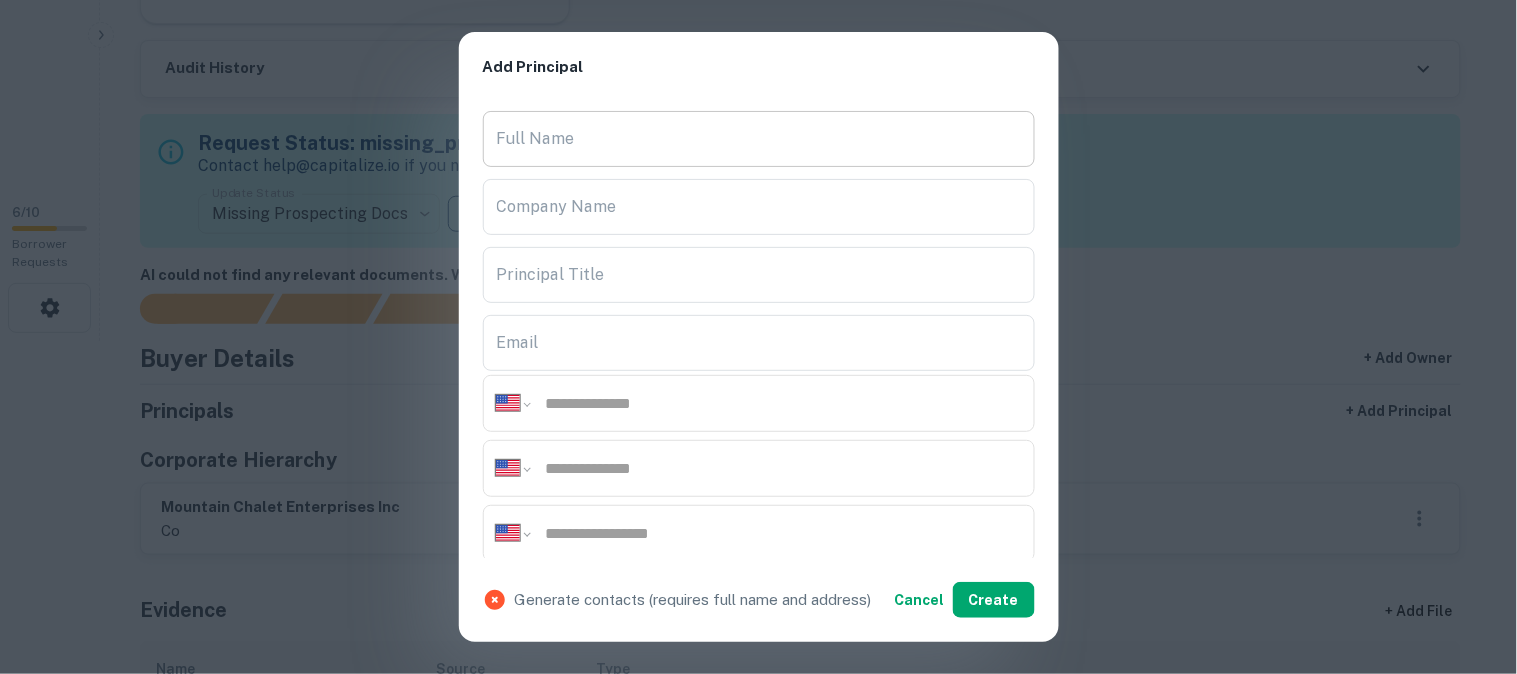 click on "Full Name" at bounding box center [759, 139] 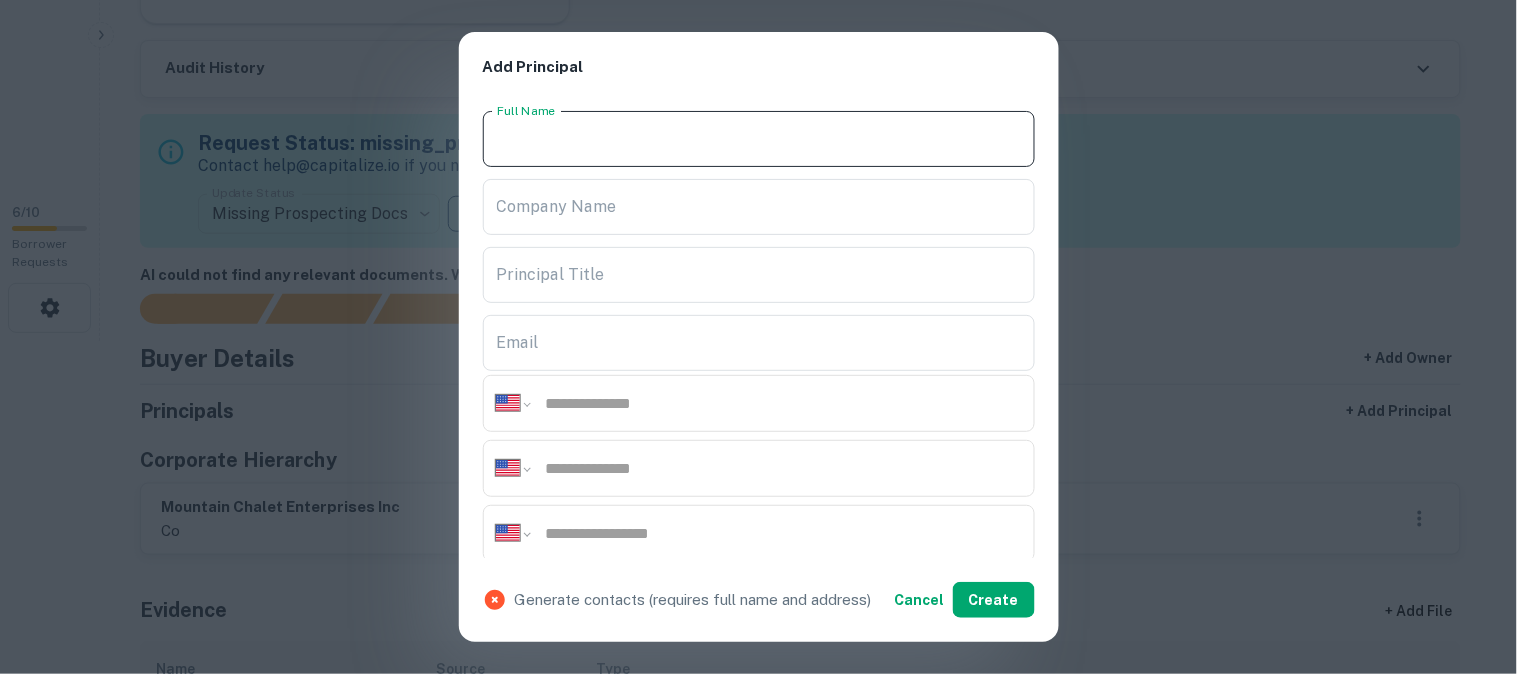 paste on "**********" 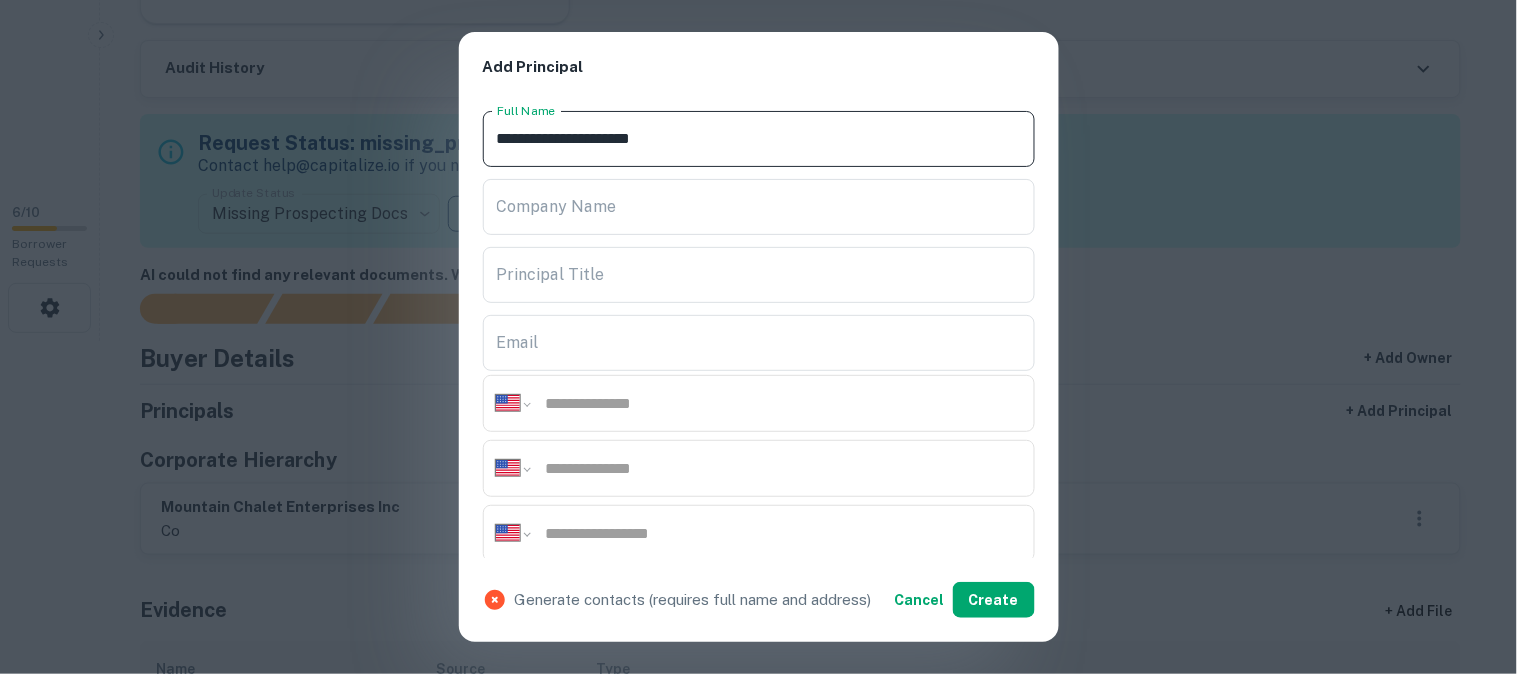 type on "**********" 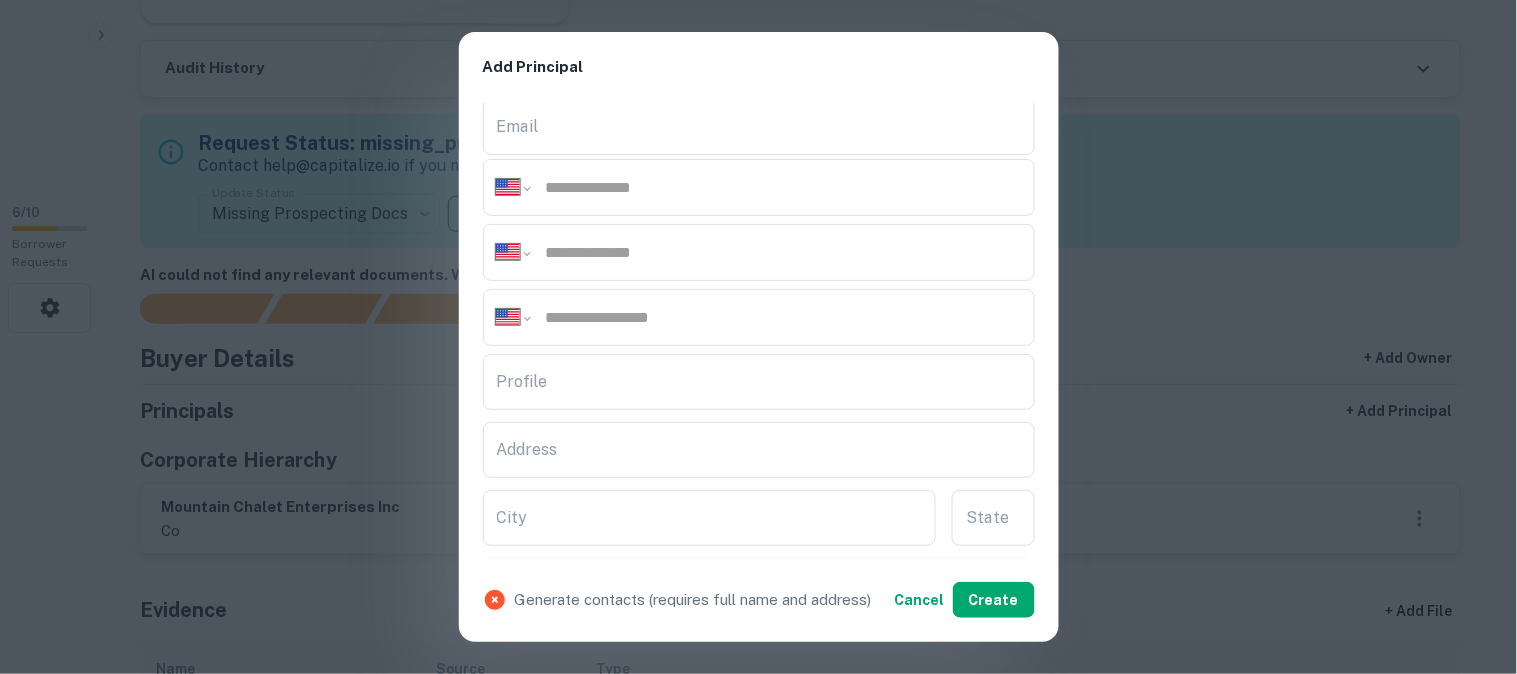 scroll, scrollTop: 222, scrollLeft: 0, axis: vertical 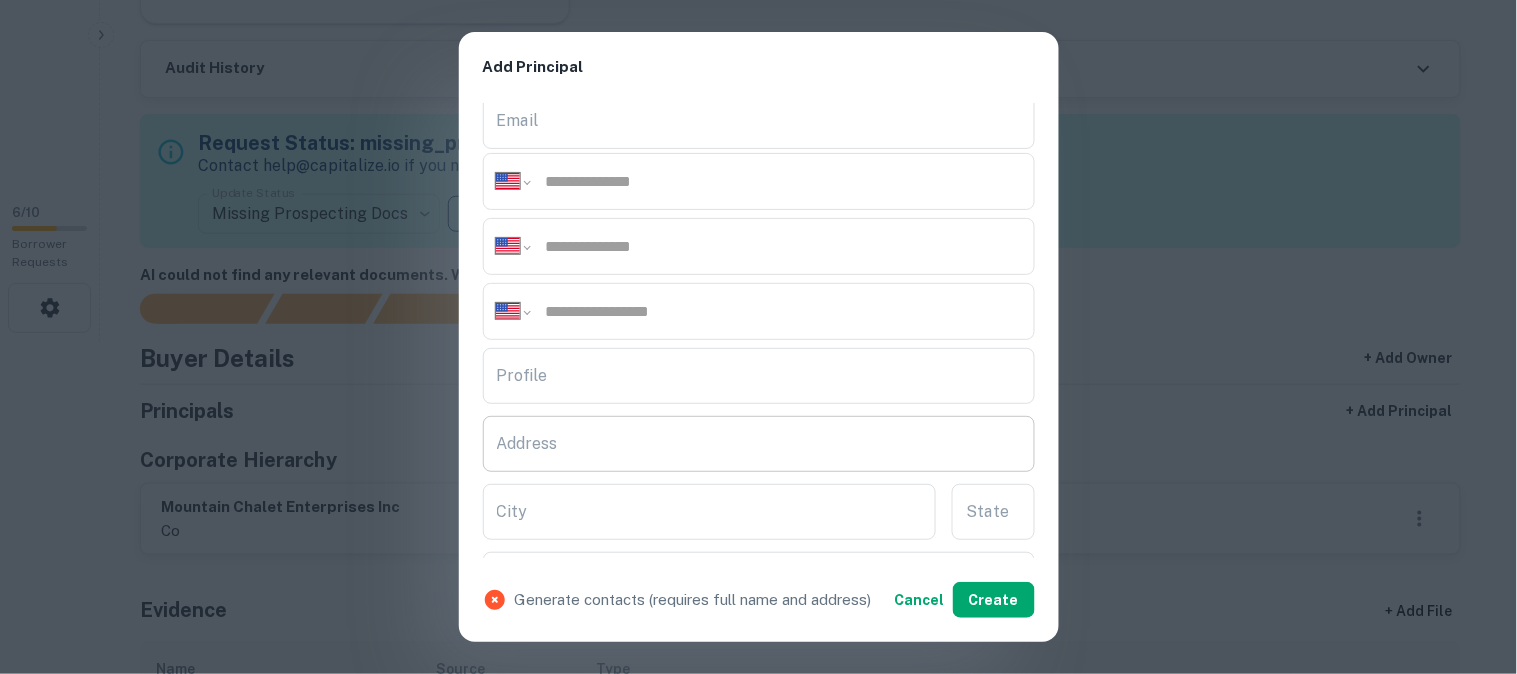 click on "Address" at bounding box center [759, 444] 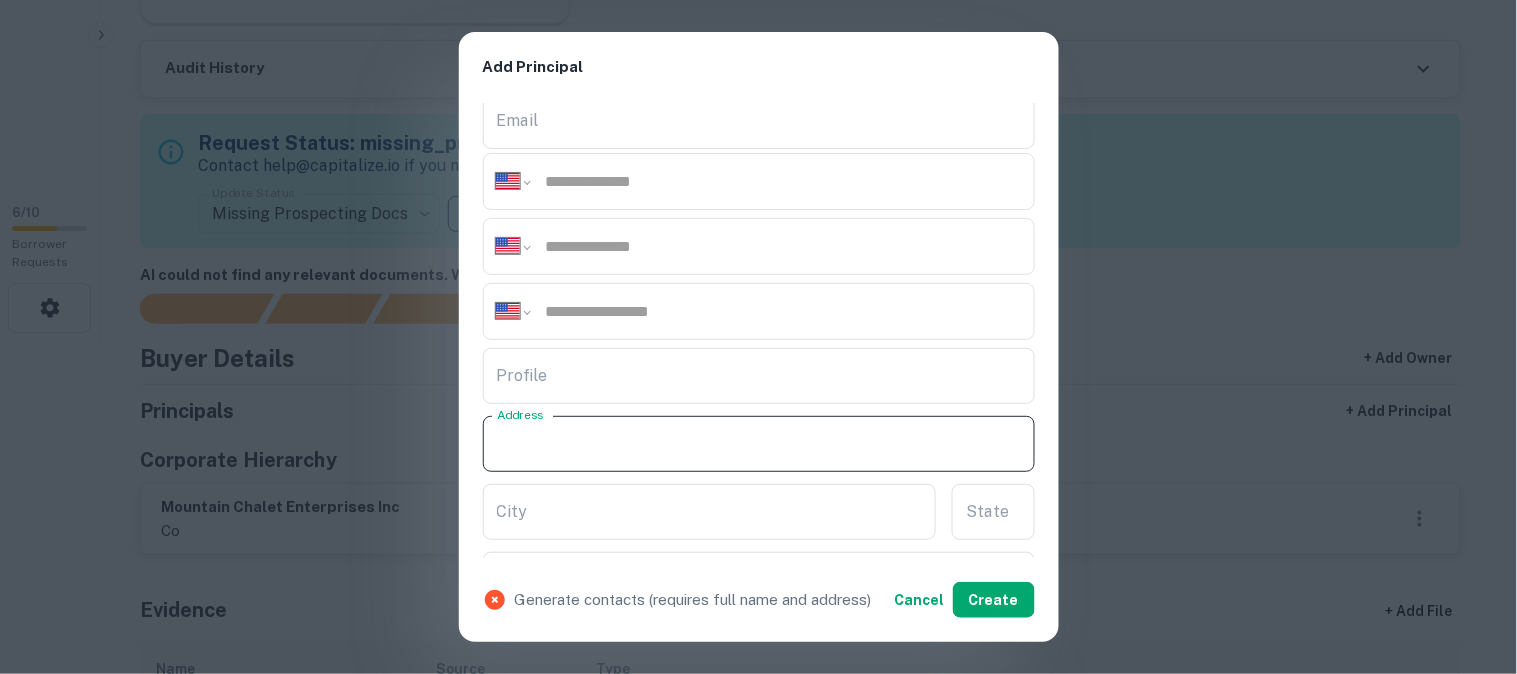 paste on "**********" 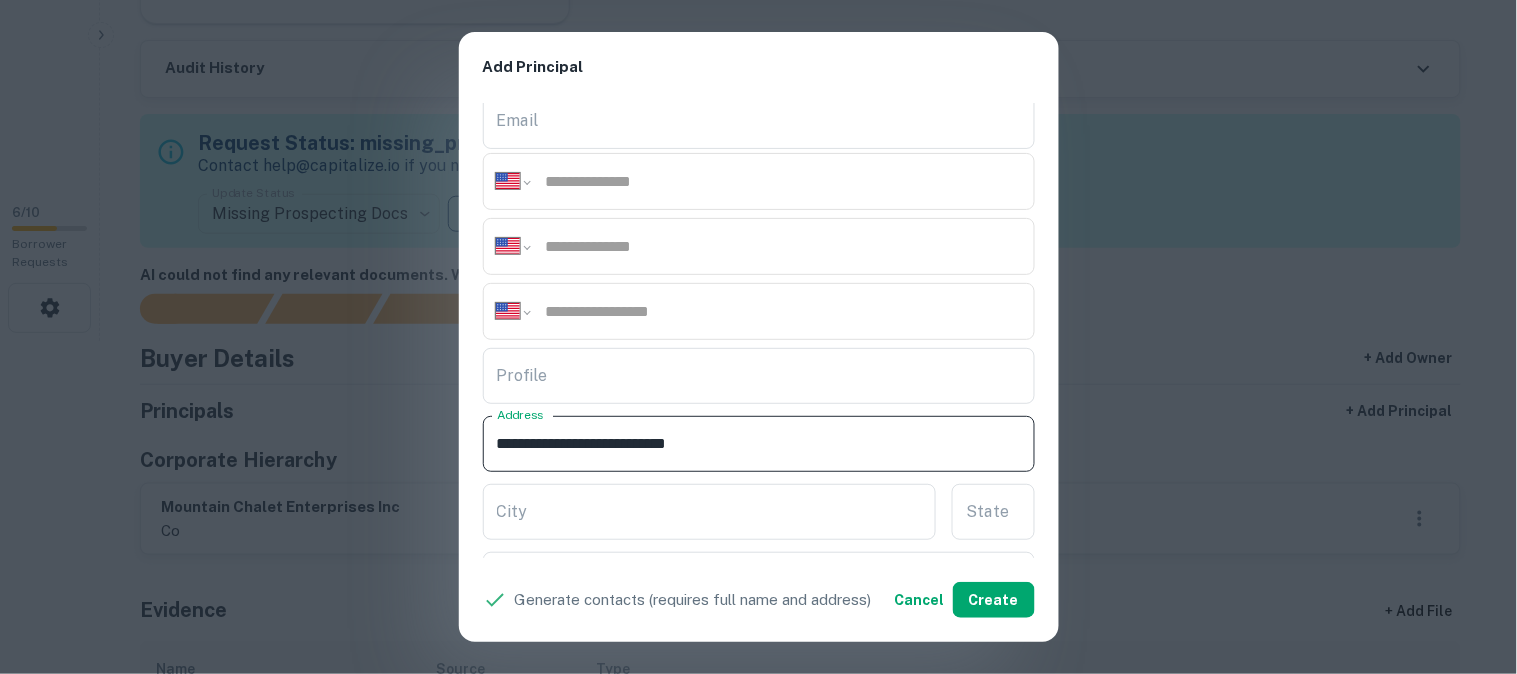 drag, startPoint x: 598, startPoint y: 441, endPoint x: 643, endPoint y: 458, distance: 48.104053 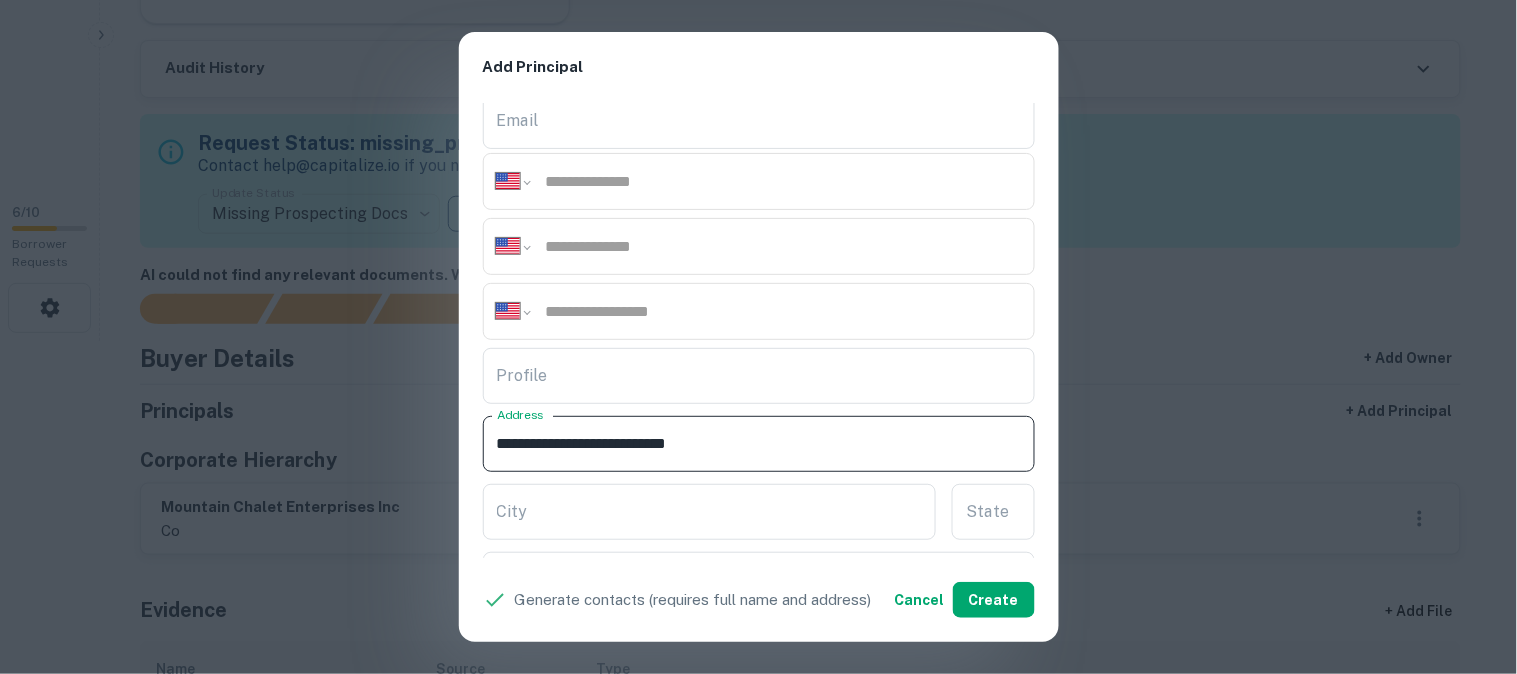 click on "**********" at bounding box center [759, 444] 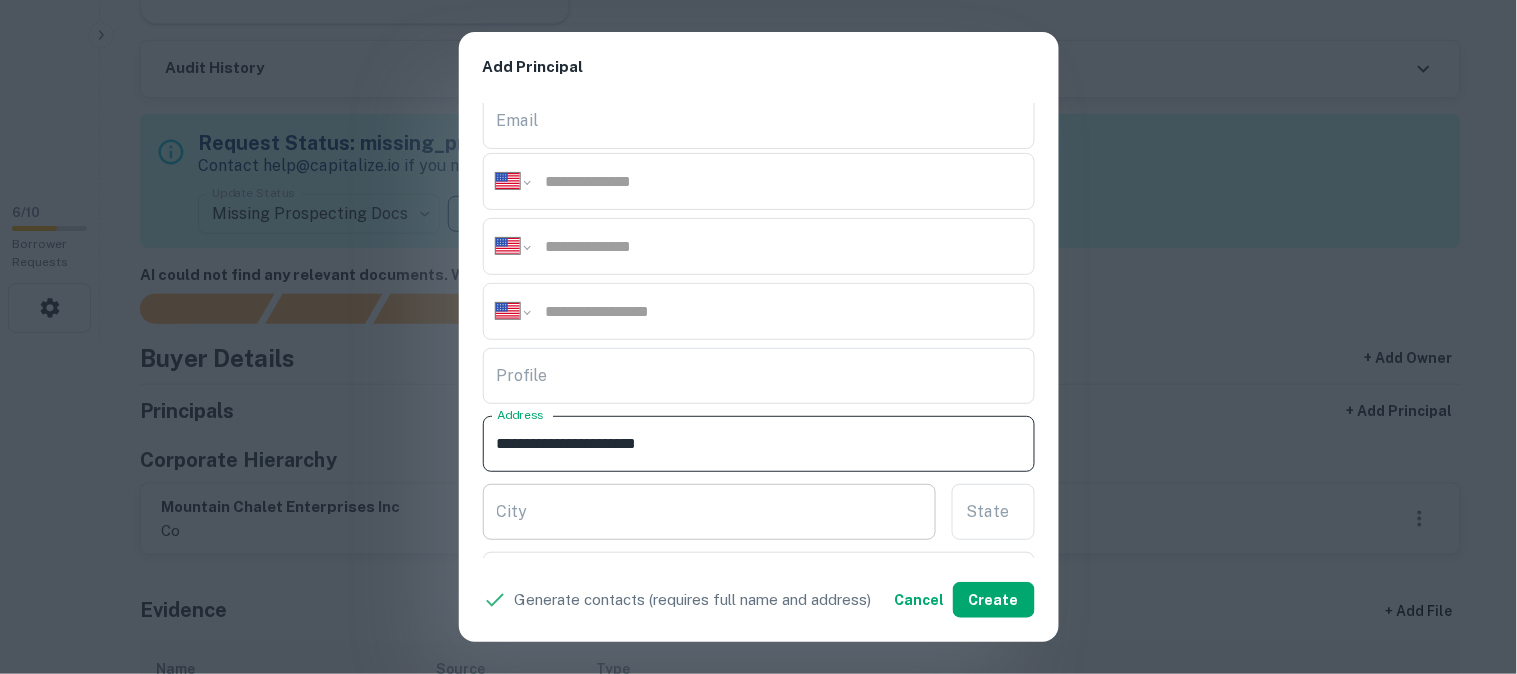 type on "**********" 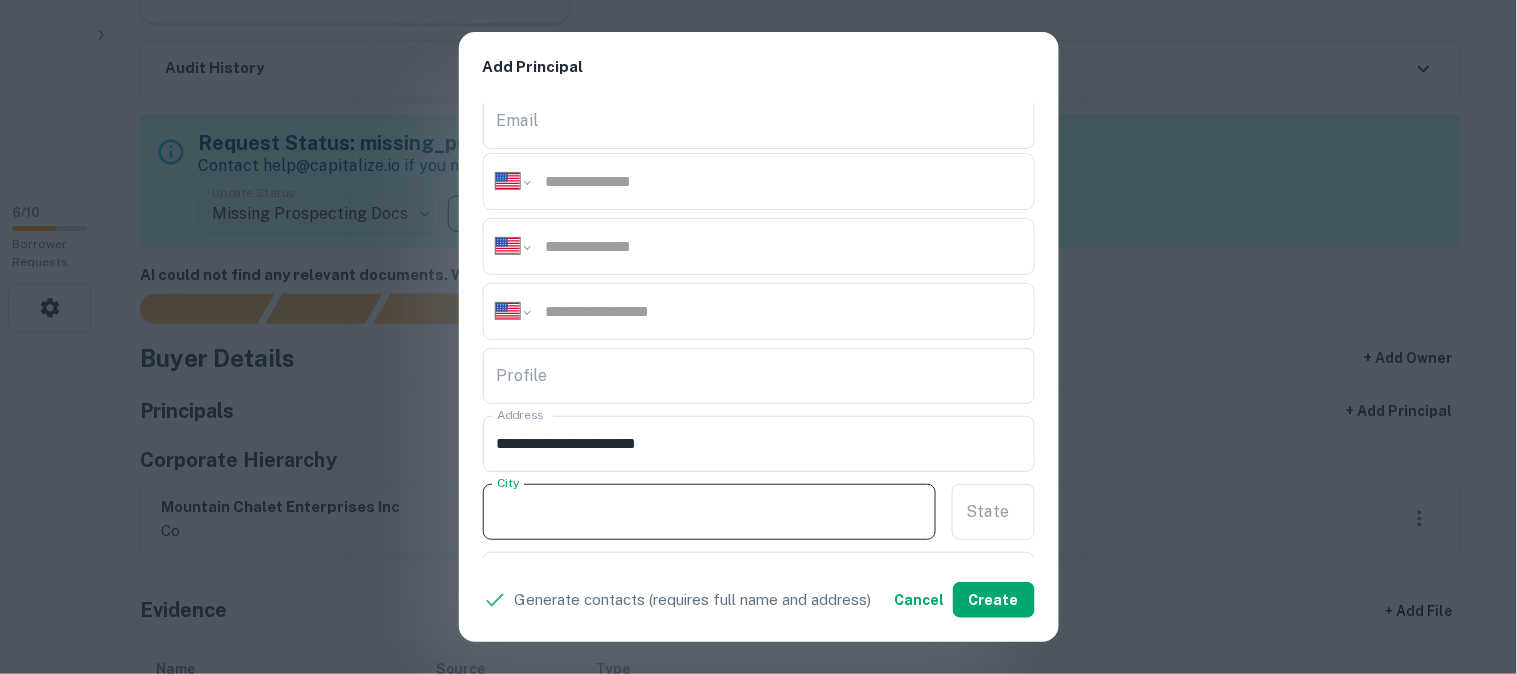 paste on "*****" 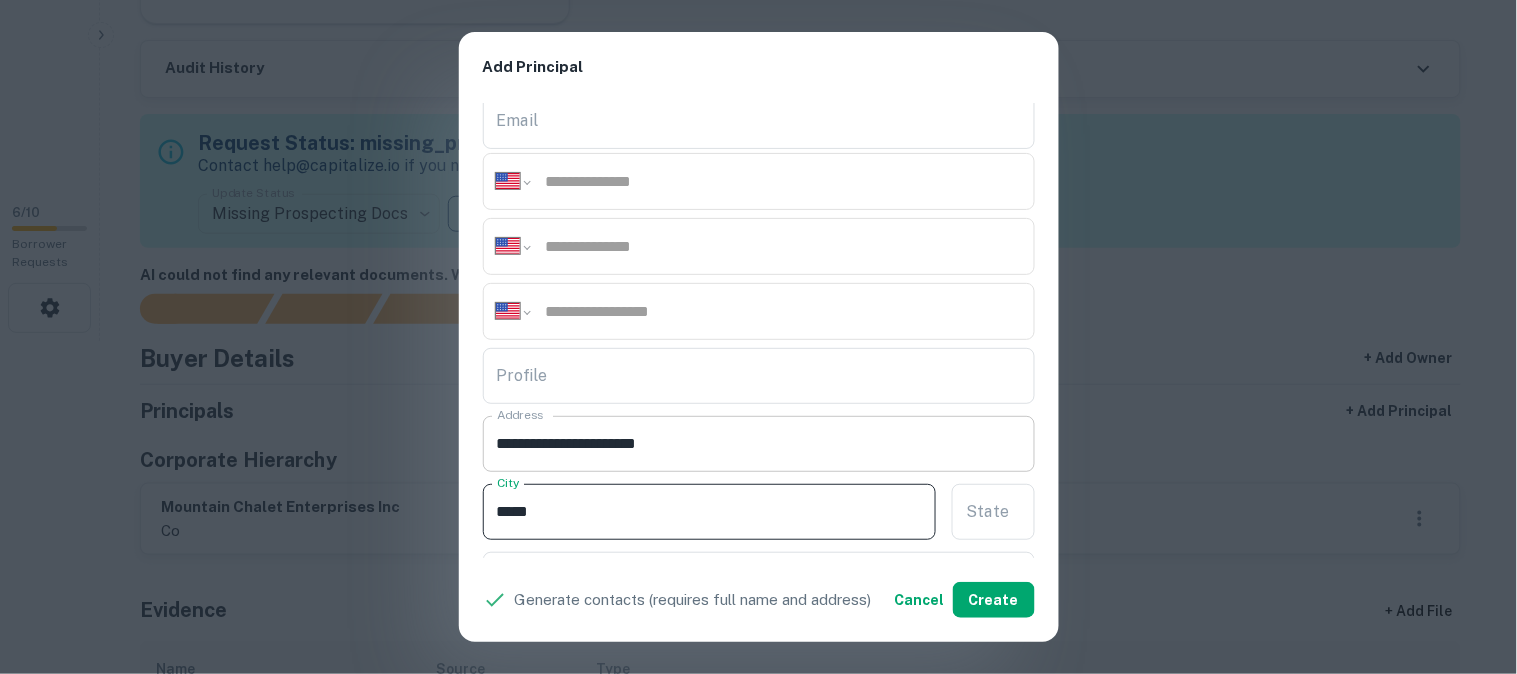 type on "*****" 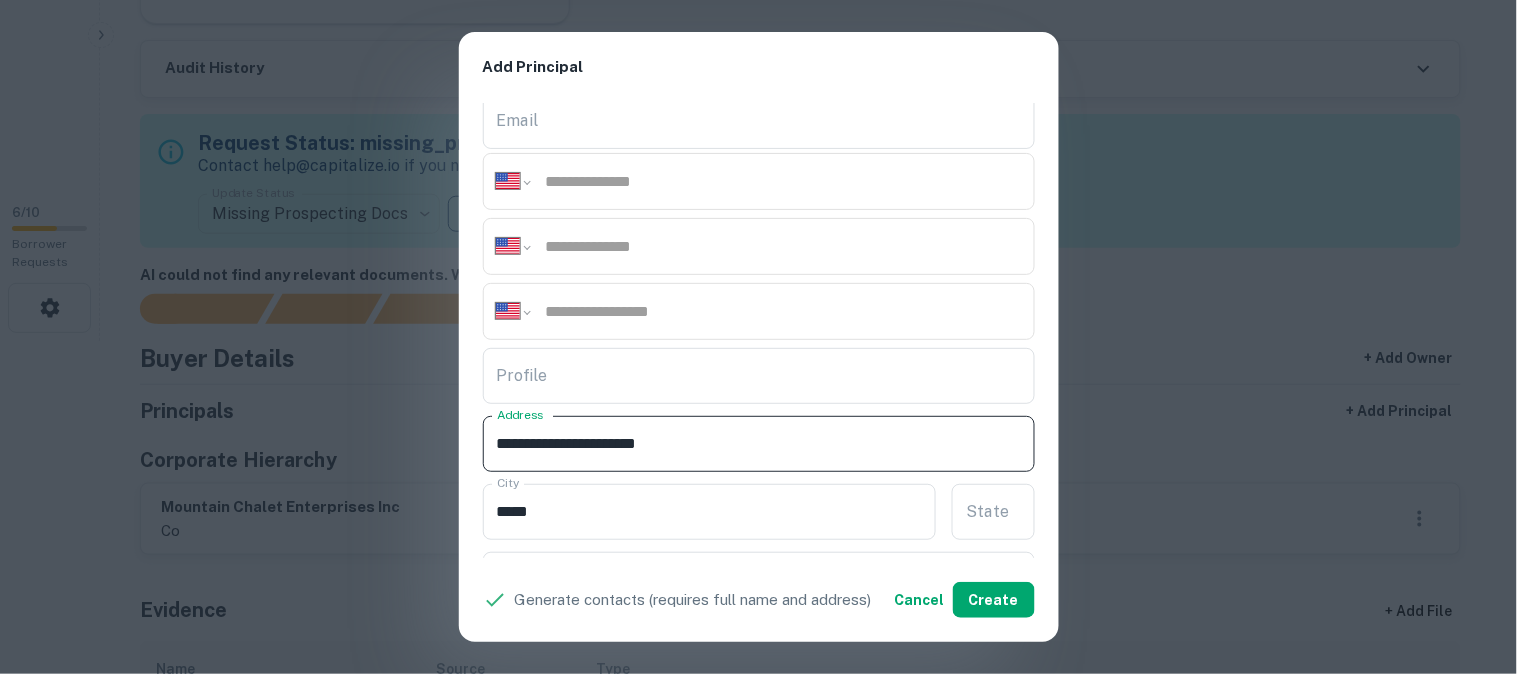 drag, startPoint x: 605, startPoint y: 442, endPoint x: 634, endPoint y: 457, distance: 32.649654 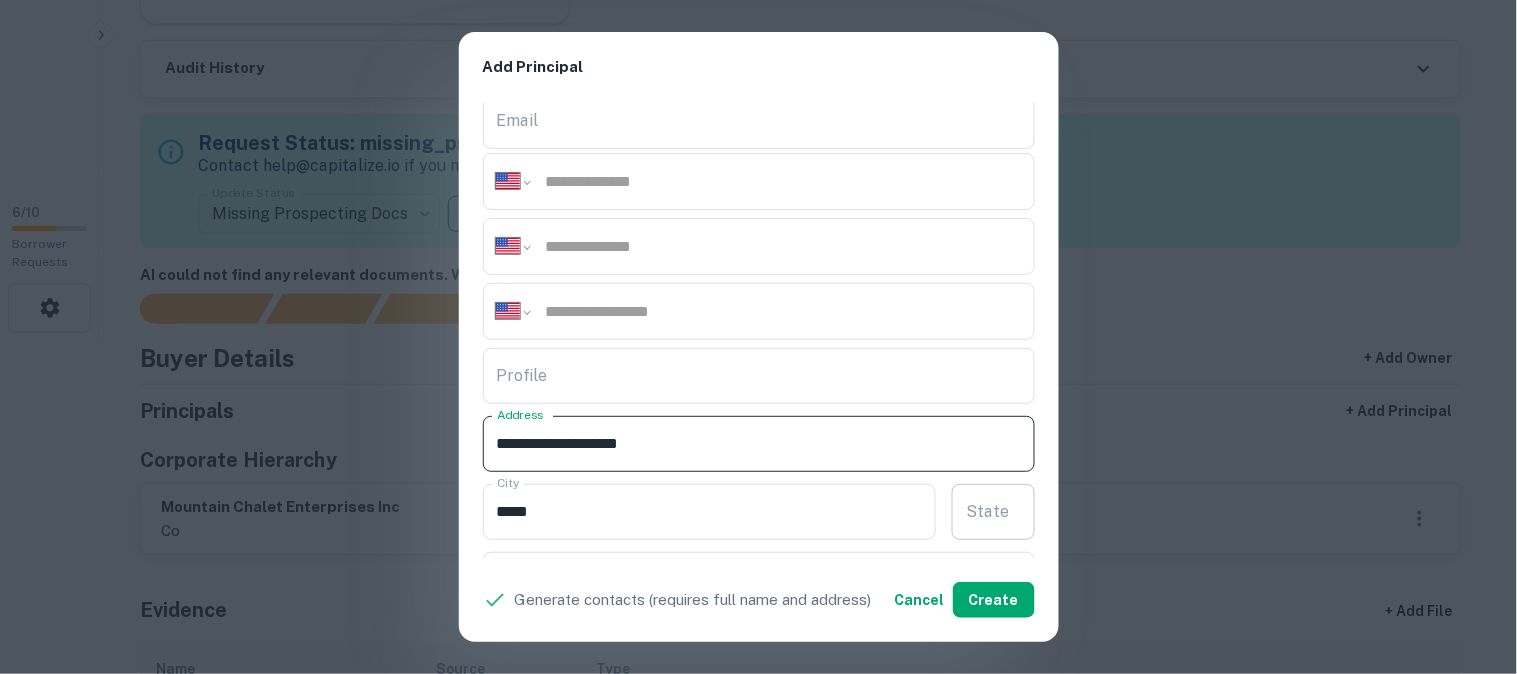 type on "**********" 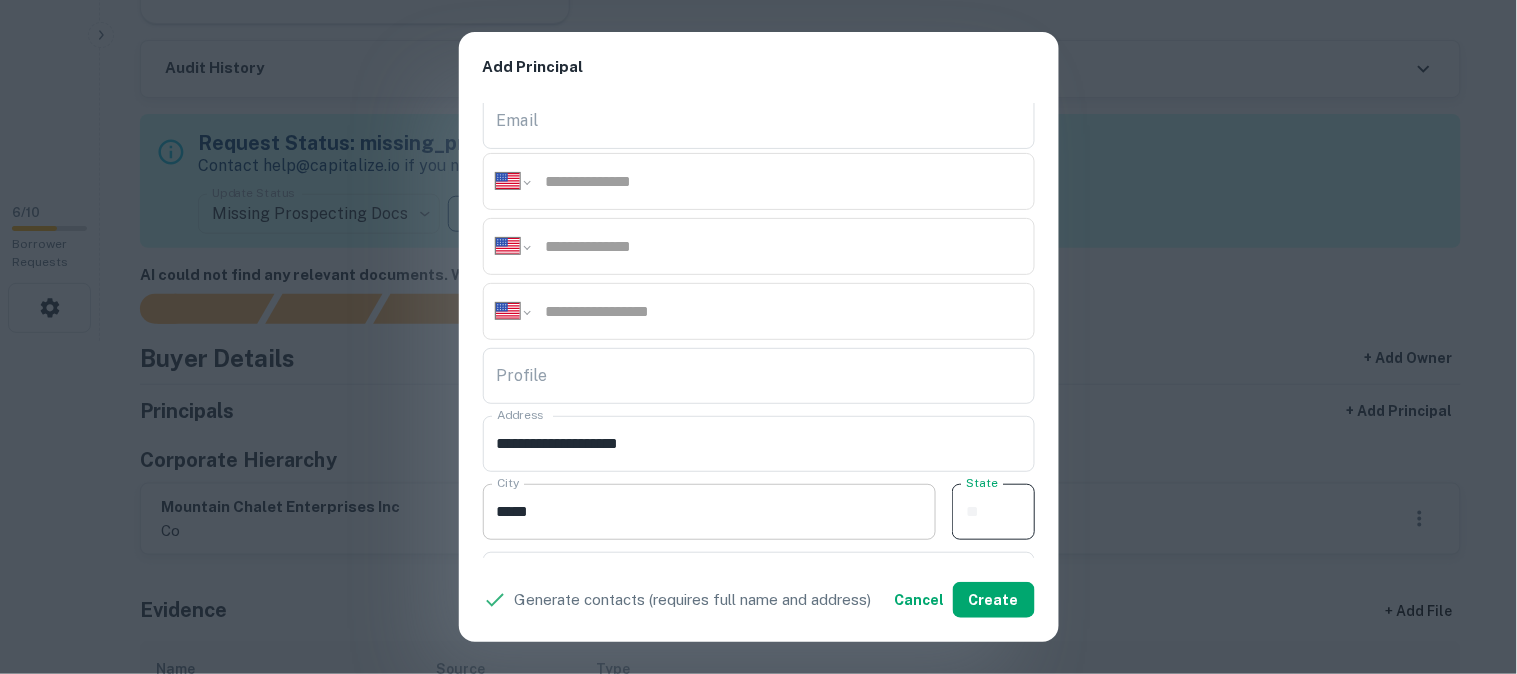 paste on "**" 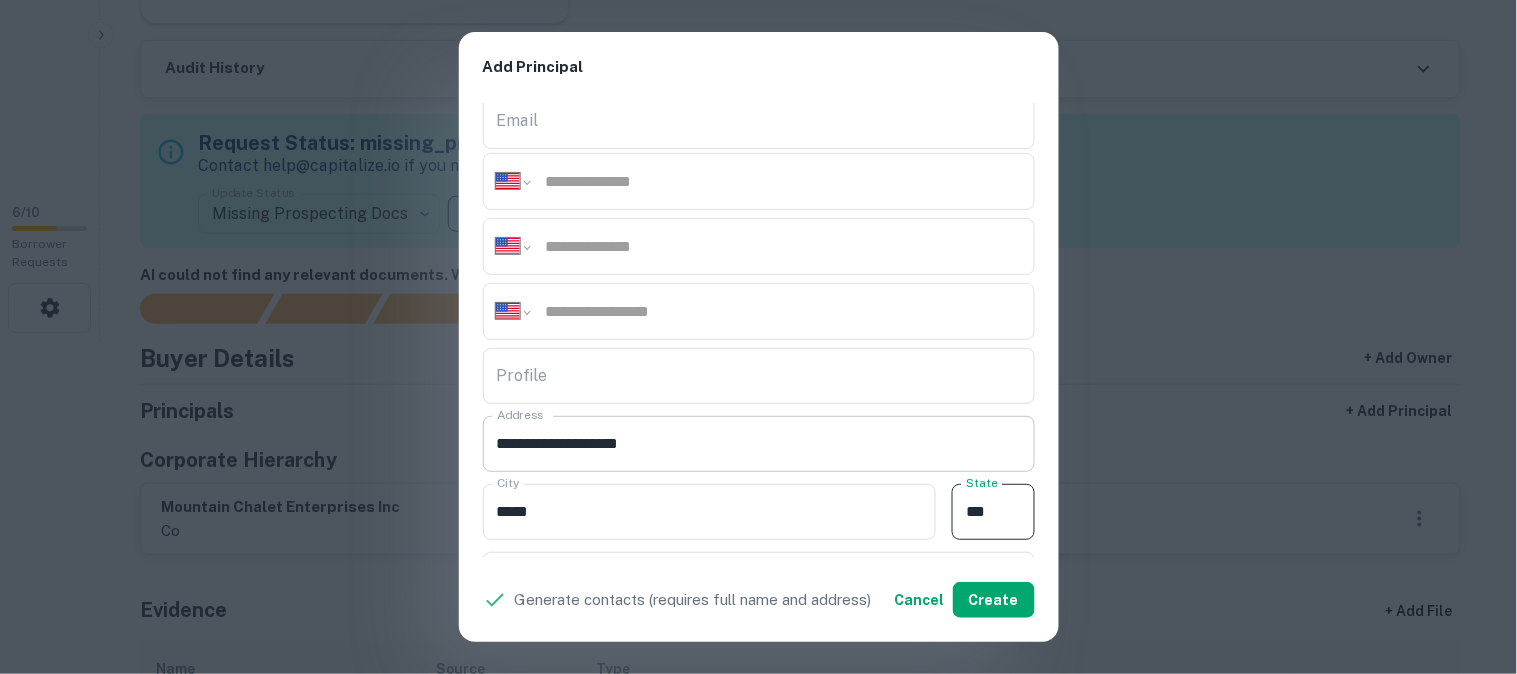 type on "**" 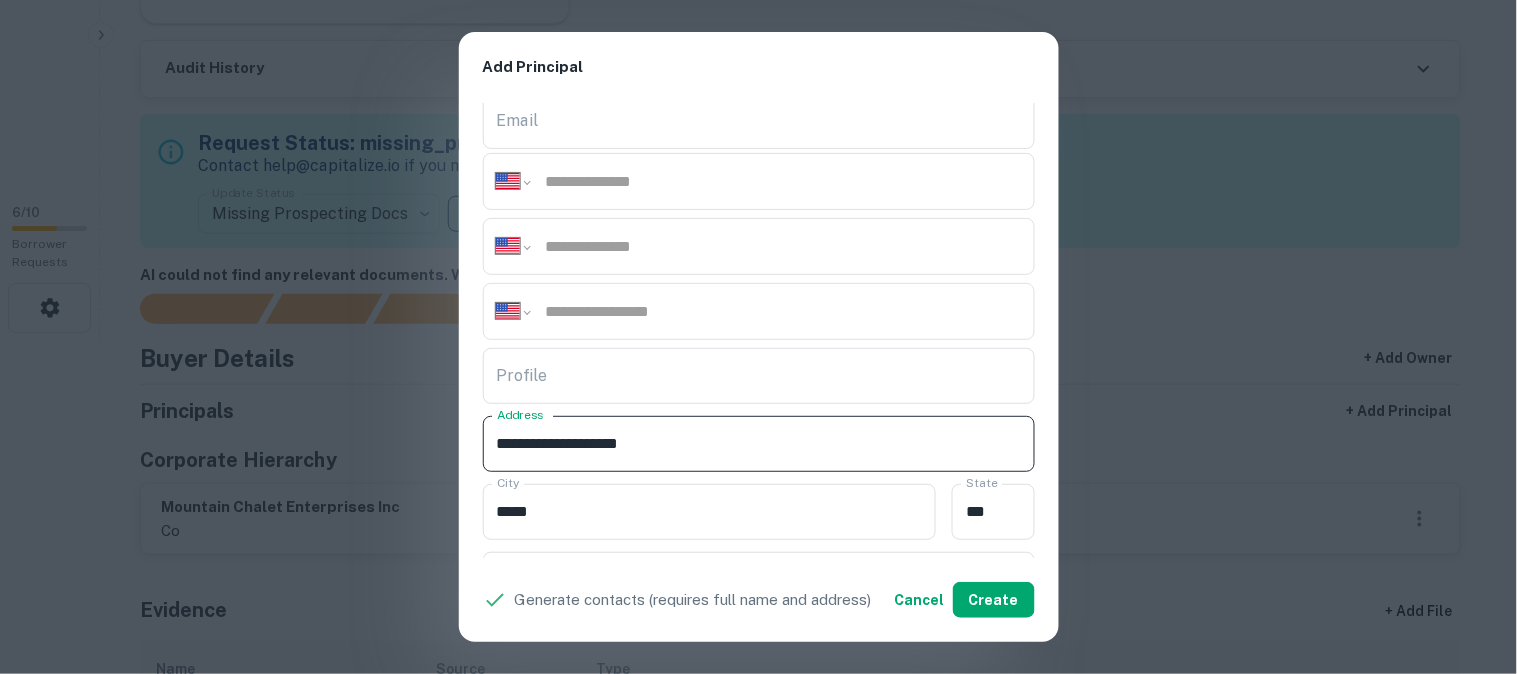 drag, startPoint x: 605, startPoint y: 443, endPoint x: 673, endPoint y: 456, distance: 69.2315 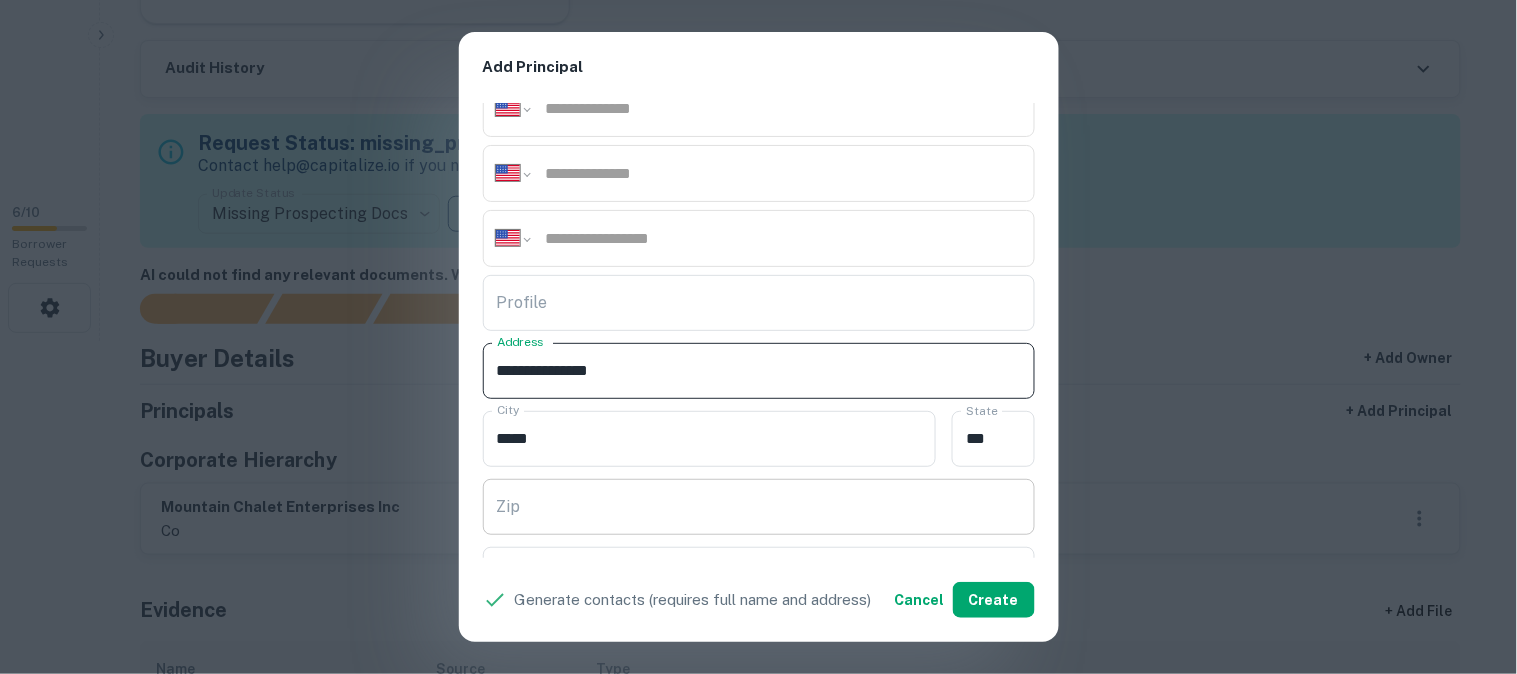 scroll, scrollTop: 333, scrollLeft: 0, axis: vertical 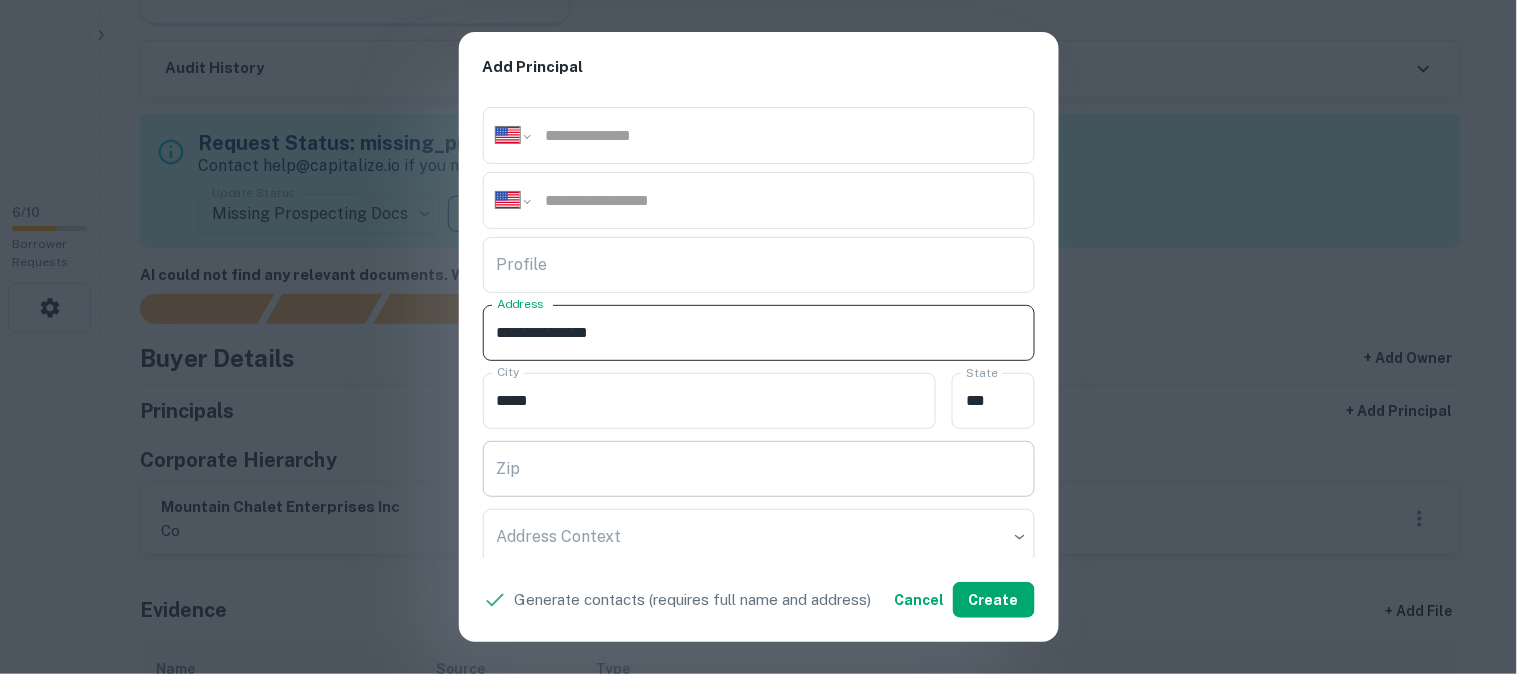 type on "**********" 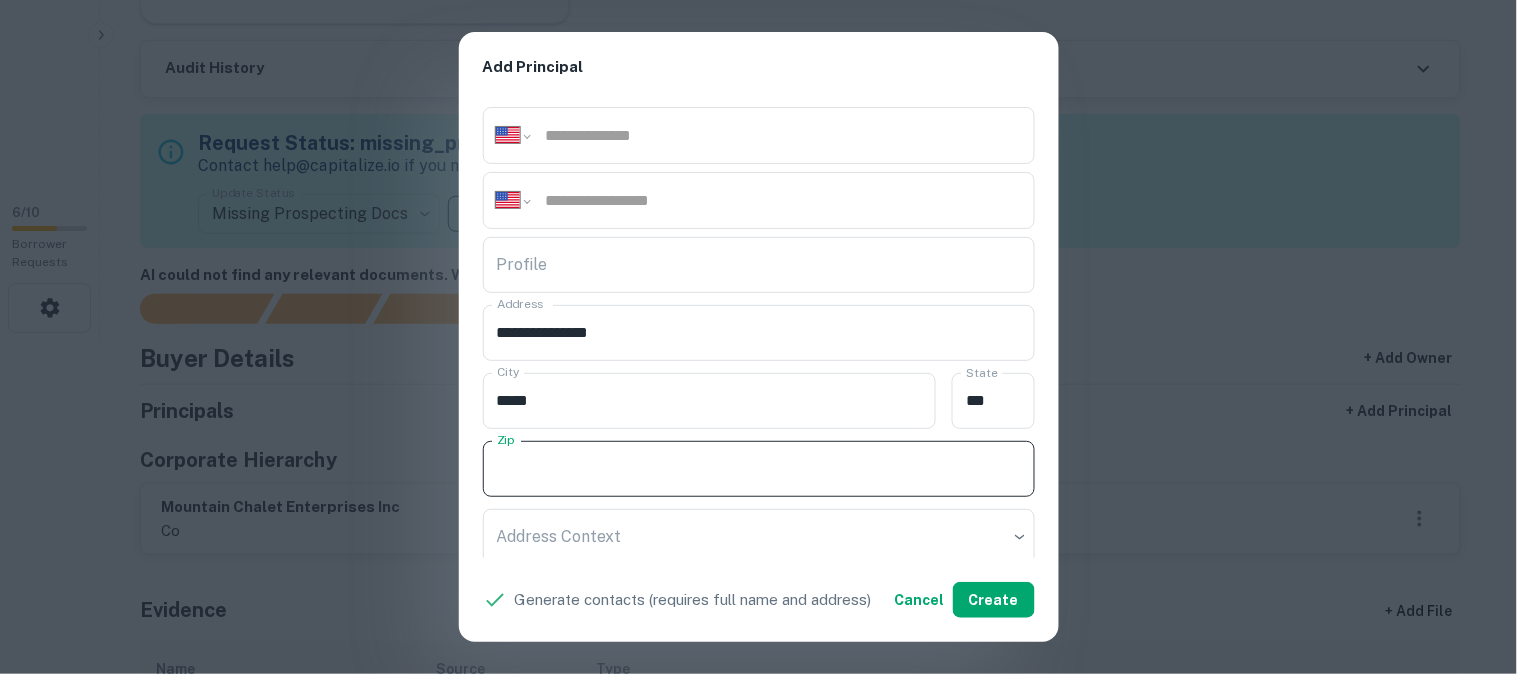 paste on "*****" 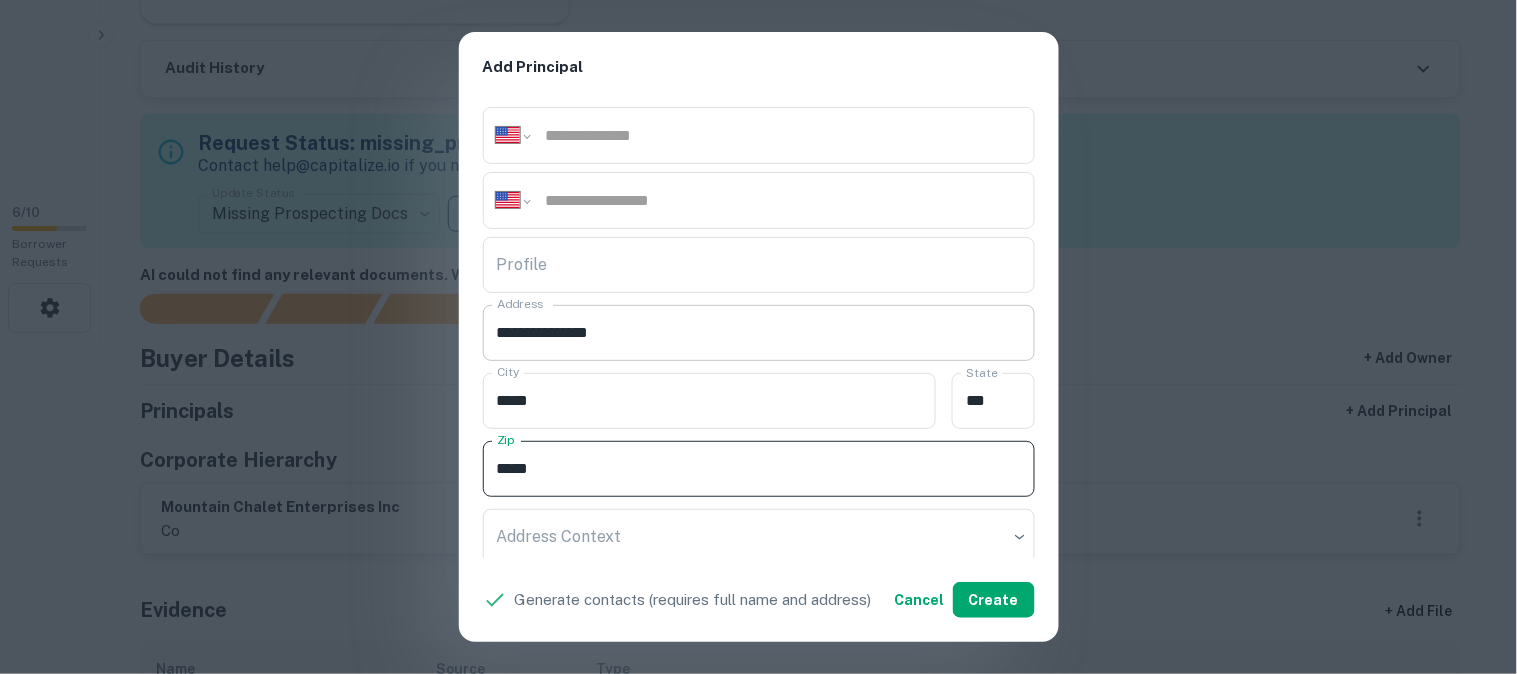 type on "*****" 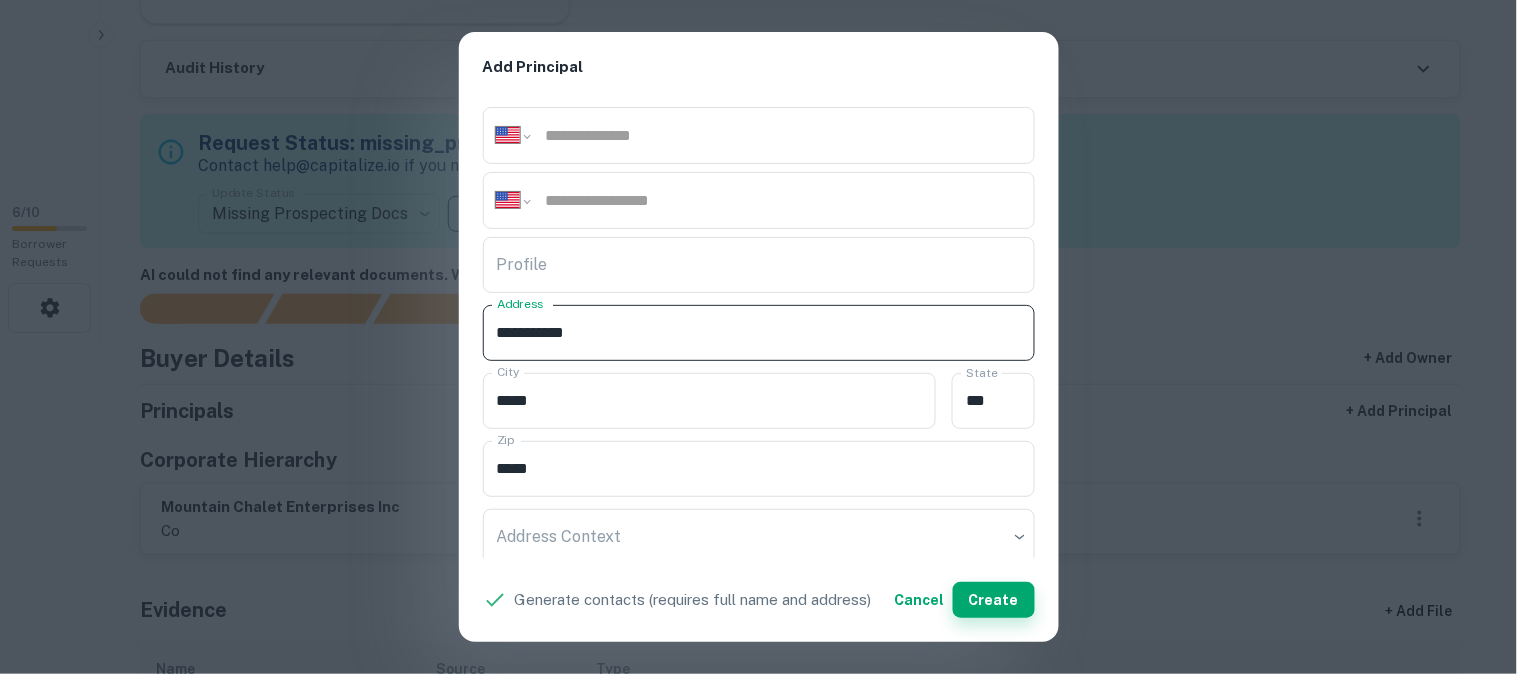 type on "**********" 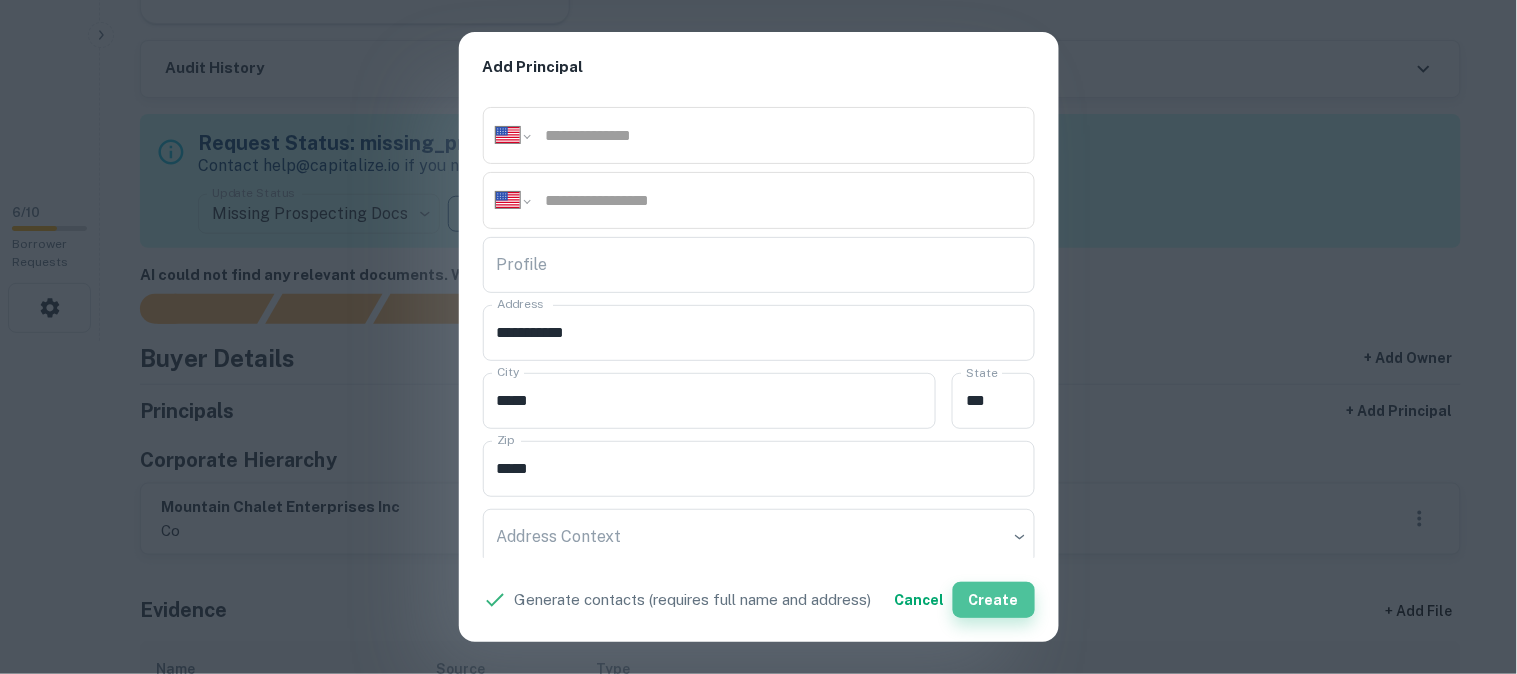 click on "Create" at bounding box center [994, 600] 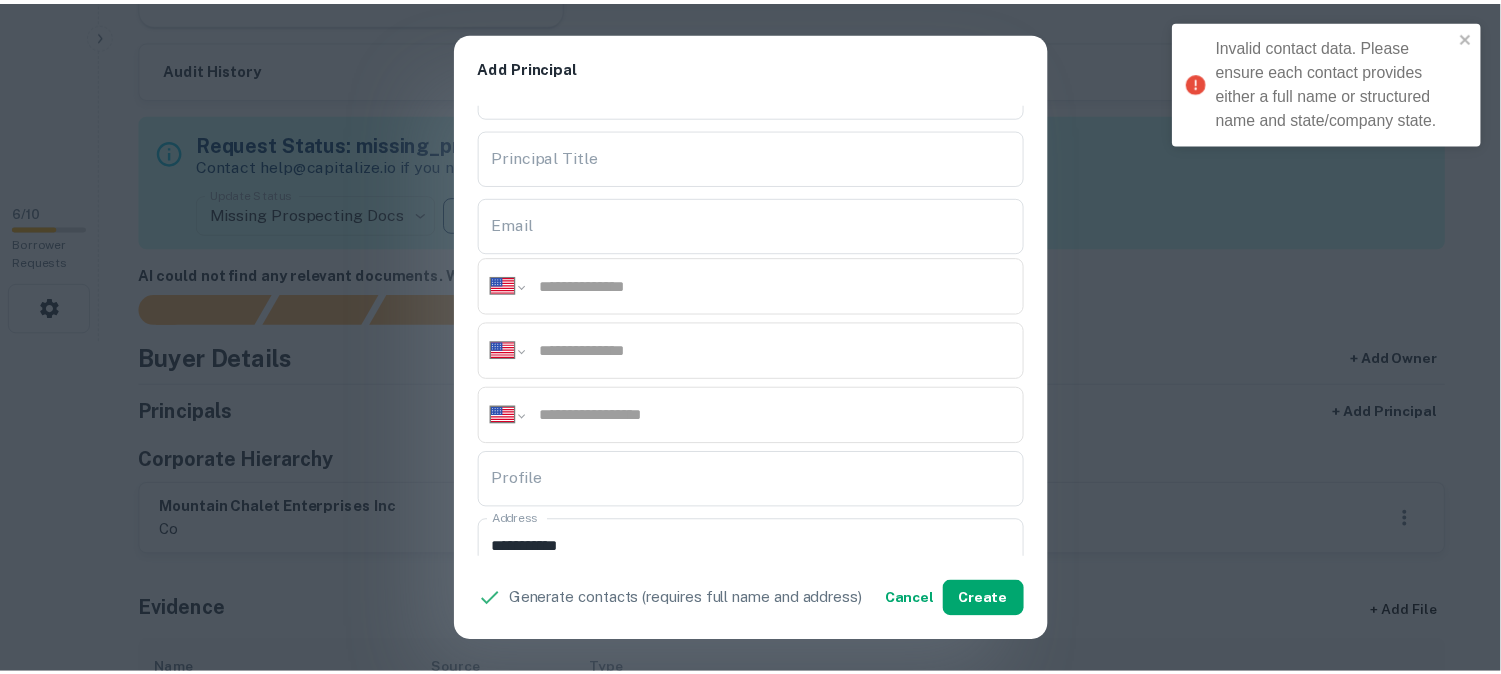 scroll, scrollTop: 0, scrollLeft: 0, axis: both 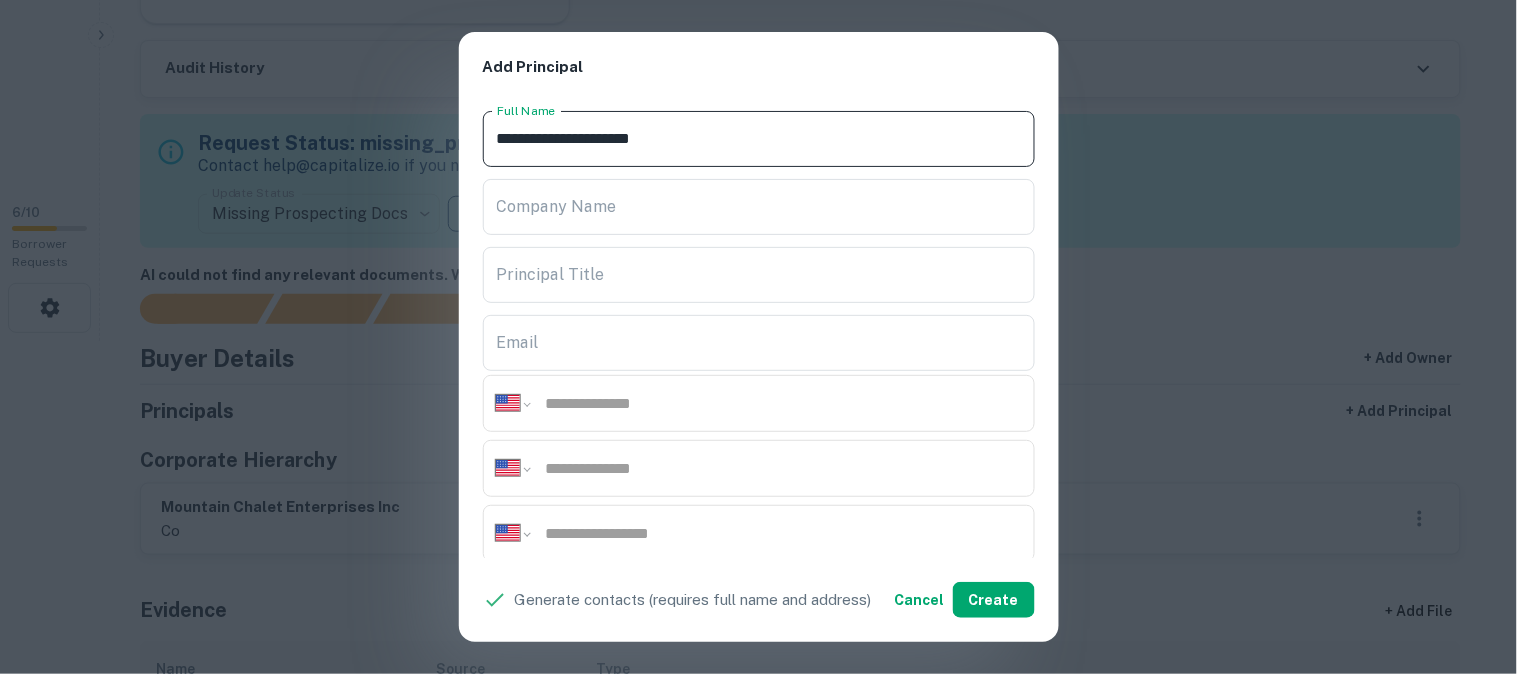 drag, startPoint x: 735, startPoint y: 146, endPoint x: 487, endPoint y: 143, distance: 248.01814 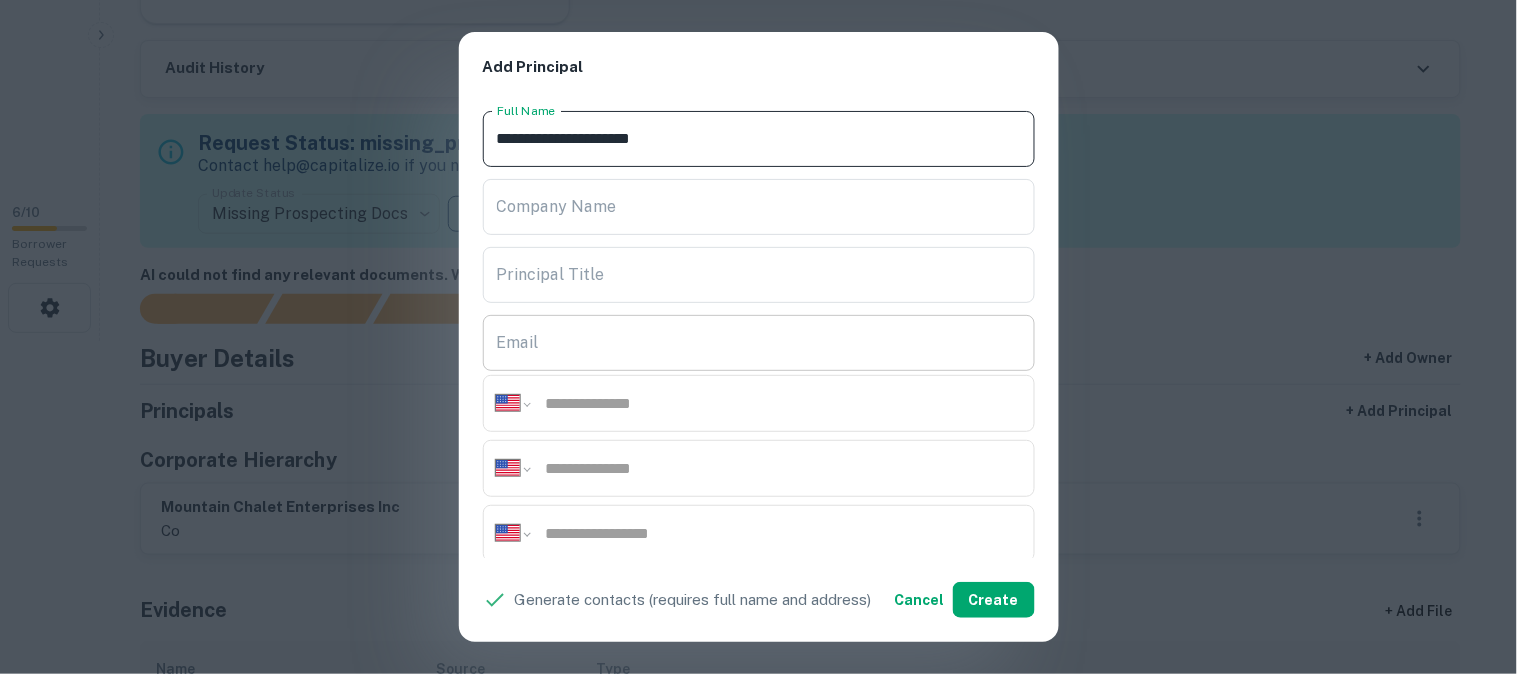 paste on "******" 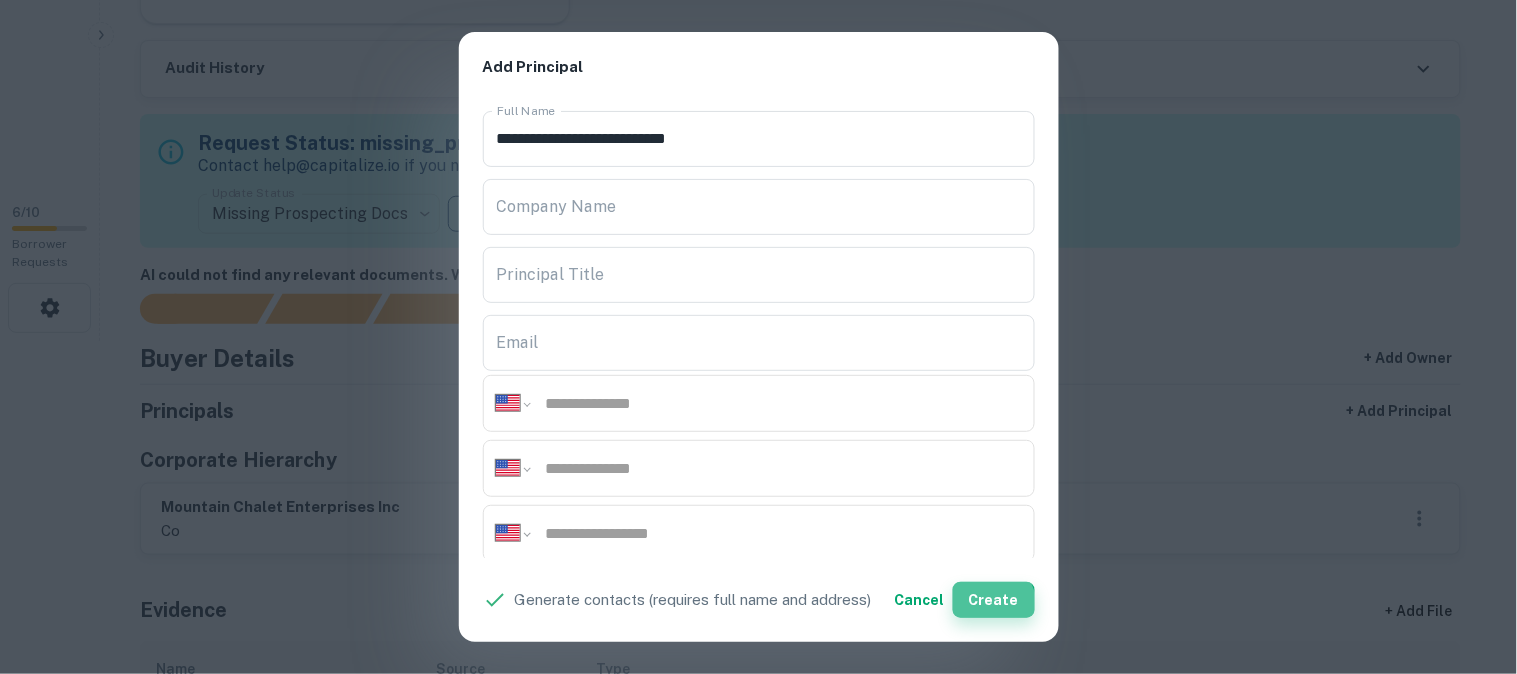click on "Create" at bounding box center [994, 600] 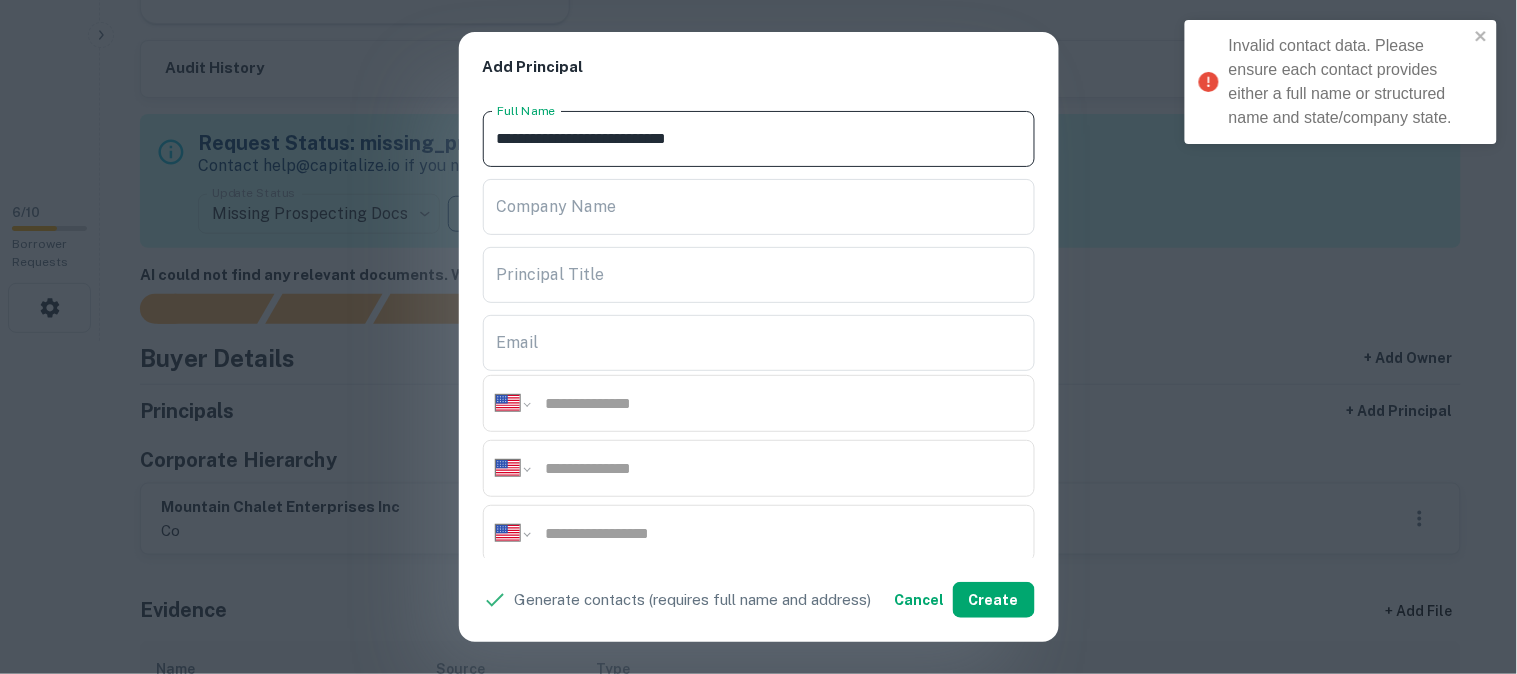 drag, startPoint x: 802, startPoint y: 146, endPoint x: 480, endPoint y: 137, distance: 322.12576 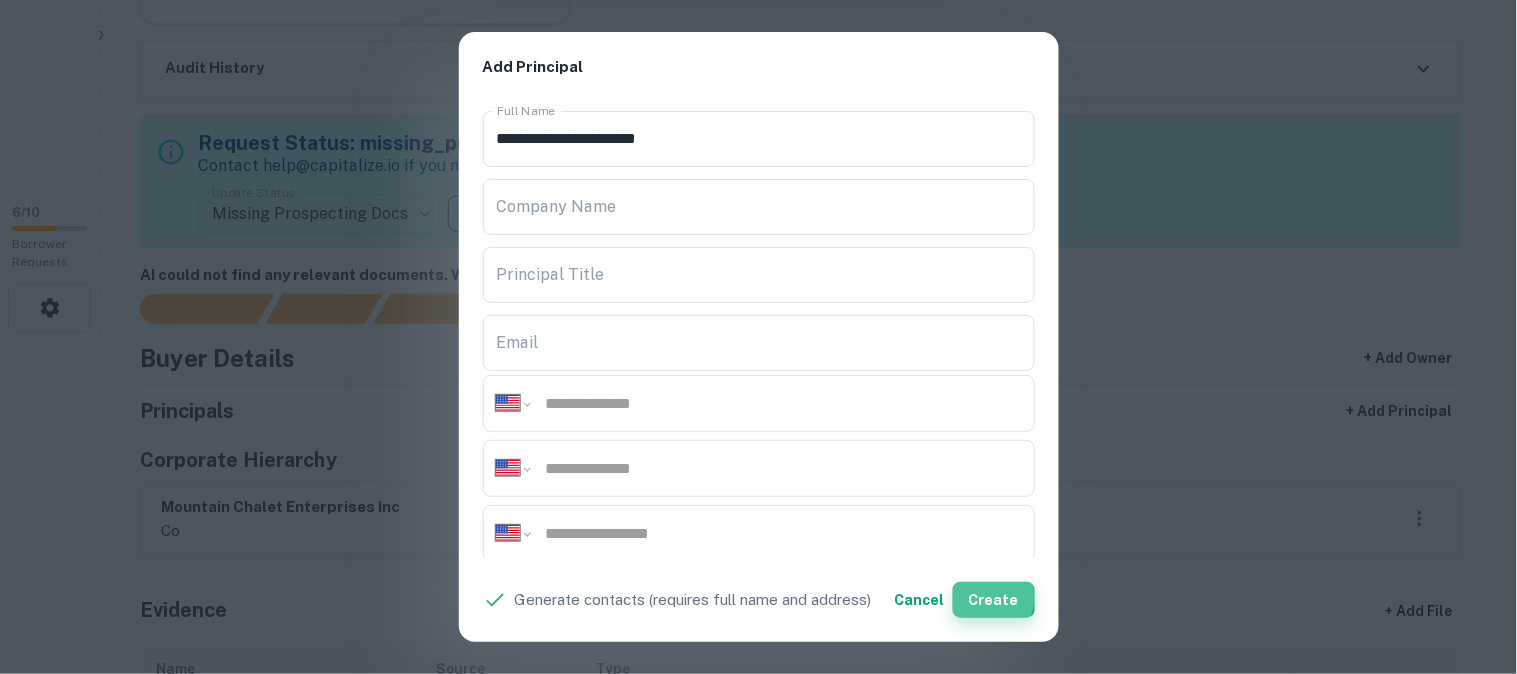 click on "Create" at bounding box center [994, 600] 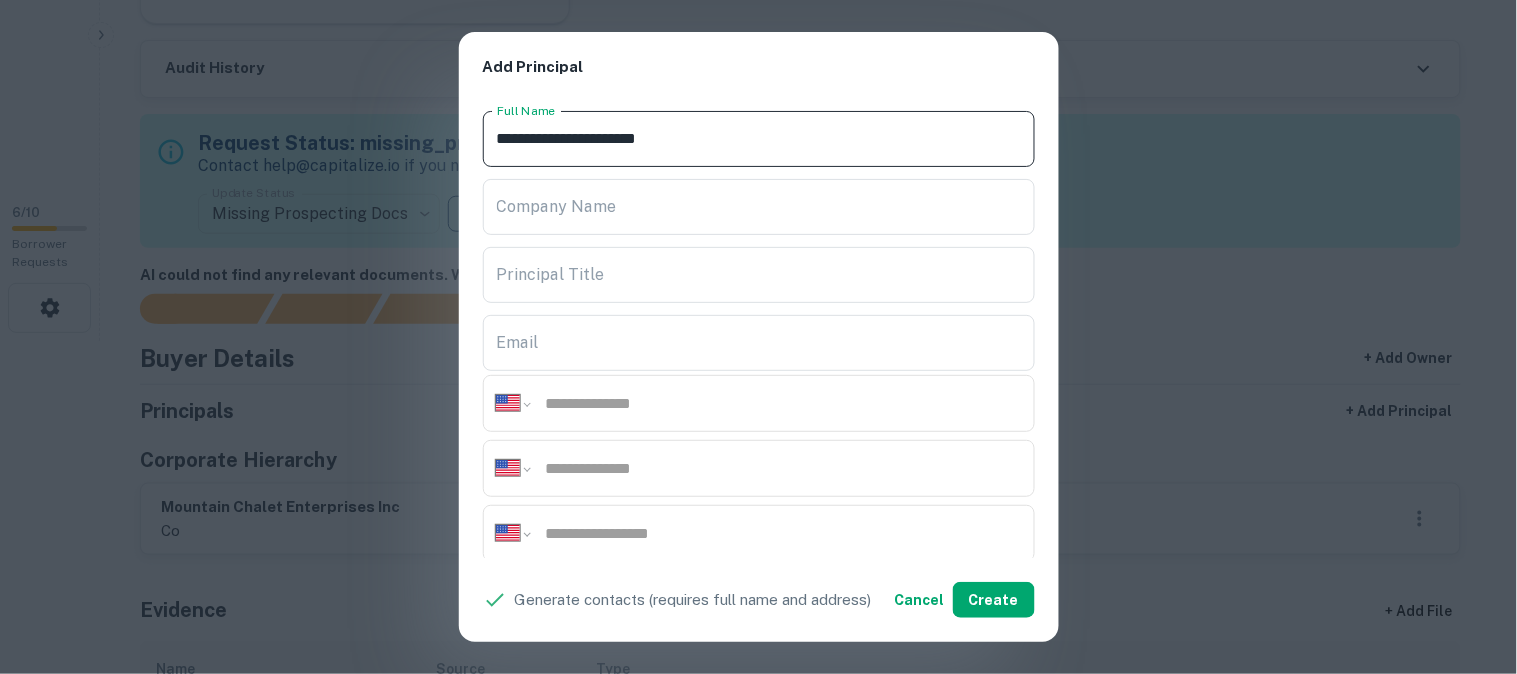 click on "**********" at bounding box center (759, 139) 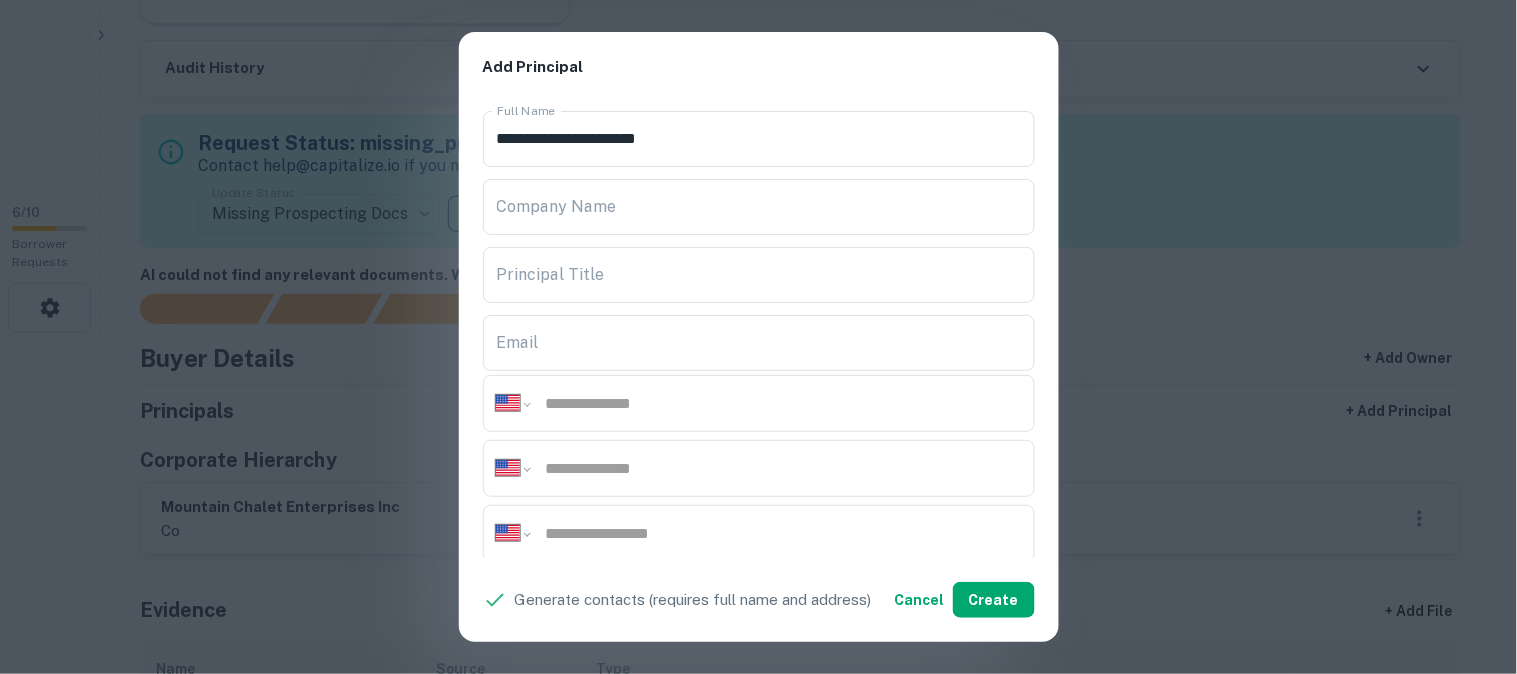 click on "**********" at bounding box center (759, 331) 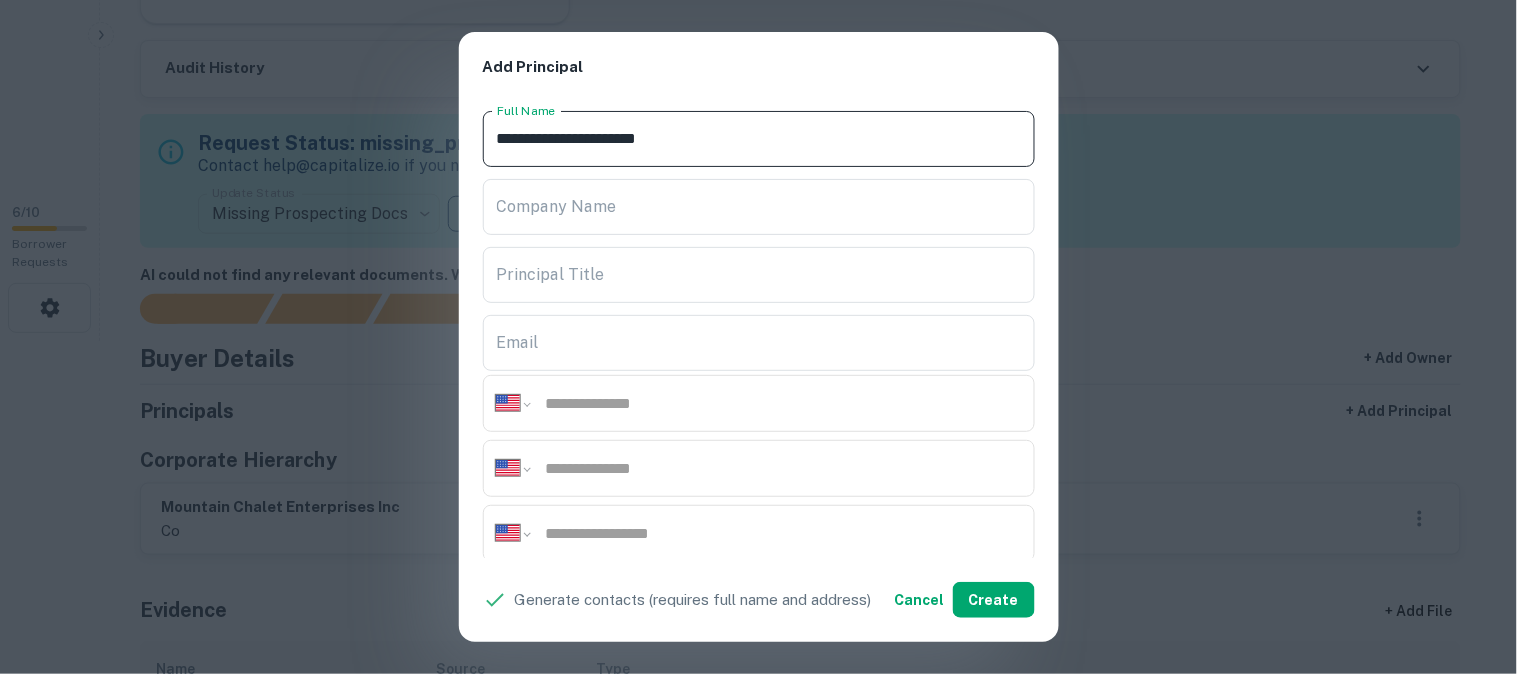 click on "**********" at bounding box center [759, 139] 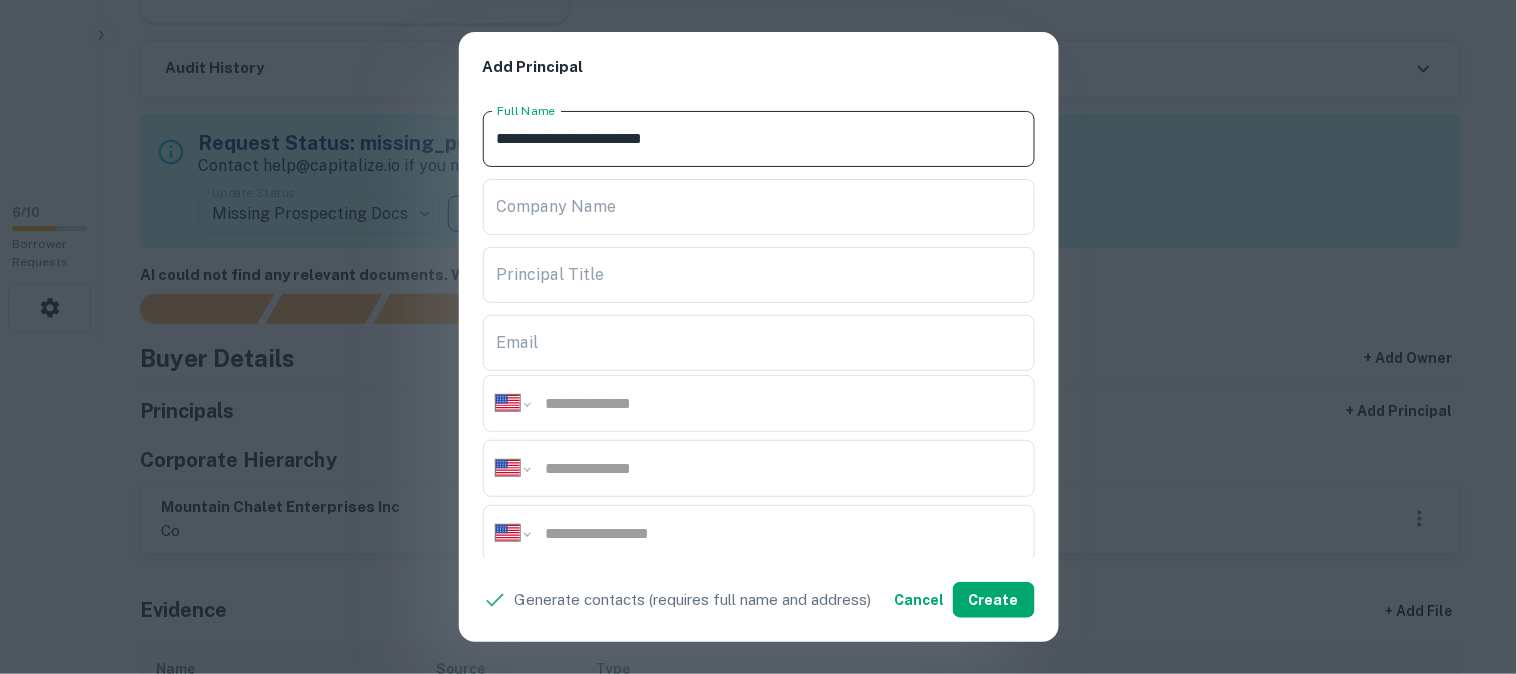 type on "**********" 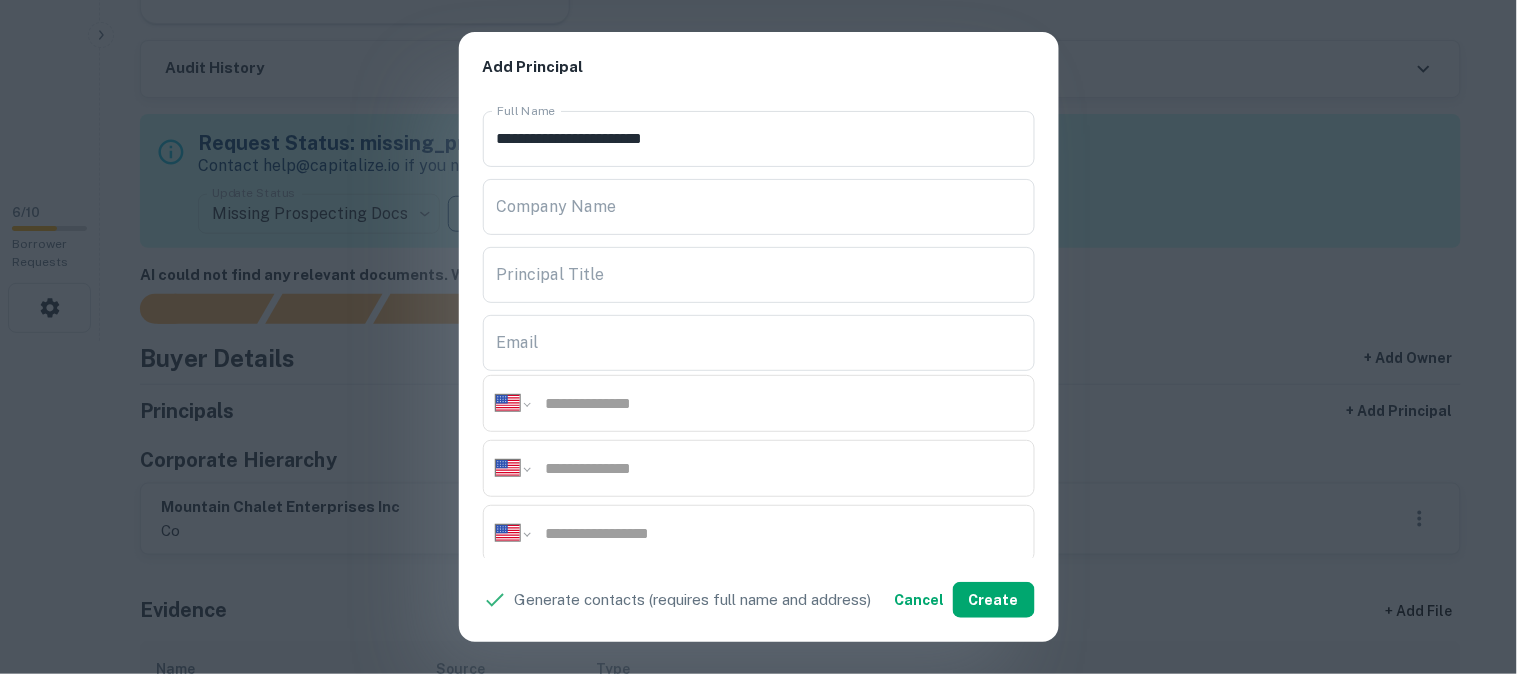 click on "**********" at bounding box center (758, 337) 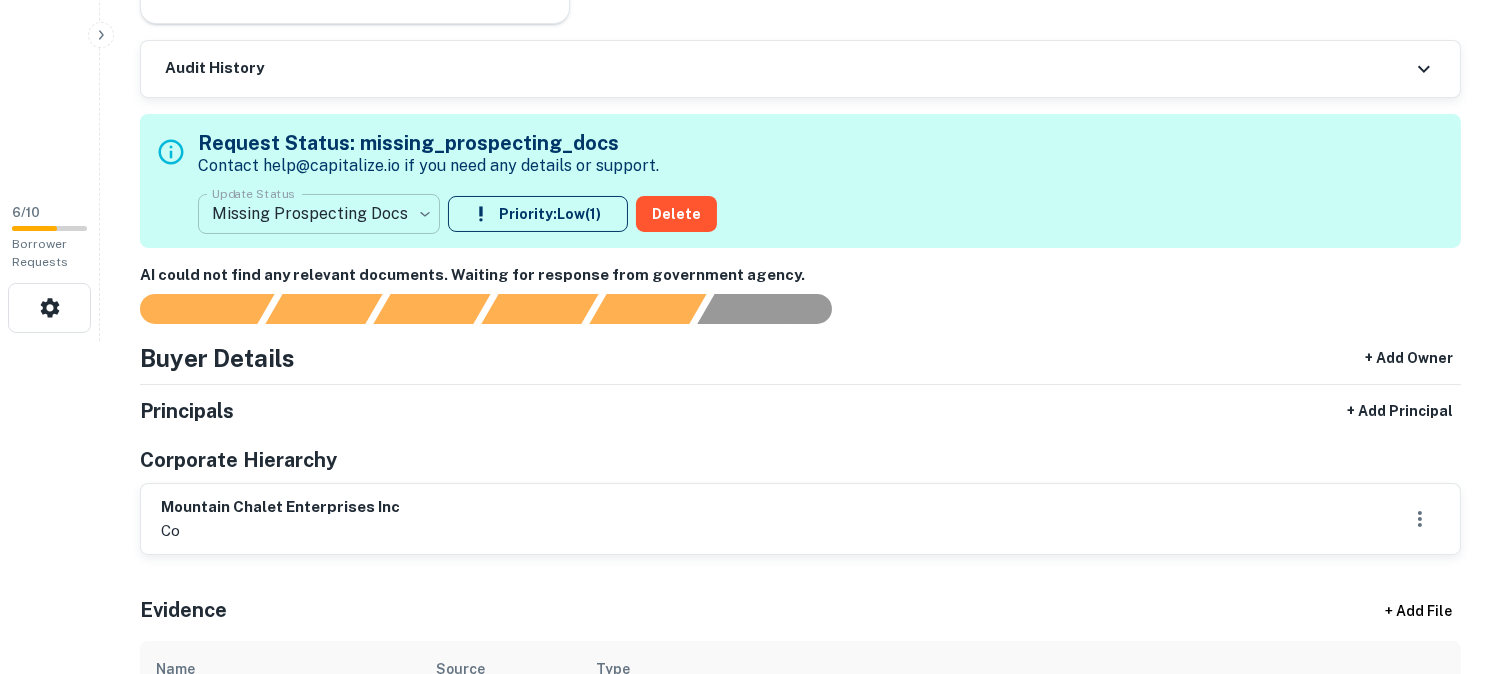 click on "**********" at bounding box center [750, 4] 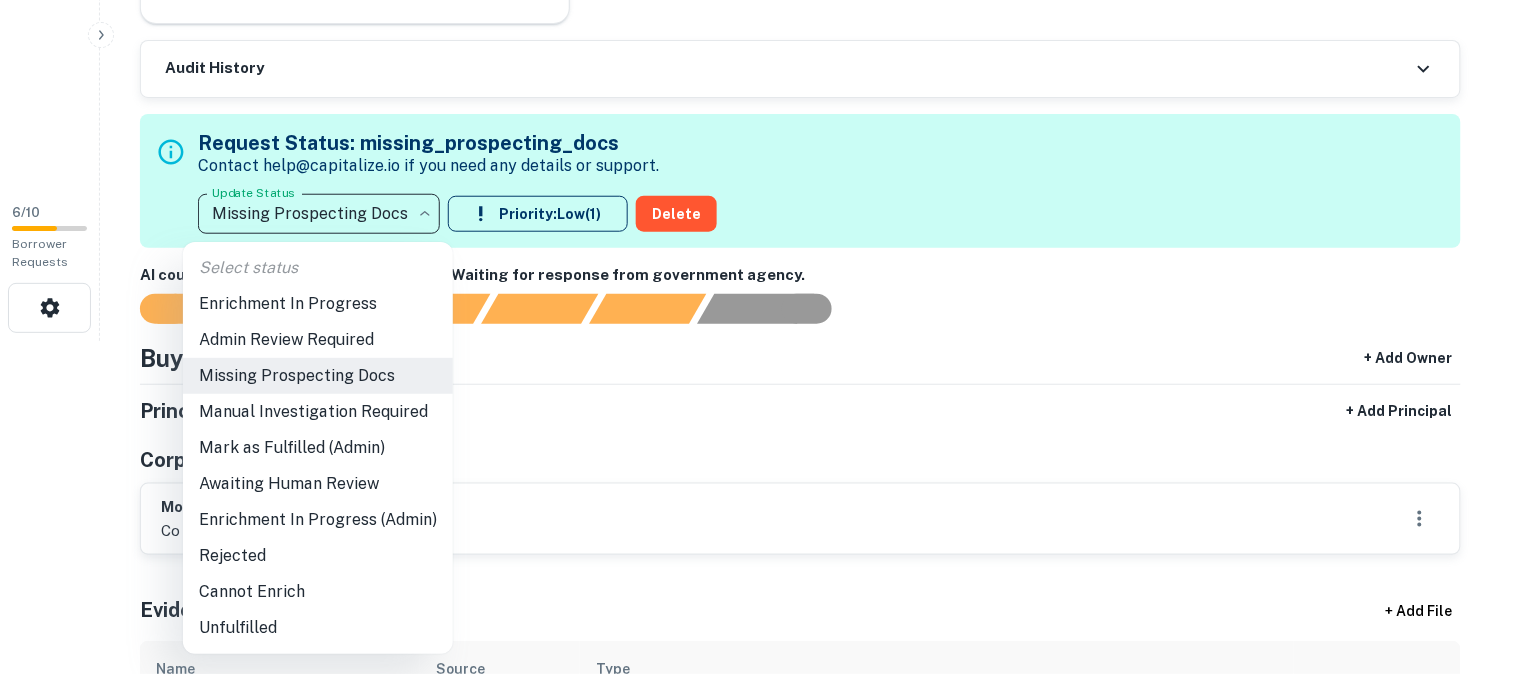 click on "Admin Review Required" at bounding box center (318, 340) 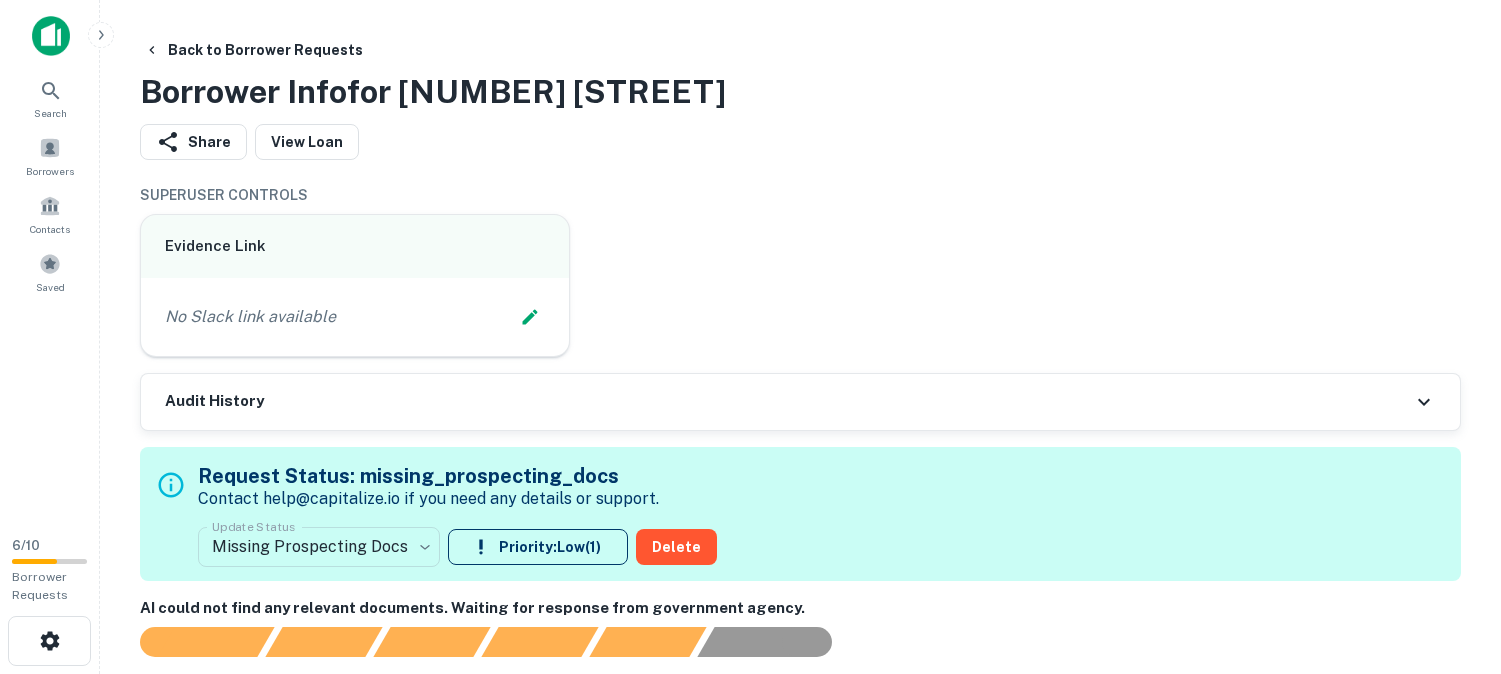 scroll, scrollTop: 0, scrollLeft: 0, axis: both 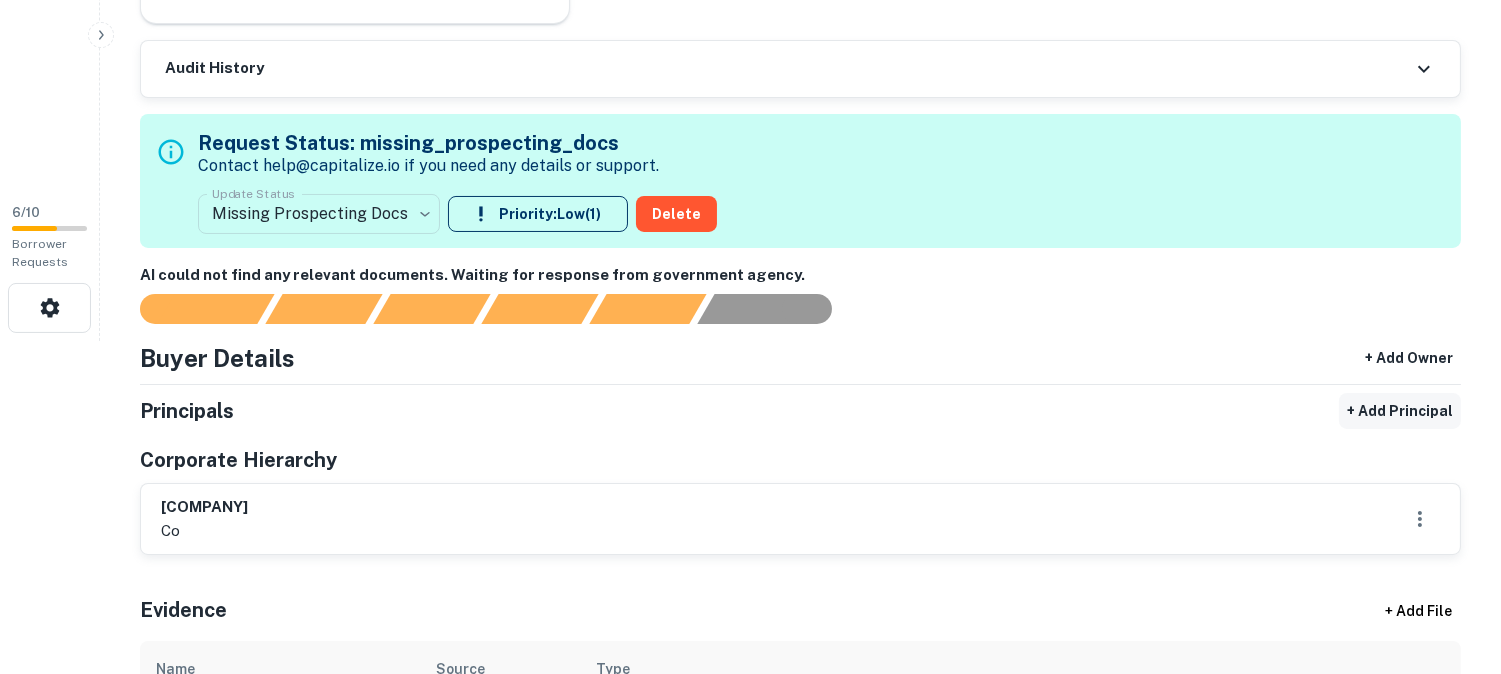 click on "+ Add Principal" at bounding box center (1400, 411) 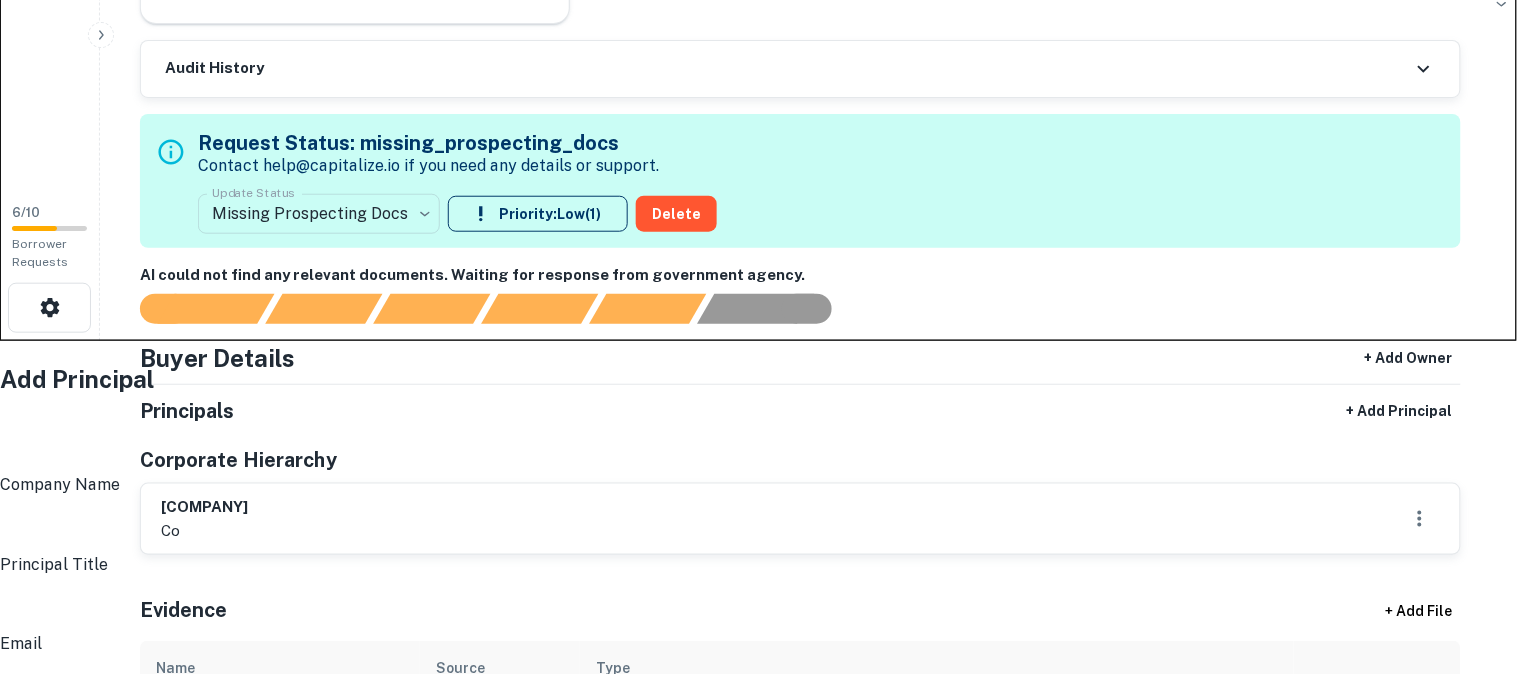 click on "Full Name Full Name" at bounding box center [750, 445] 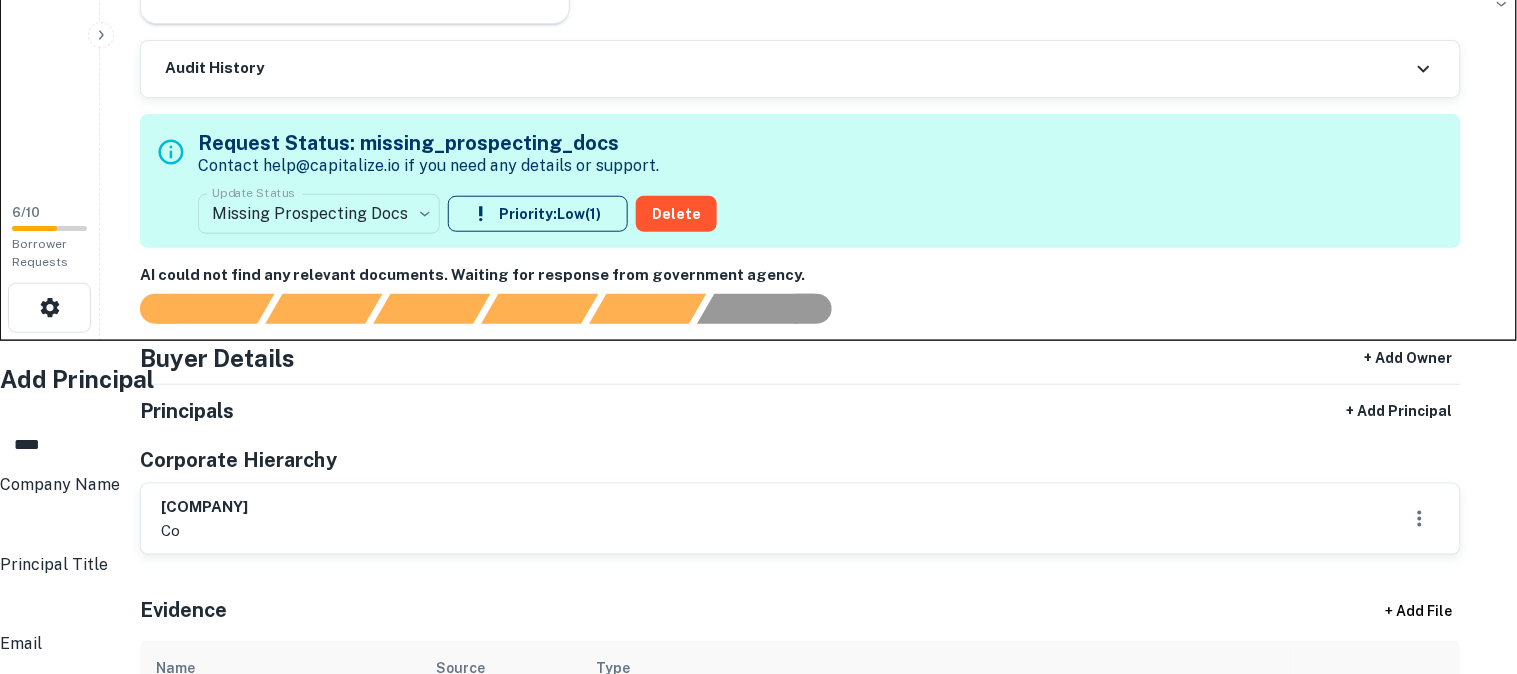 click on "****" at bounding box center (764, 445) 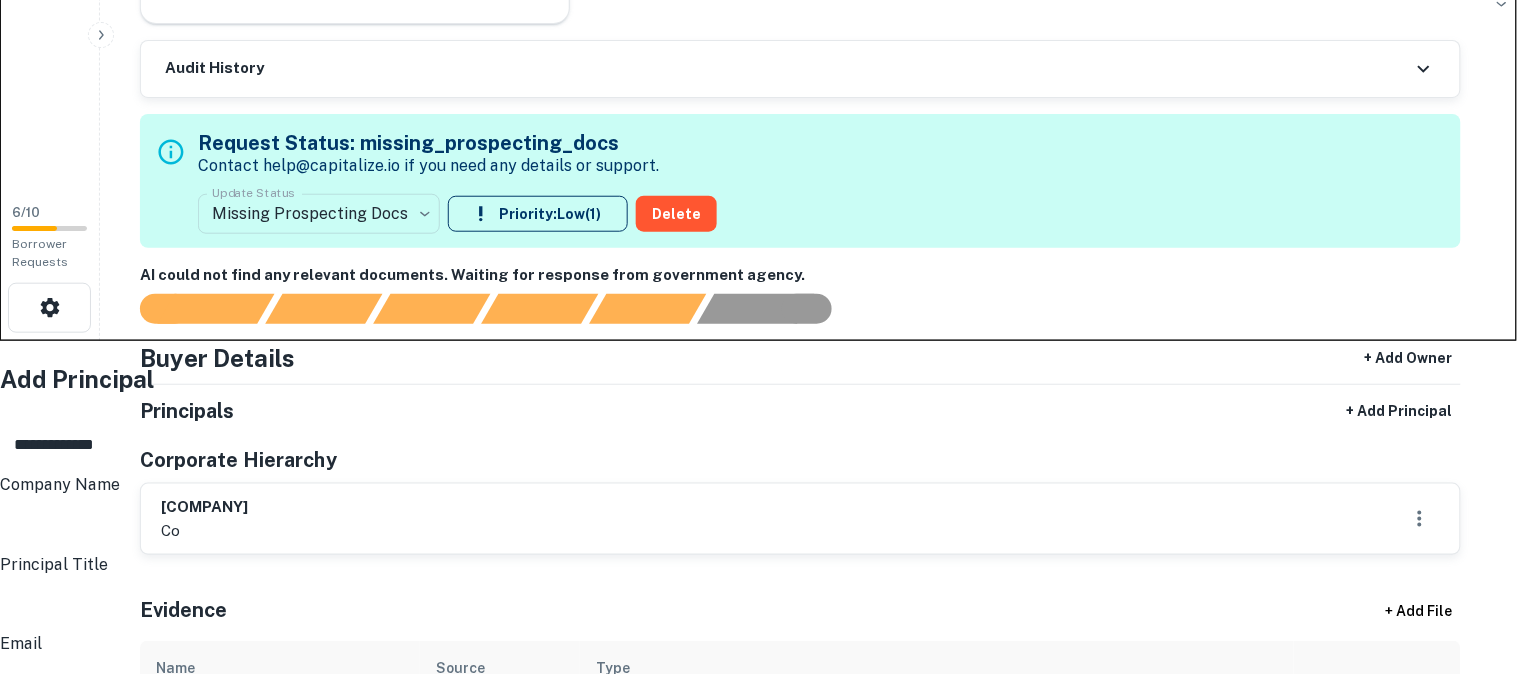 type on "**********" 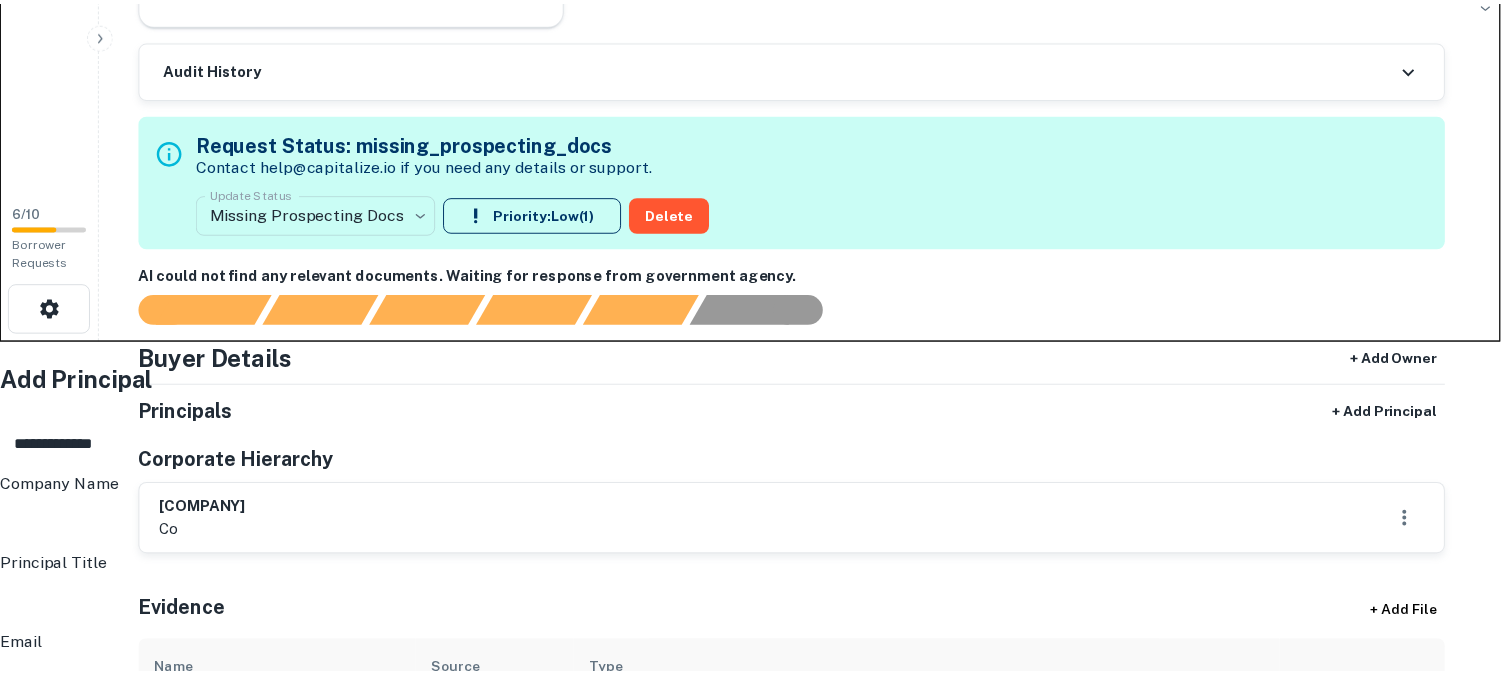 scroll, scrollTop: 333, scrollLeft: 0, axis: vertical 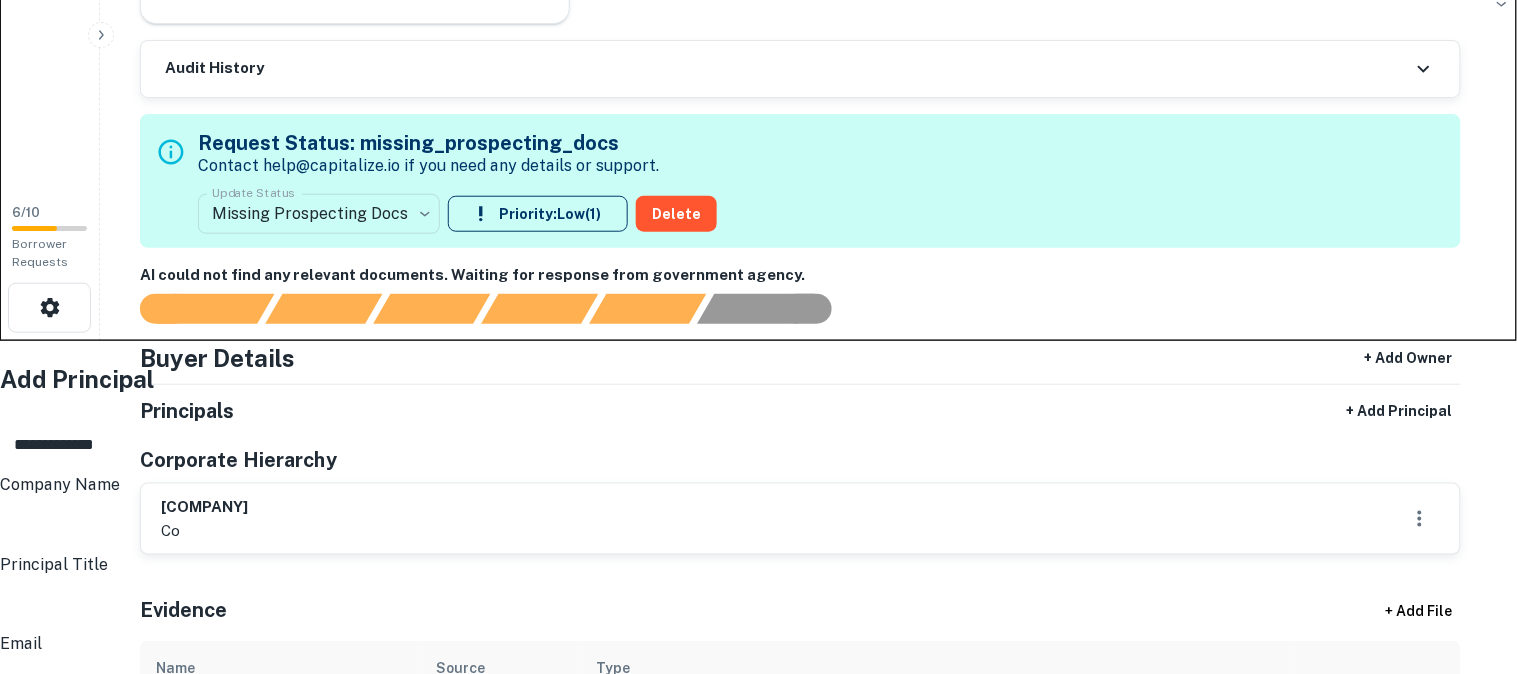 click on "Address" at bounding box center [764, 921] 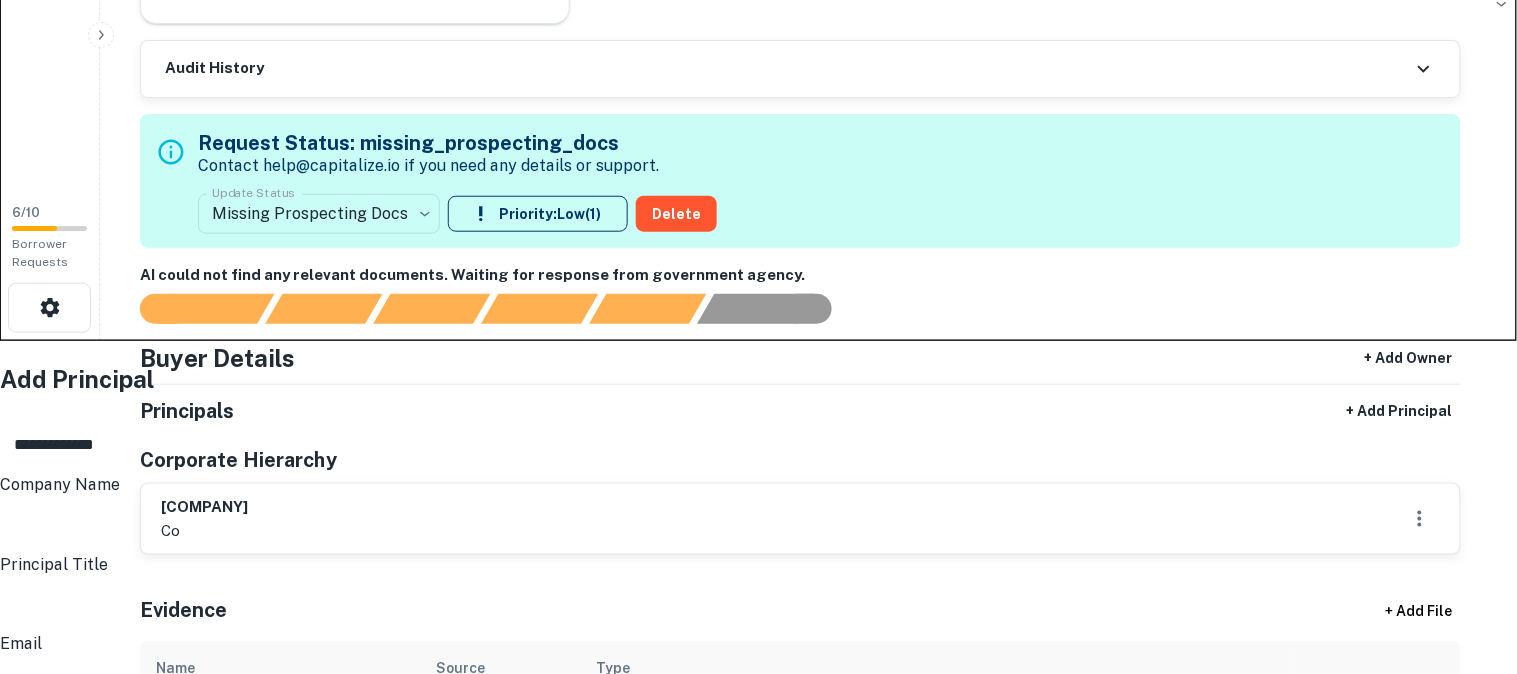 type on "**********" 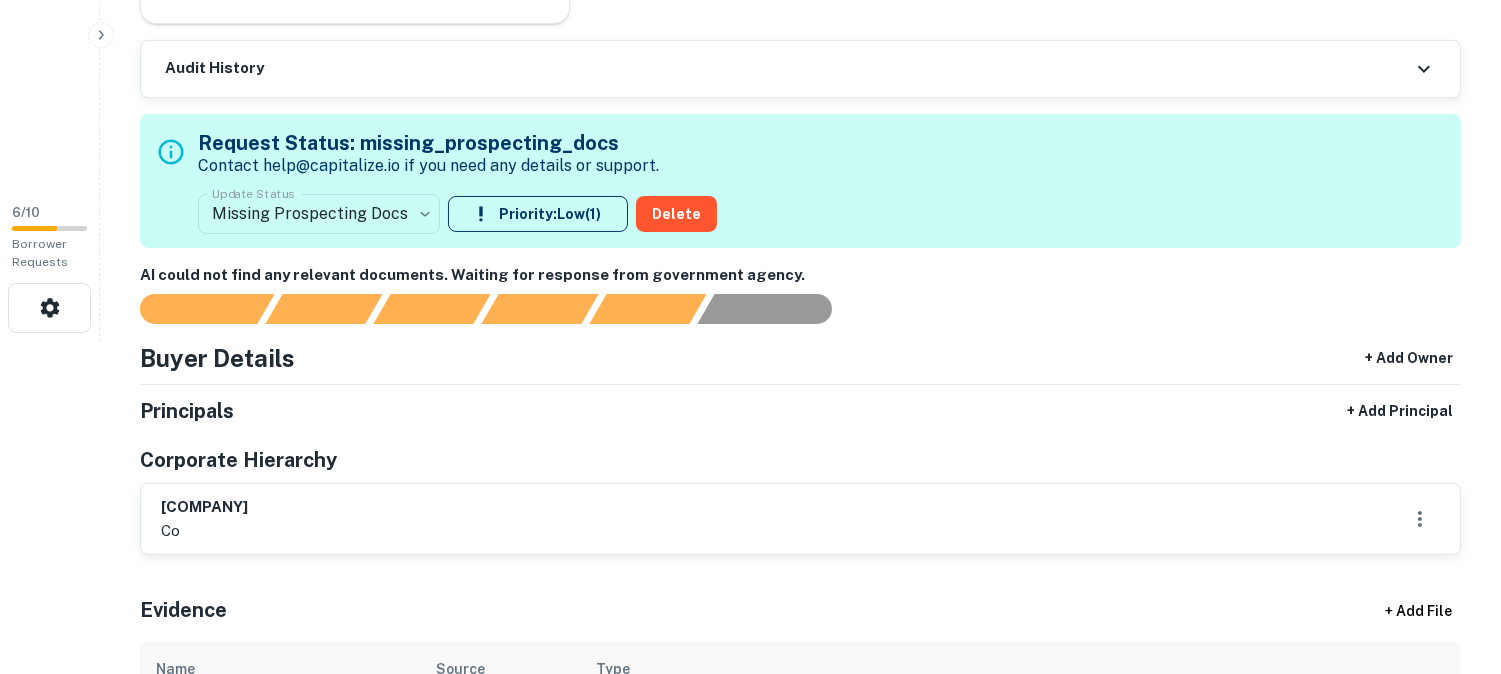 click on "**********" at bounding box center (750, 4) 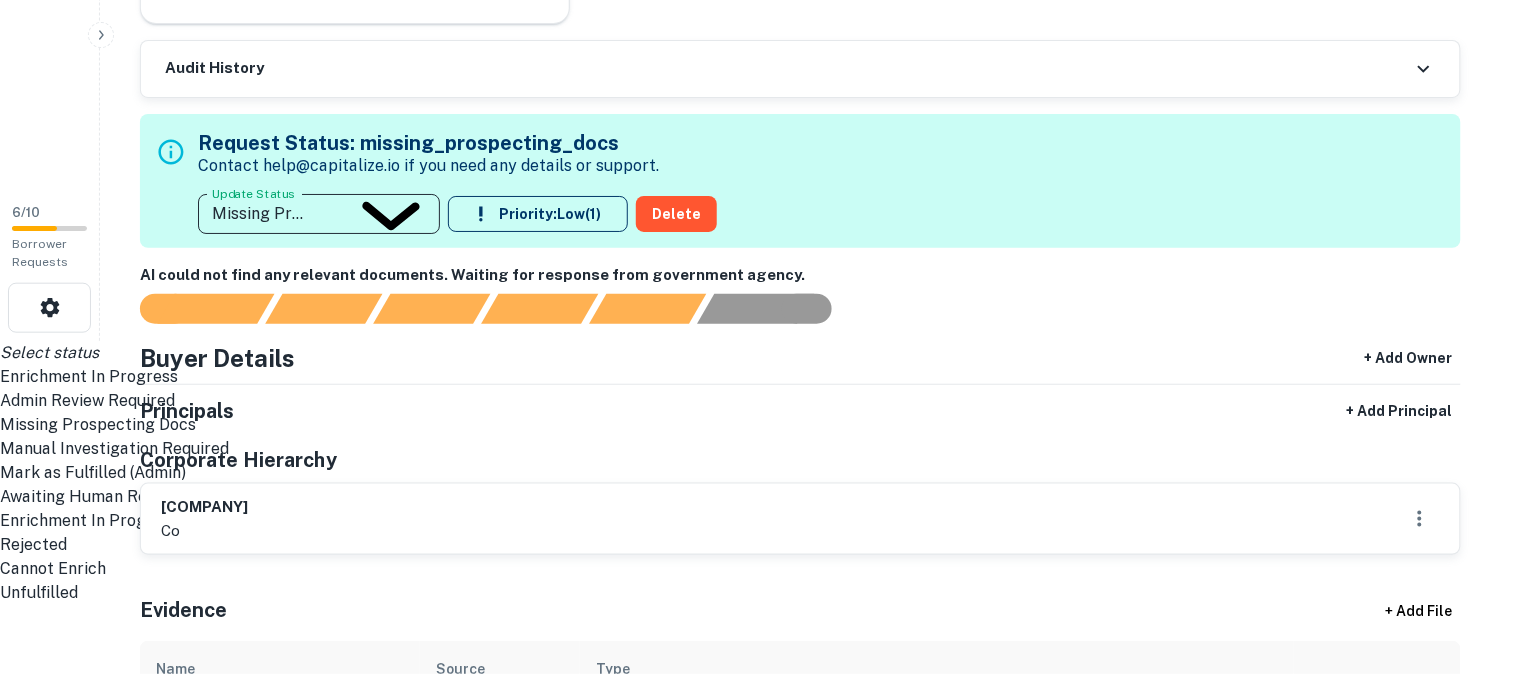 click on "Admin Review Required" at bounding box center (750, 401) 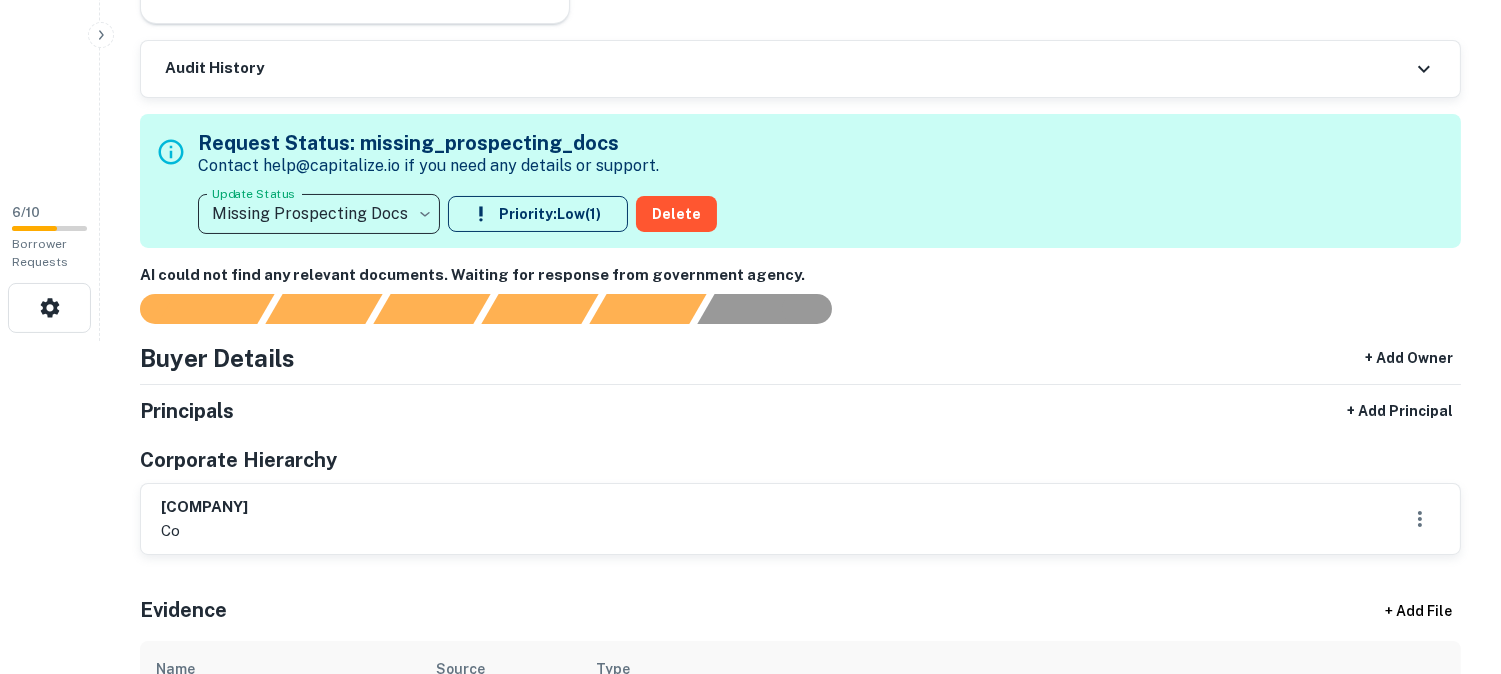 click on "**********" at bounding box center (750, 4) 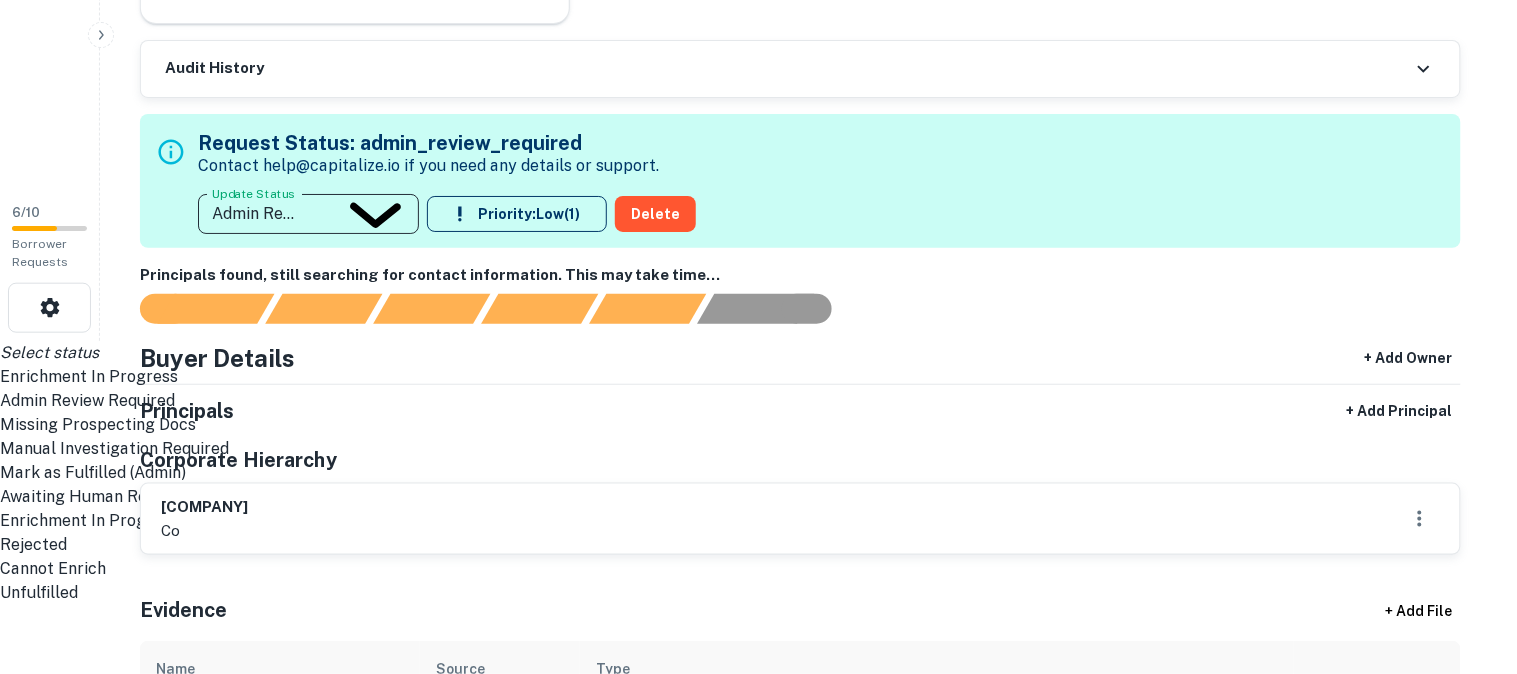 click at bounding box center [750, 341] 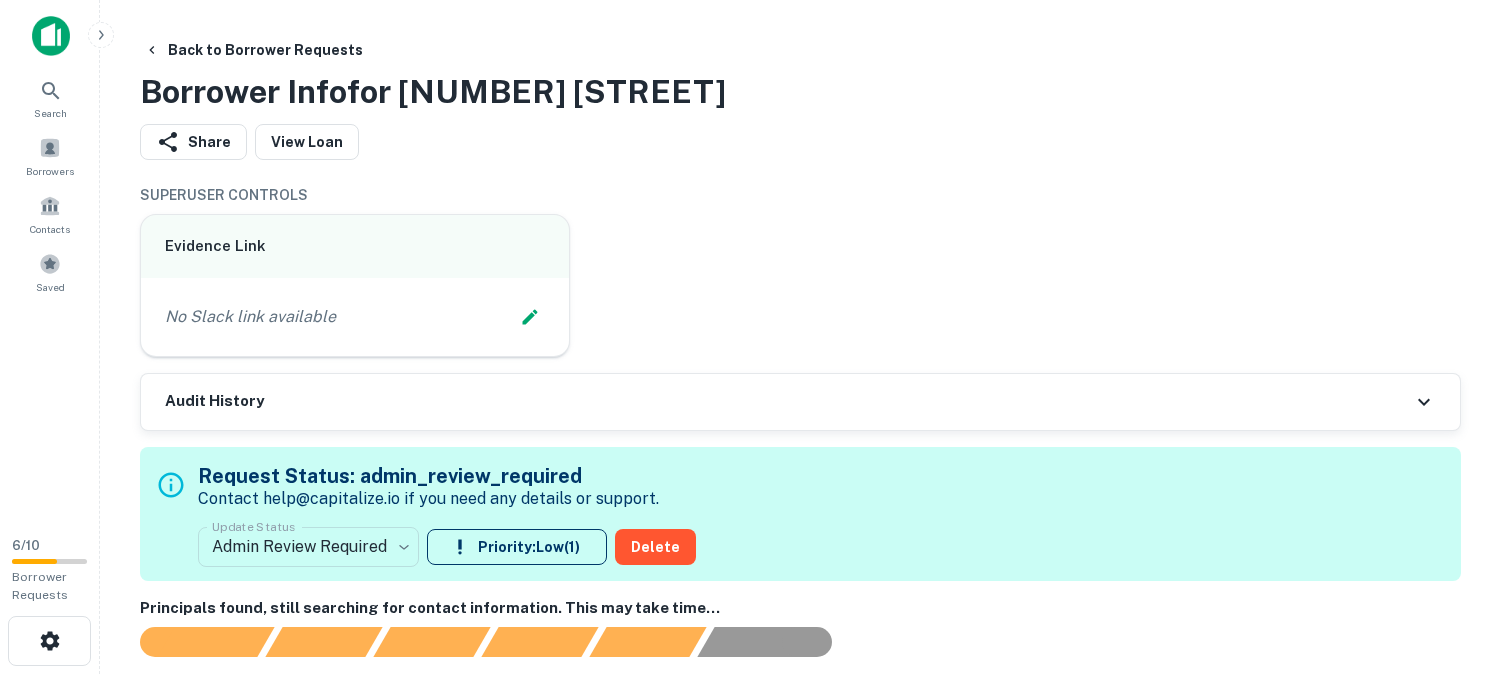scroll, scrollTop: 0, scrollLeft: 0, axis: both 